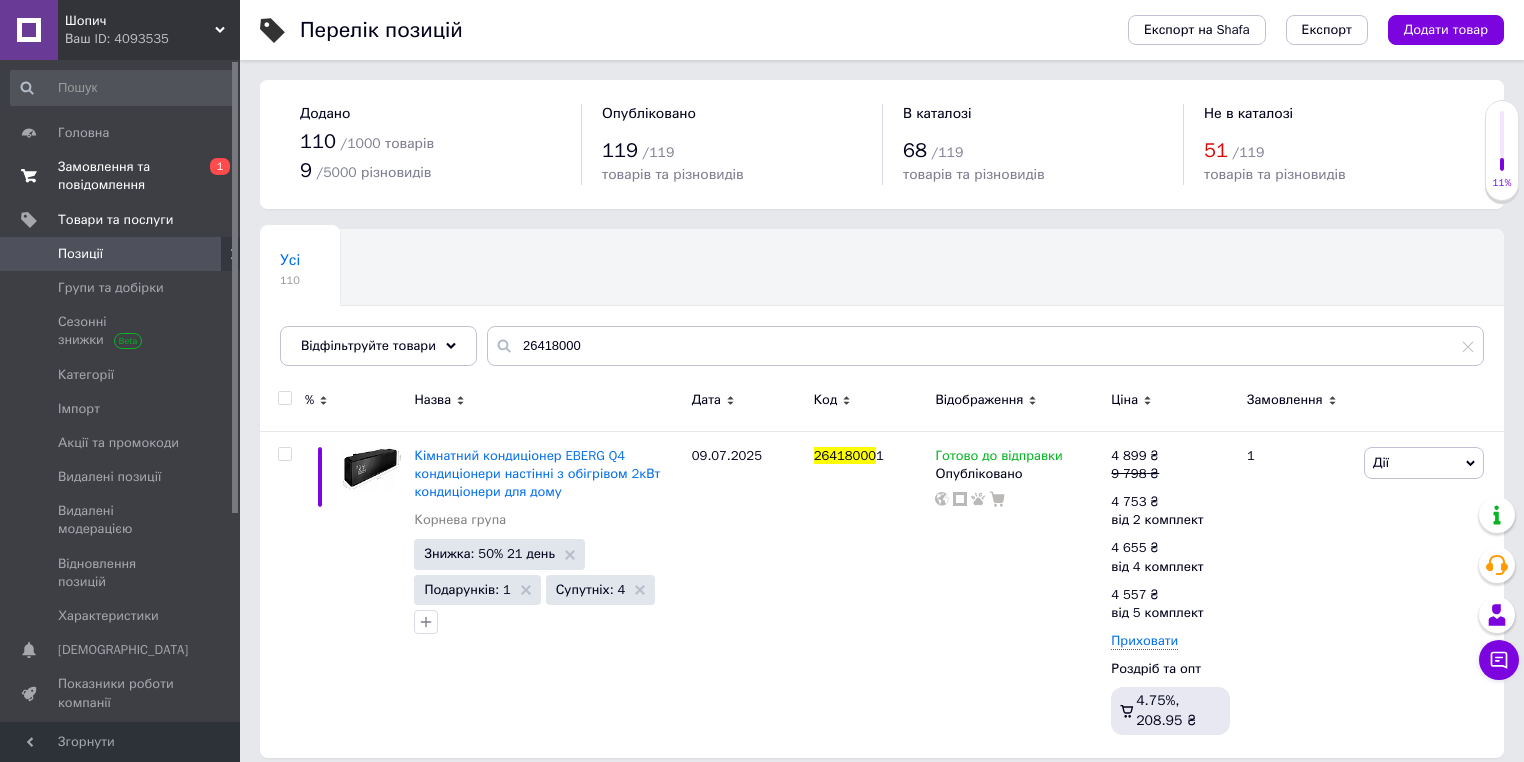 scroll, scrollTop: 14, scrollLeft: 0, axis: vertical 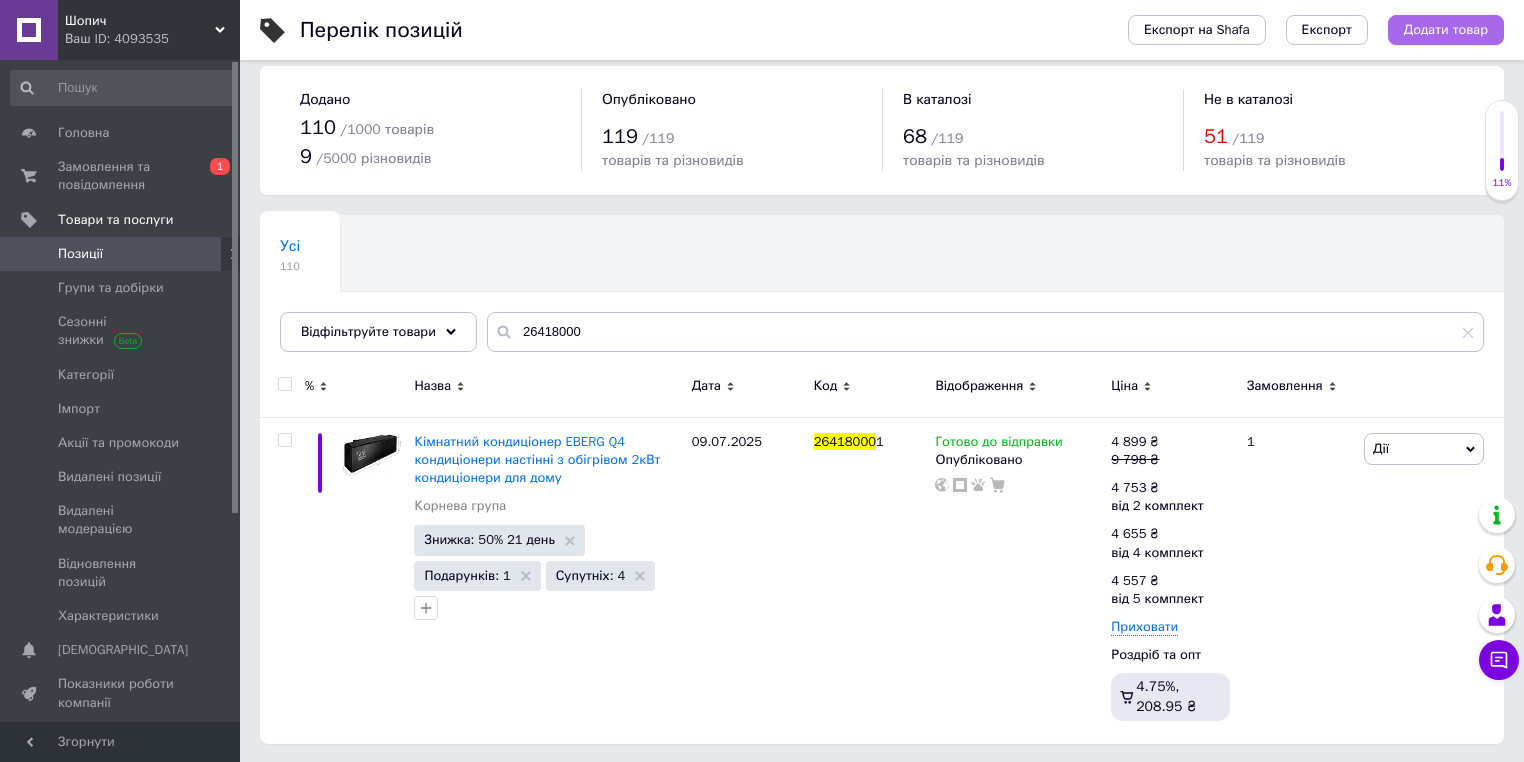 click on "Додати товар" at bounding box center [1446, 30] 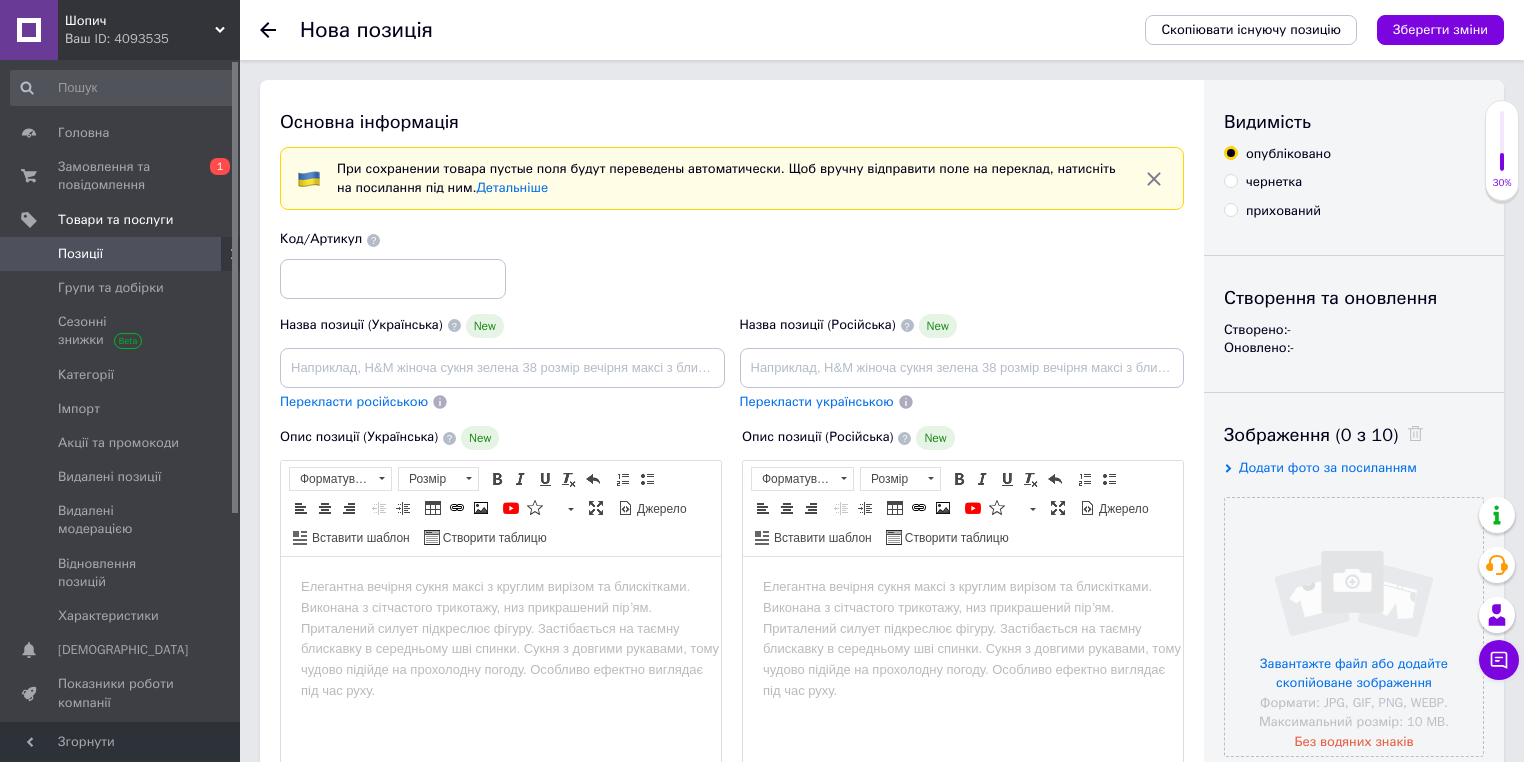 scroll, scrollTop: 0, scrollLeft: 0, axis: both 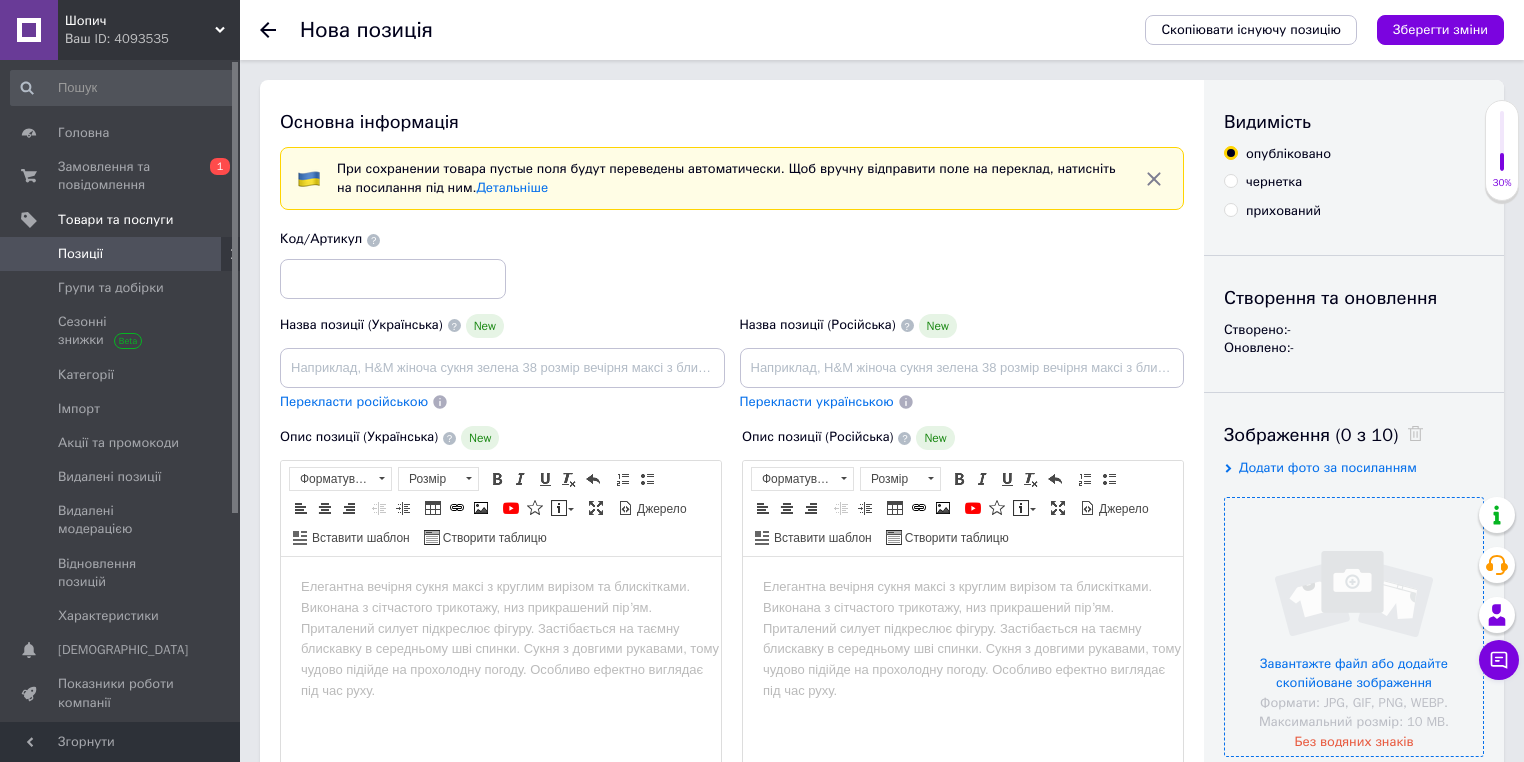 click at bounding box center (1354, 627) 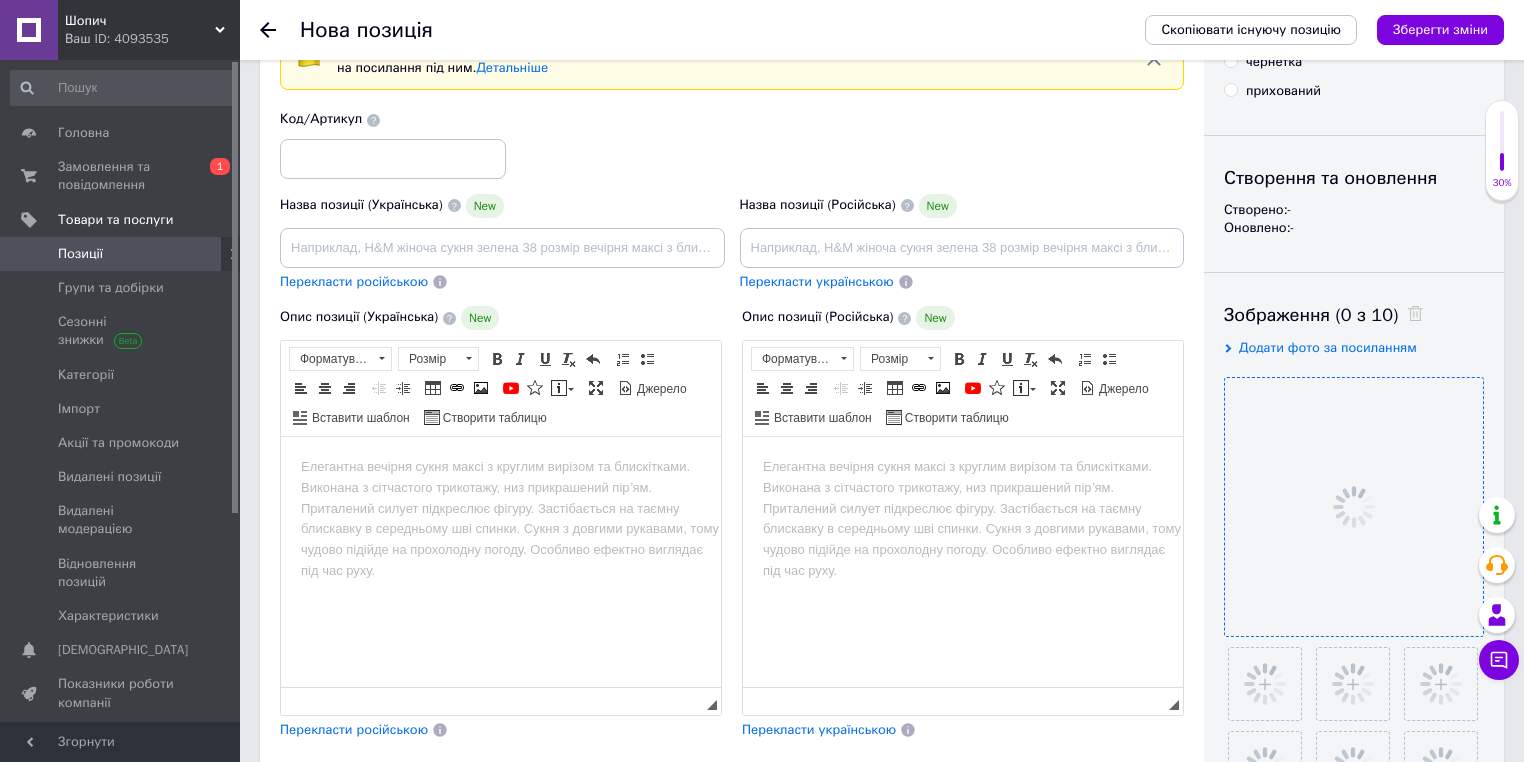 scroll, scrollTop: 320, scrollLeft: 0, axis: vertical 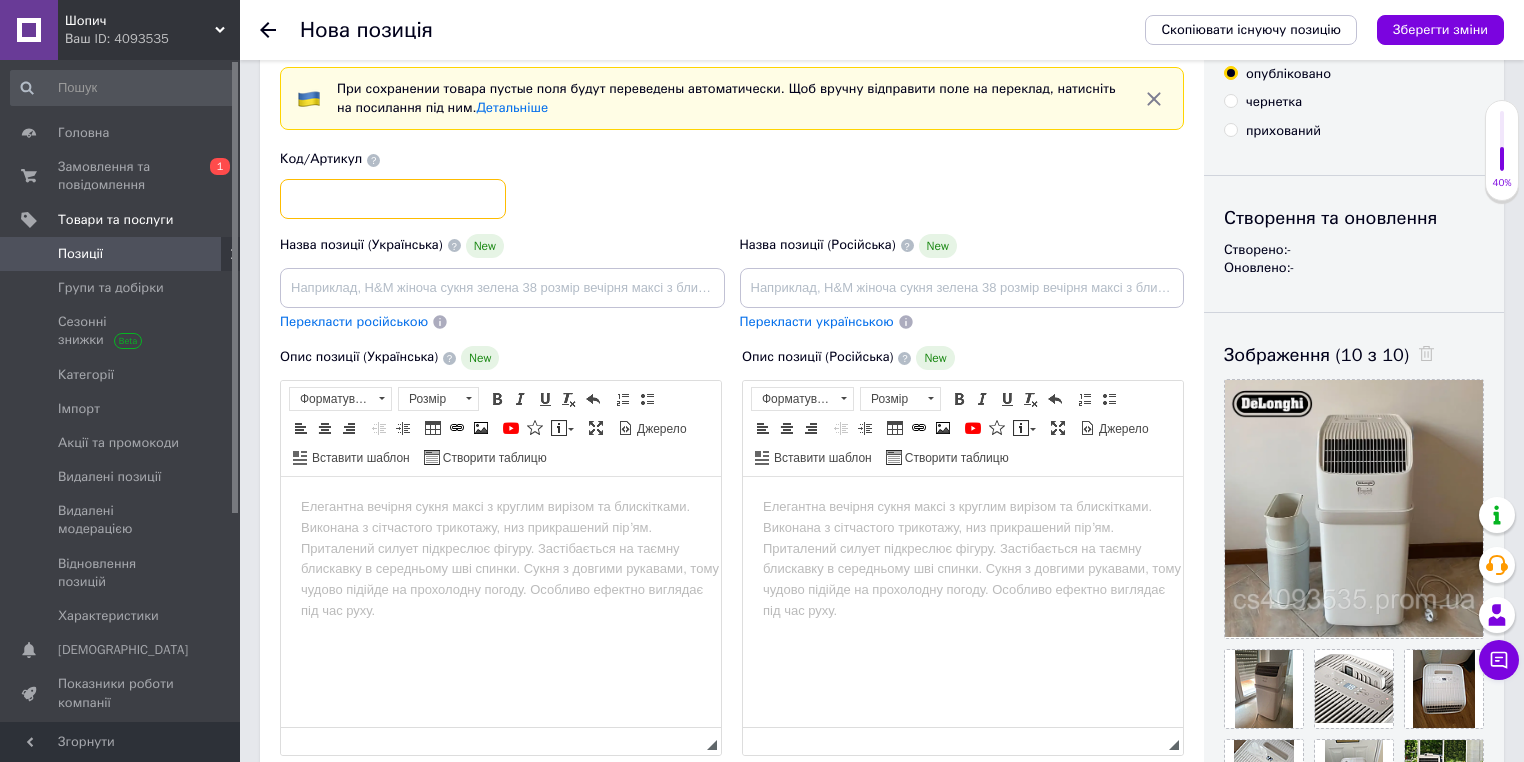 click at bounding box center [393, 199] 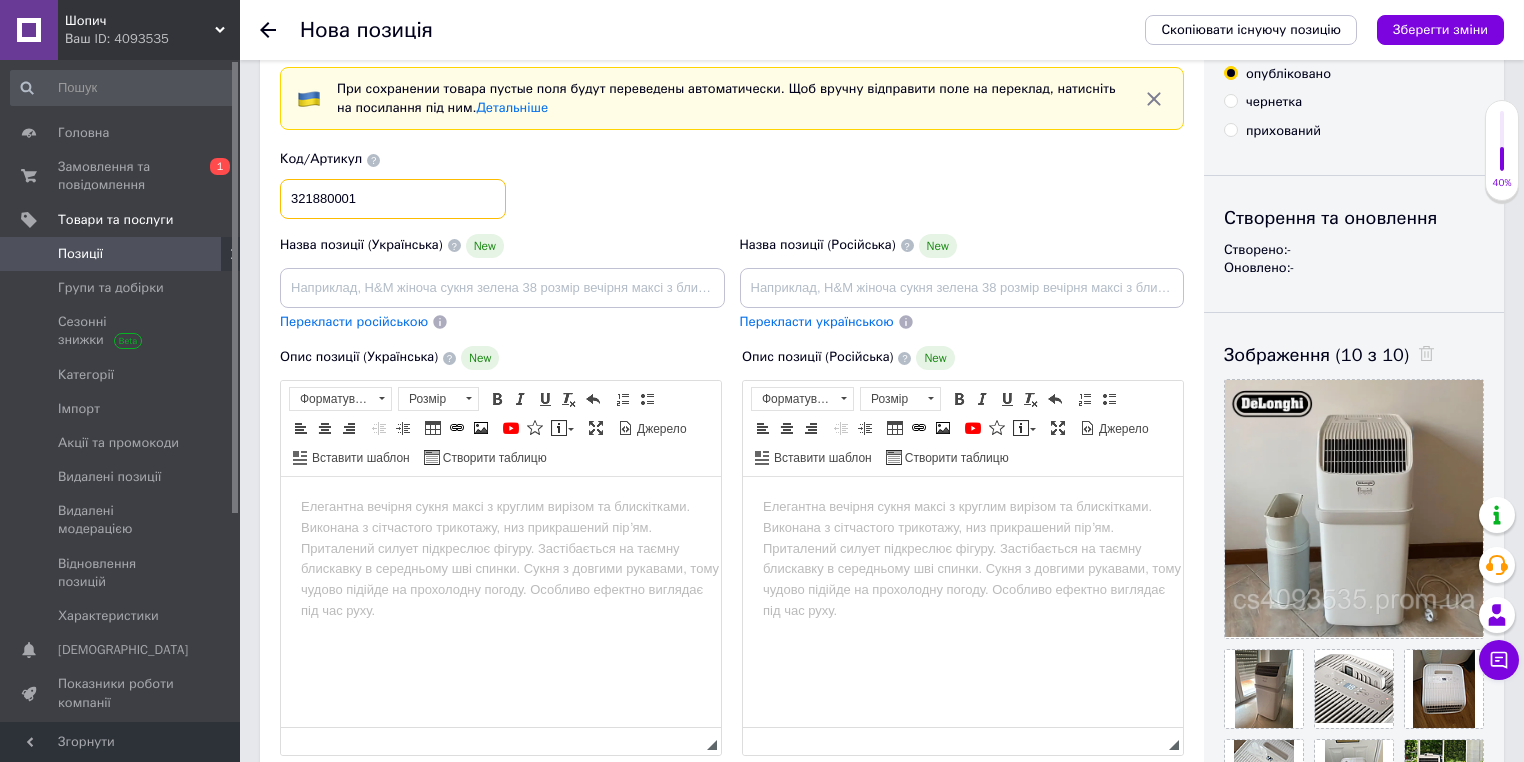 type on "321880001" 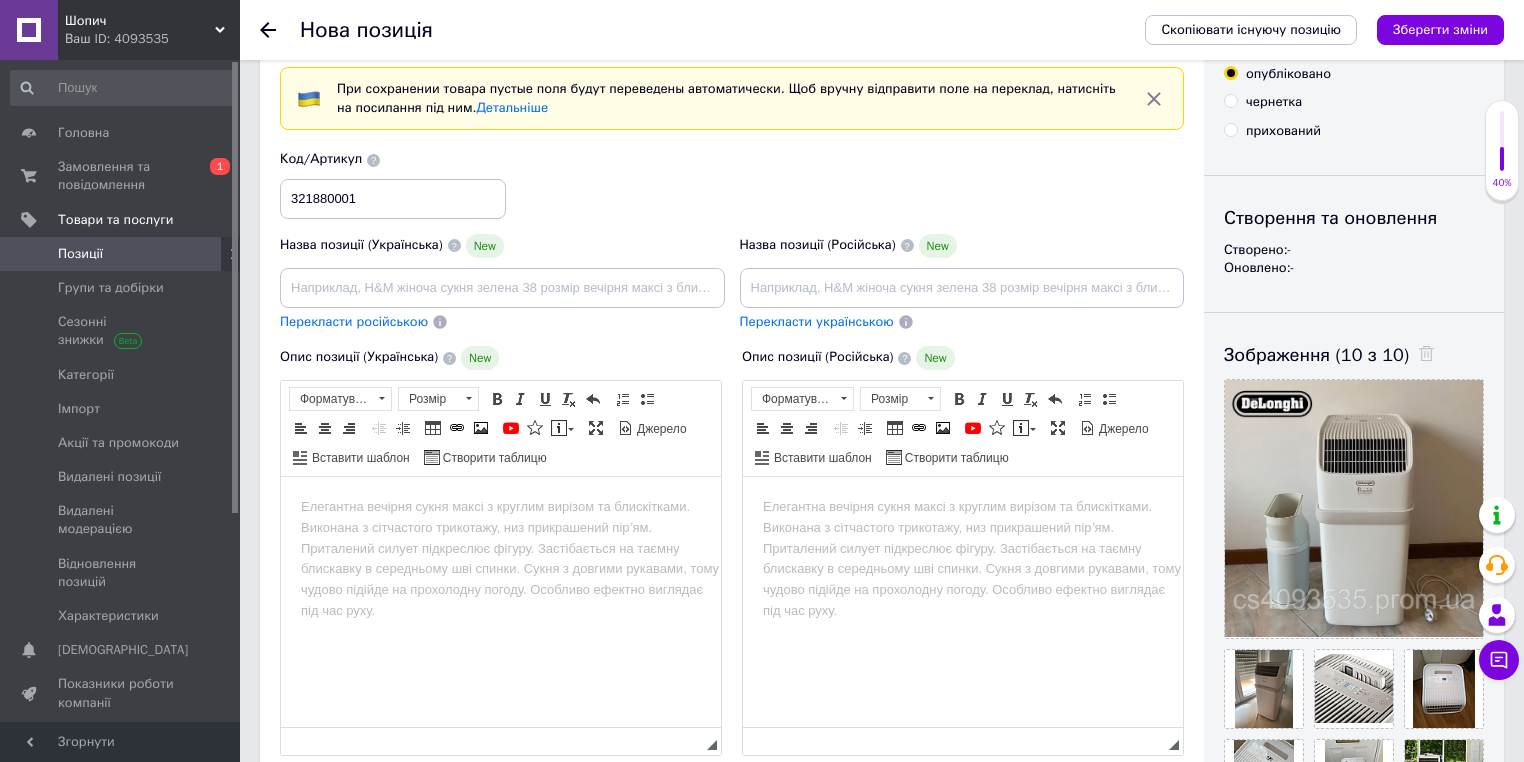 click on "Код/Артикул 321880001" at bounding box center [732, 184] 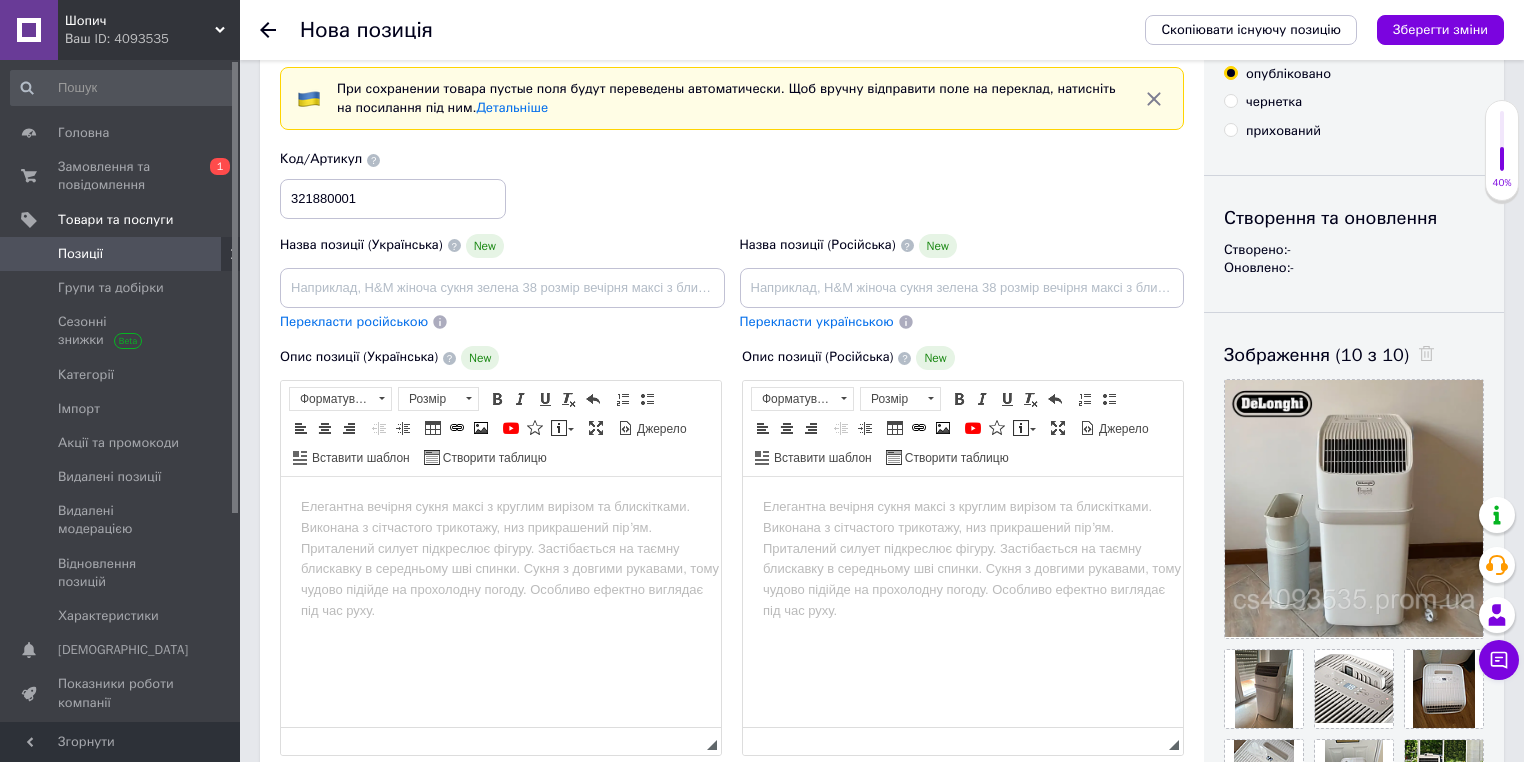 click on "Основна інформація При сохранении товара пустые поля будут переведены автоматически. Щоб вручну відправити поле на переклад, натисніть на посилання під ним.  Детальніше Назва позиції (Українська) New Перекласти російською Код/Артикул 321880001 Назва позиції (Російська) New Перекласти українською Опис позиції (Українська) New Розширений текстовий редактор, A9338611-1F9D-4366-94FC-2078FD0082B2 Панель інструментів редактора Форматування Форматування Розмір Розмір   Жирний  Сполучення клавіш Ctrl+B   Курсив  Сполучення клавіш Ctrl+I   Підкреслений  Сполучення клавіш Ctrl+U               $" at bounding box center (732, 606) 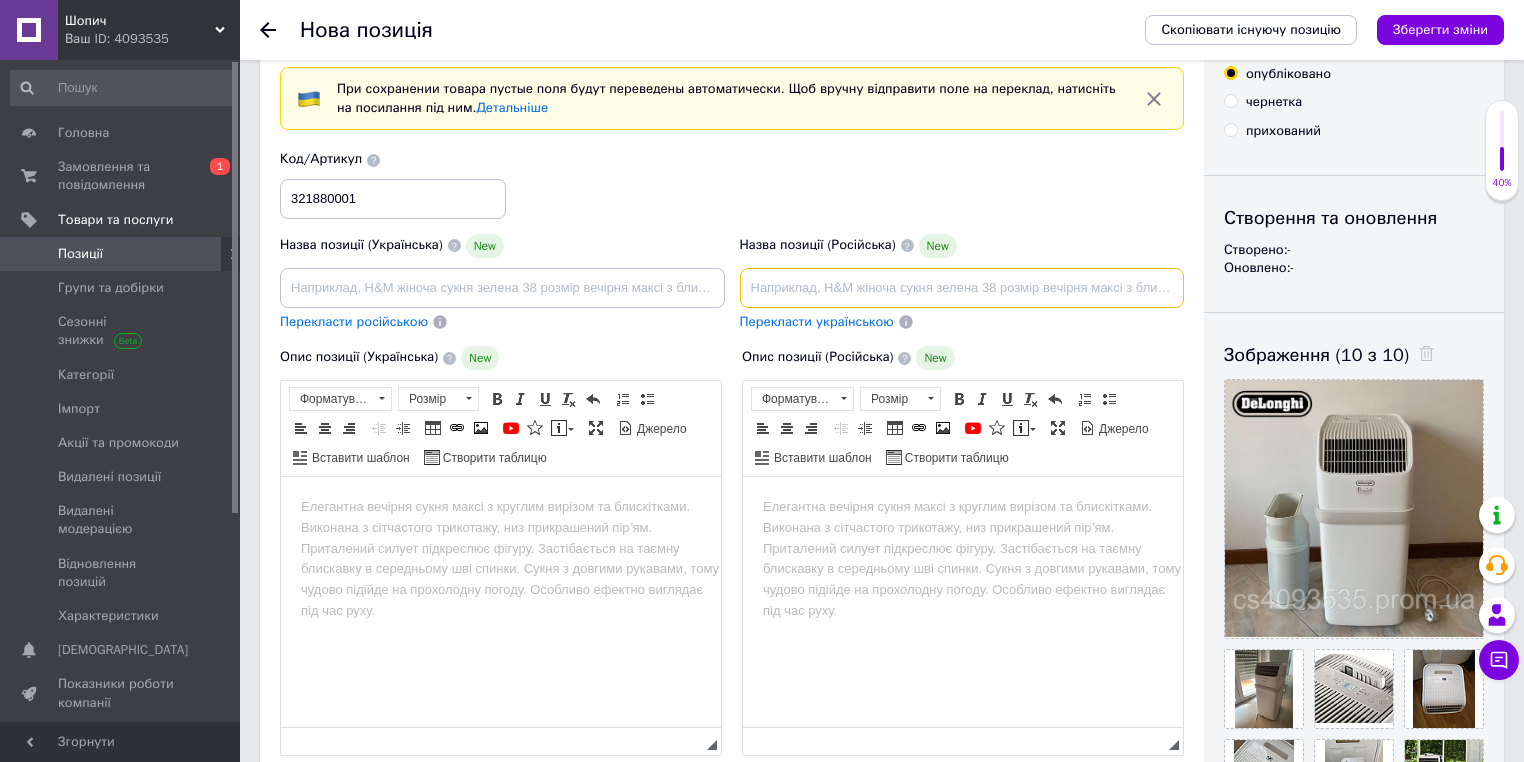 click at bounding box center [962, 288] 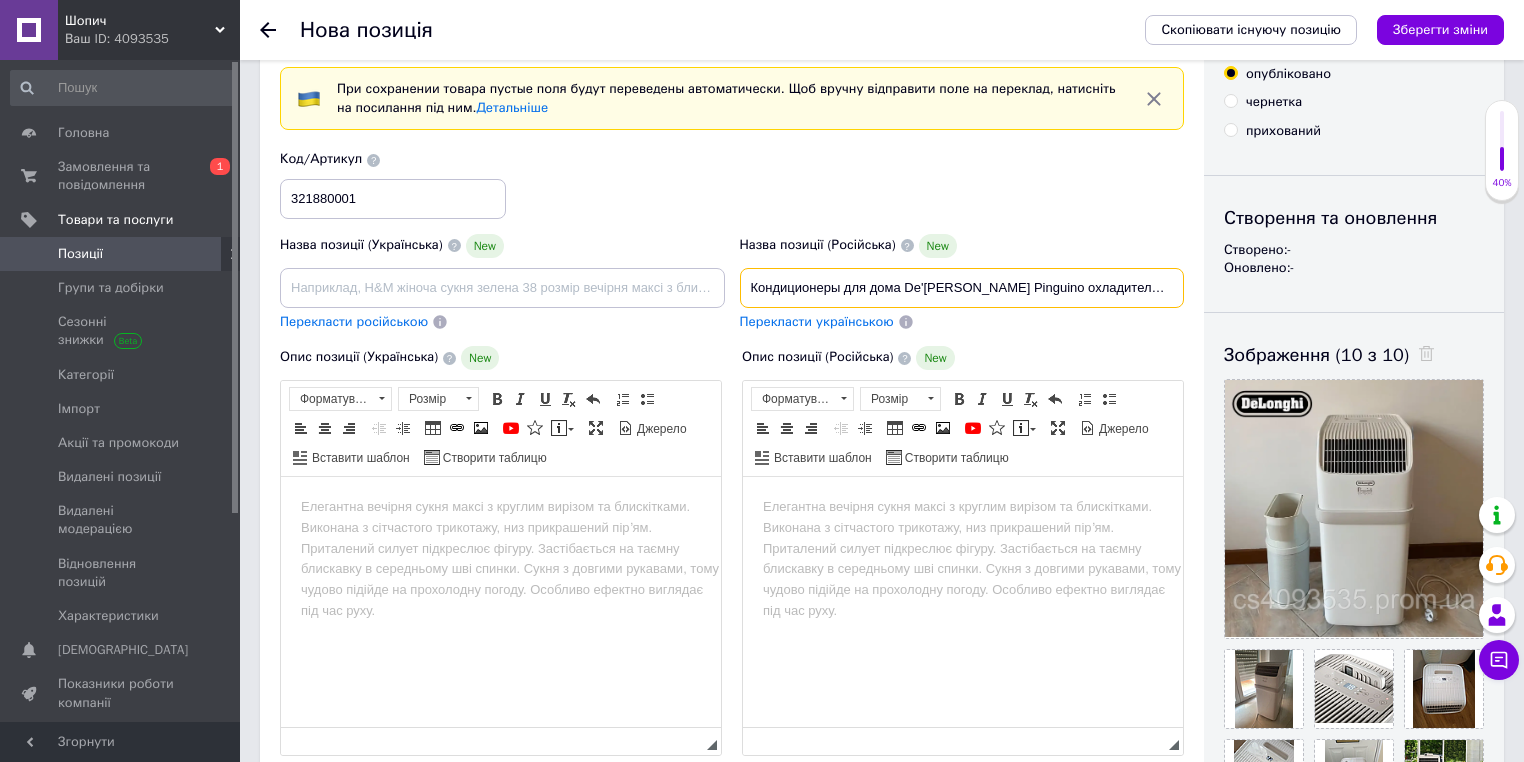 scroll, scrollTop: 0, scrollLeft: 234, axis: horizontal 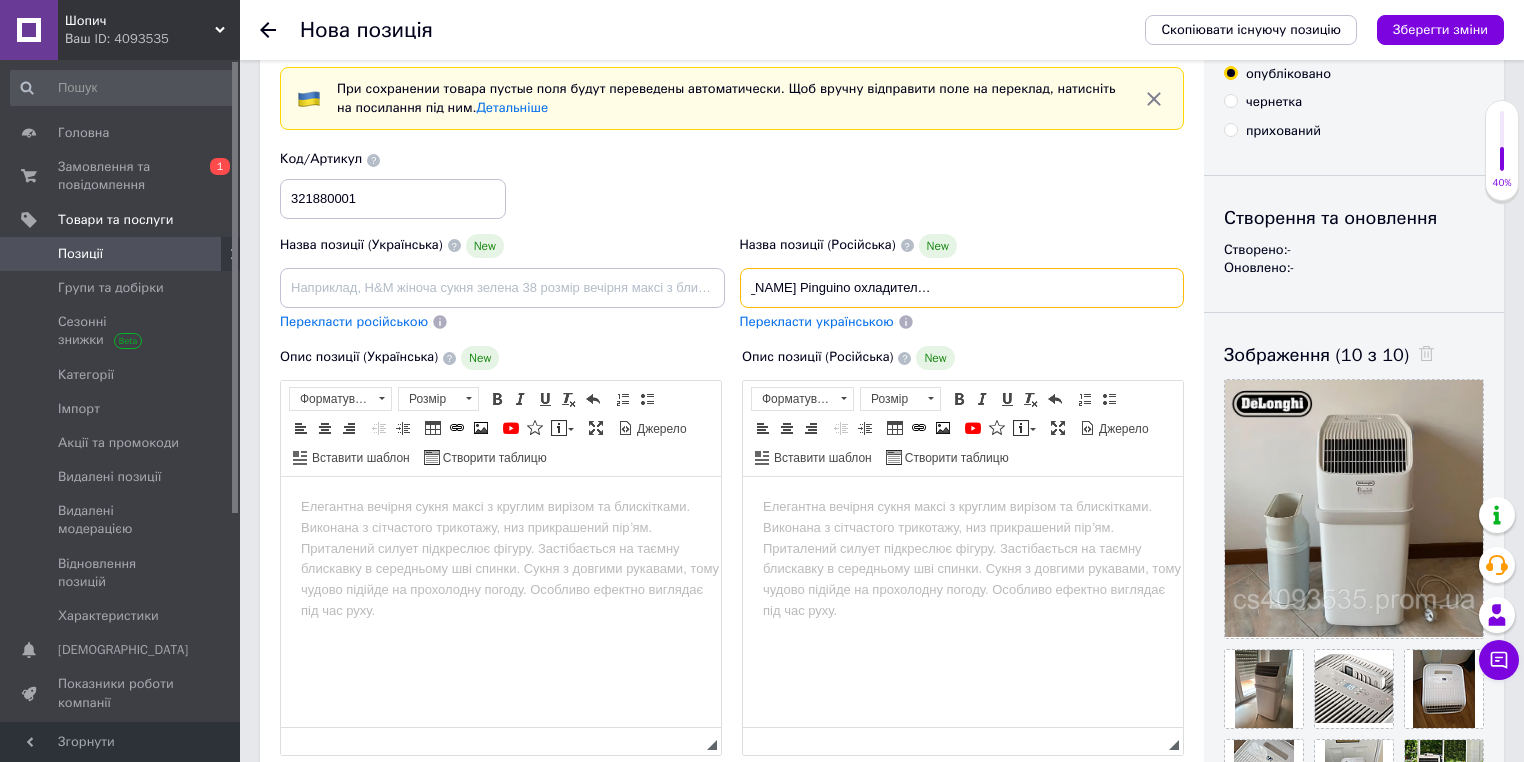 type on "Кондиционеры для дома De'[PERSON_NAME] Pinguino охладитель воздуха мобильный 2,1кВт кондиционер для офиса" 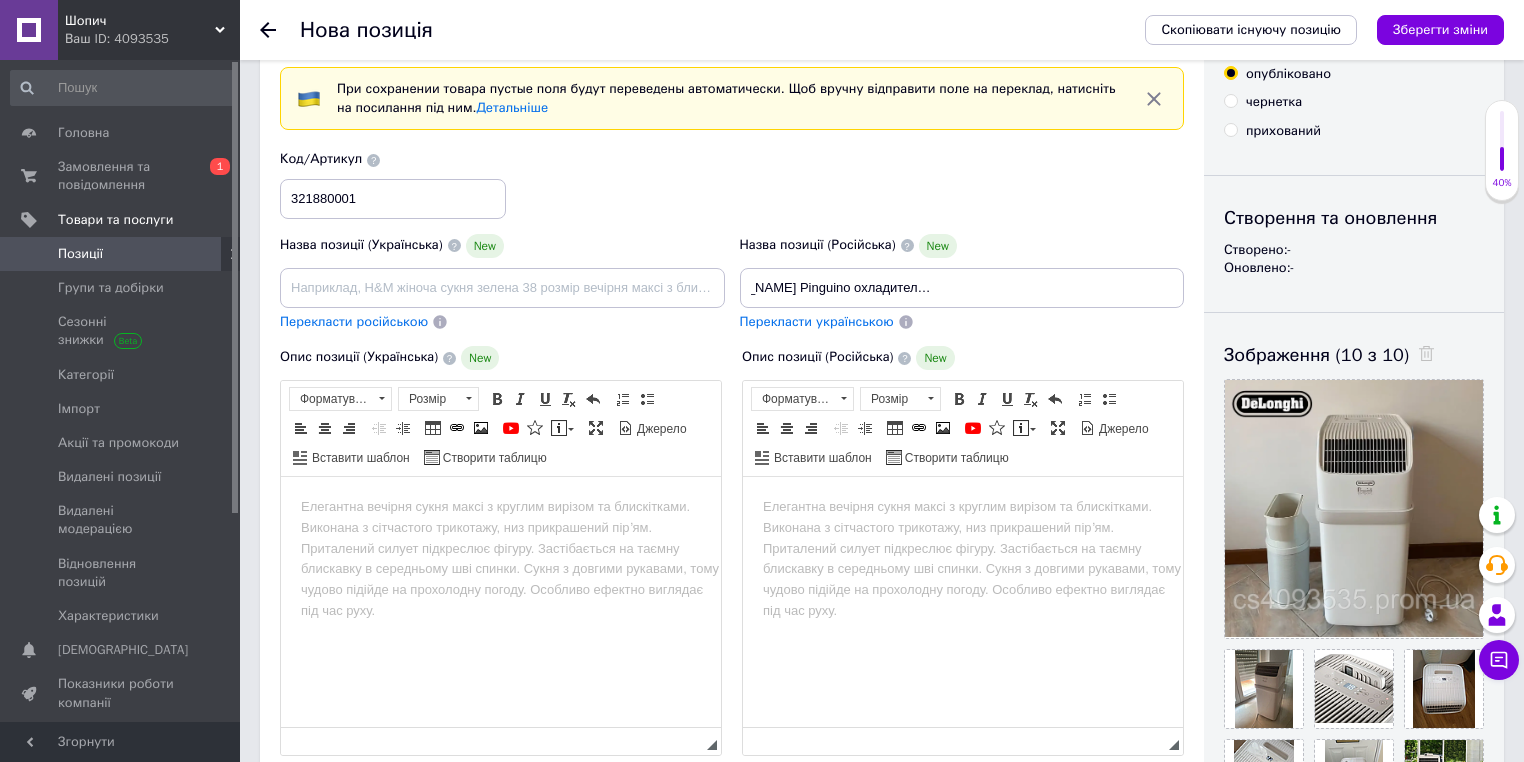 scroll, scrollTop: 0, scrollLeft: 0, axis: both 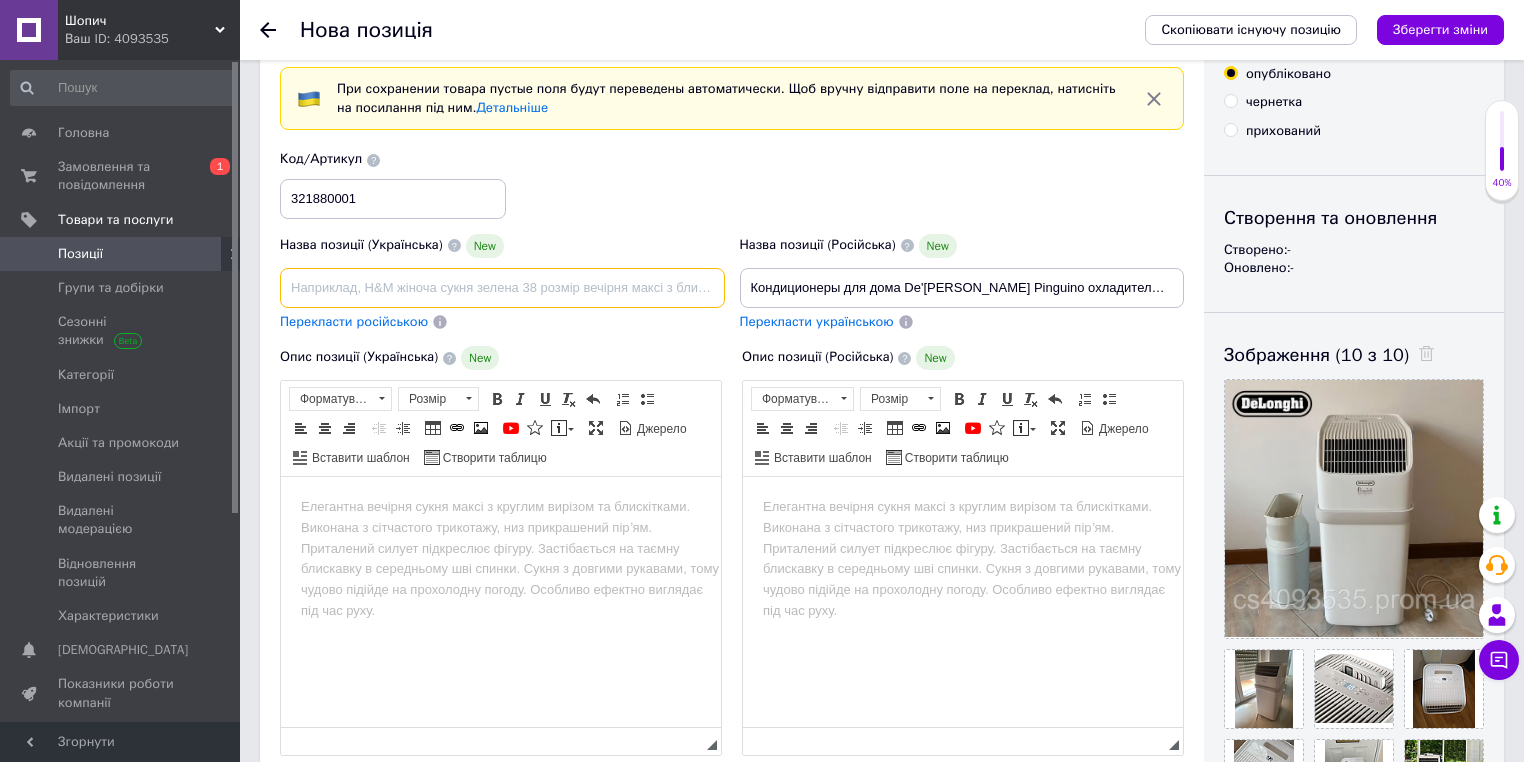 click at bounding box center (502, 288) 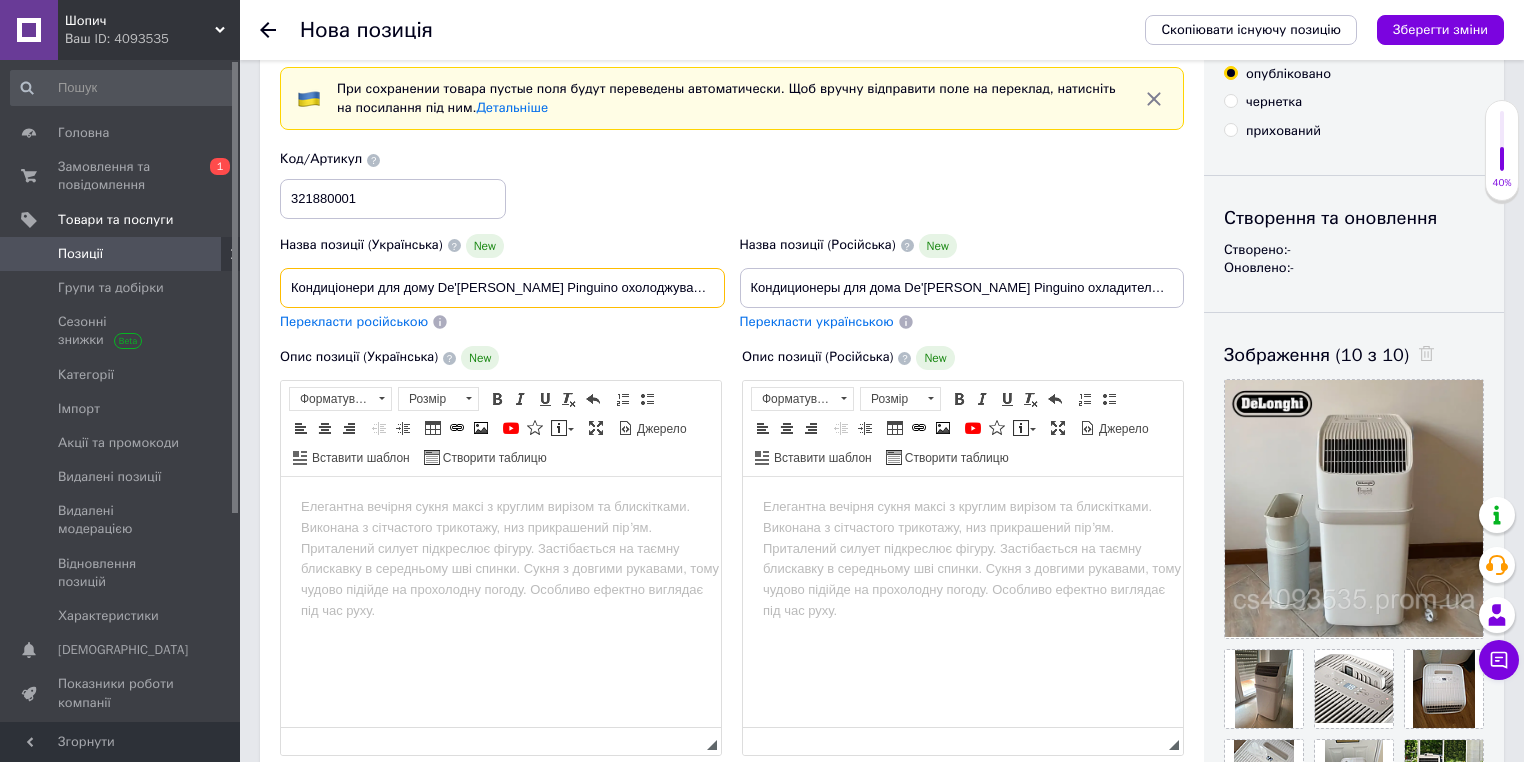 scroll, scrollTop: 0, scrollLeft: 216, axis: horizontal 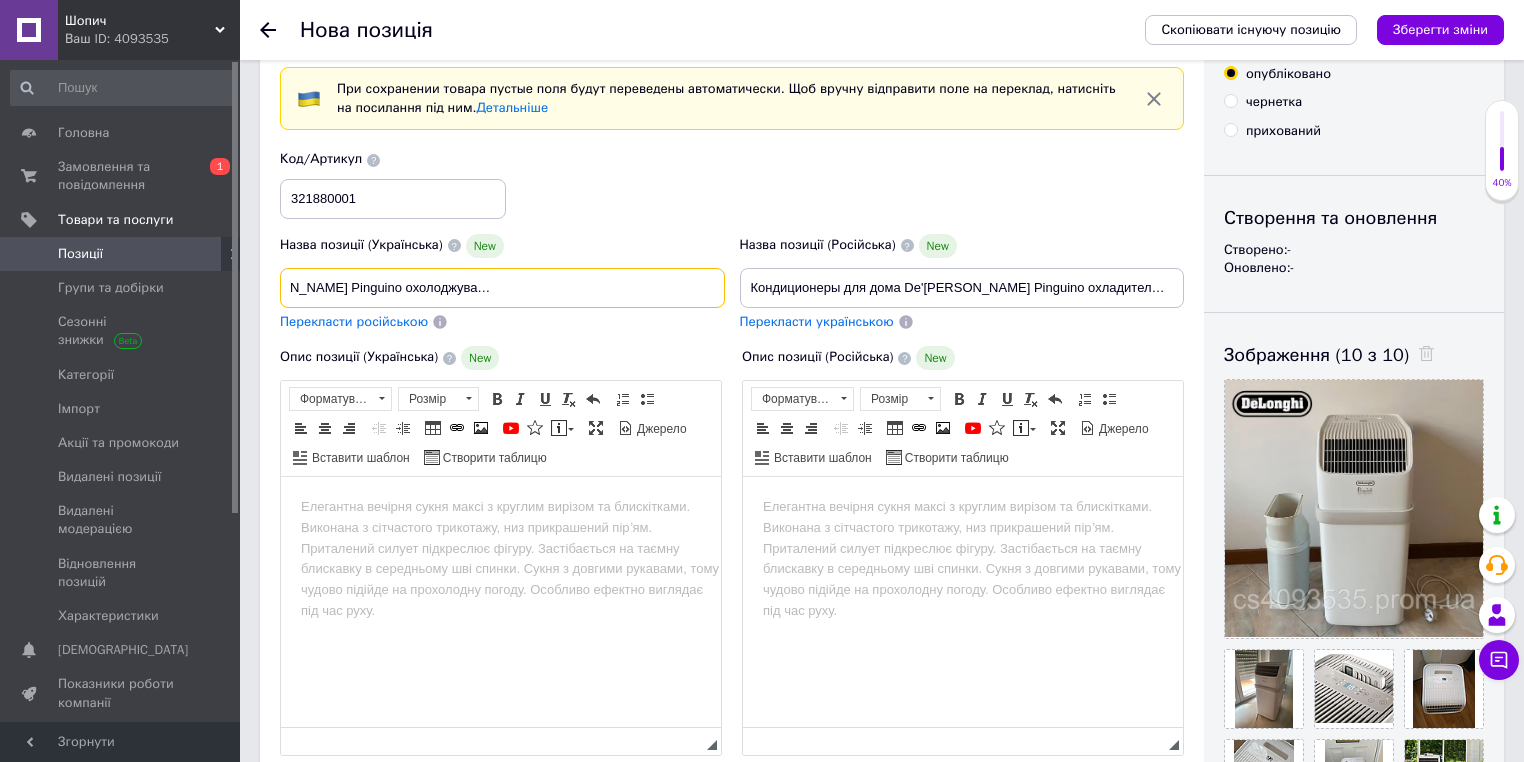 type on "Кондиціонери для дому De'[PERSON_NAME] Pinguino охолоджувач повітря мобільний 2,1кВт кондиціонер для офісу" 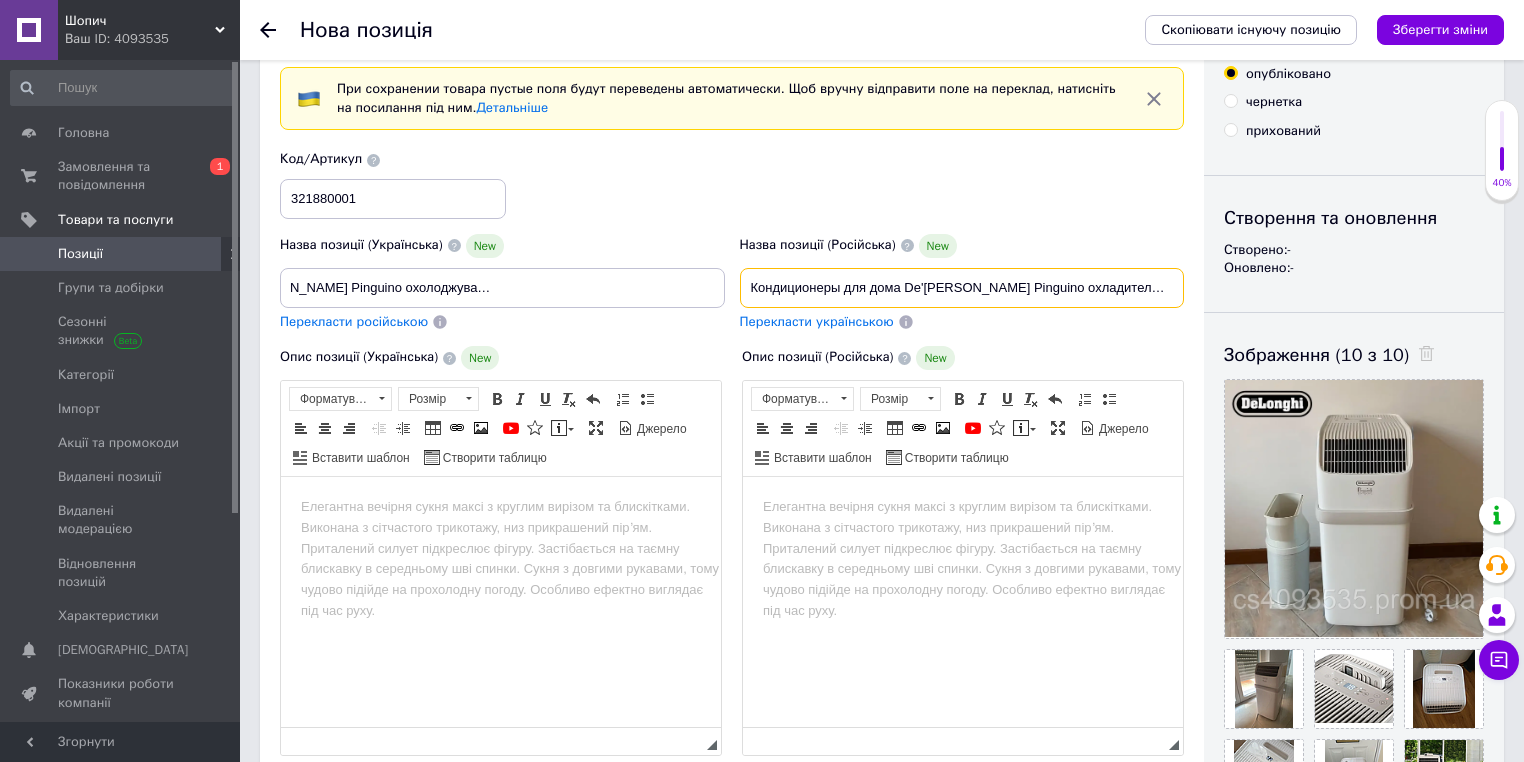 scroll, scrollTop: 0, scrollLeft: 0, axis: both 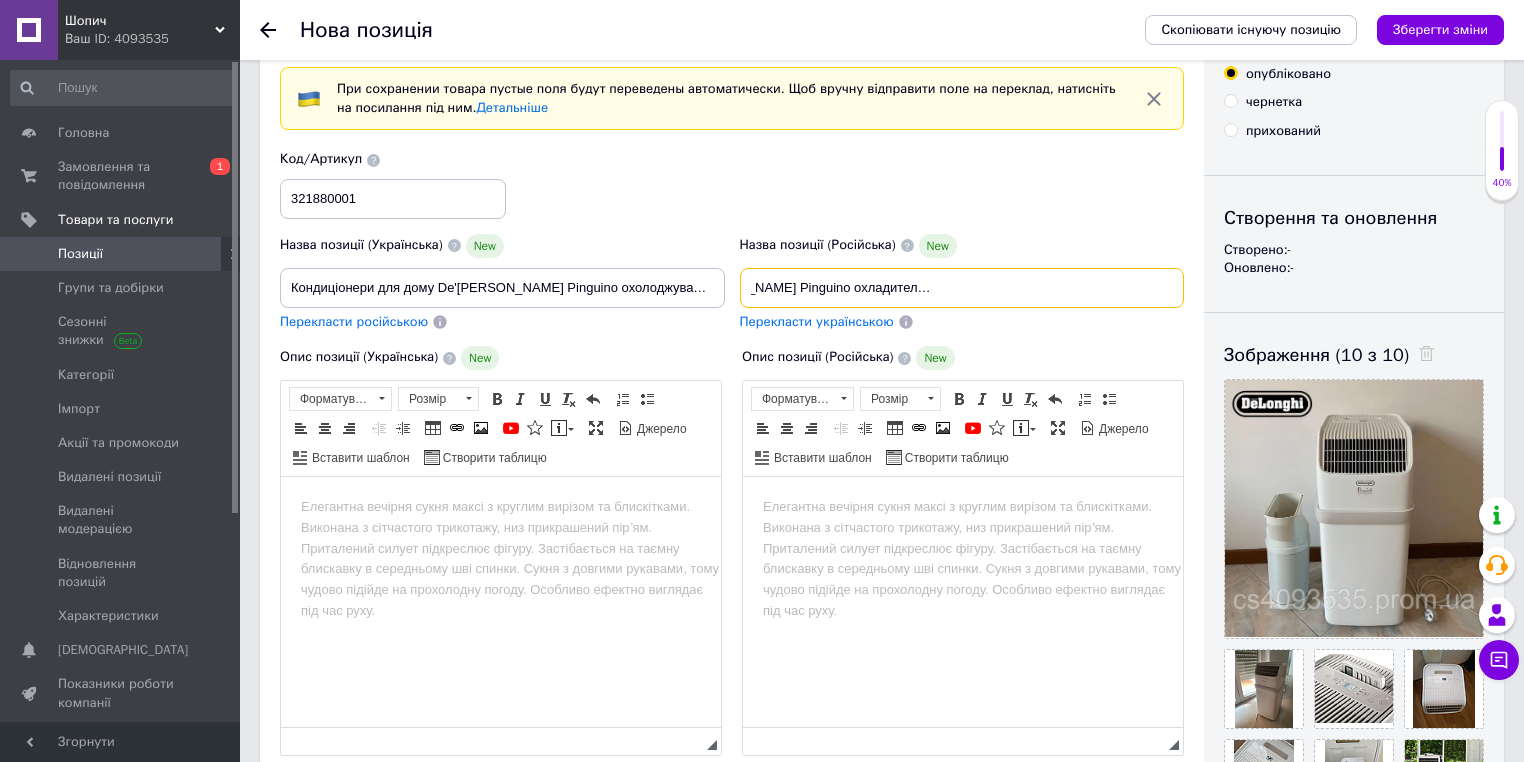 drag, startPoint x: 753, startPoint y: 280, endPoint x: 1182, endPoint y: 283, distance: 429.0105 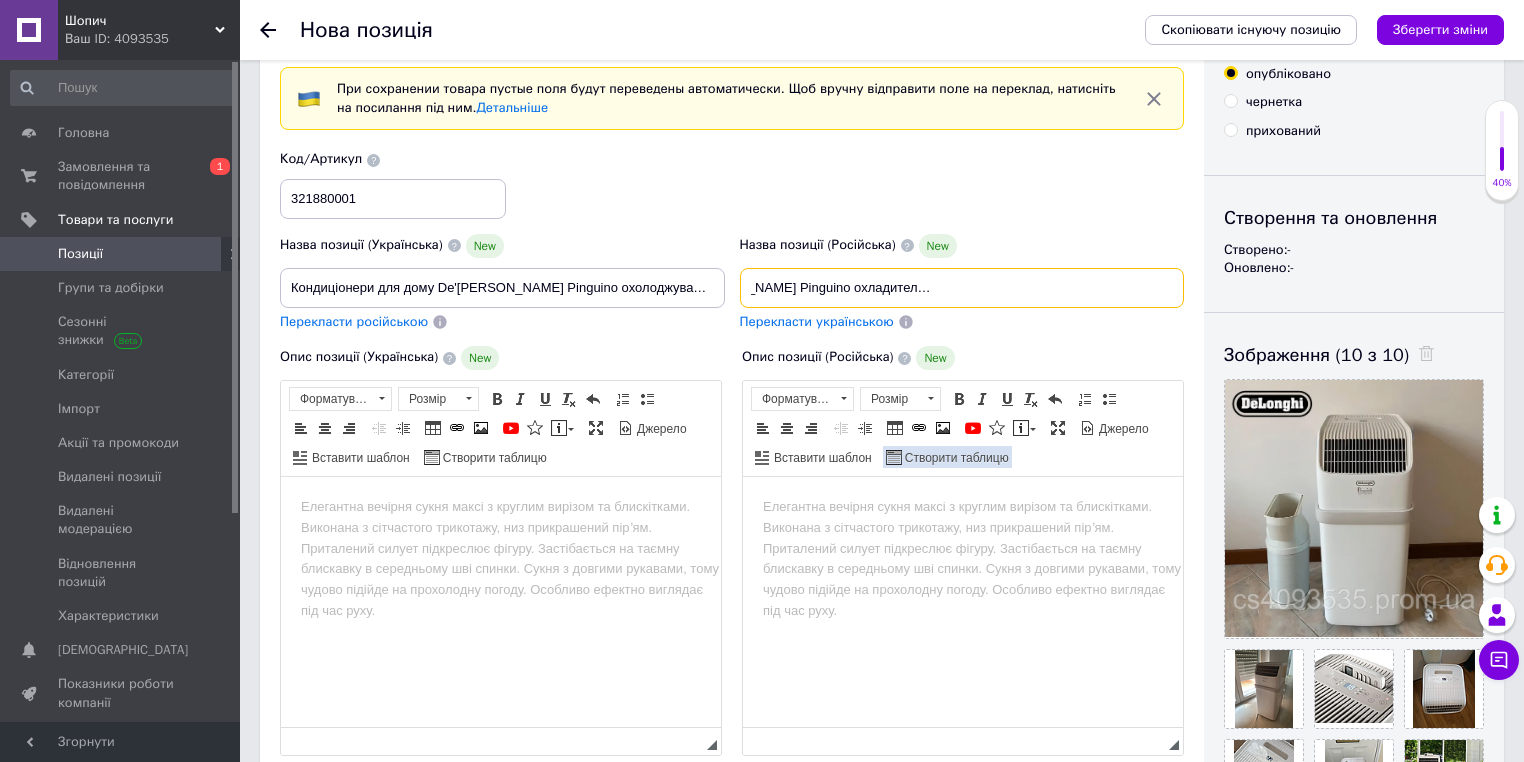 click on "Створити таблицю" at bounding box center [955, 458] 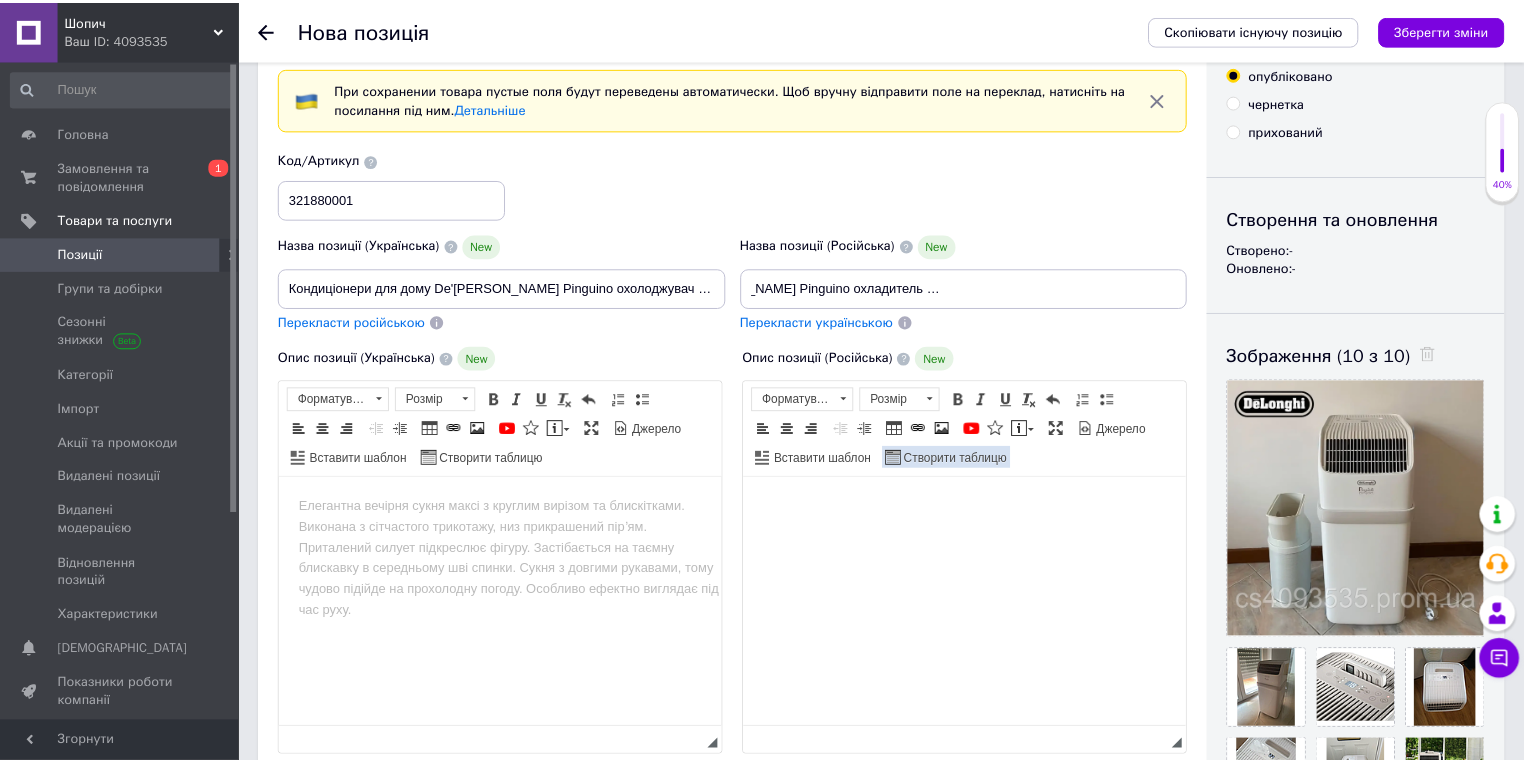 scroll, scrollTop: 0, scrollLeft: 0, axis: both 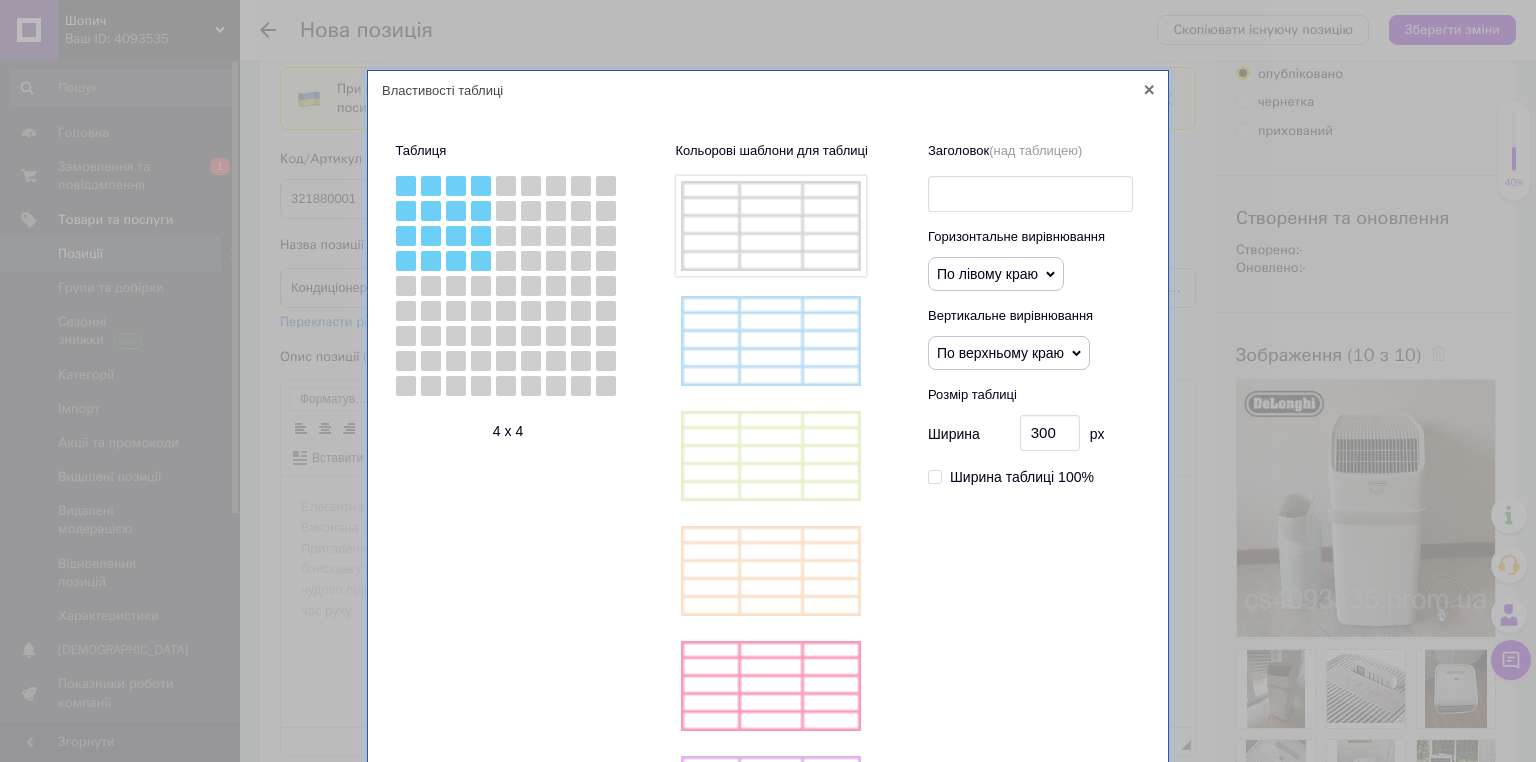 click 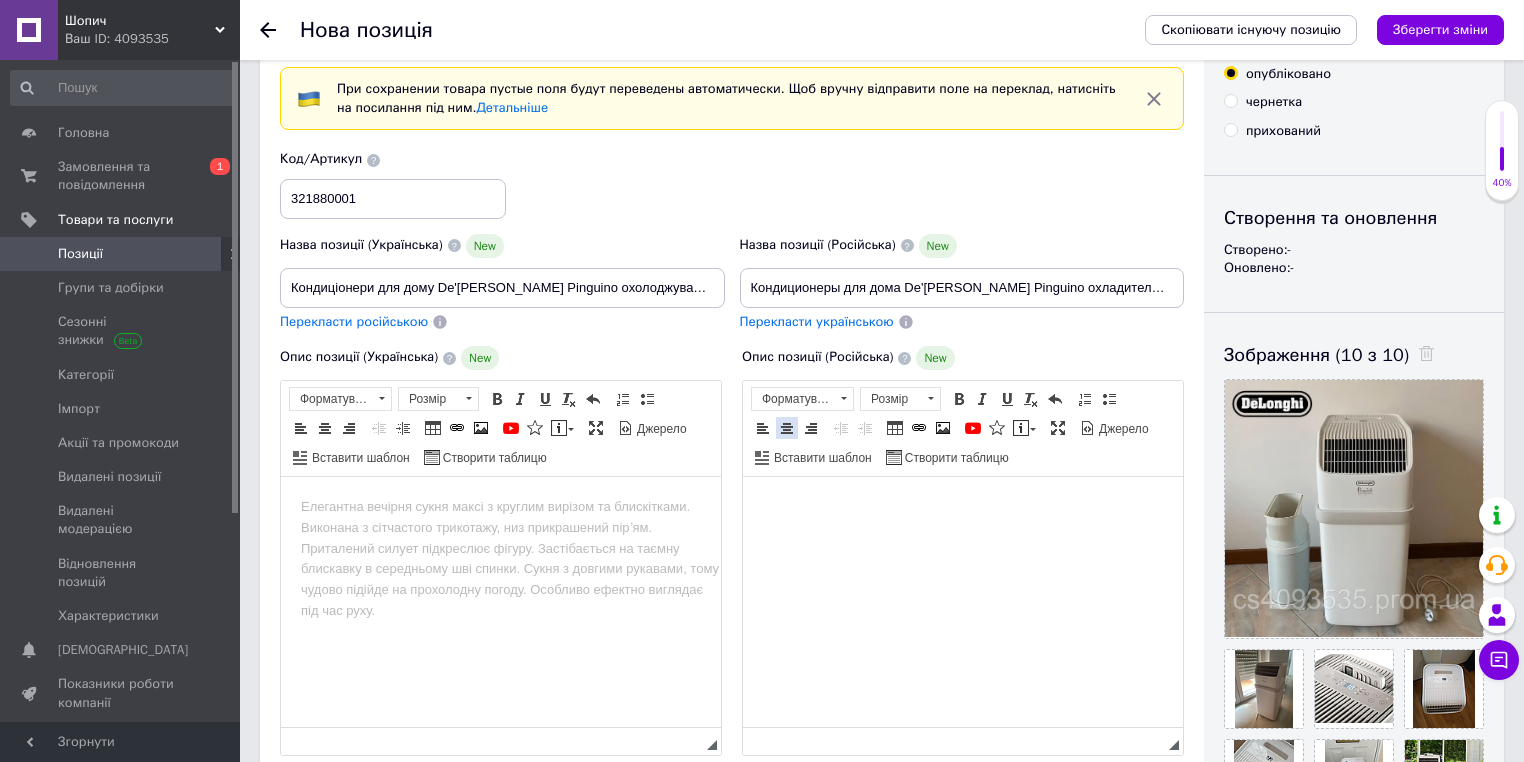 click at bounding box center [787, 428] 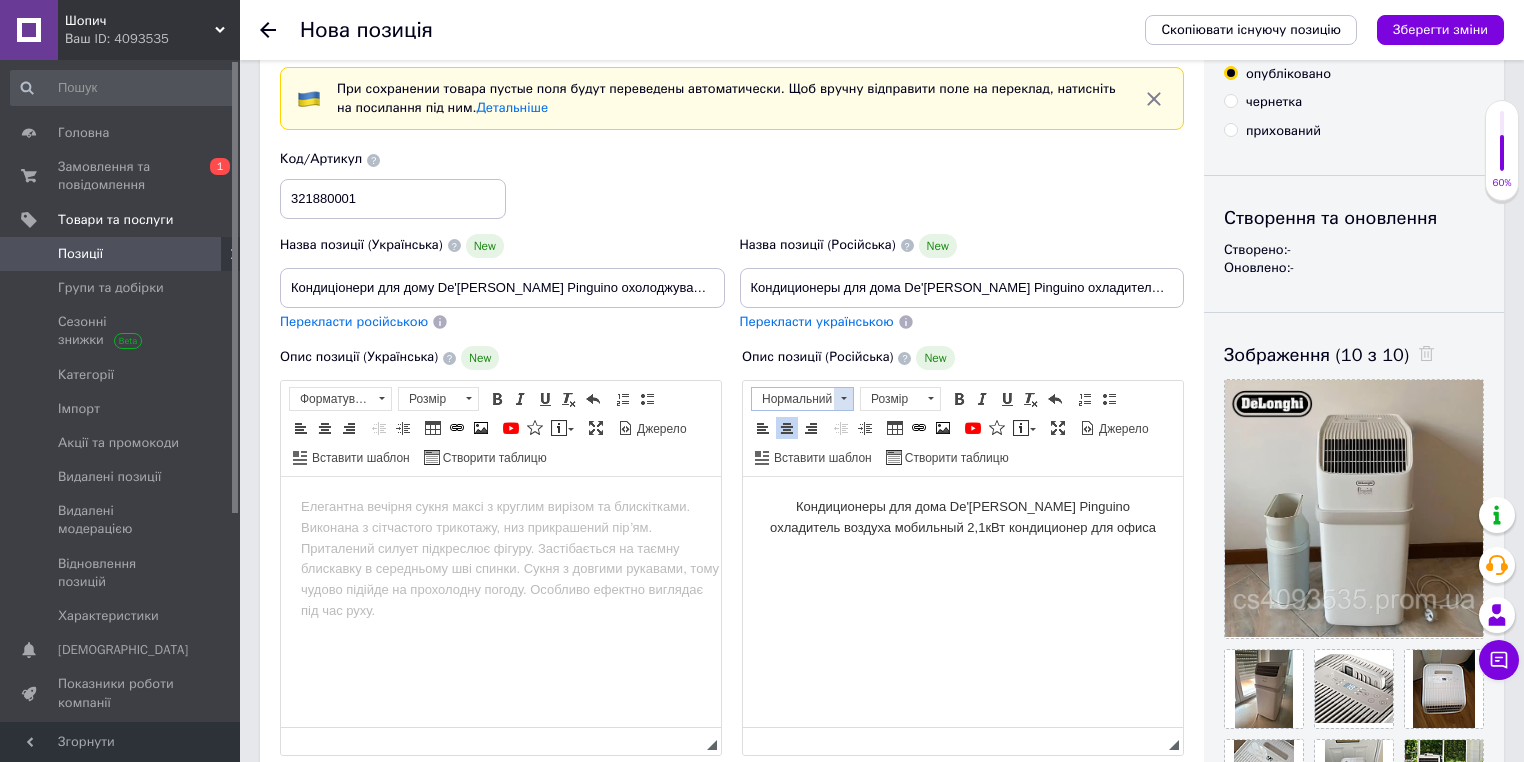click on "Нормальний" at bounding box center [793, 399] 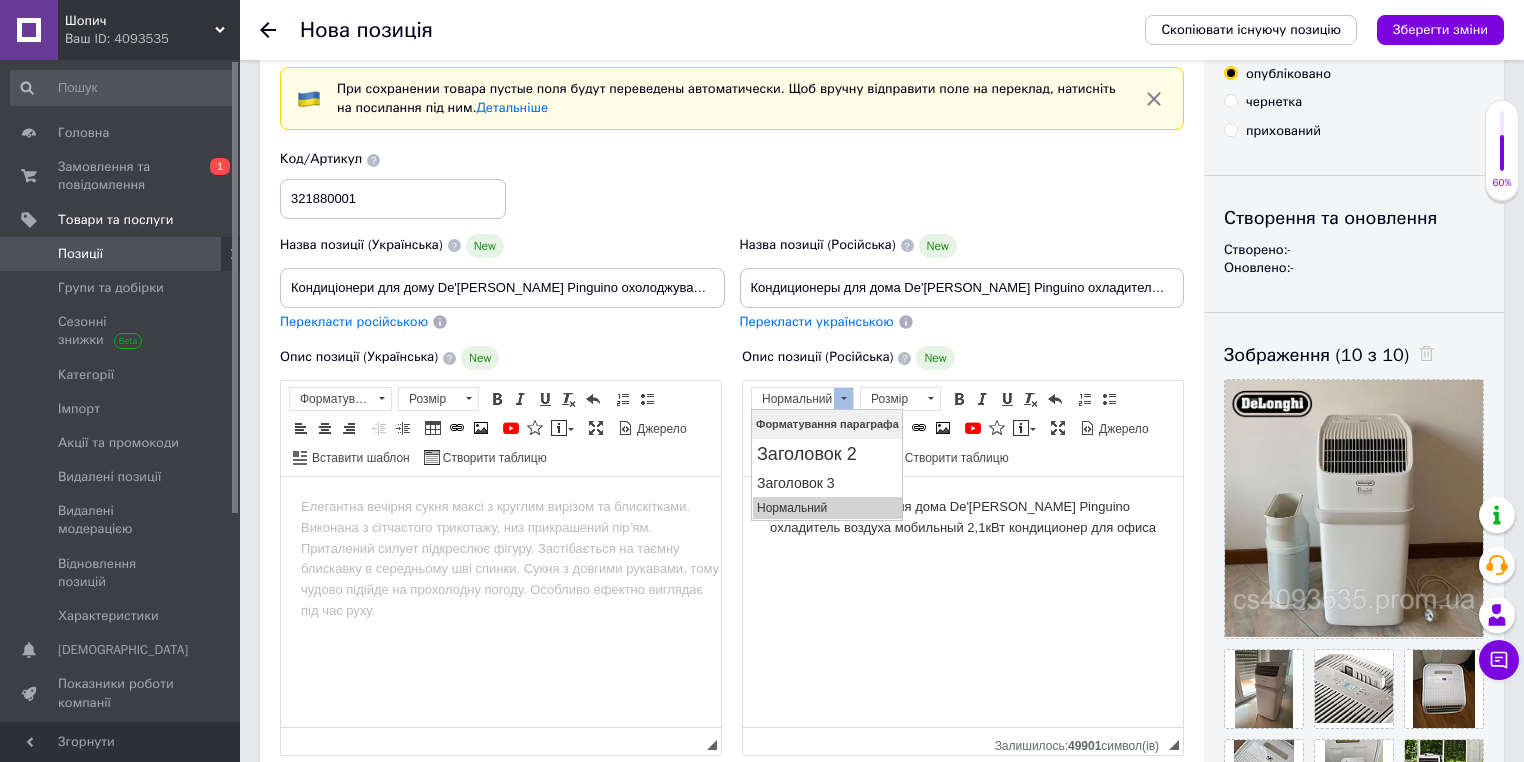 scroll, scrollTop: 0, scrollLeft: 0, axis: both 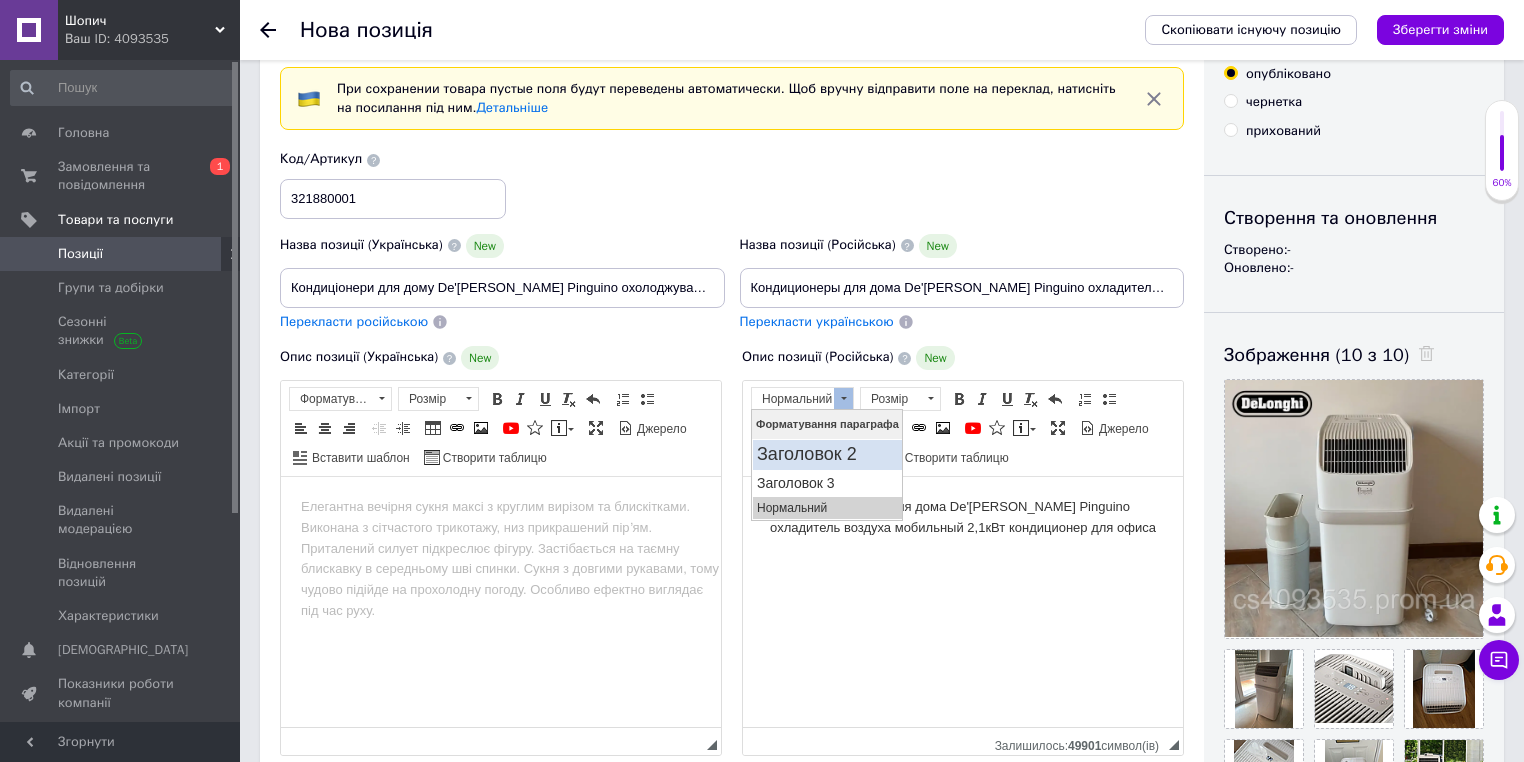 click on "Заголовок 2" at bounding box center [826, 454] 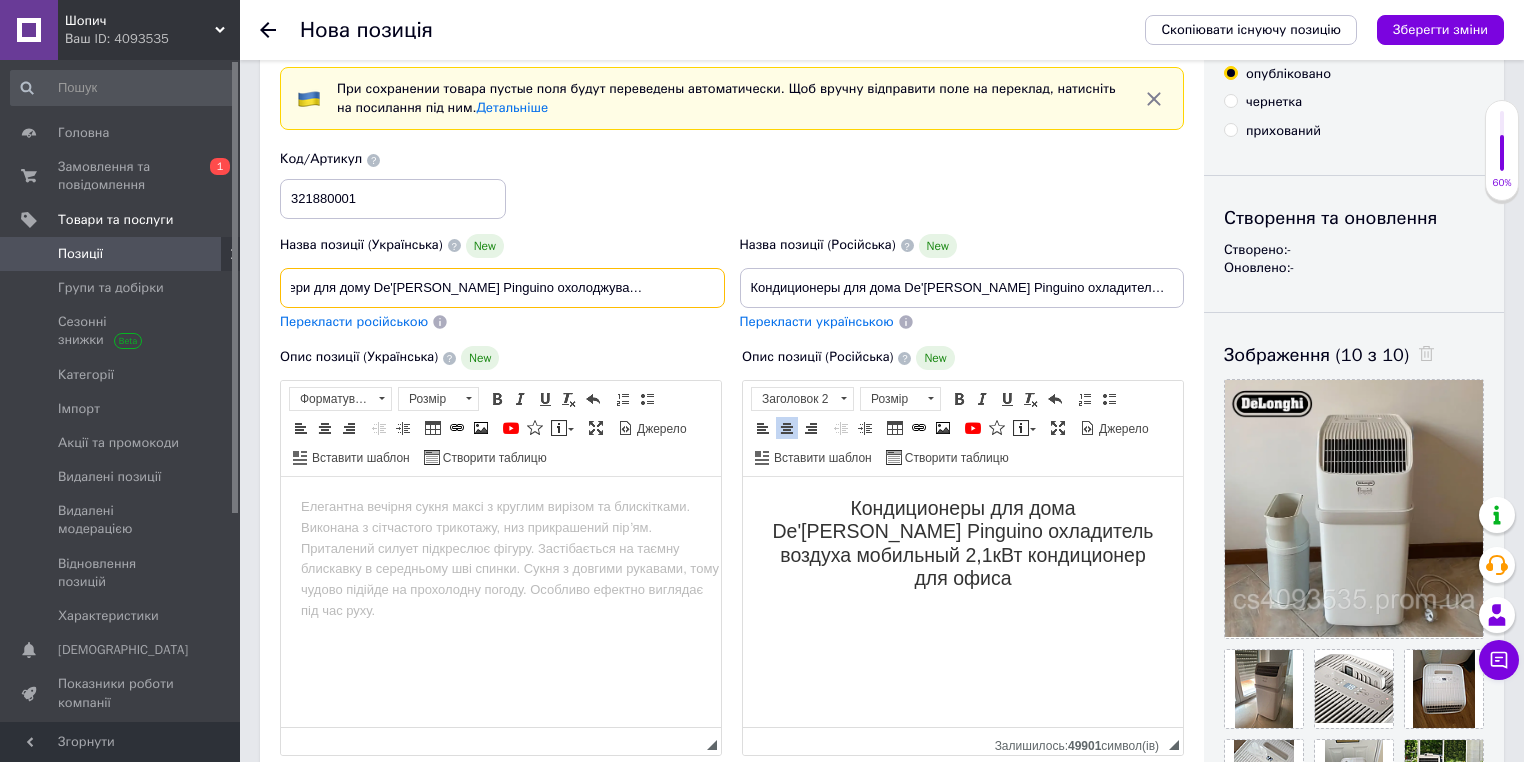 scroll, scrollTop: 0, scrollLeft: 216, axis: horizontal 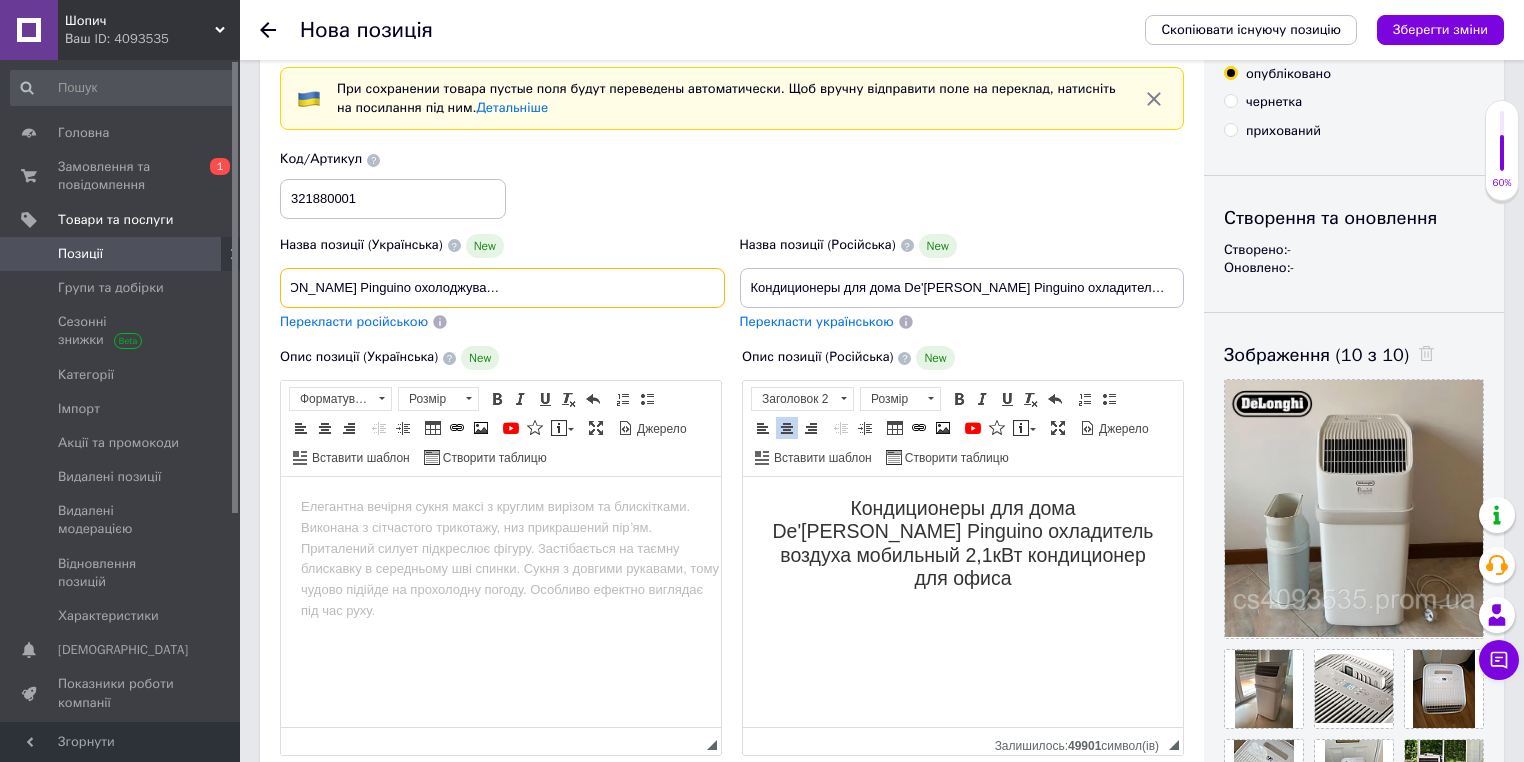 drag, startPoint x: 290, startPoint y: 283, endPoint x: 723, endPoint y: 290, distance: 433.05658 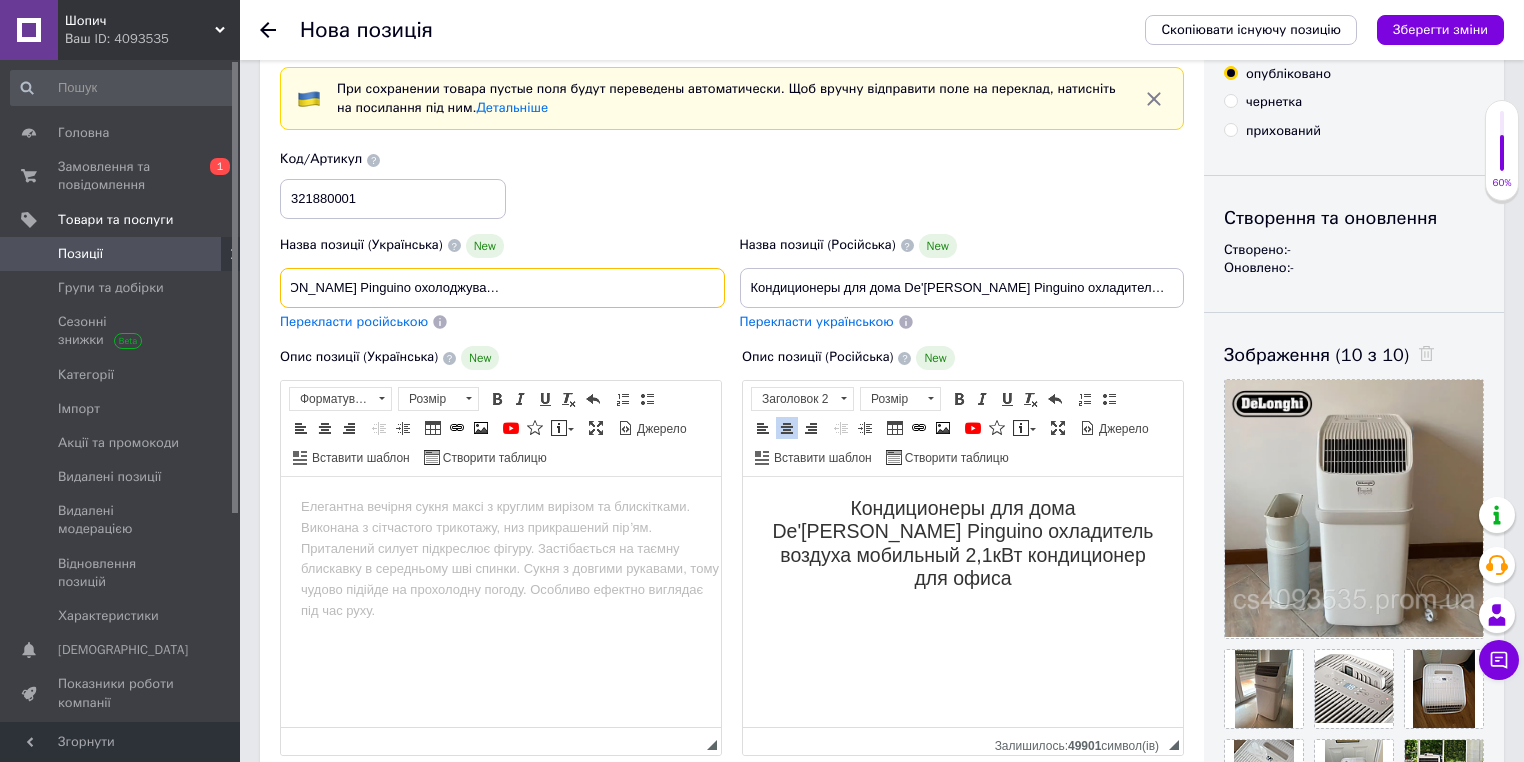 click on "Кондиціонери для дому De'[PERSON_NAME] Pinguino охолоджувач повітря мобільний 2,1кВт кондиціонер для офісу" at bounding box center (502, 288) 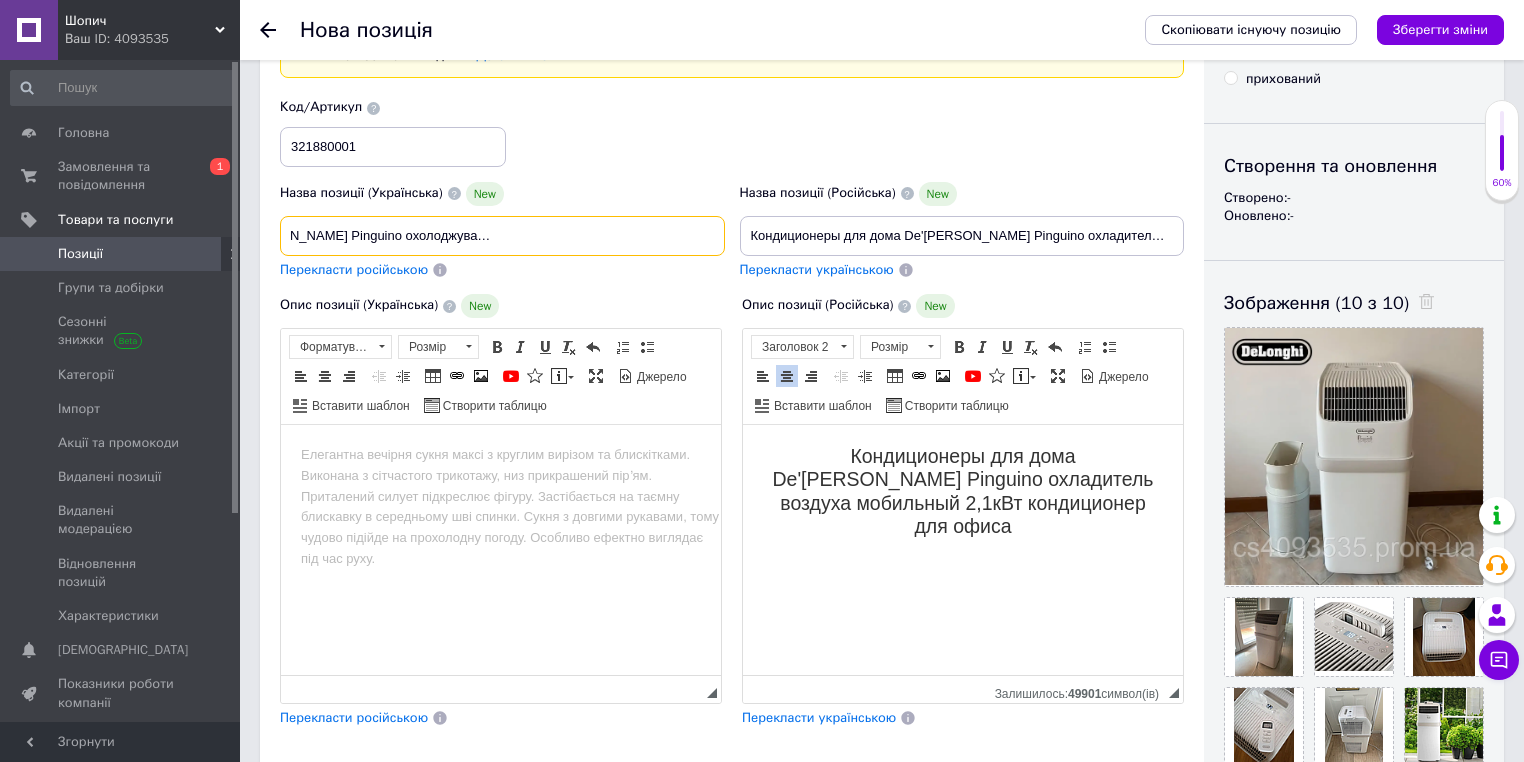 scroll, scrollTop: 160, scrollLeft: 0, axis: vertical 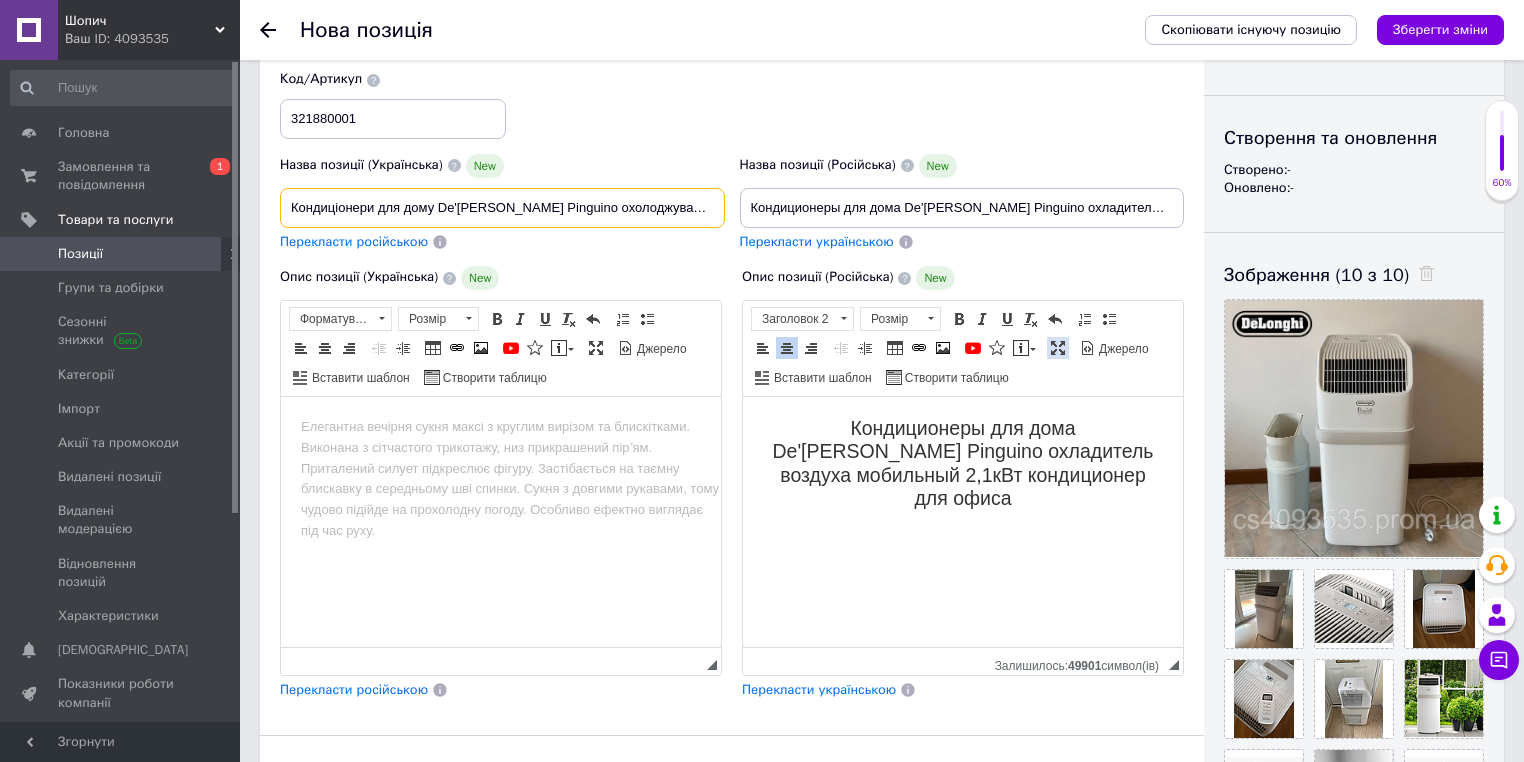 click at bounding box center [1058, 348] 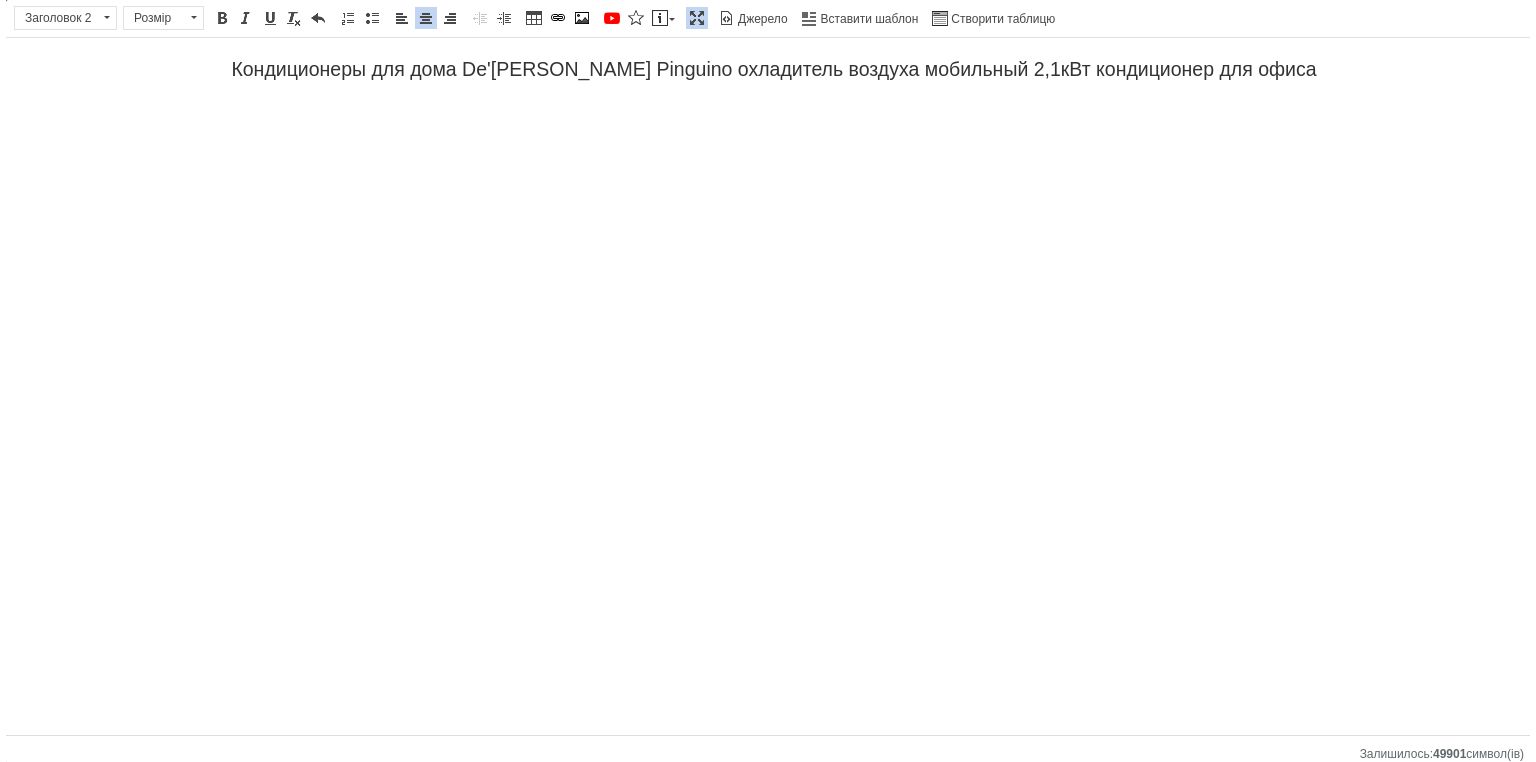 scroll, scrollTop: 0, scrollLeft: 0, axis: both 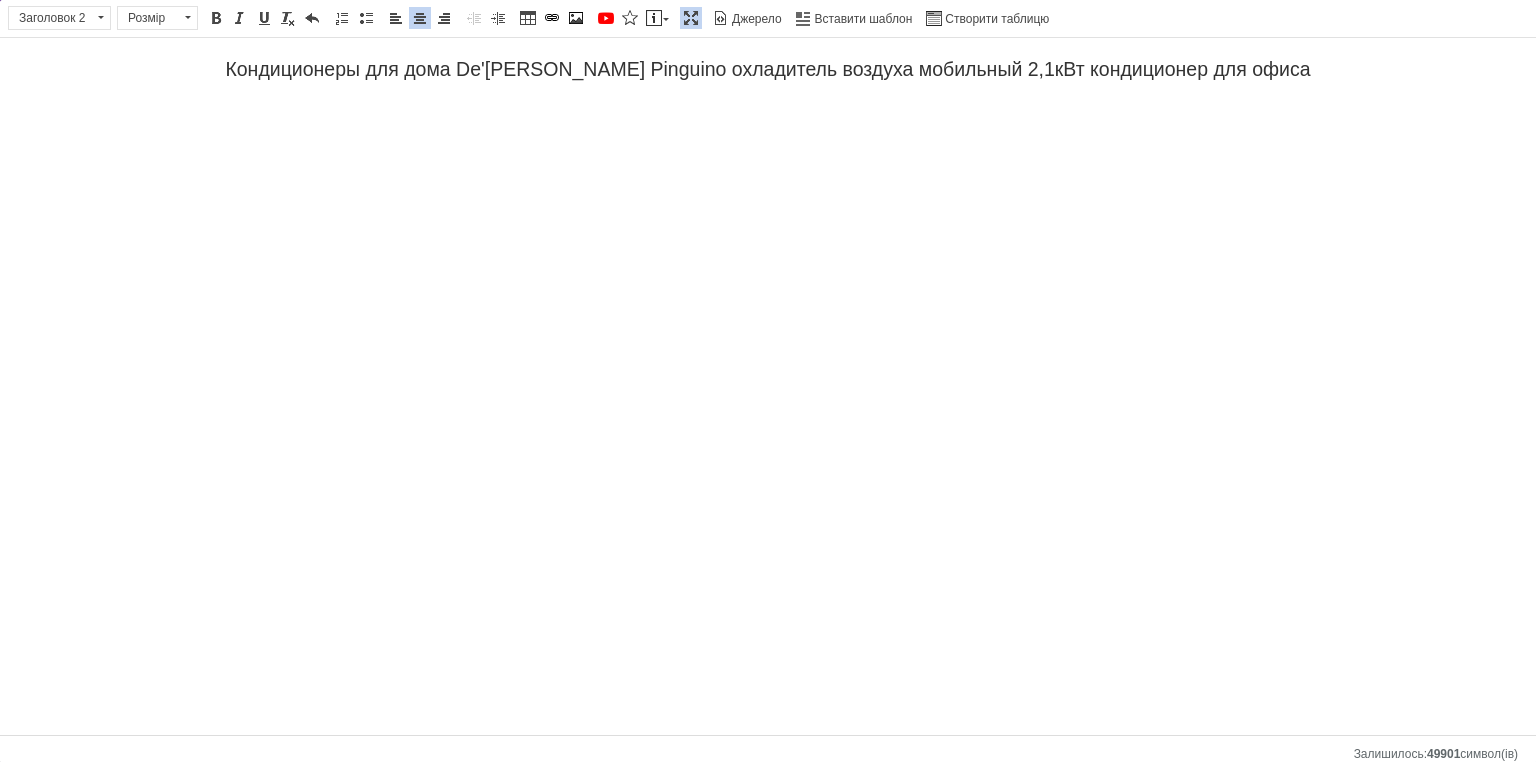 click on "Кондиционеры для дома De'[PERSON_NAME] Pinguino охладитель воздуха мобильный 2,1кВт кондиционер для офиса" at bounding box center (768, 69) 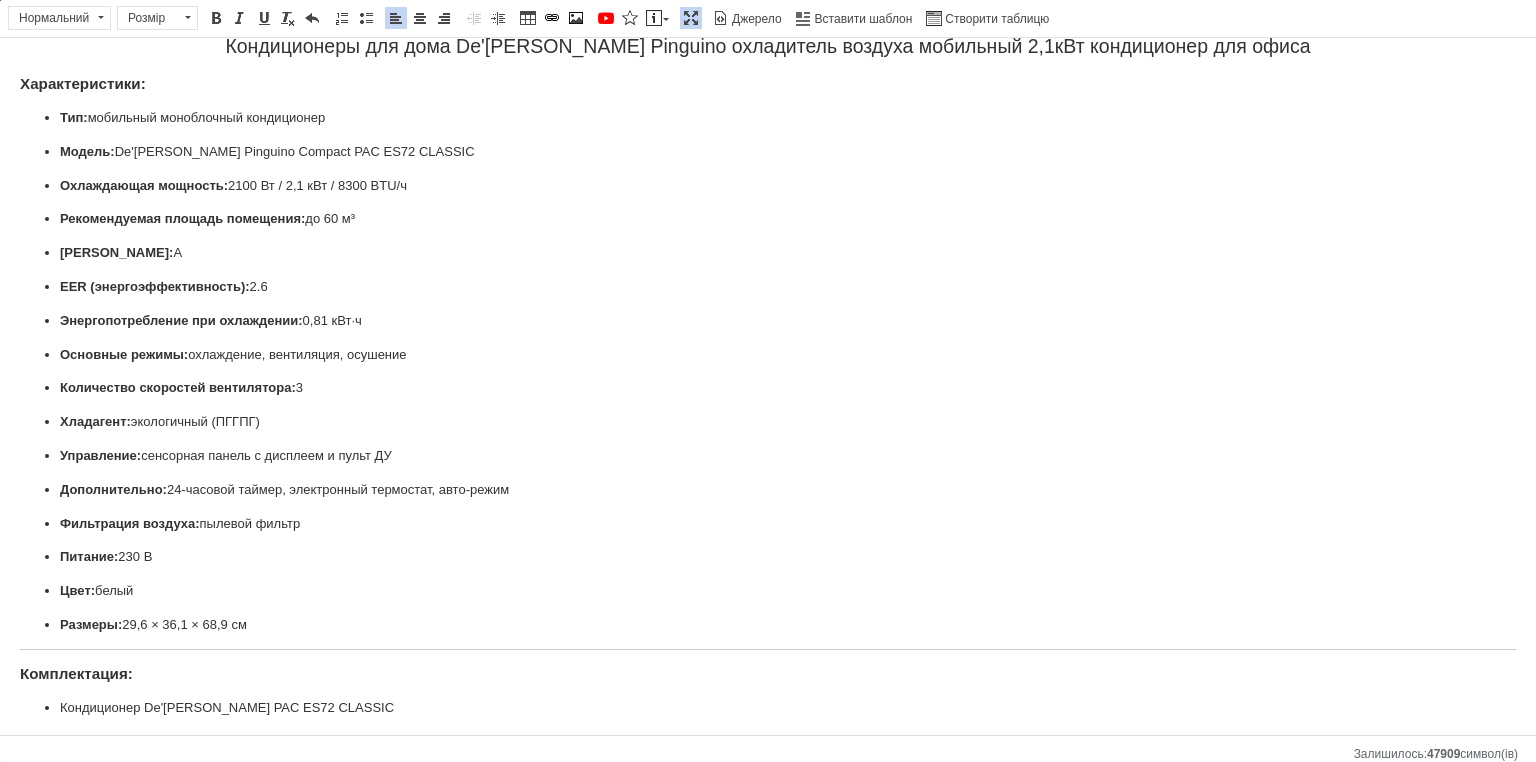 scroll, scrollTop: 0, scrollLeft: 0, axis: both 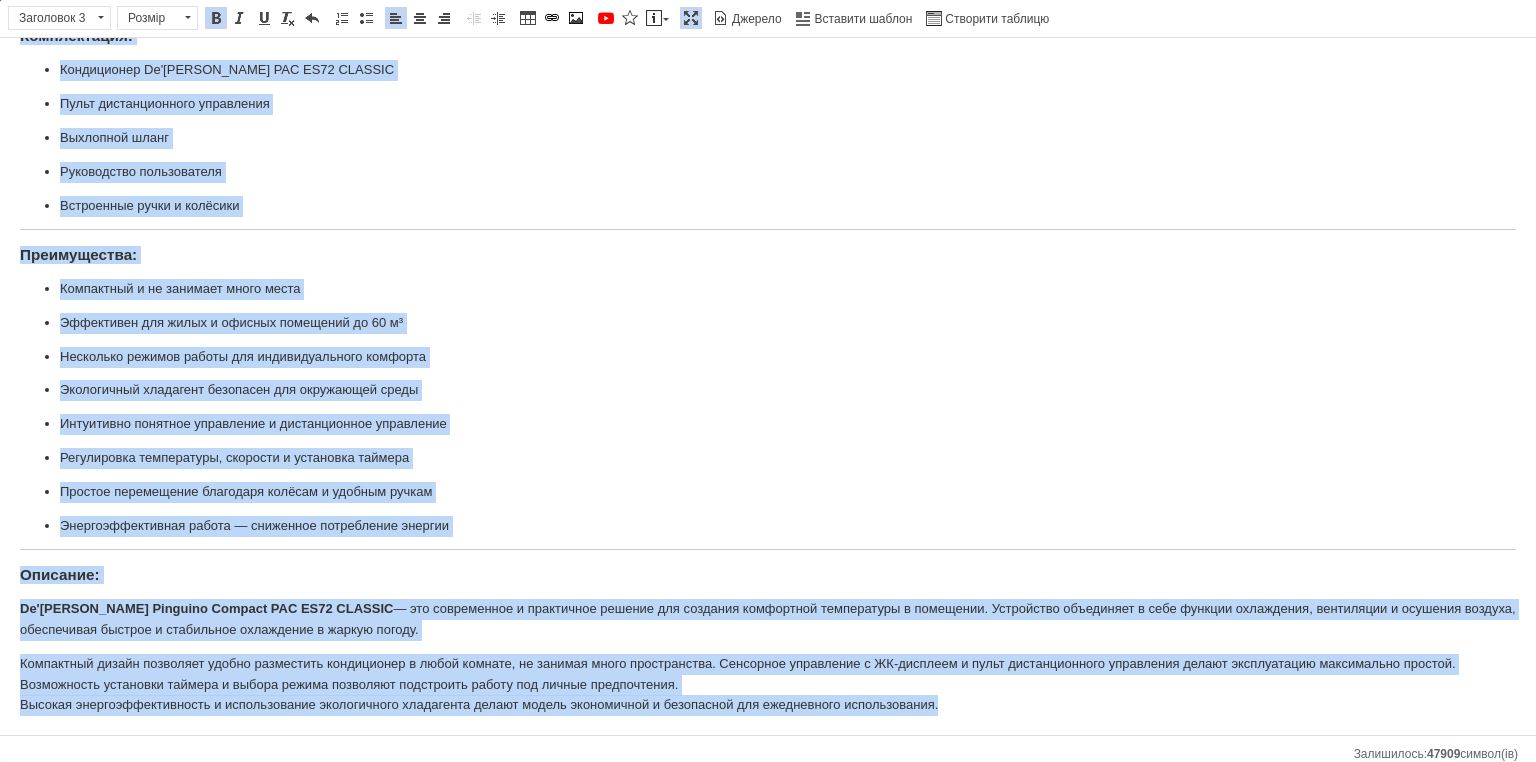 drag, startPoint x: 17, startPoint y: 96, endPoint x: 944, endPoint y: 669, distance: 1089.7972 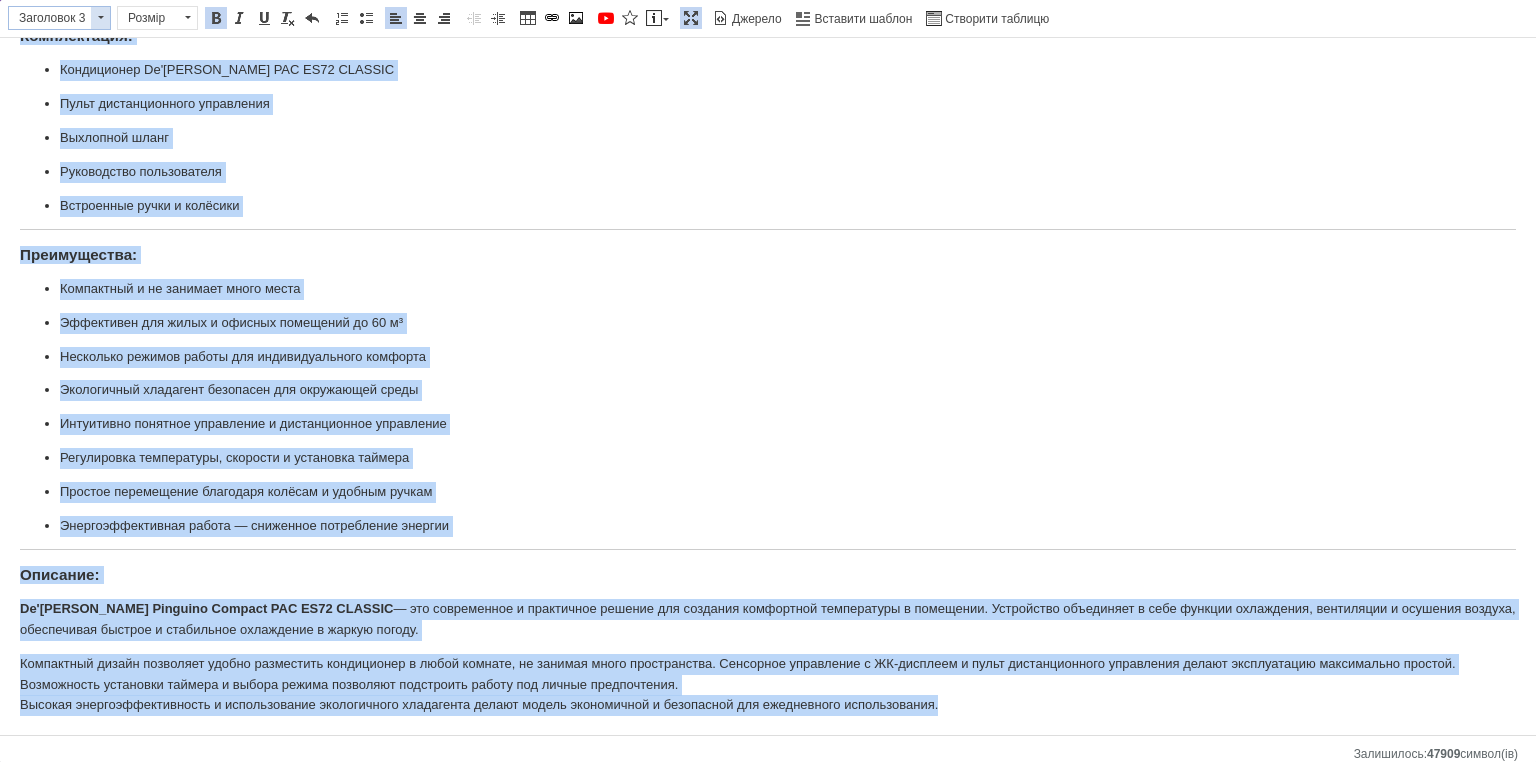 click on "Заголовок 3" at bounding box center [50, 18] 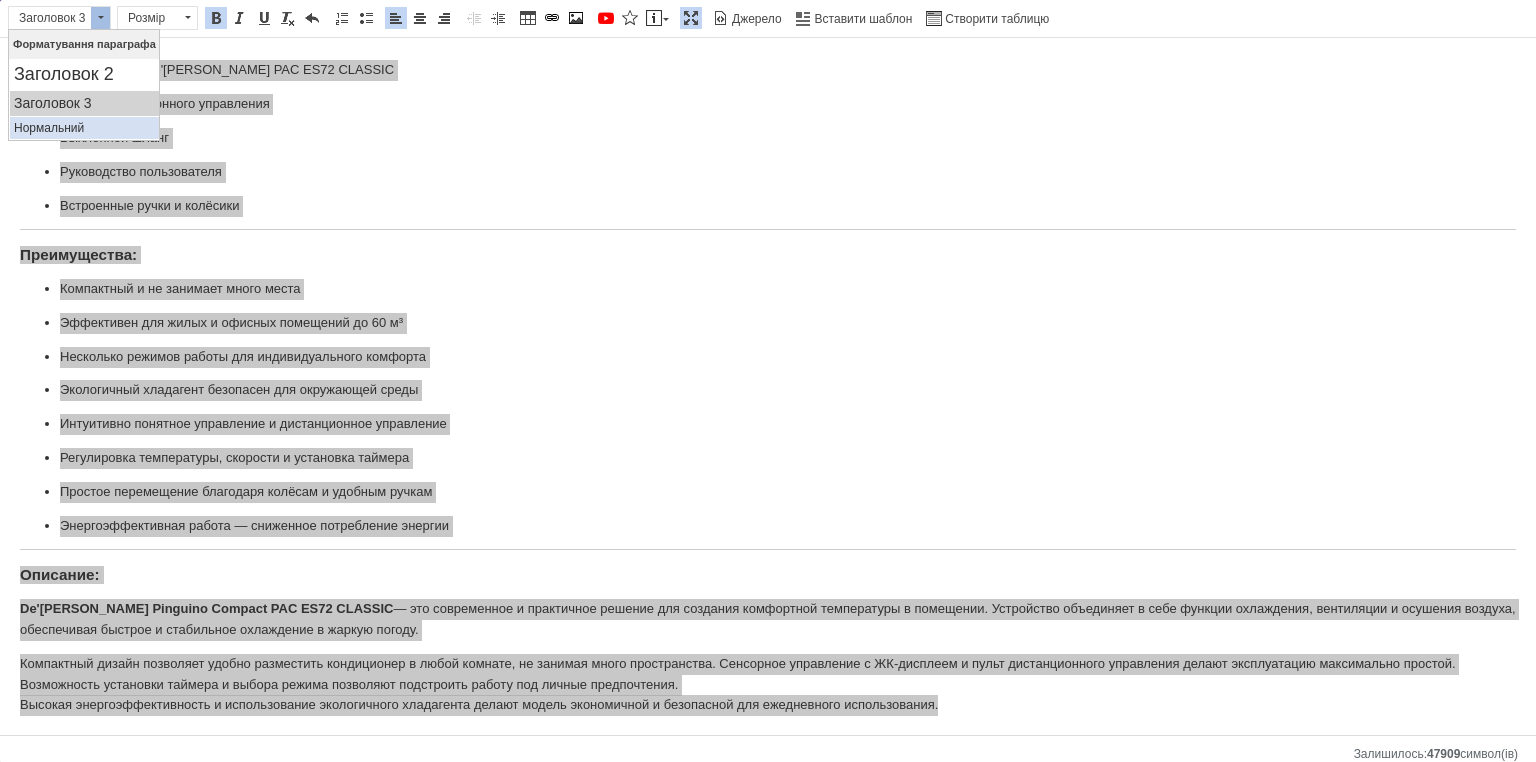 click on "Нормальний" at bounding box center (84, 128) 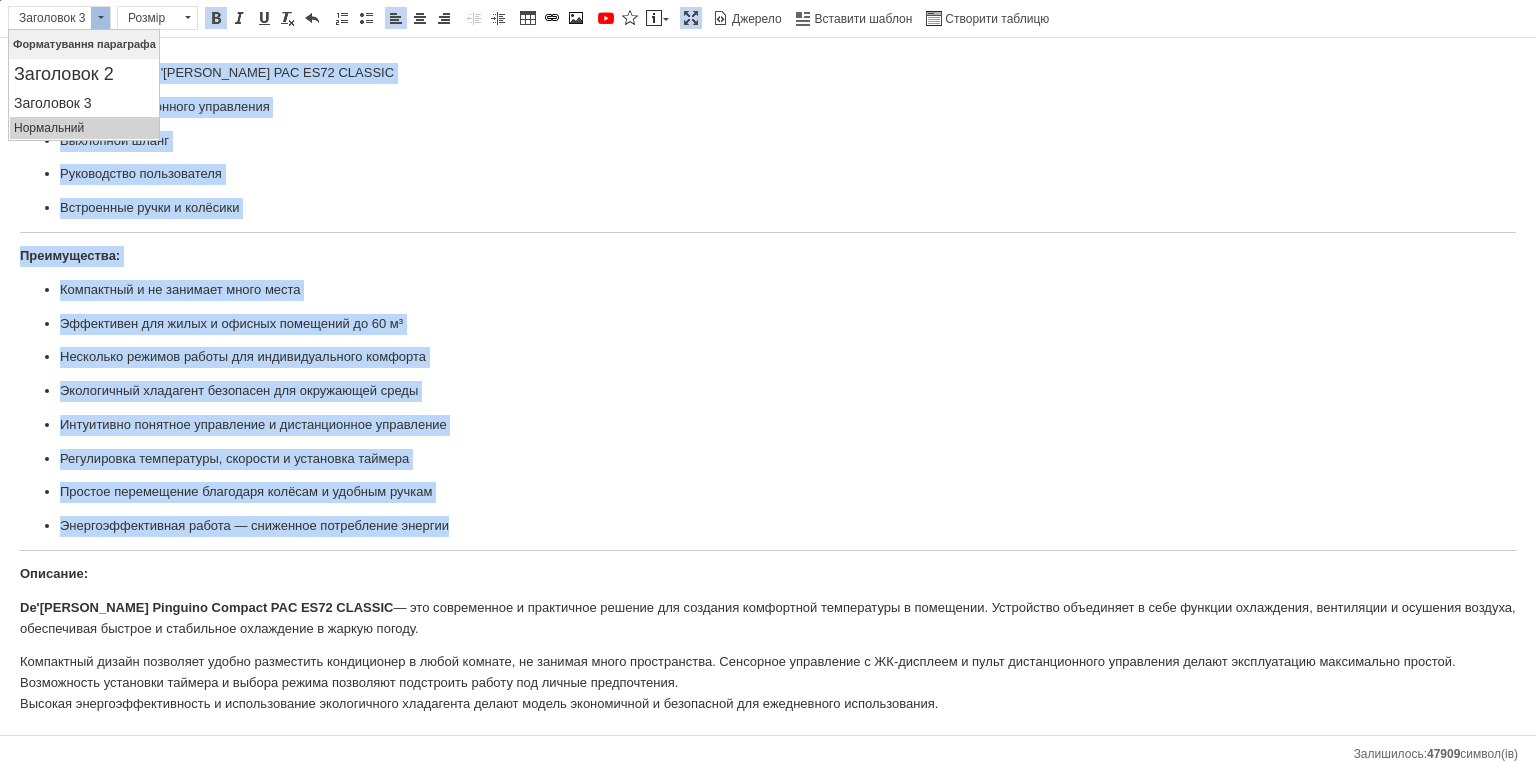 scroll, scrollTop: 656, scrollLeft: 0, axis: vertical 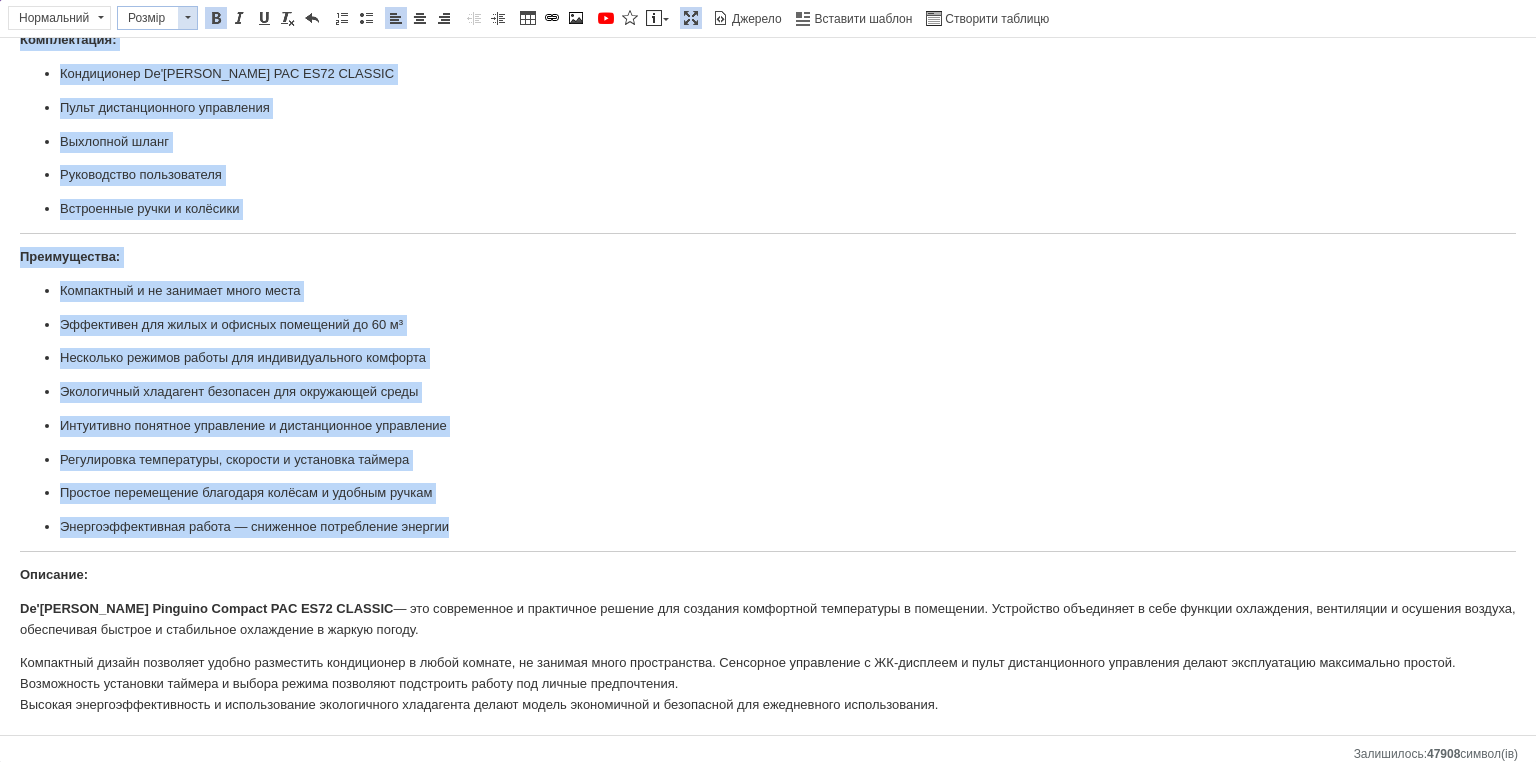 click on "Розмір" at bounding box center [148, 18] 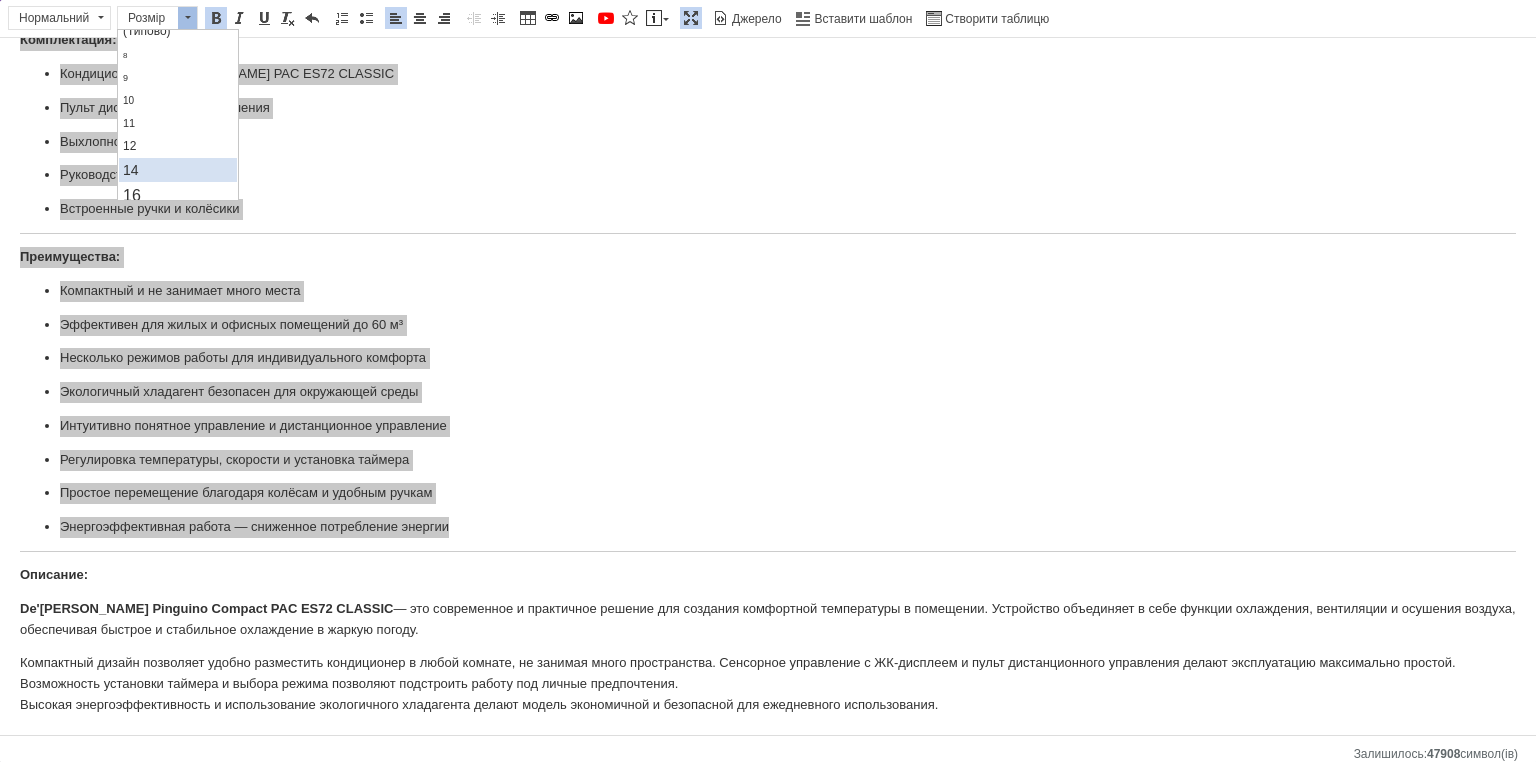scroll, scrollTop: 80, scrollLeft: 0, axis: vertical 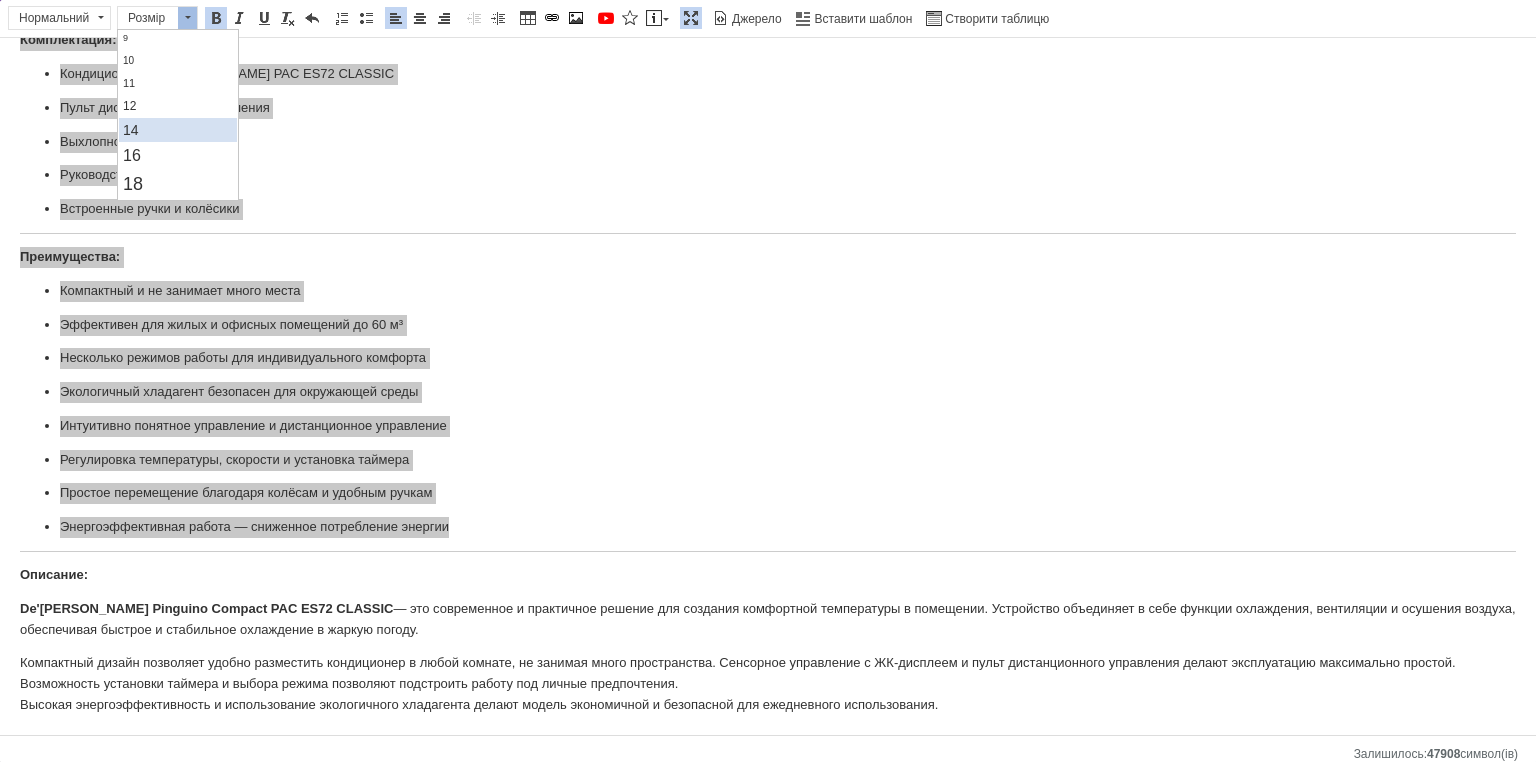 click on "14" at bounding box center (177, 130) 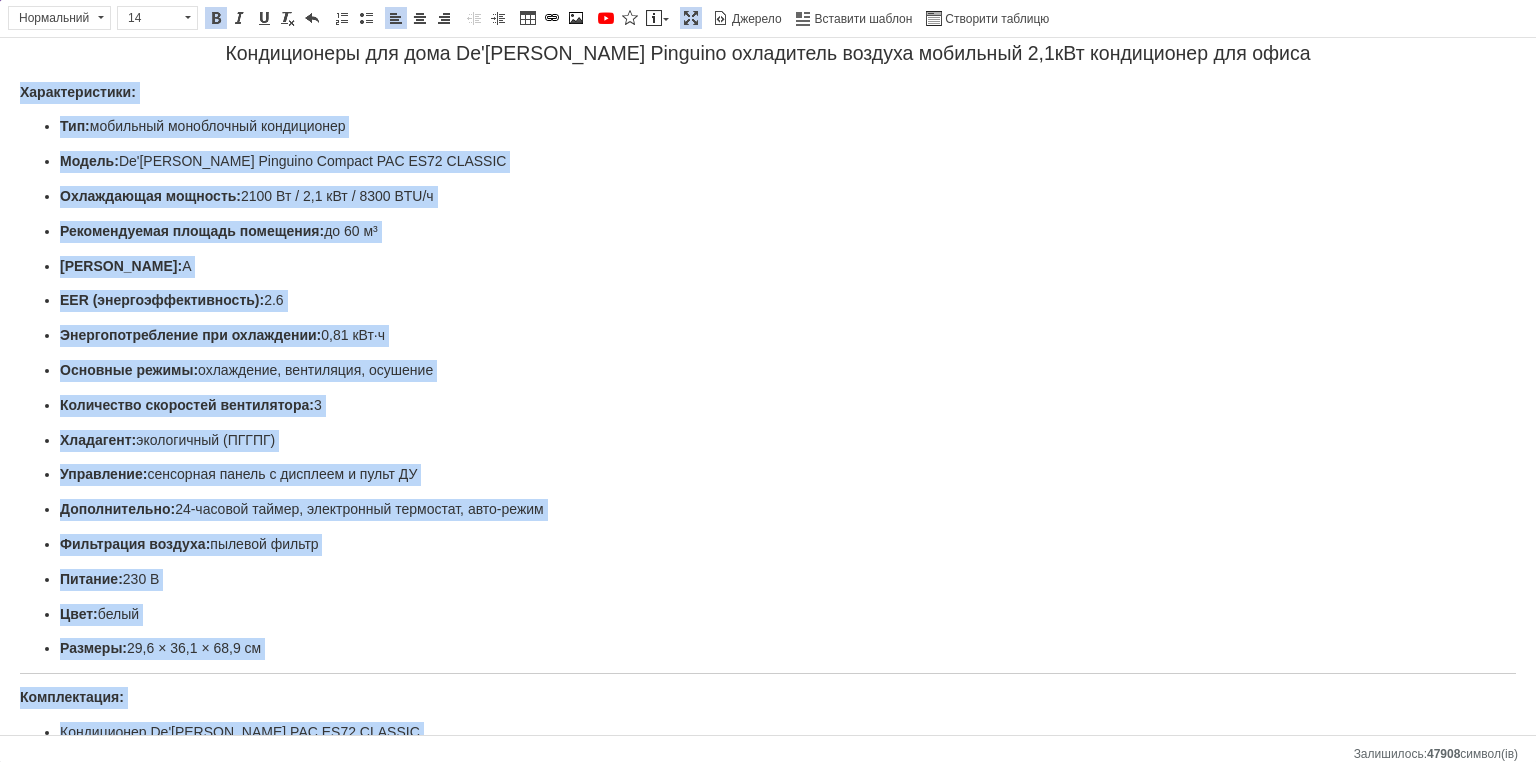 scroll, scrollTop: 3, scrollLeft: 0, axis: vertical 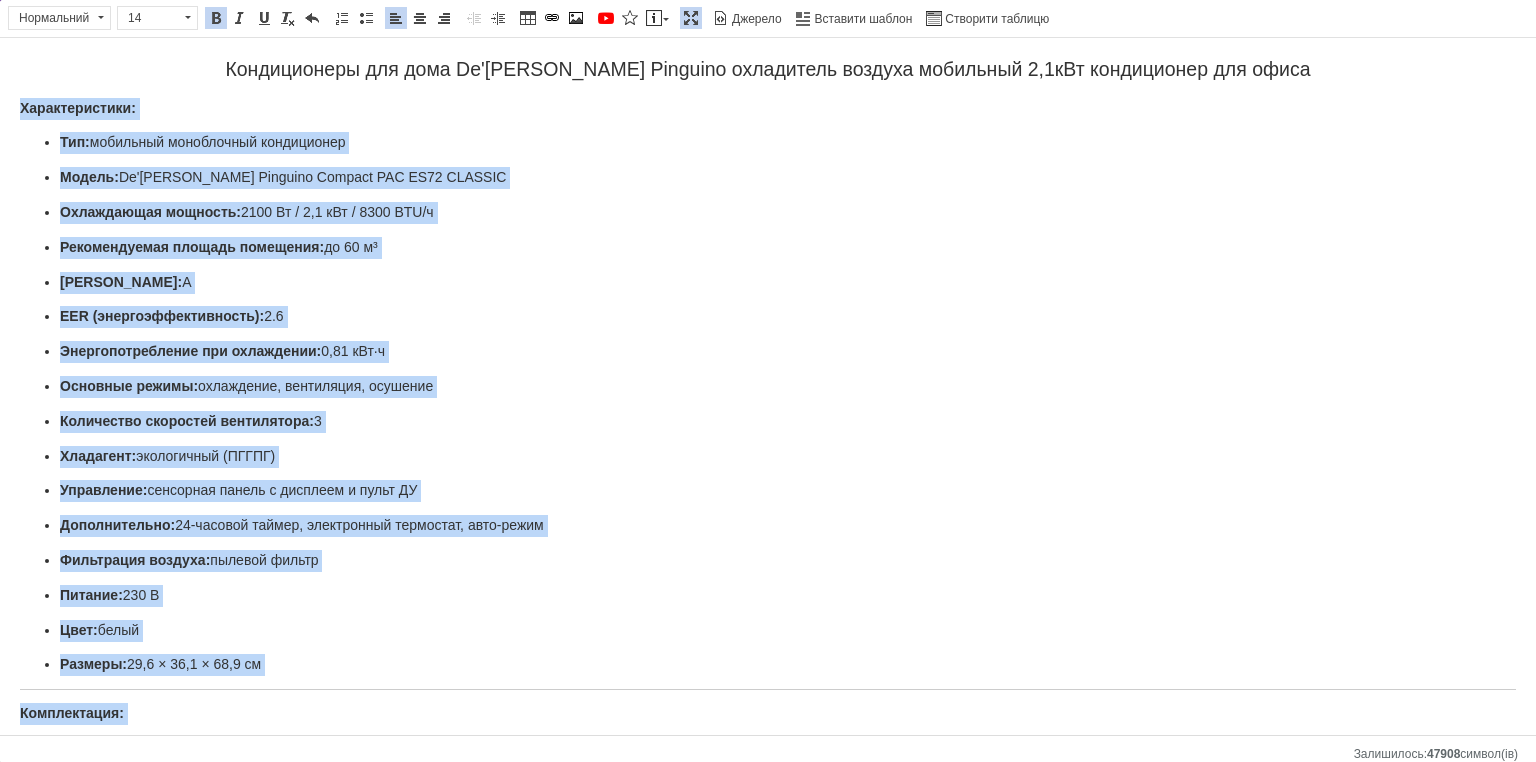 click on "Характеристики:" at bounding box center [768, 109] 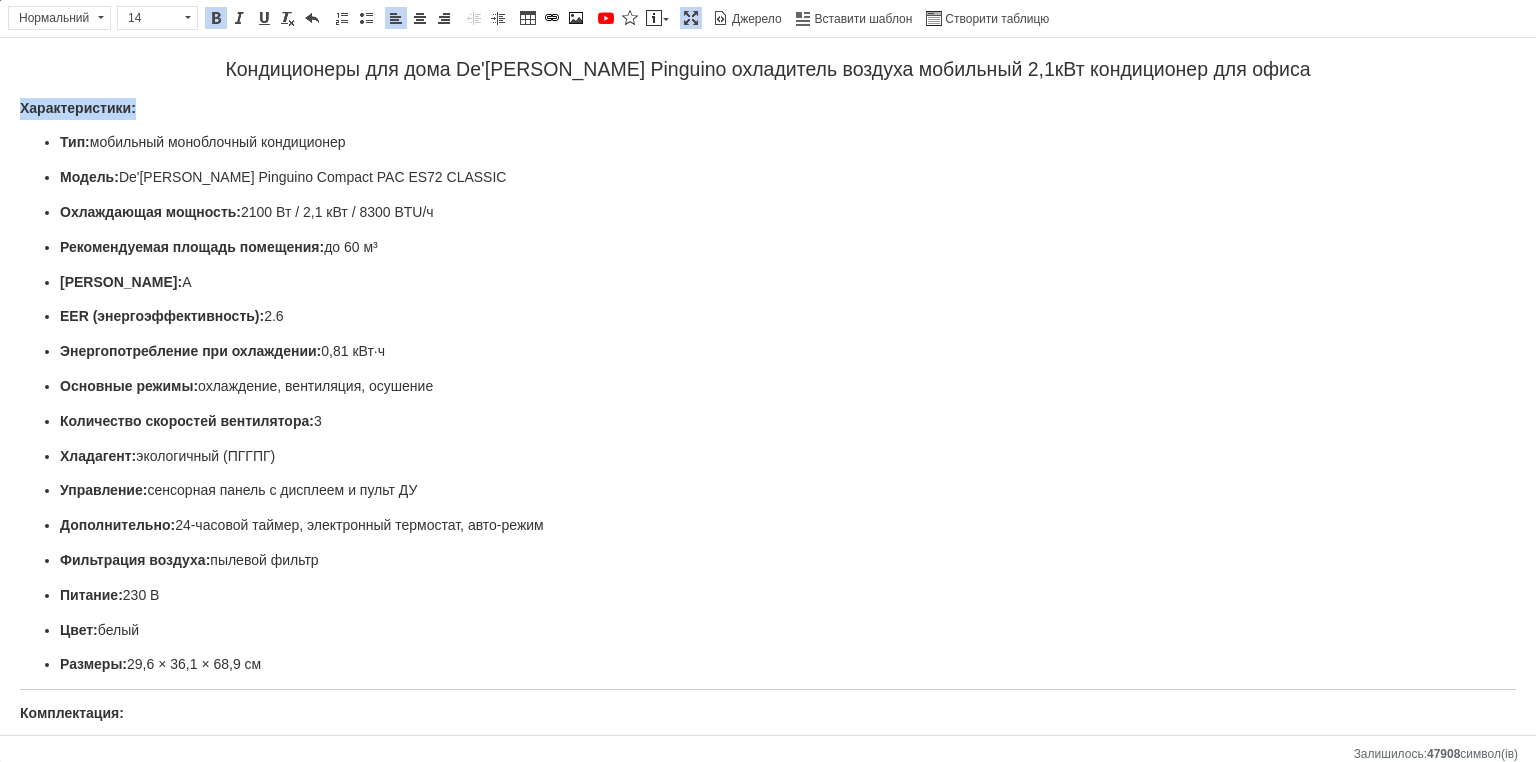 drag, startPoint x: 52, startPoint y: 104, endPoint x: 0, endPoint y: 107, distance: 52.086468 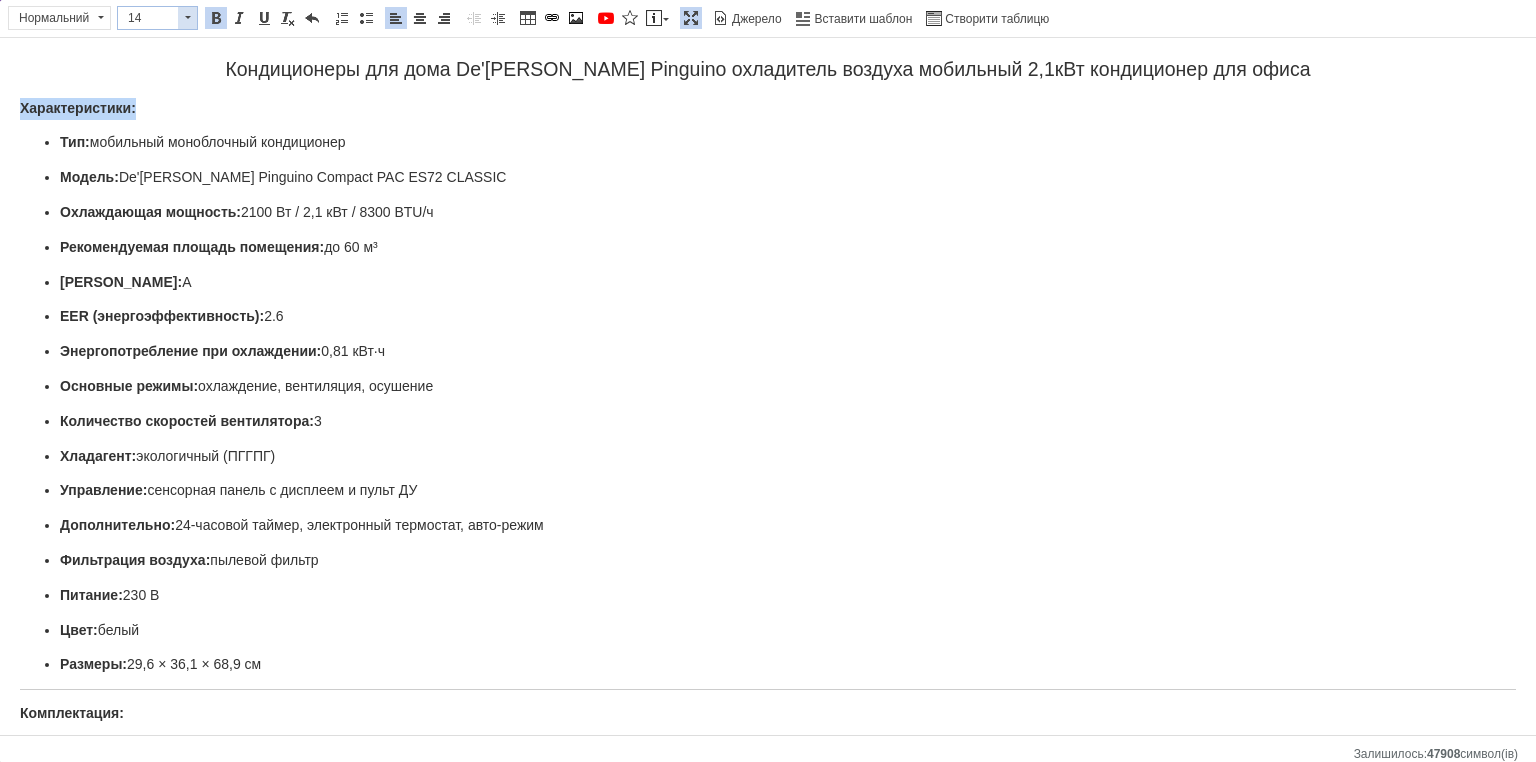 click on "14" at bounding box center [148, 18] 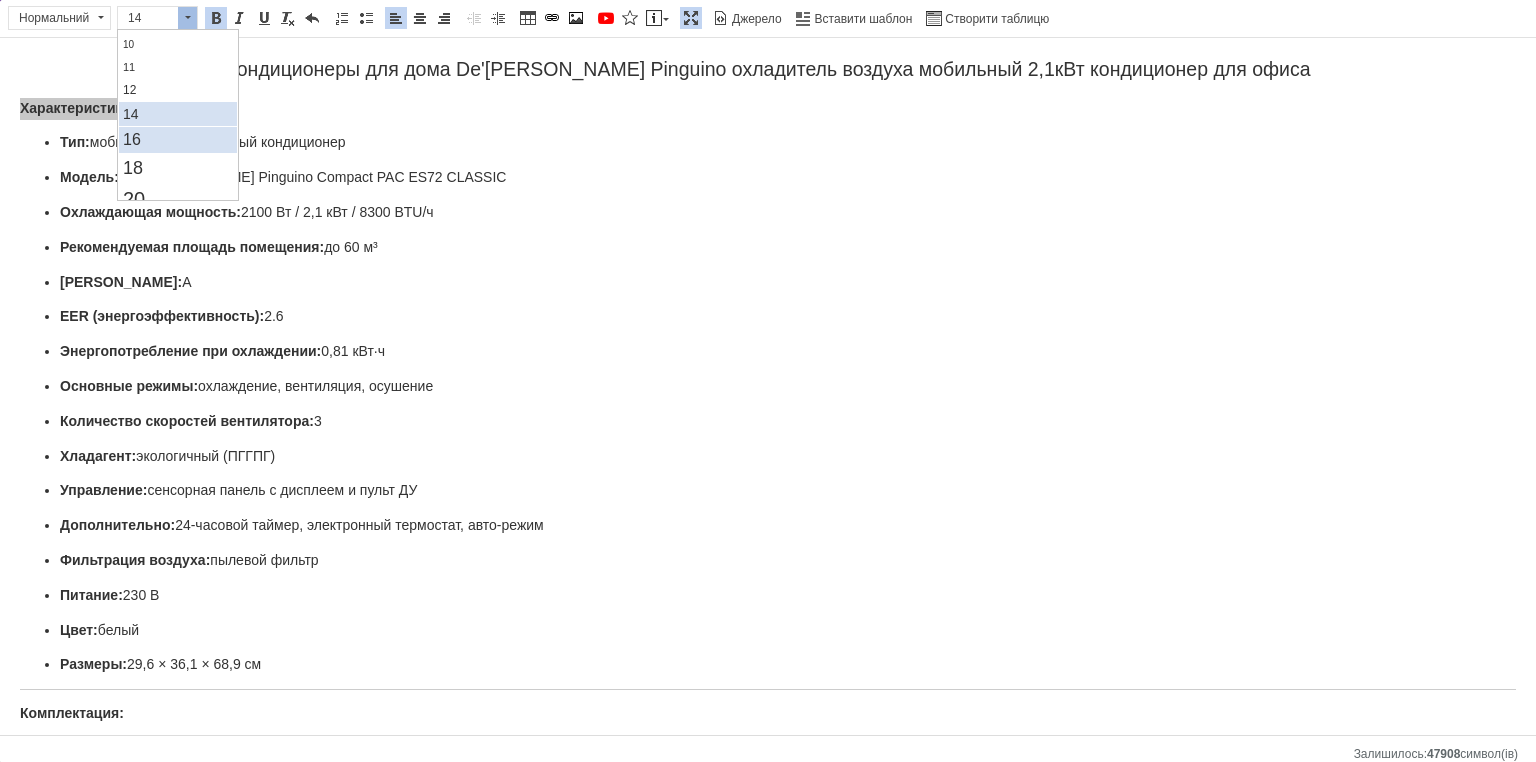 scroll, scrollTop: 100, scrollLeft: 0, axis: vertical 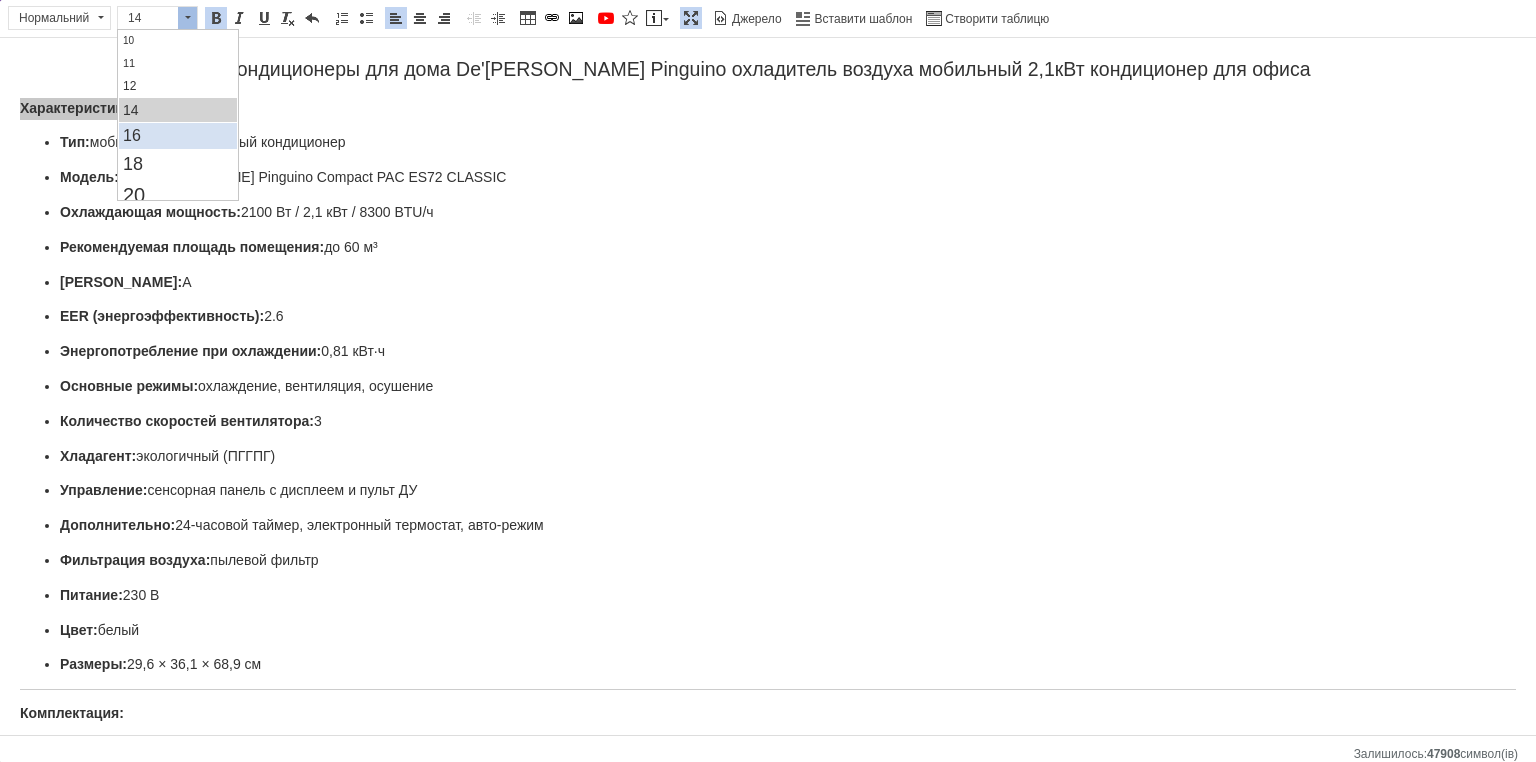 drag, startPoint x: 161, startPoint y: 142, endPoint x: 524, endPoint y: 168, distance: 363.92993 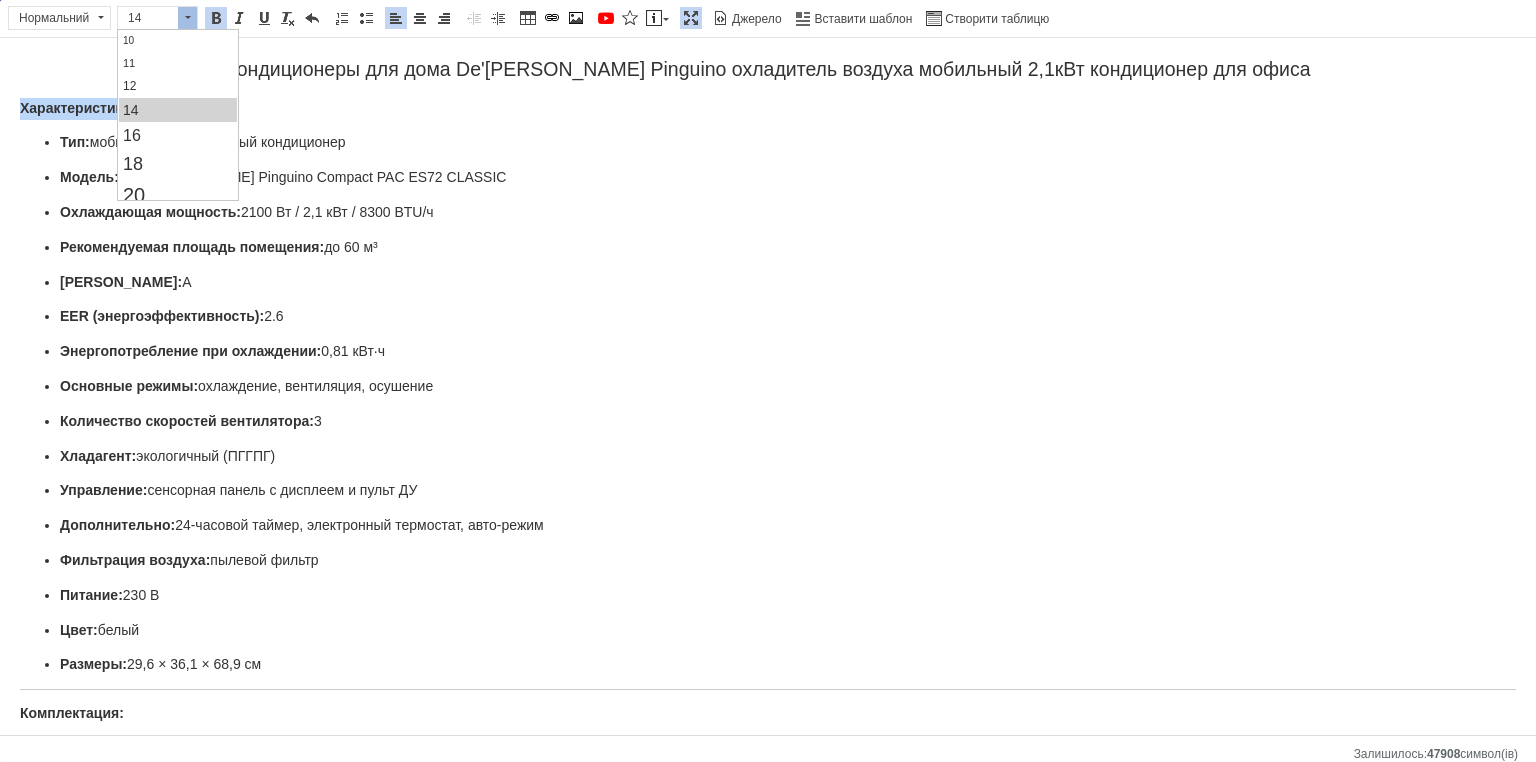 scroll, scrollTop: 0, scrollLeft: 0, axis: both 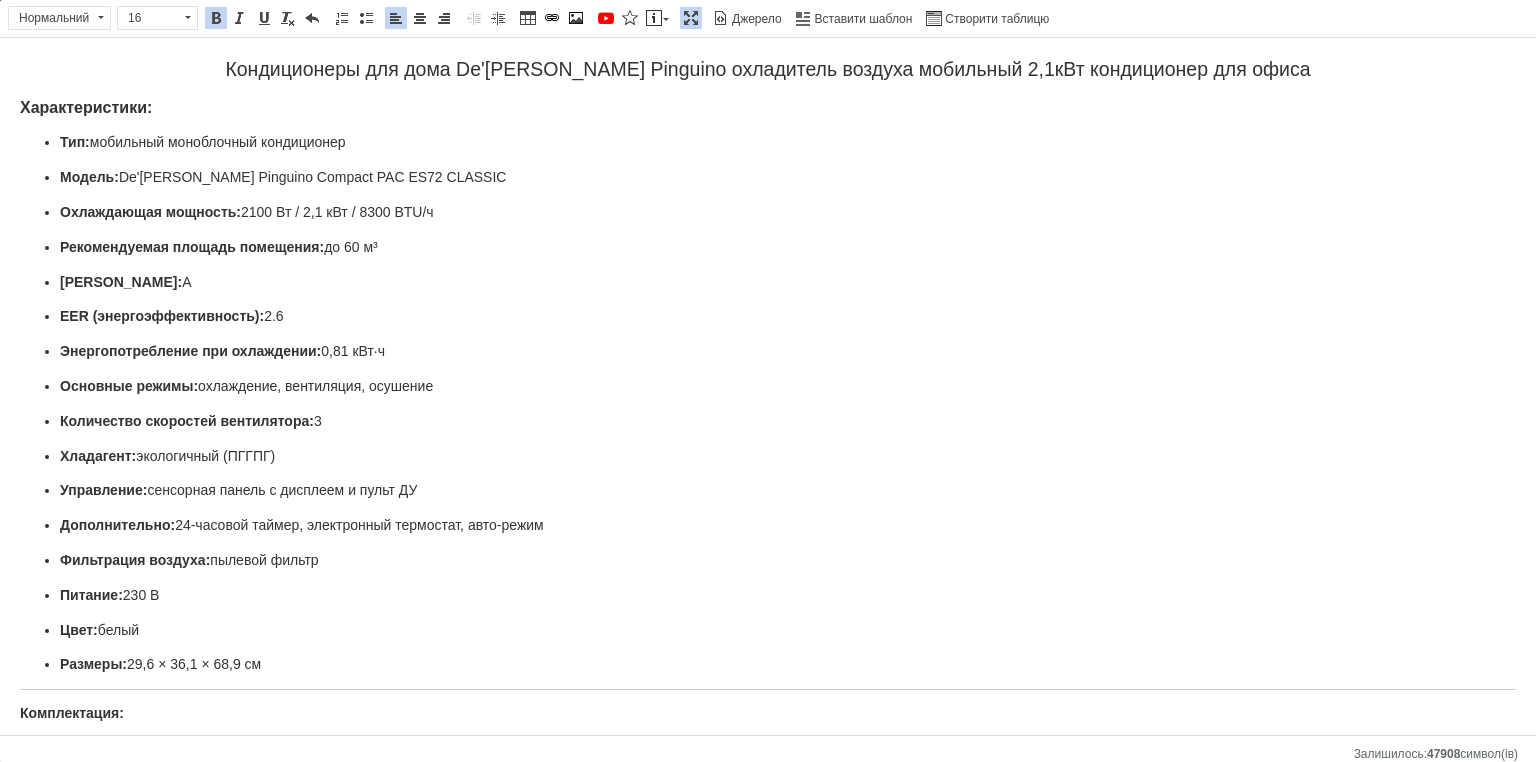 click on "Модель:  De'[PERSON_NAME] Pinguino Compact PAC ES72 CLASSIC" at bounding box center [768, 178] 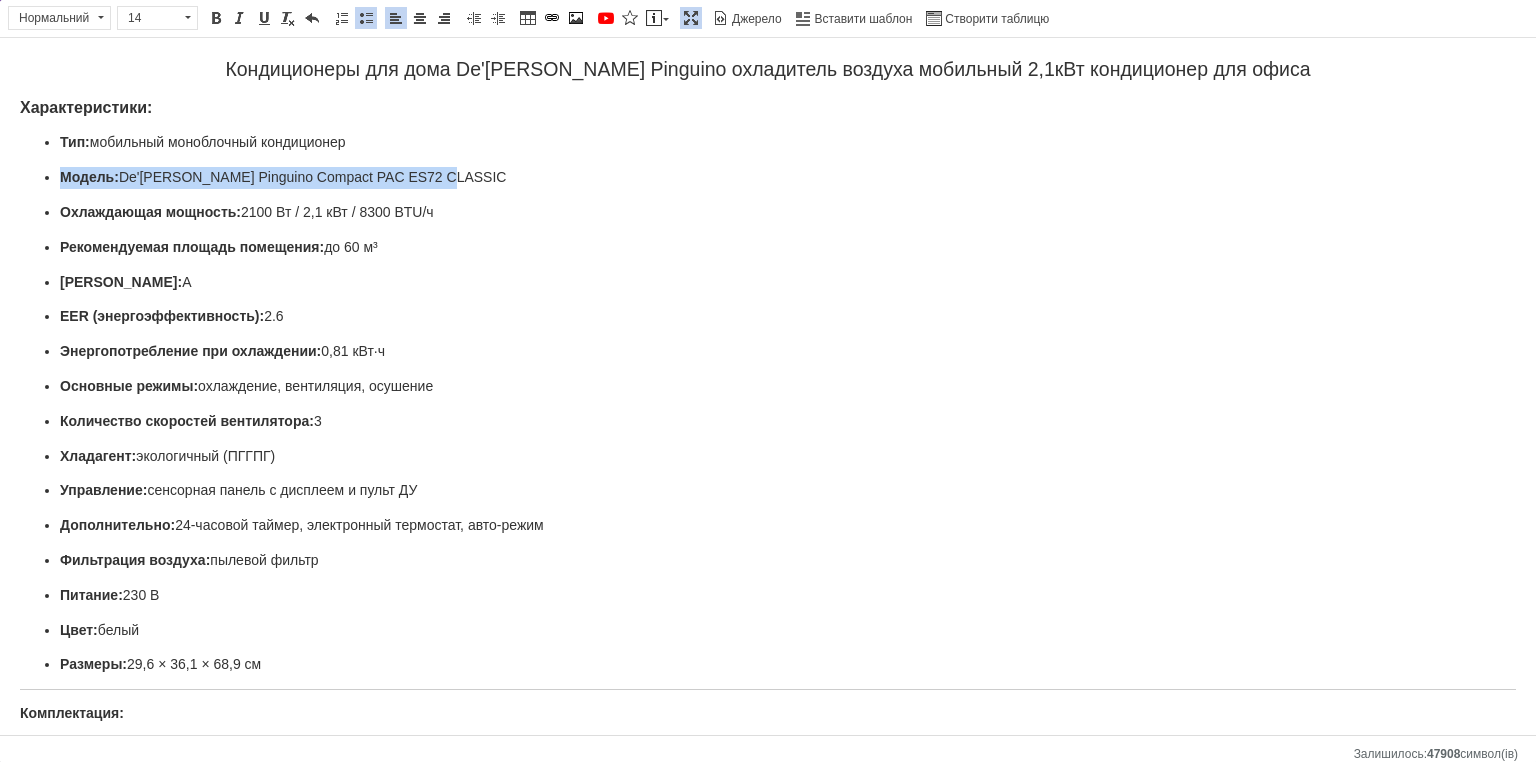 drag, startPoint x: 460, startPoint y: 174, endPoint x: 40, endPoint y: 165, distance: 420.0964 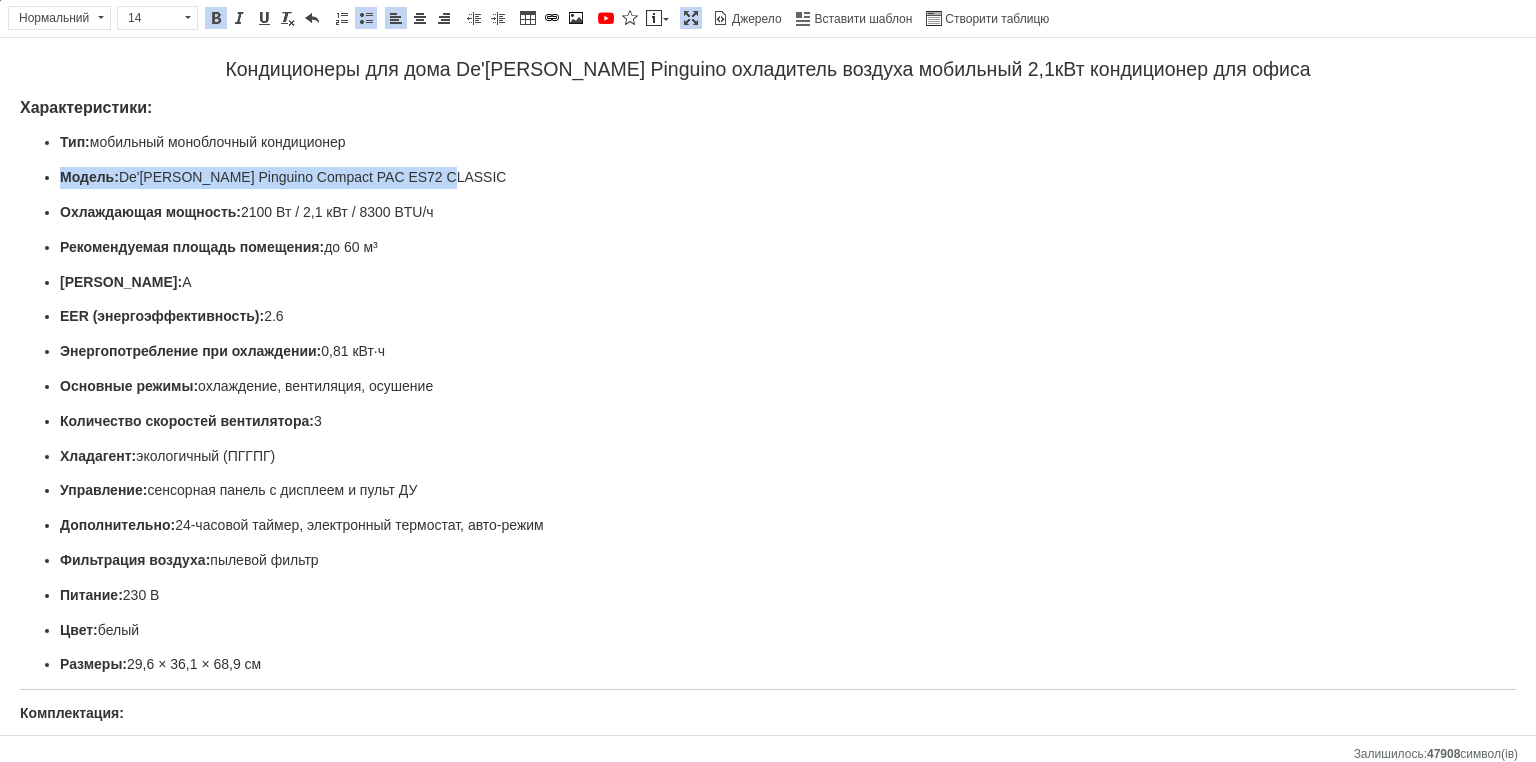 type 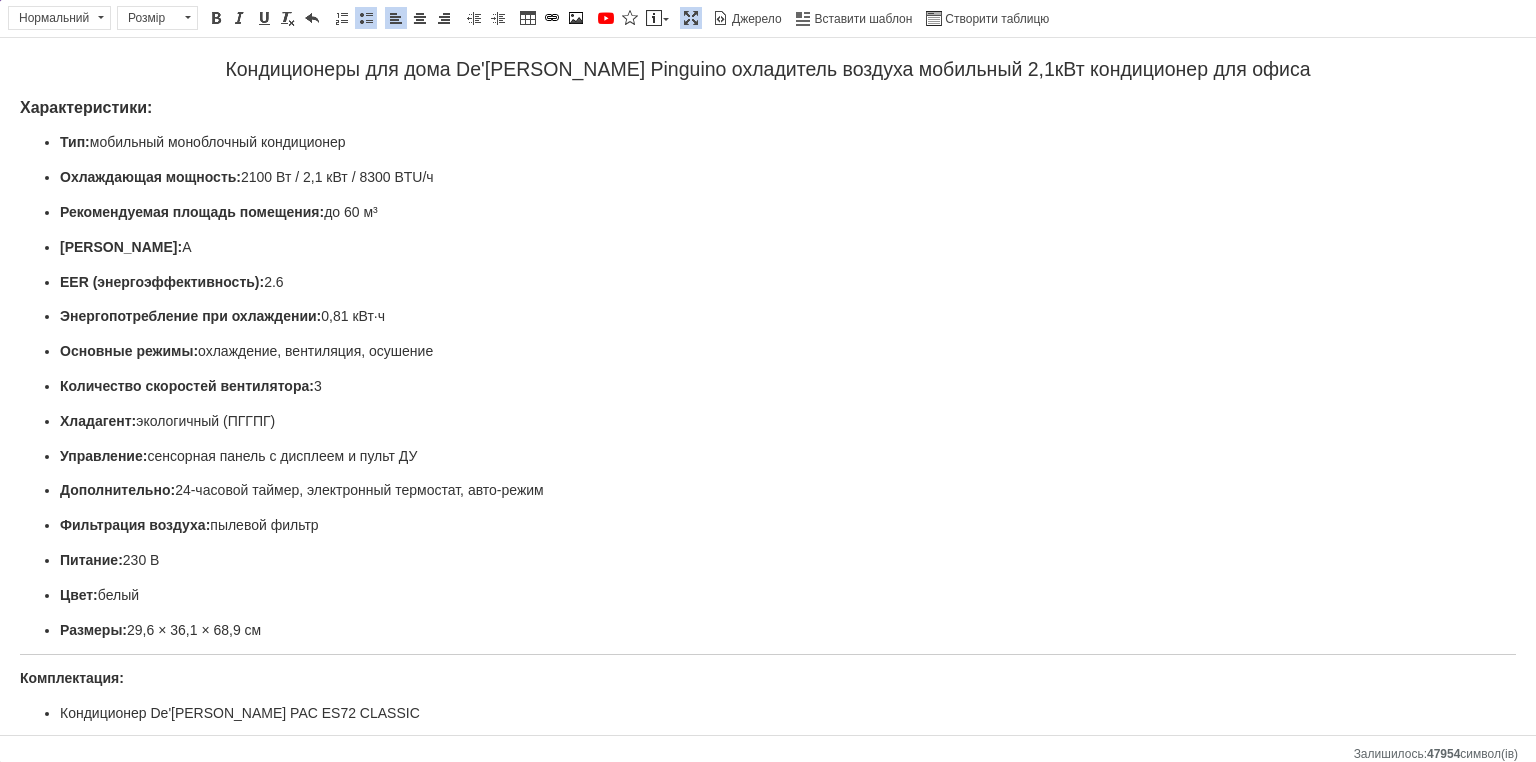 scroll, scrollTop: 160, scrollLeft: 0, axis: vertical 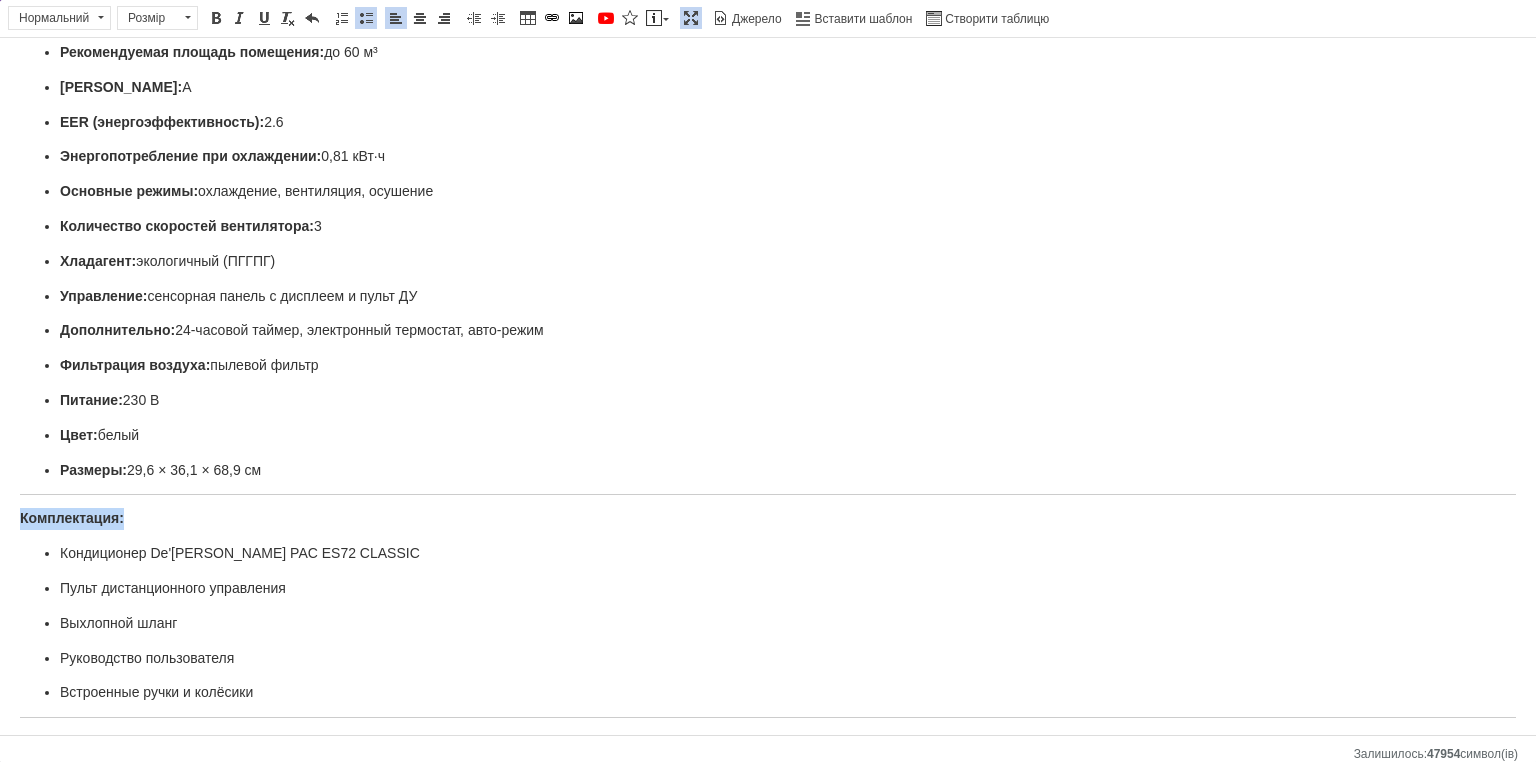 drag, startPoint x: 64, startPoint y: 486, endPoint x: 0, endPoint y: 487, distance: 64.00781 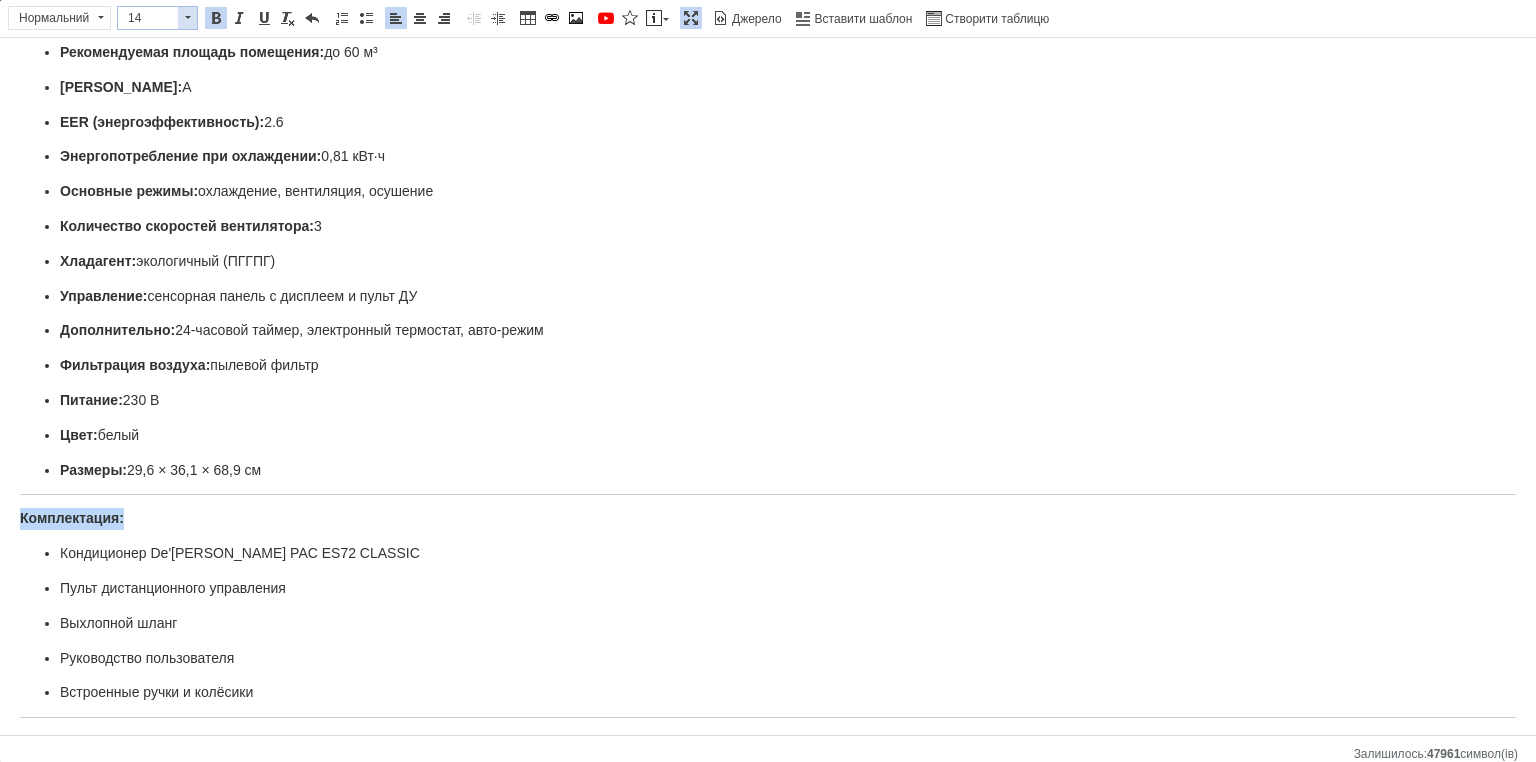 drag, startPoint x: 176, startPoint y: 19, endPoint x: 65, endPoint y: 7, distance: 111.64677 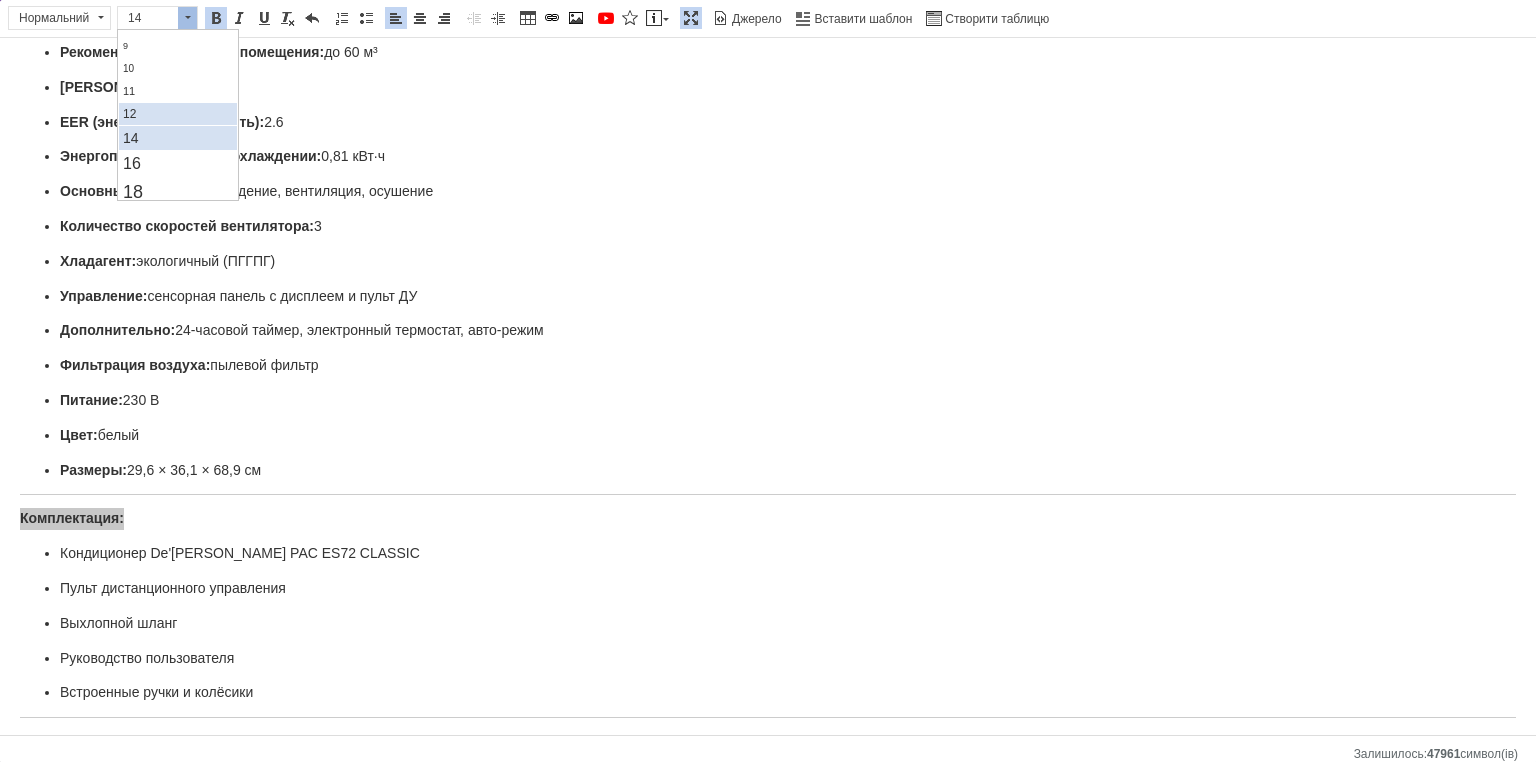 scroll, scrollTop: 100, scrollLeft: 0, axis: vertical 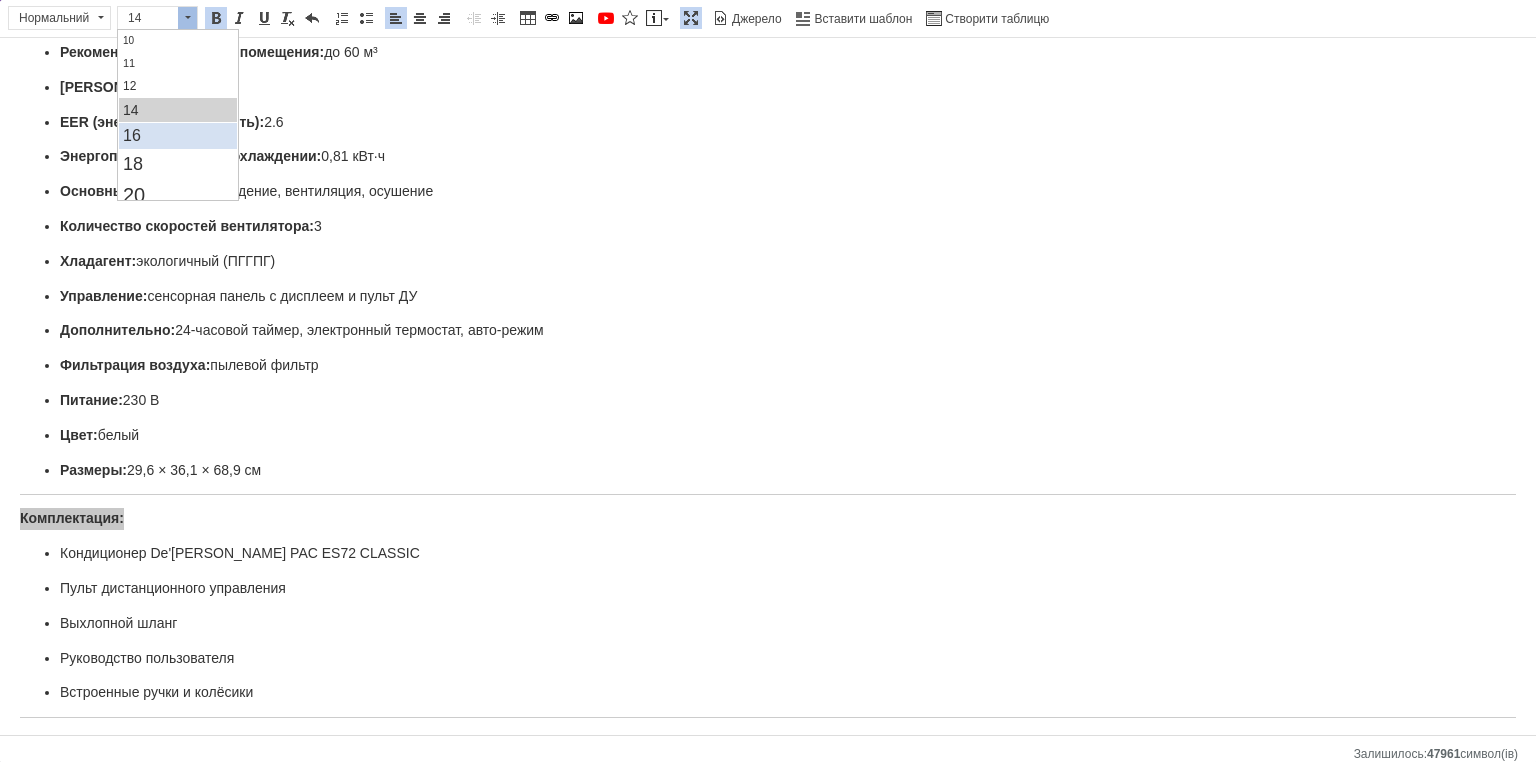 drag, startPoint x: 141, startPoint y: 136, endPoint x: 249, endPoint y: 184, distance: 118.186295 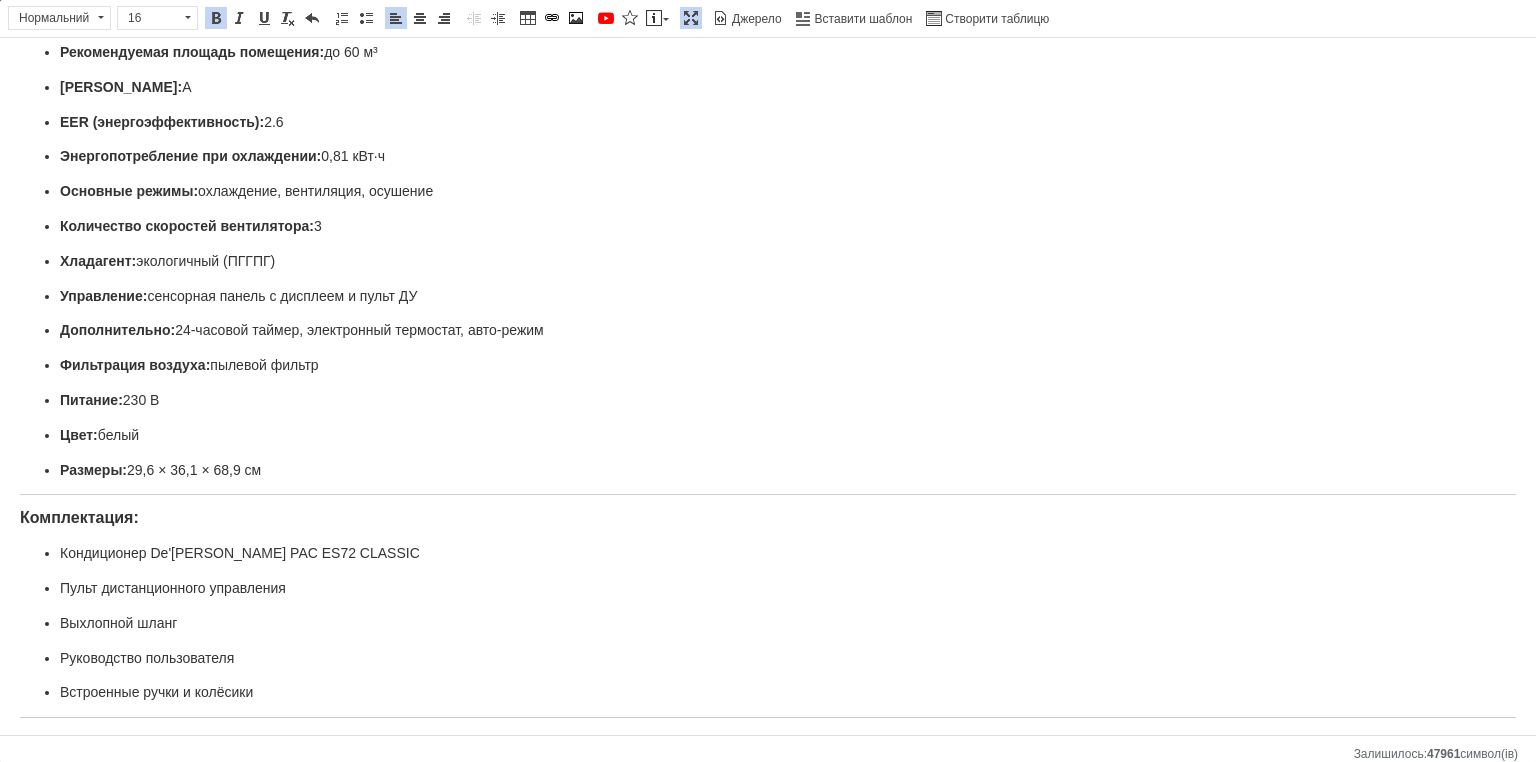 scroll, scrollTop: 0, scrollLeft: 0, axis: both 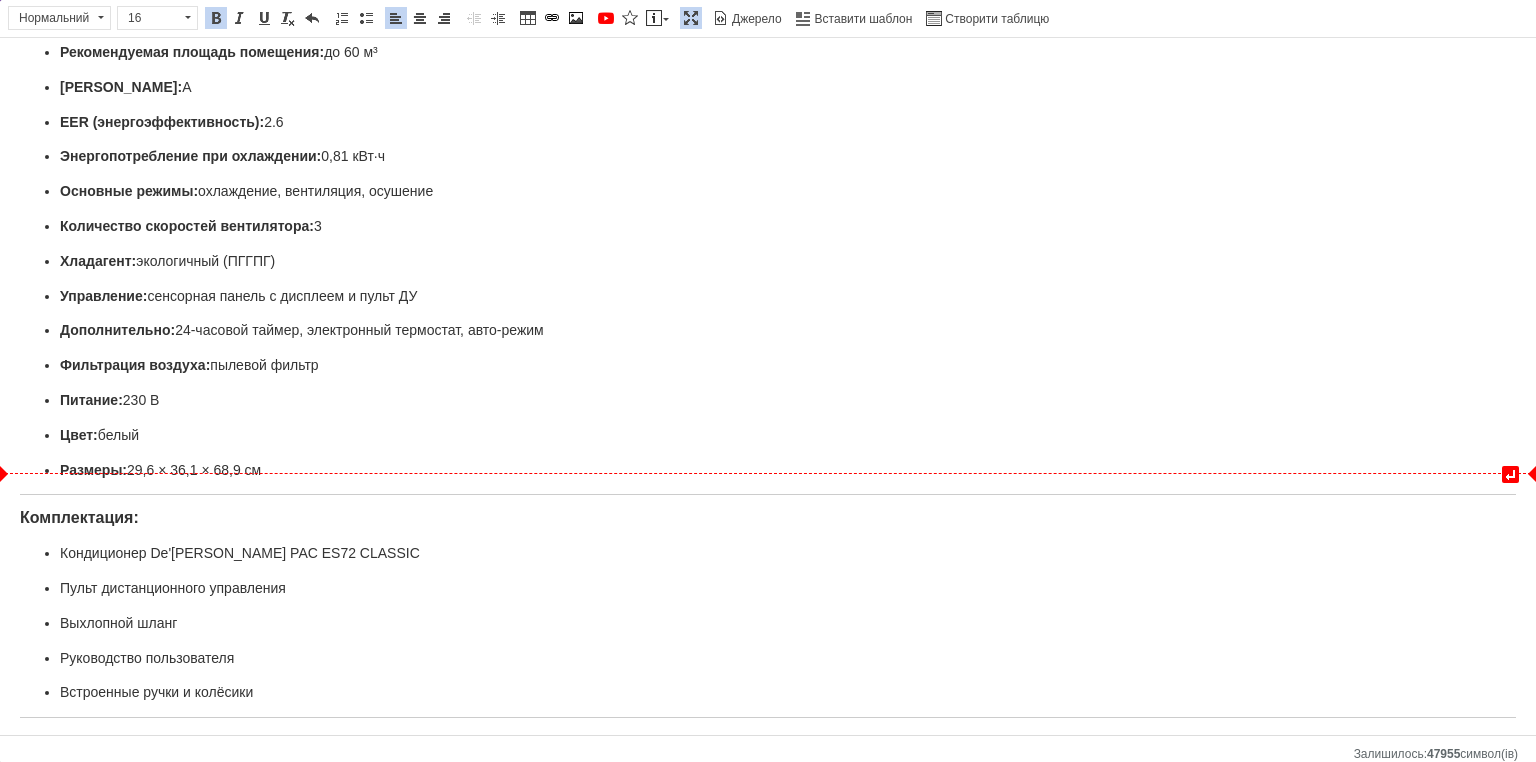 drag, startPoint x: 28, startPoint y: 477, endPoint x: 23, endPoint y: 491, distance: 14.866069 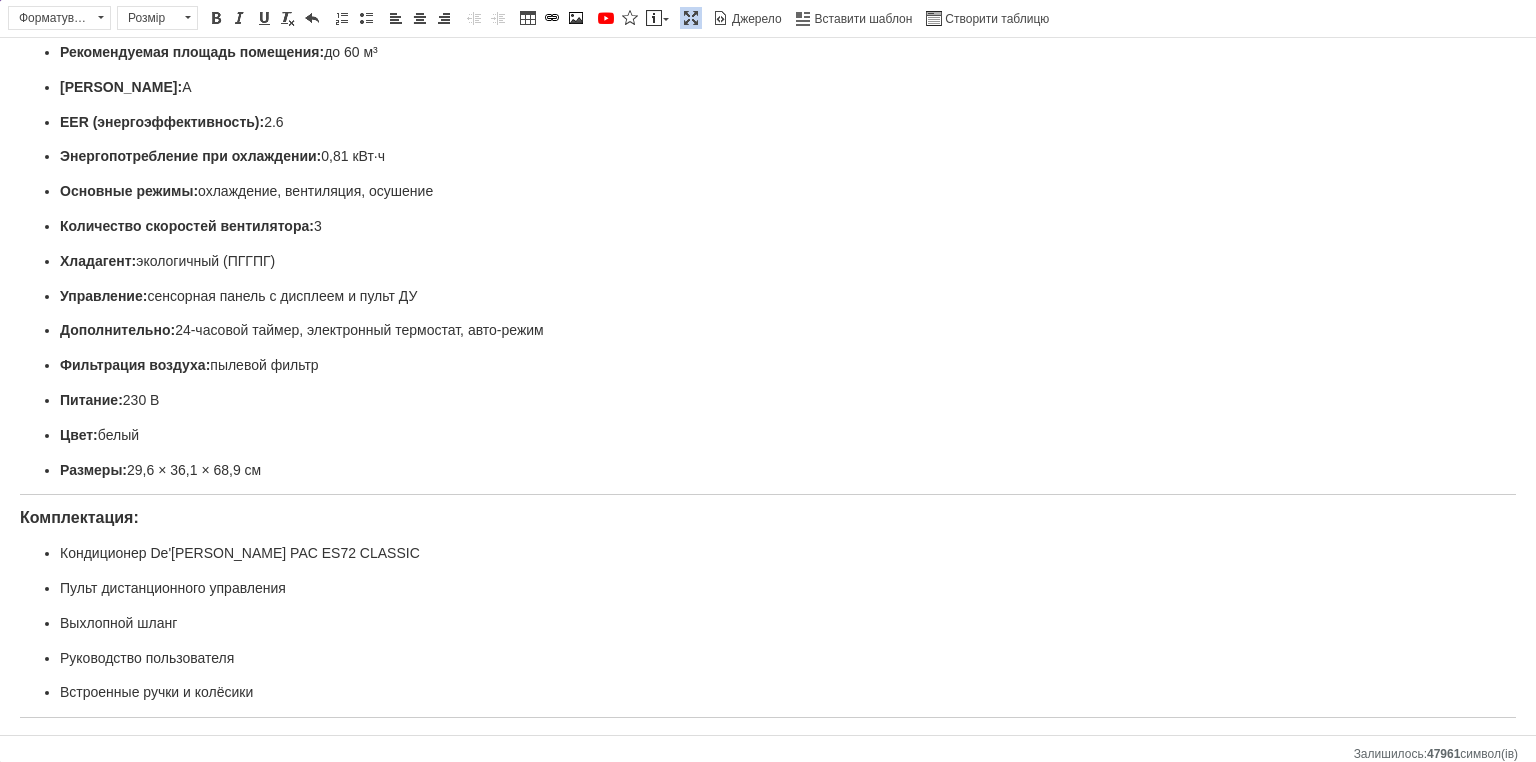 click on "Комплектация:" at bounding box center (79, 517) 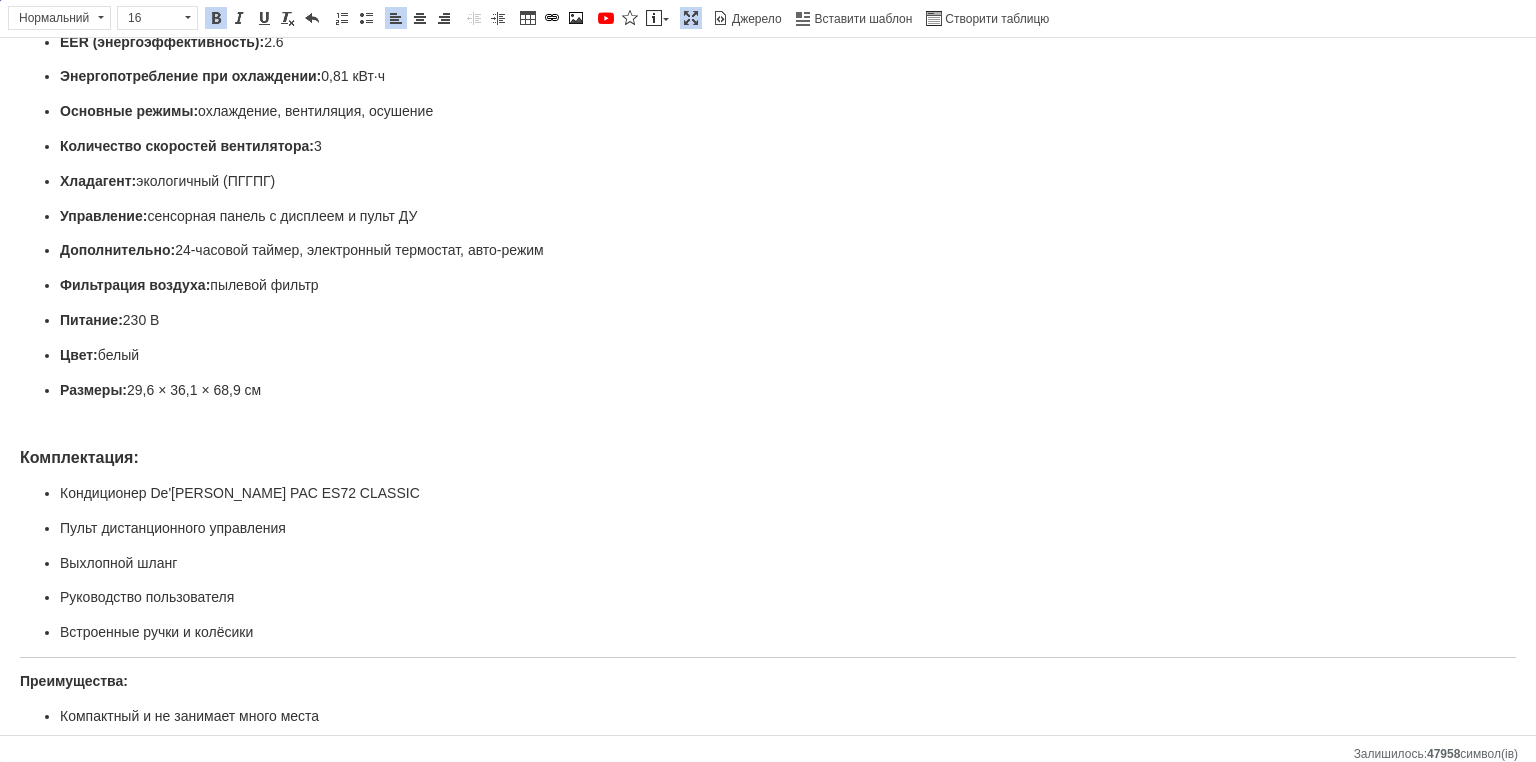 scroll, scrollTop: 400, scrollLeft: 0, axis: vertical 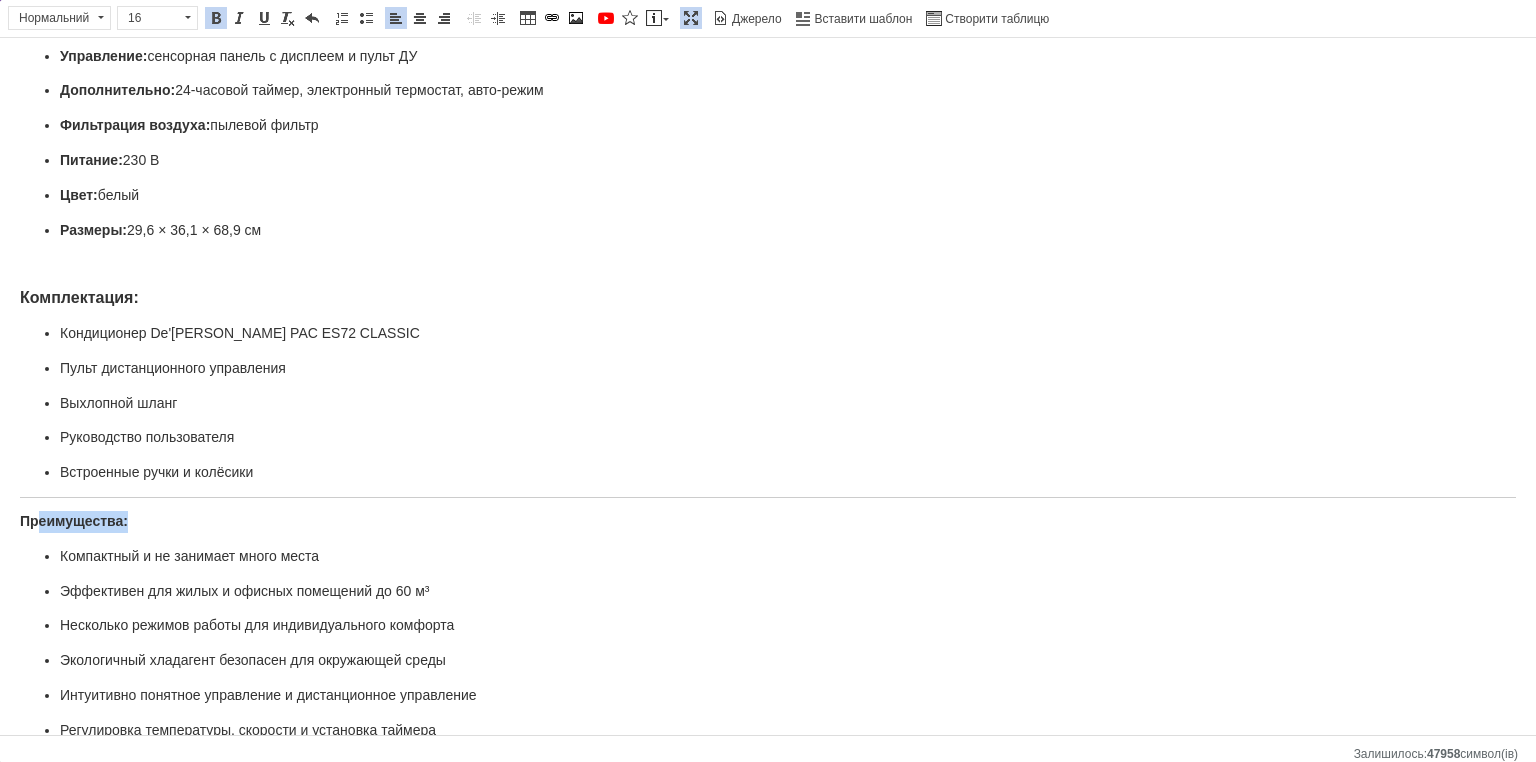 drag, startPoint x: 143, startPoint y: 499, endPoint x: 12, endPoint y: 488, distance: 131.46101 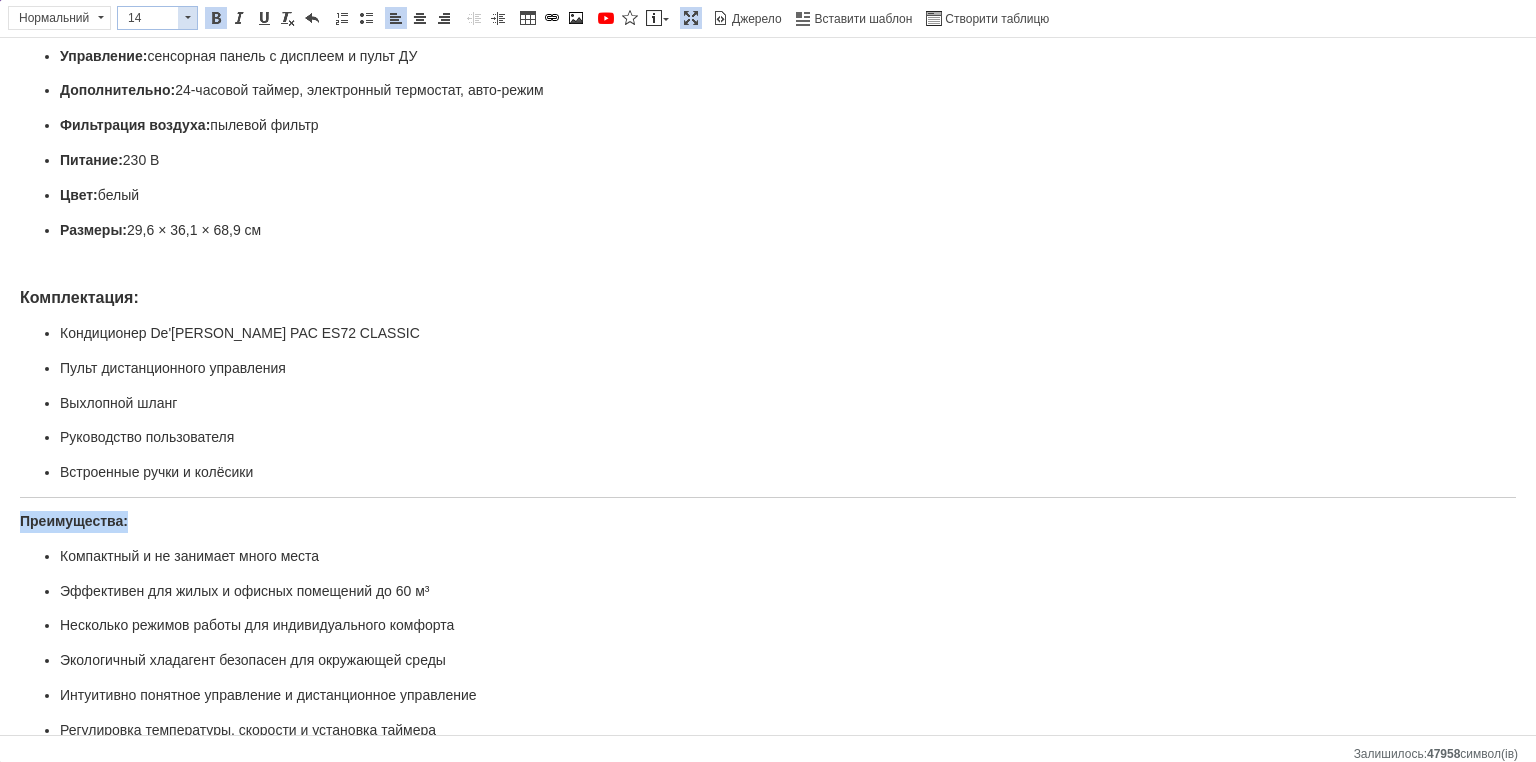 drag, startPoint x: 152, startPoint y: 14, endPoint x: 36, endPoint y: 6, distance: 116.275536 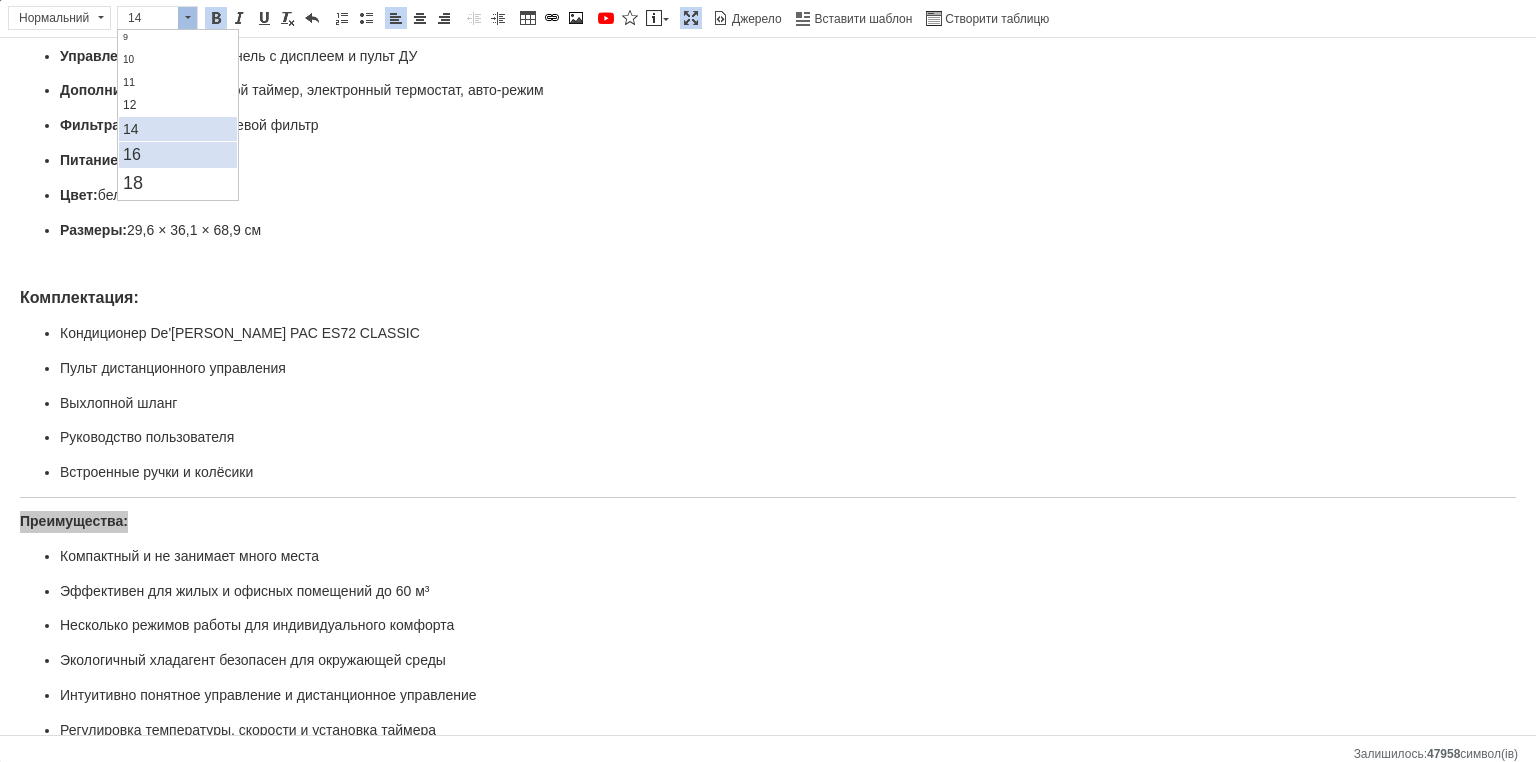 scroll, scrollTop: 100, scrollLeft: 0, axis: vertical 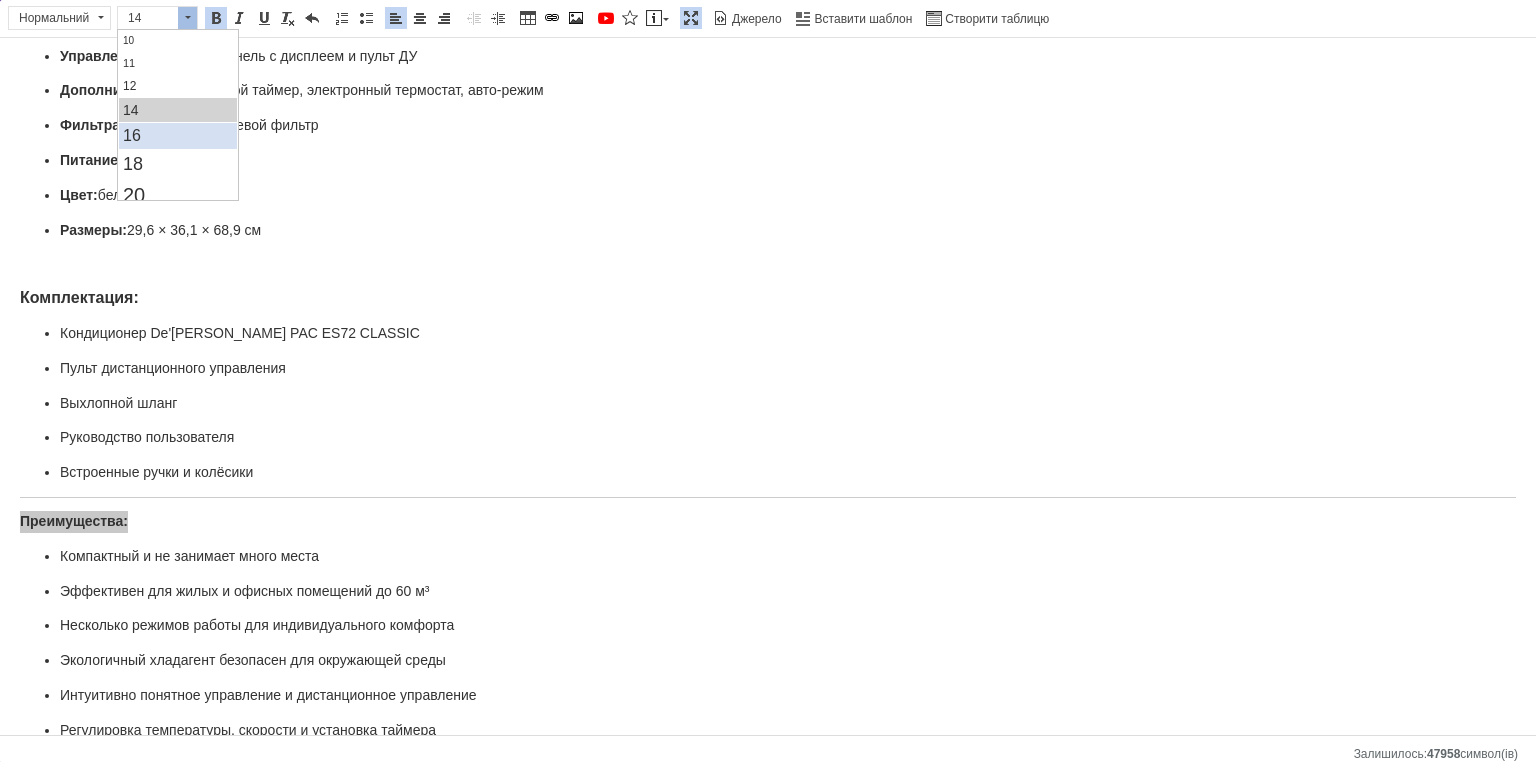 click on "16" at bounding box center [177, 136] 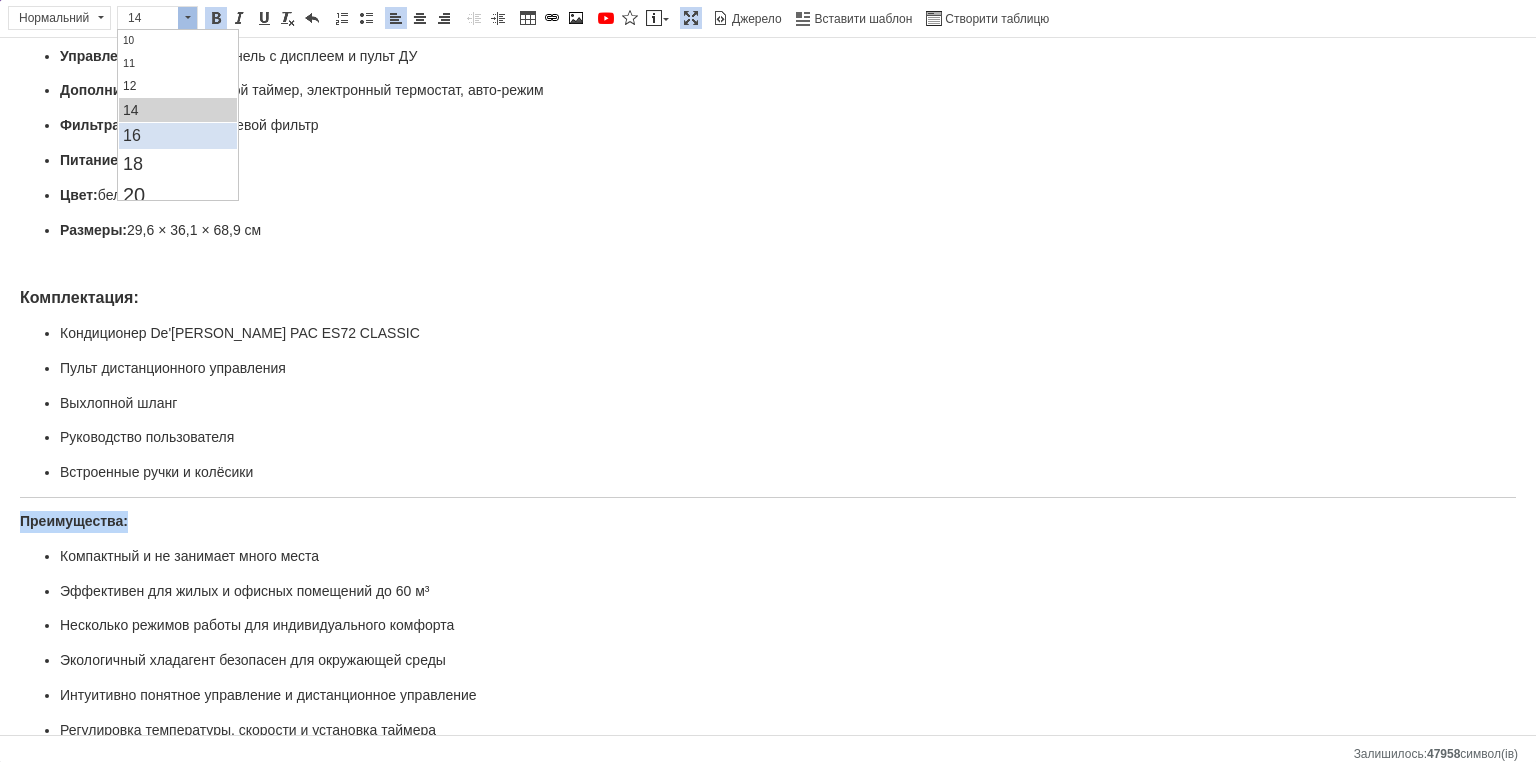 scroll, scrollTop: 0, scrollLeft: 0, axis: both 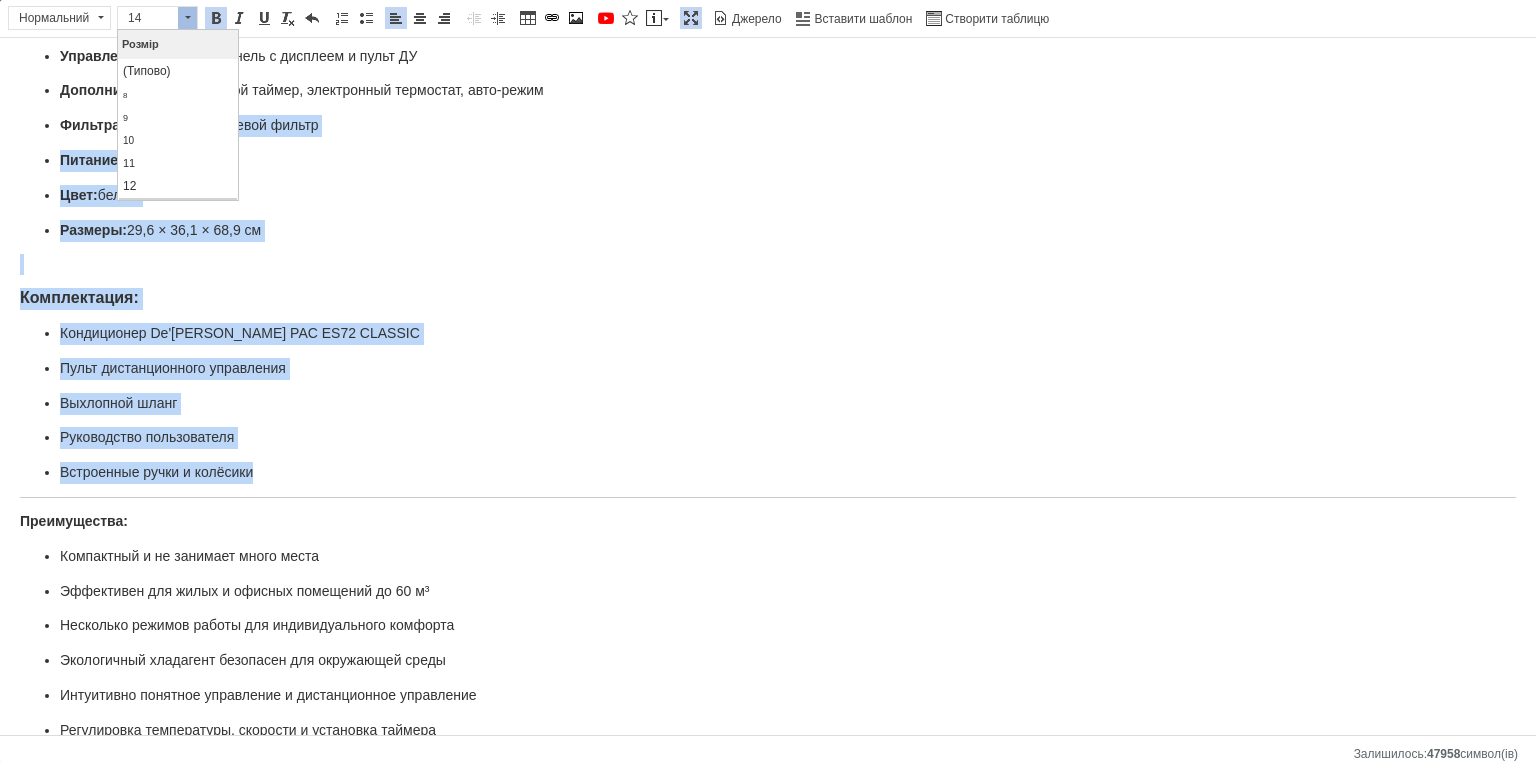 drag, startPoint x: 26, startPoint y: 131, endPoint x: 128, endPoint y: 158, distance: 105.51303 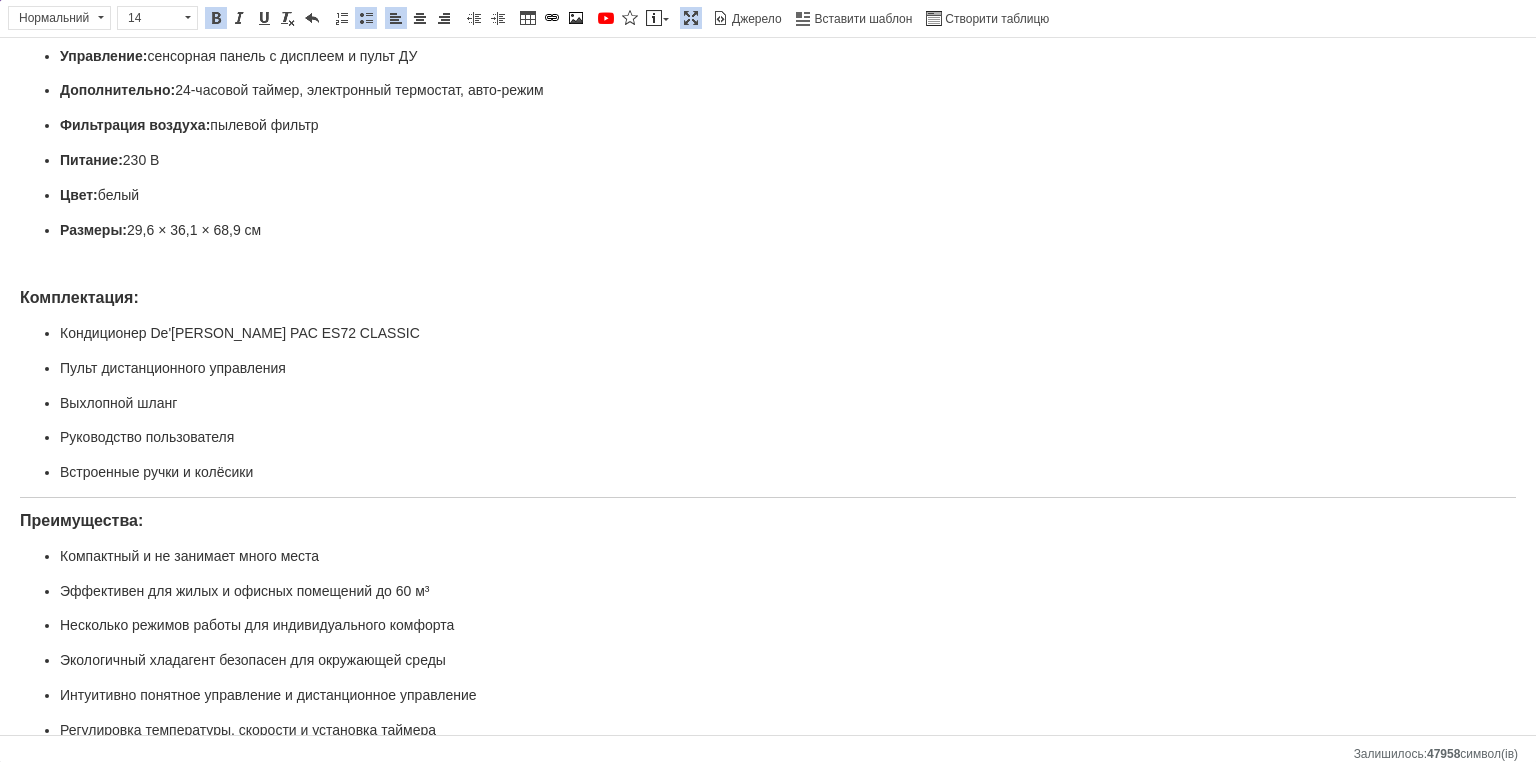 click on "Преимущества:" at bounding box center (81, 520) 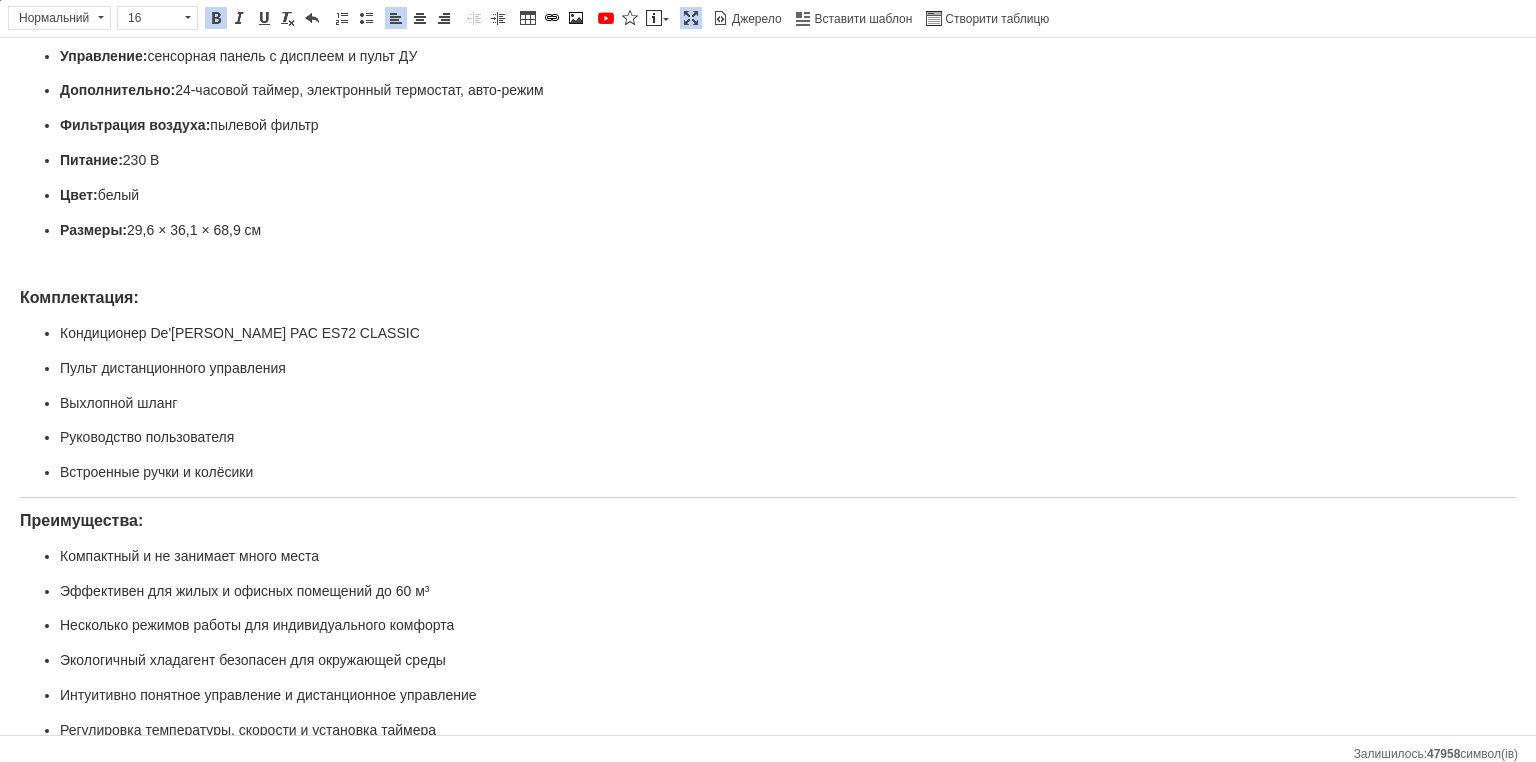 click on "Преимущества:" at bounding box center (81, 520) 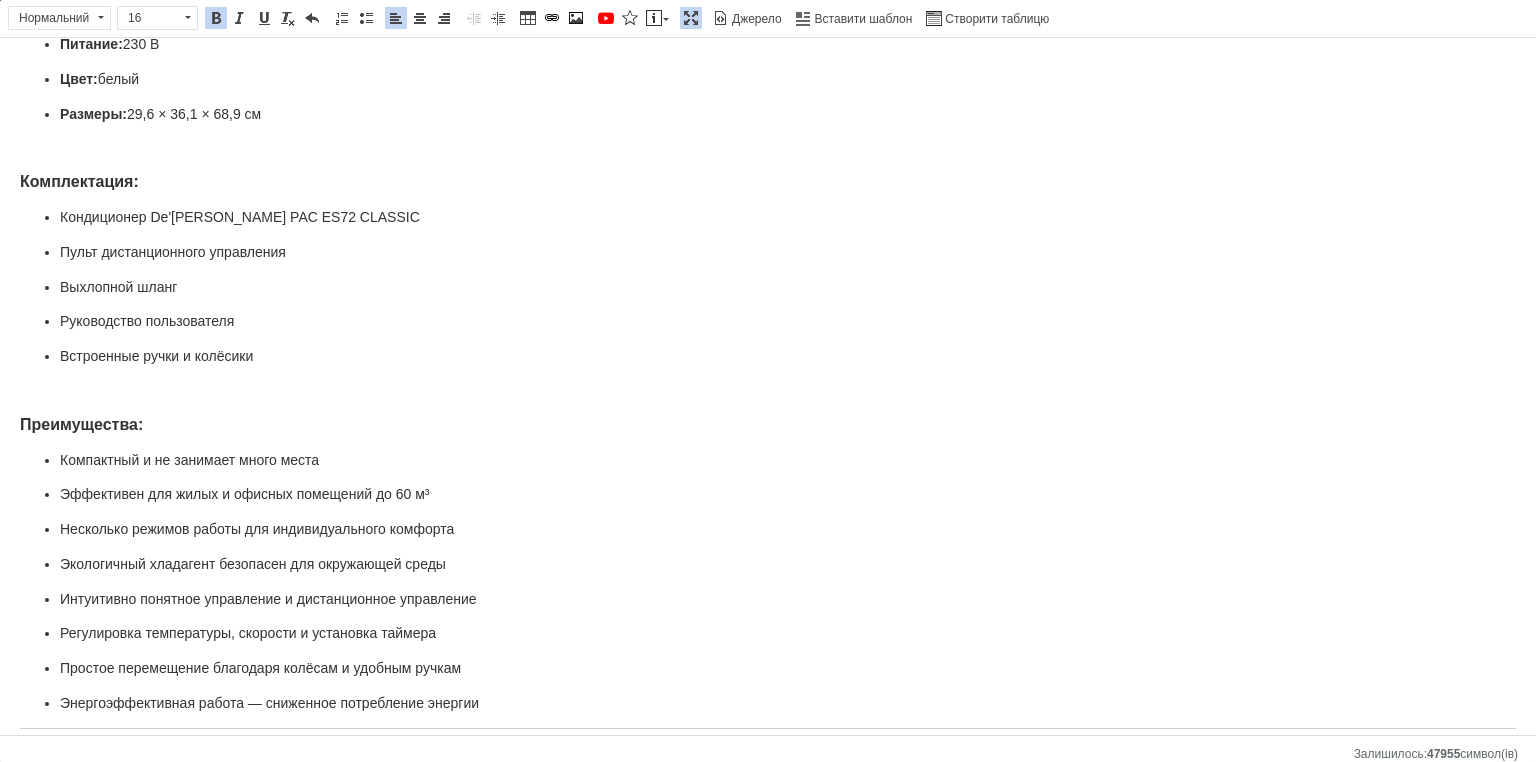 scroll, scrollTop: 664, scrollLeft: 0, axis: vertical 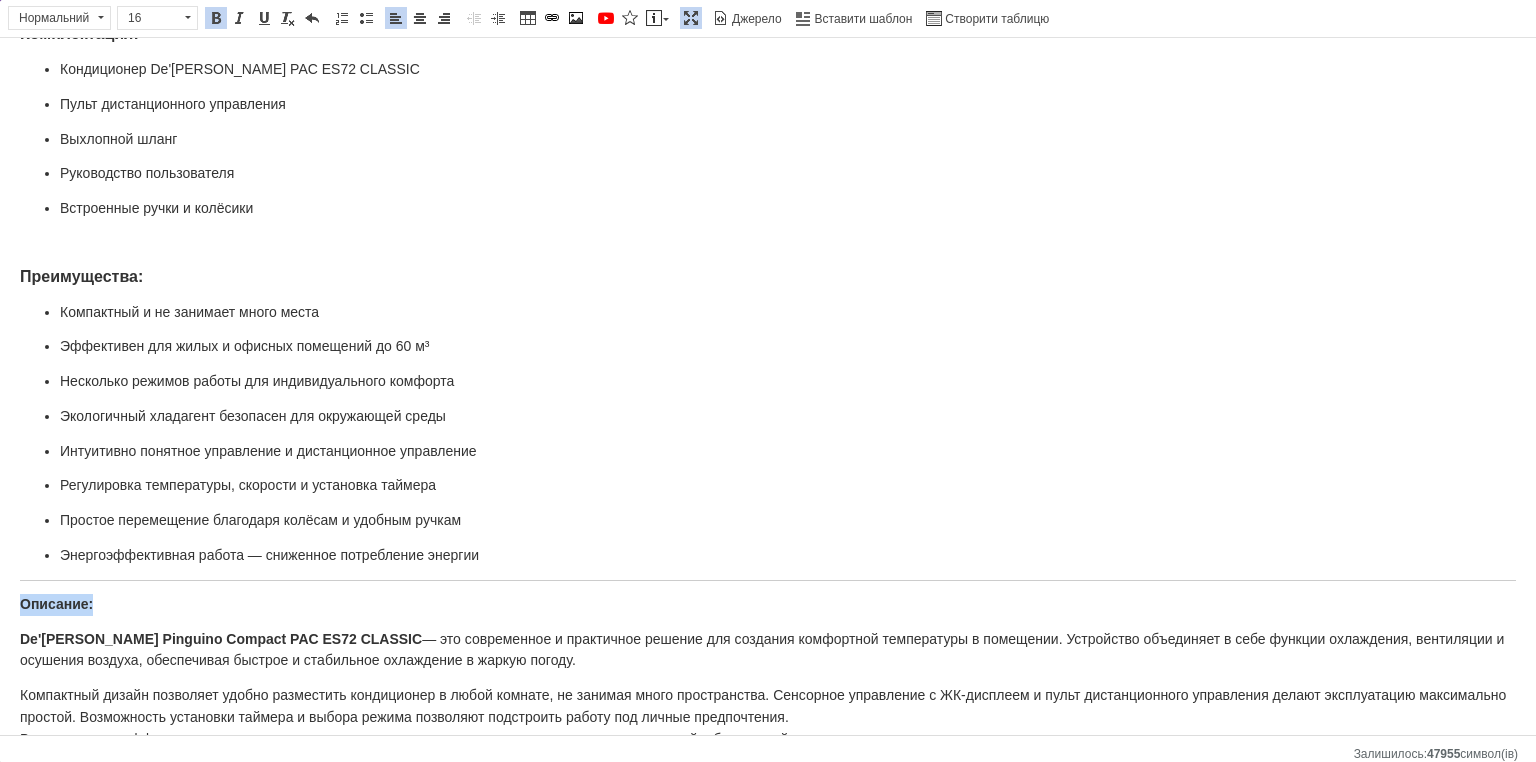 drag, startPoint x: 8, startPoint y: 564, endPoint x: 5, endPoint y: 547, distance: 17.262676 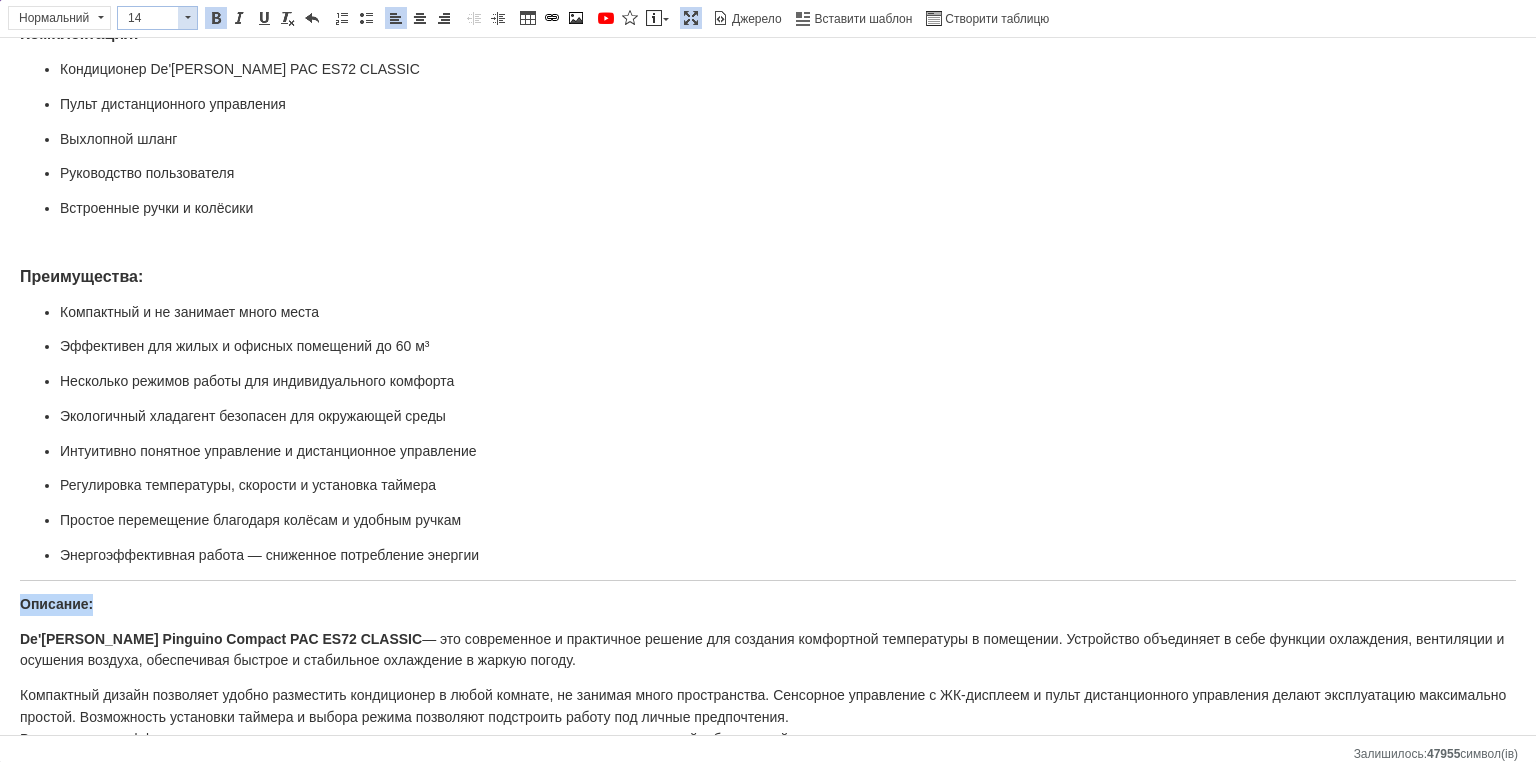 click on "14" at bounding box center (148, 18) 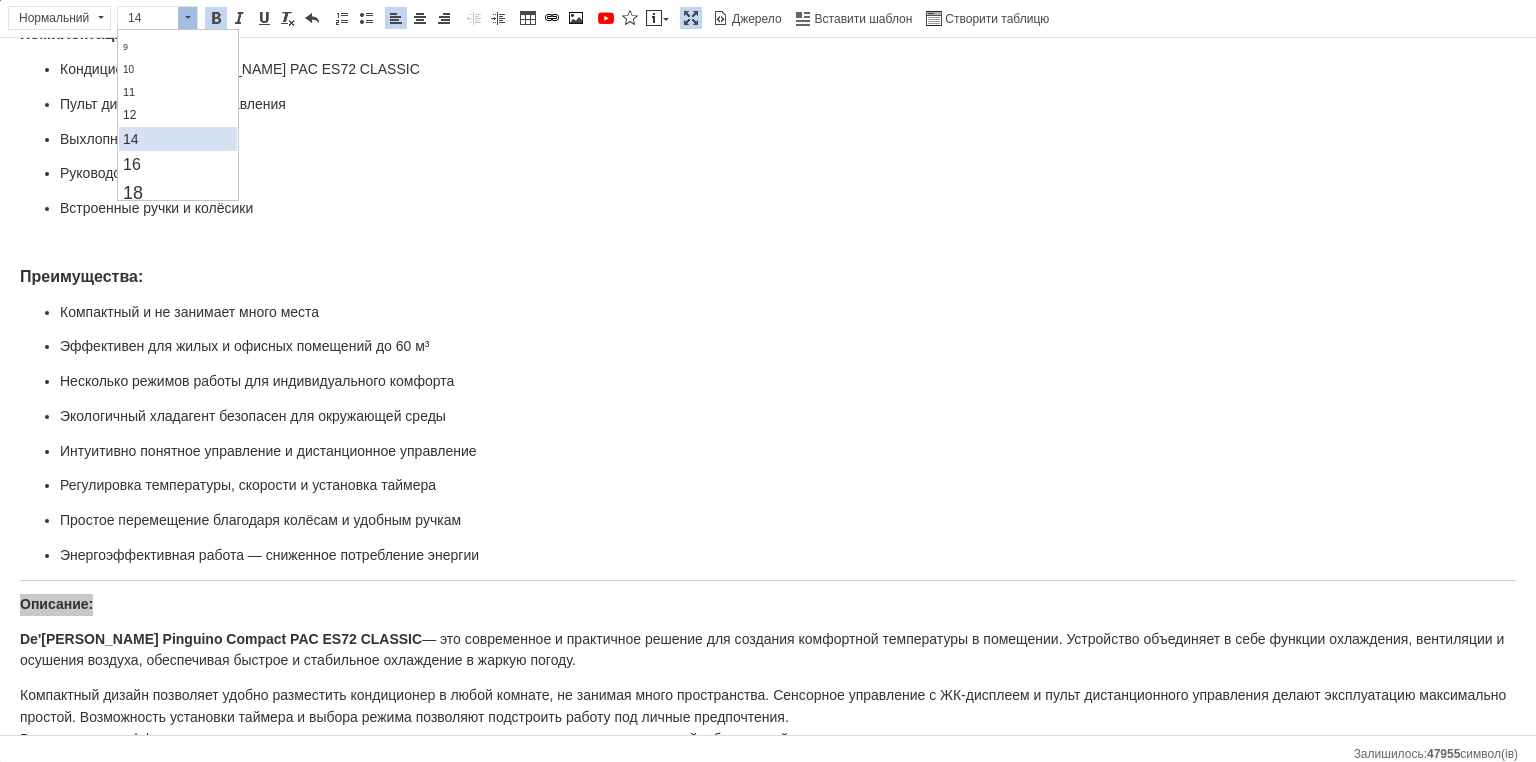 scroll, scrollTop: 100, scrollLeft: 0, axis: vertical 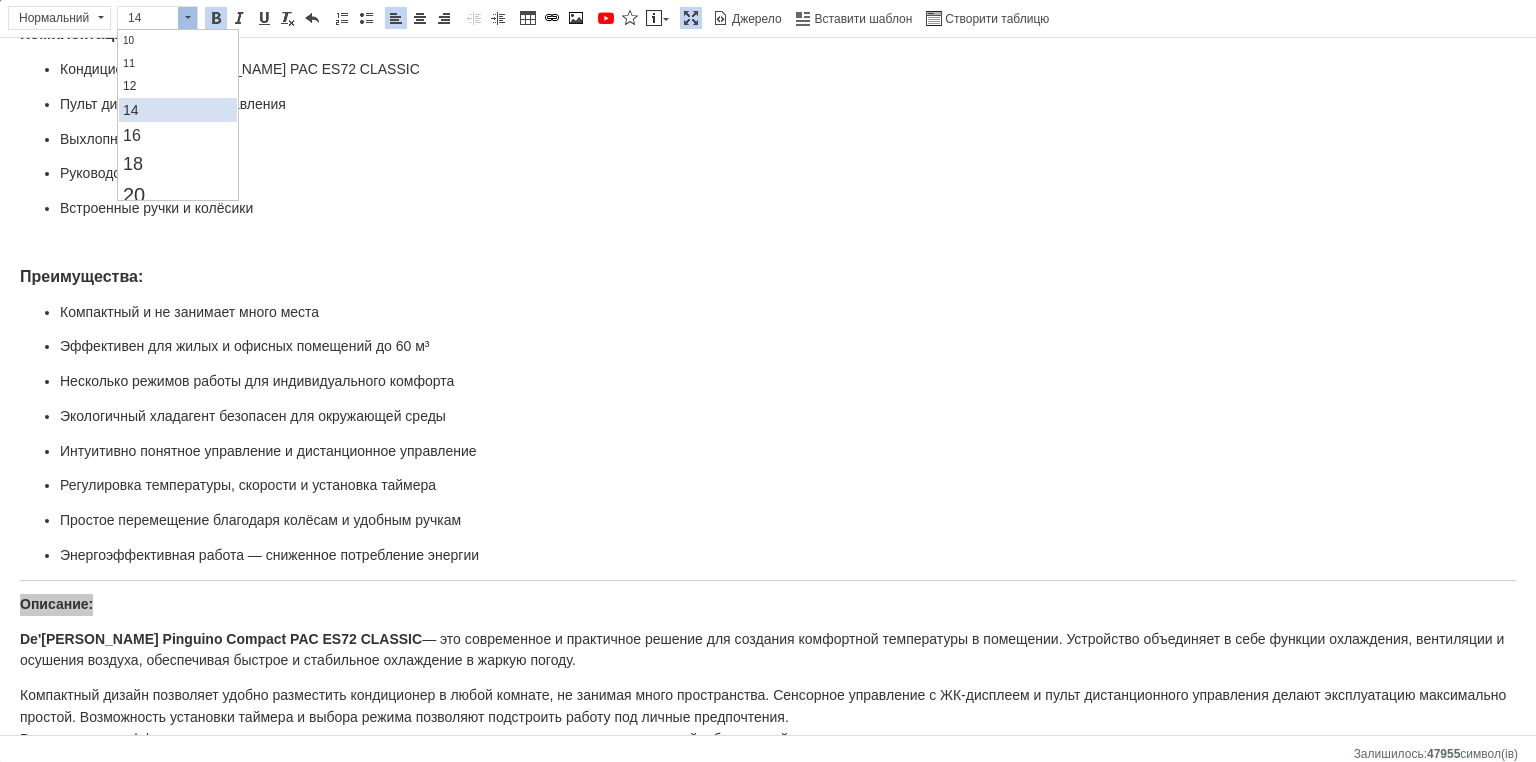 click on "14" at bounding box center (177, 110) 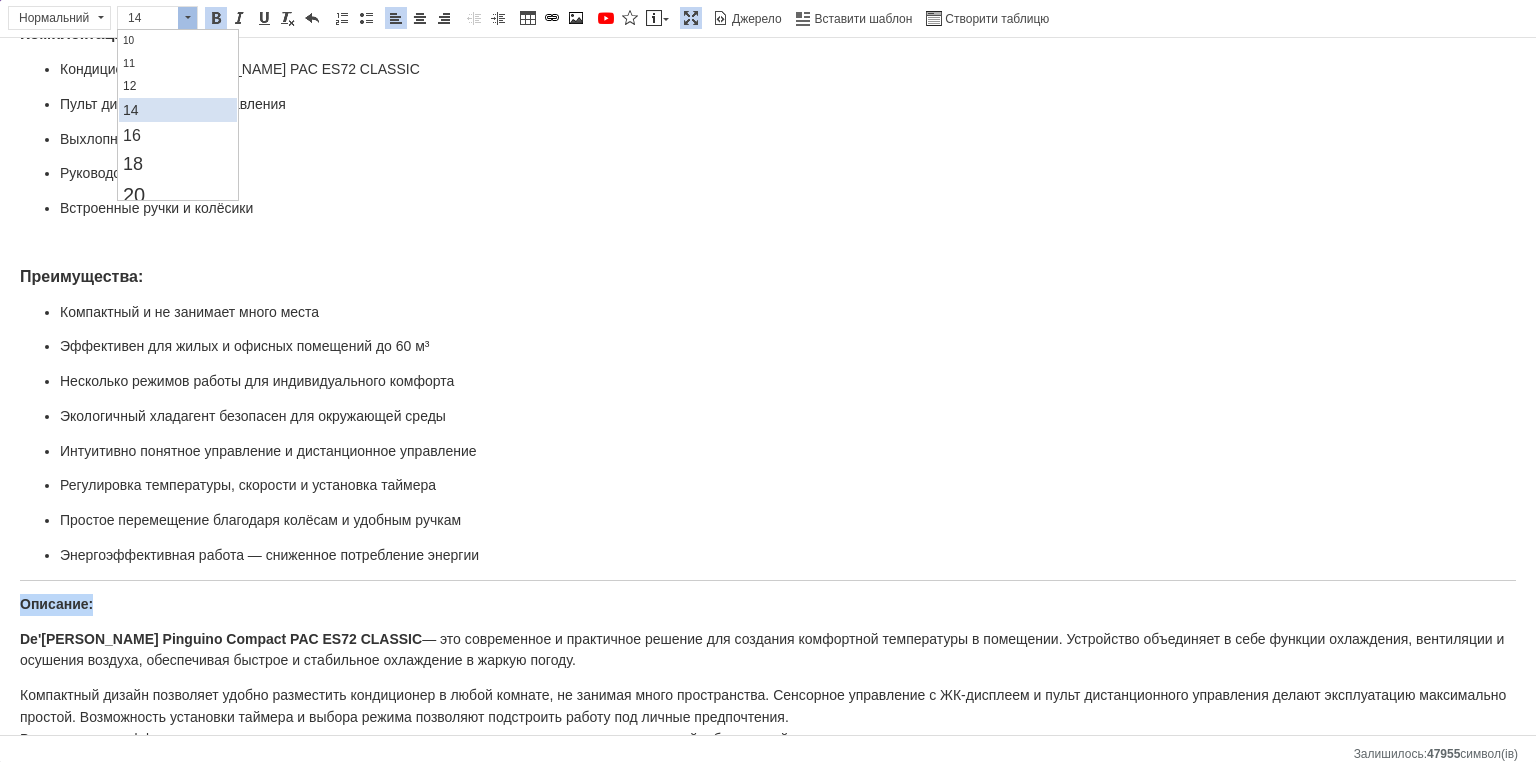 scroll, scrollTop: 0, scrollLeft: 0, axis: both 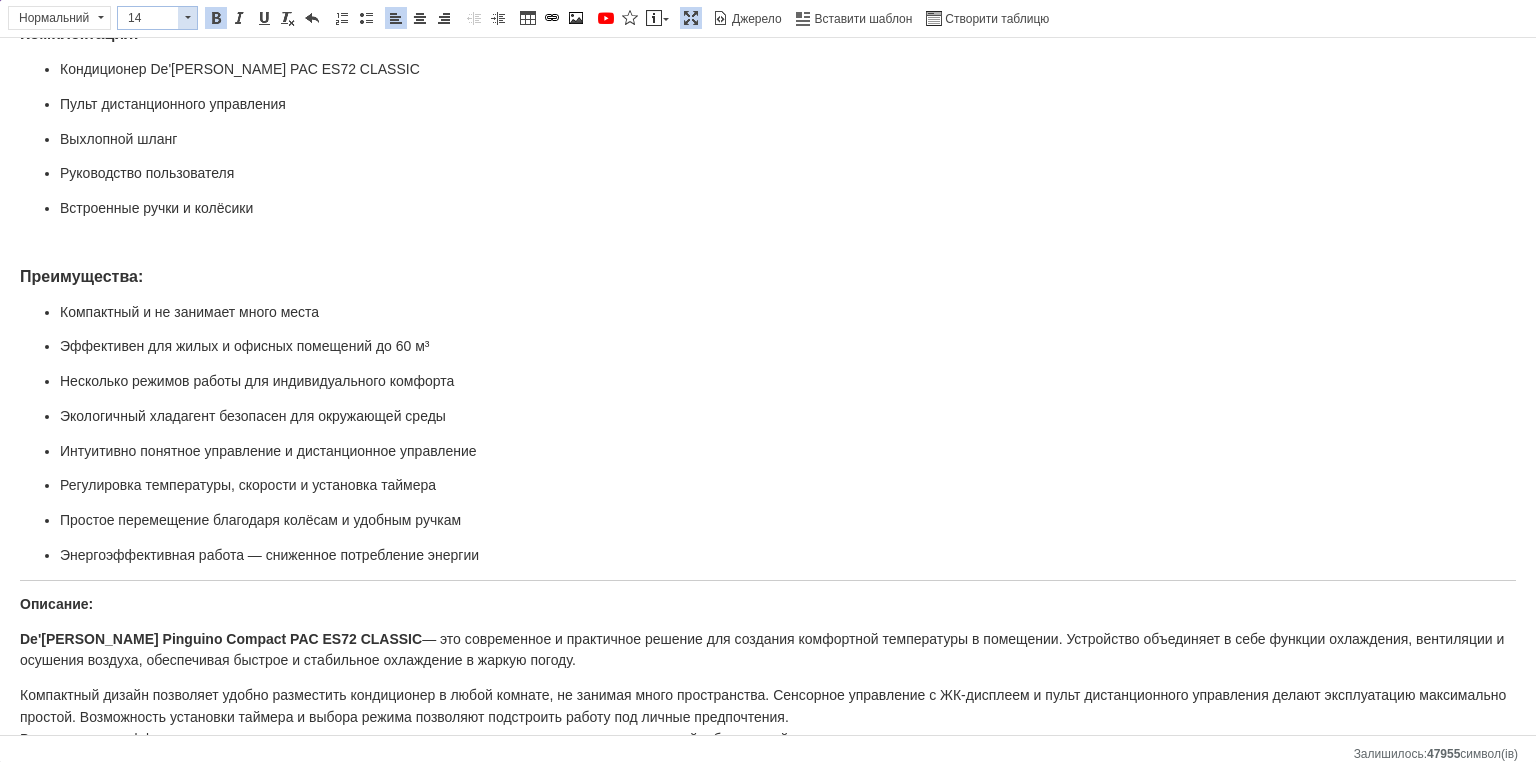 click at bounding box center (187, 18) 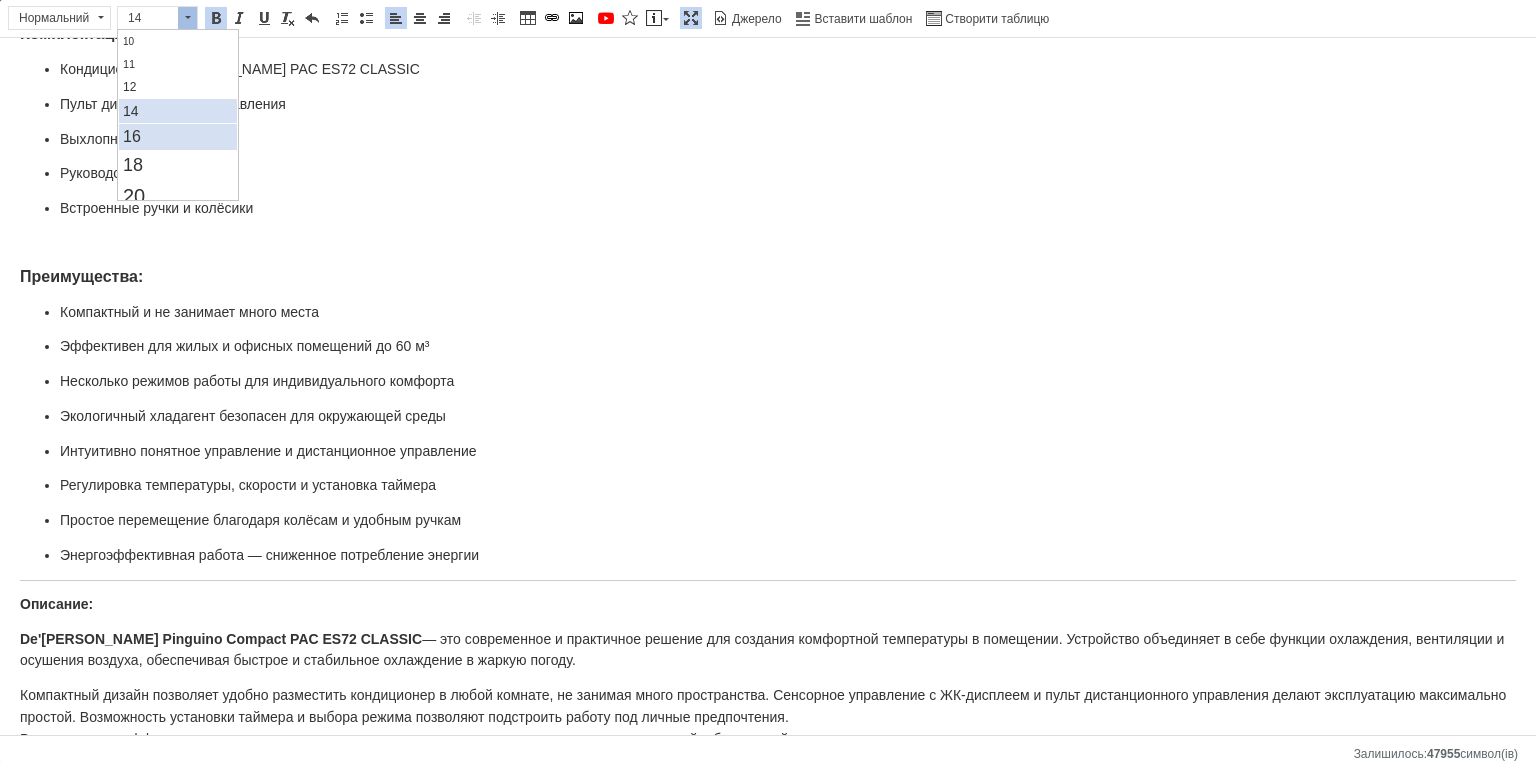 scroll, scrollTop: 100, scrollLeft: 0, axis: vertical 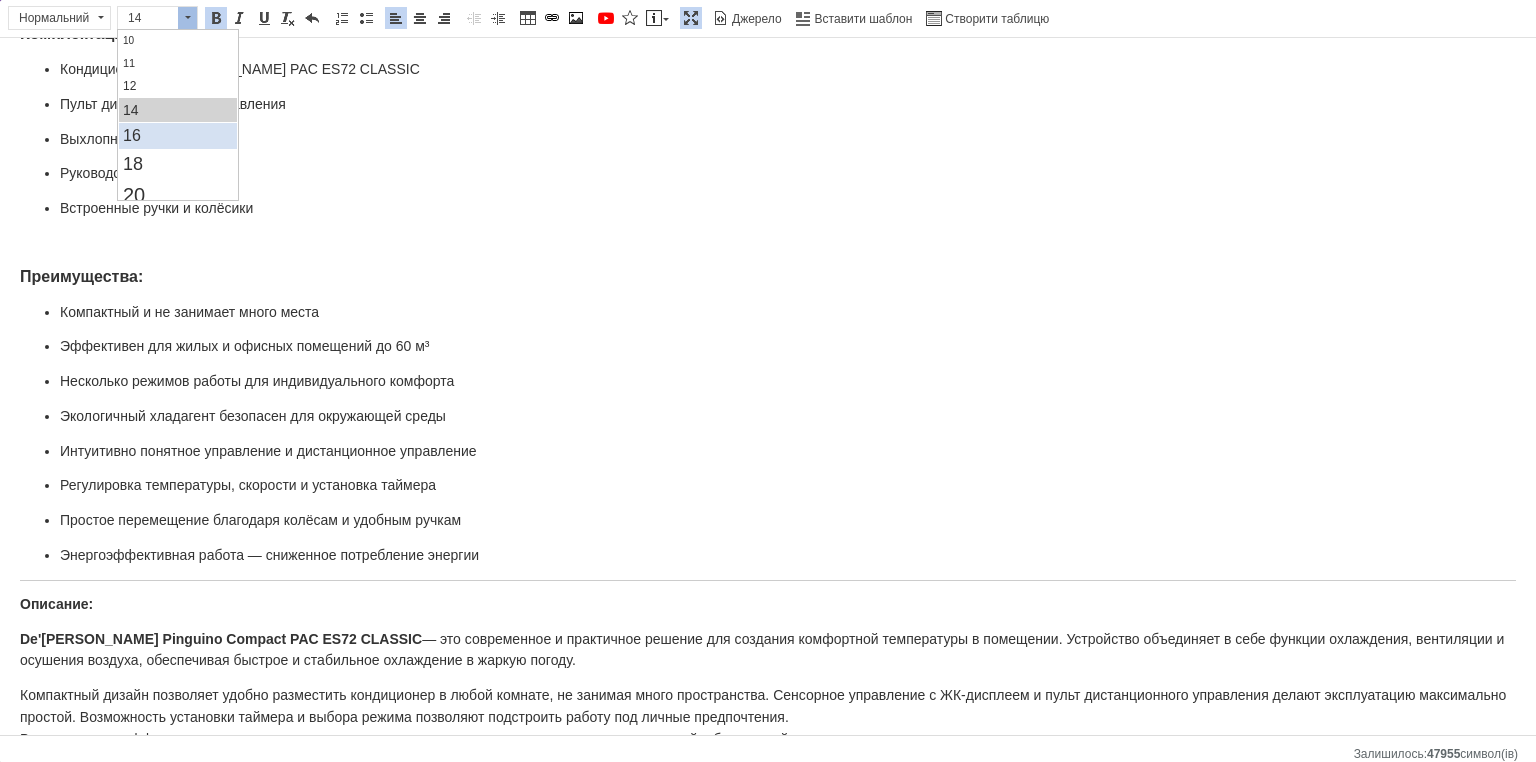 drag, startPoint x: 155, startPoint y: 136, endPoint x: 272, endPoint y: 133, distance: 117.03845 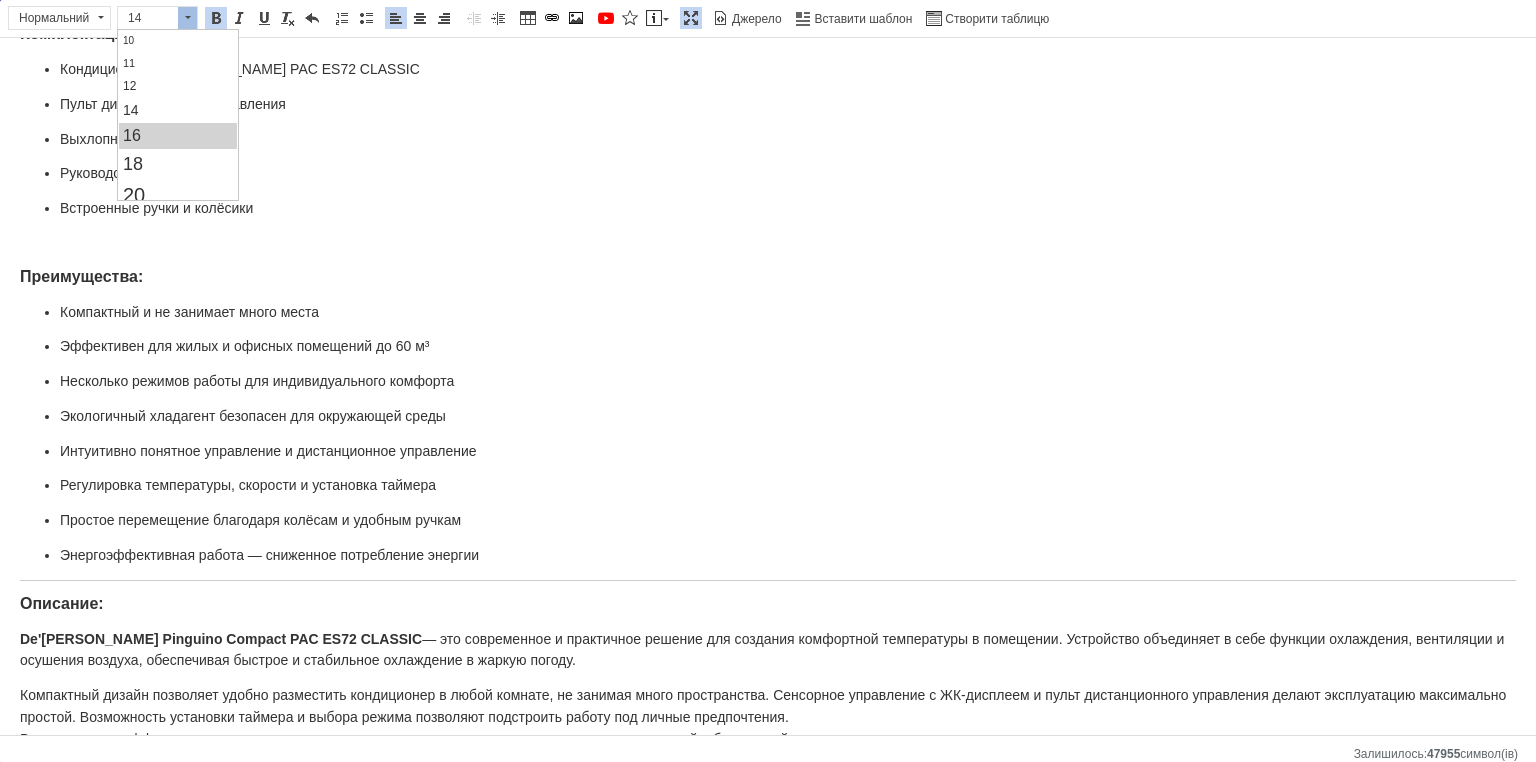 scroll, scrollTop: 0, scrollLeft: 0, axis: both 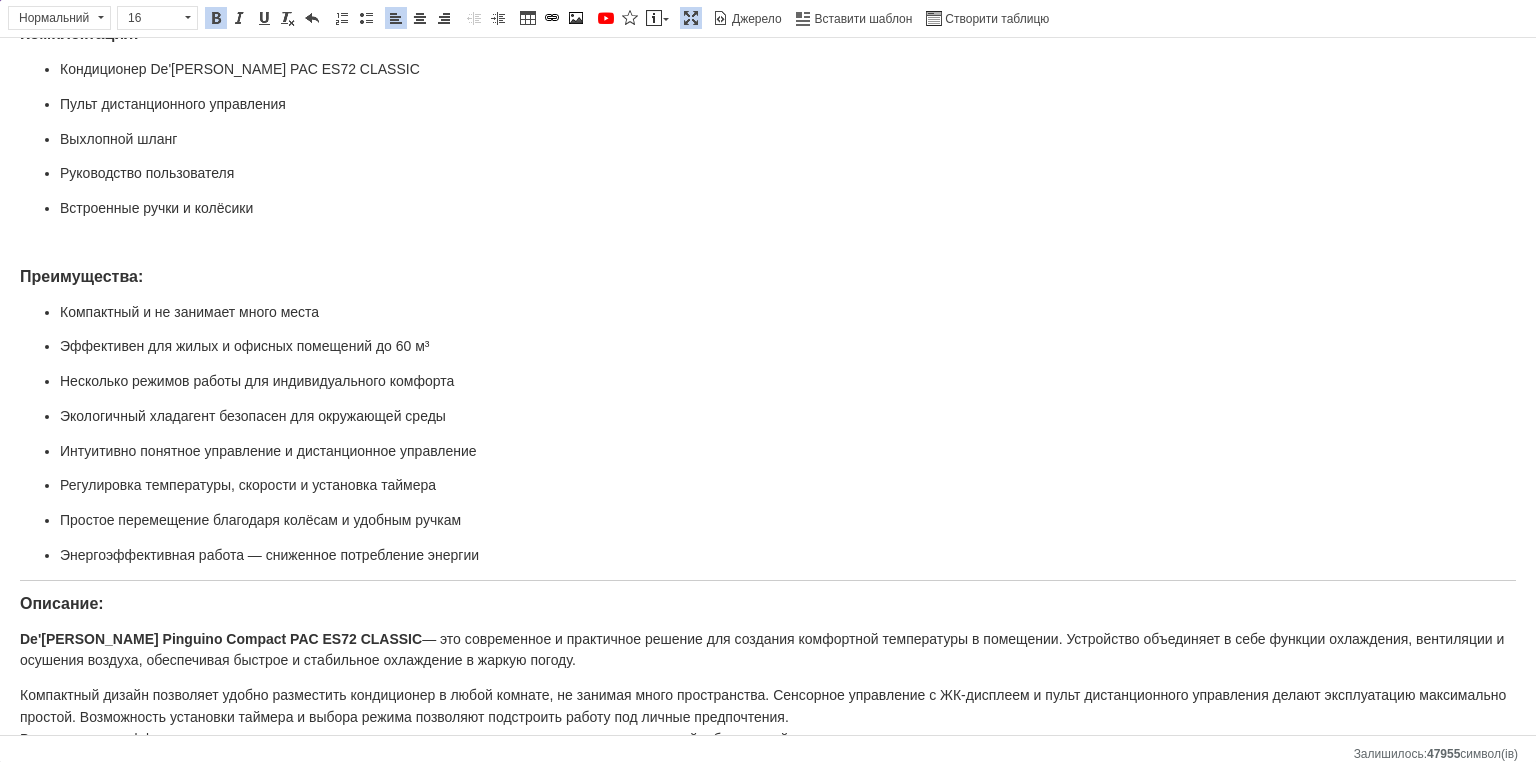 click on "Описание:" at bounding box center (62, 603) 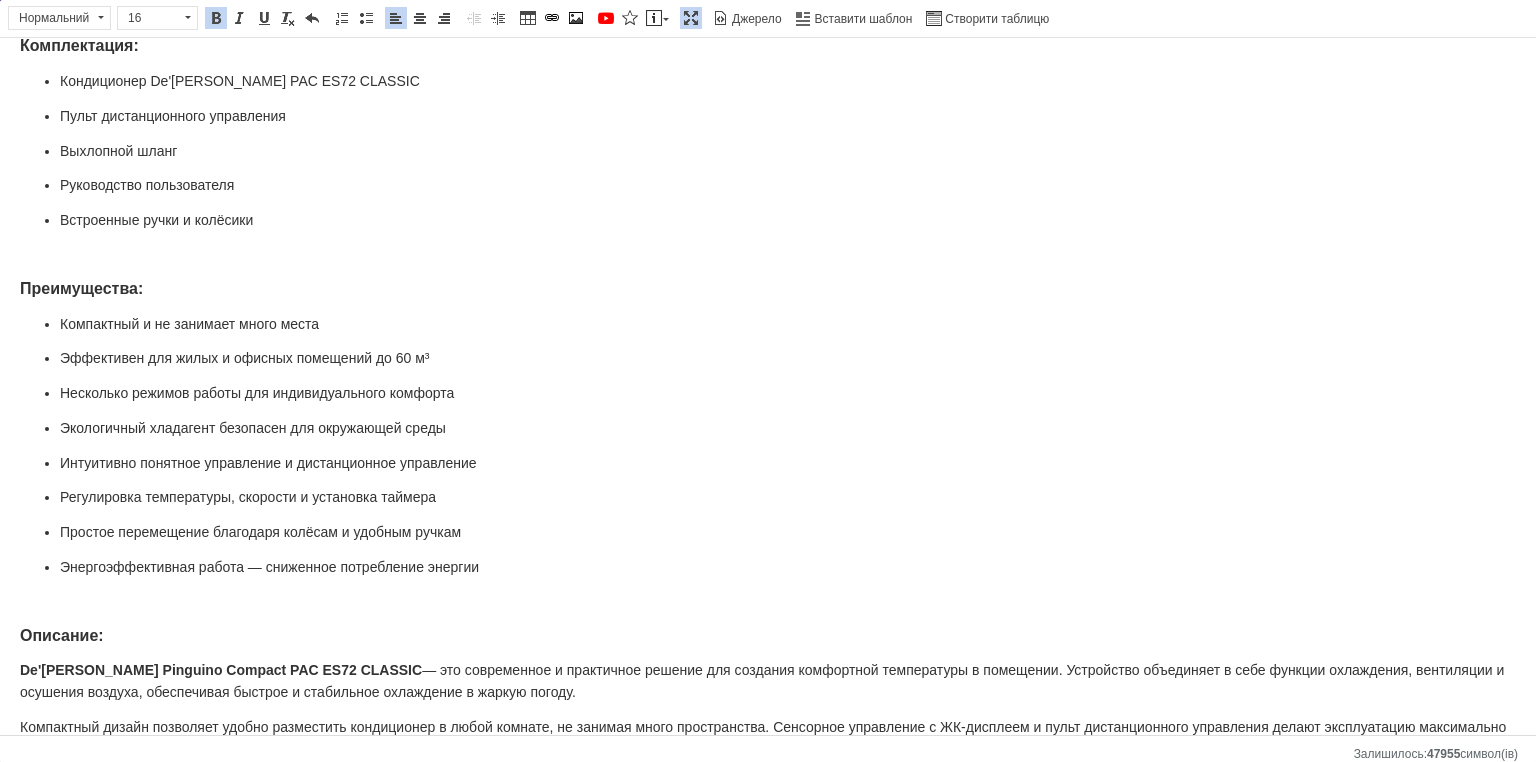 scroll, scrollTop: 664, scrollLeft: 0, axis: vertical 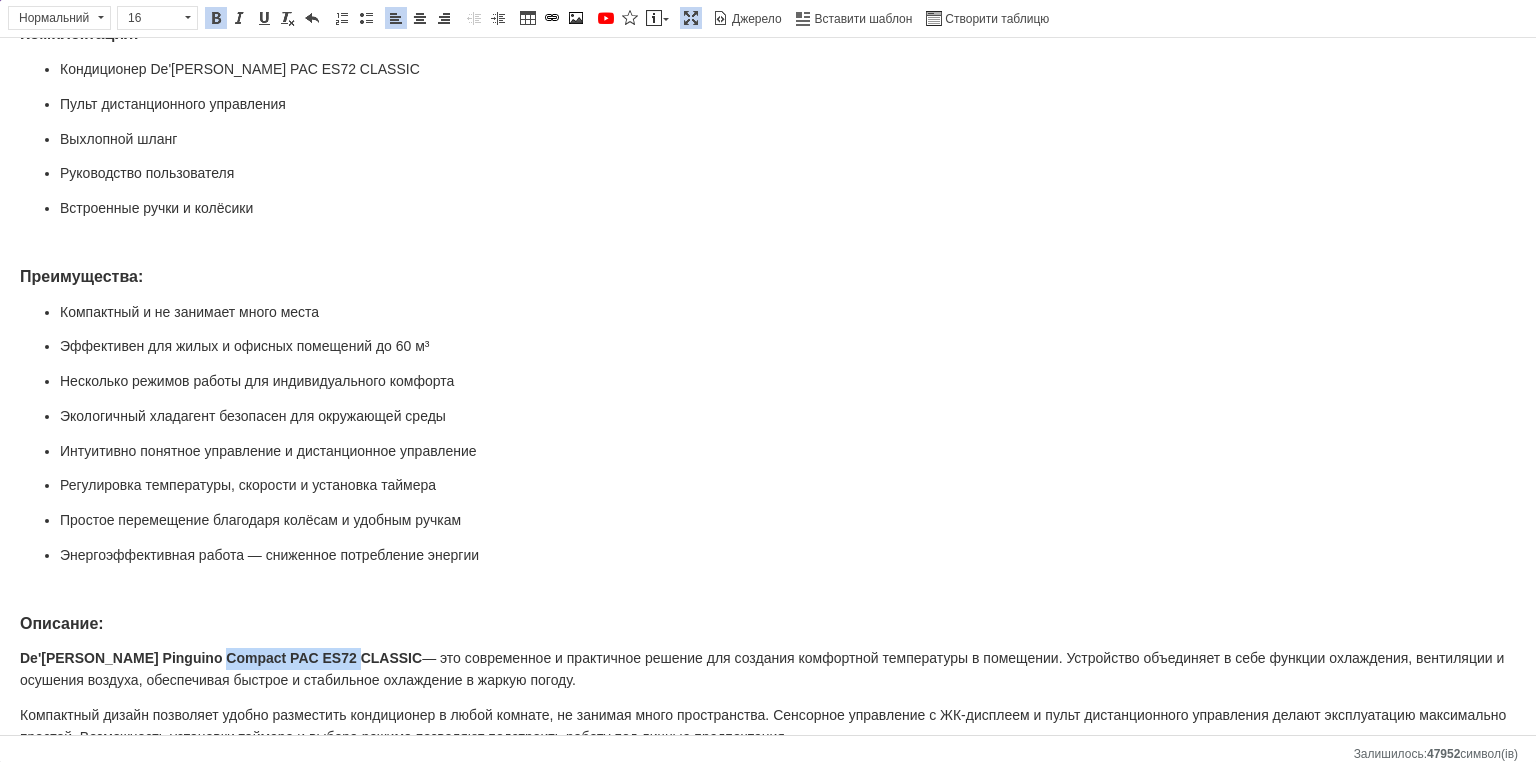 drag, startPoint x: 347, startPoint y: 632, endPoint x: 214, endPoint y: 632, distance: 133 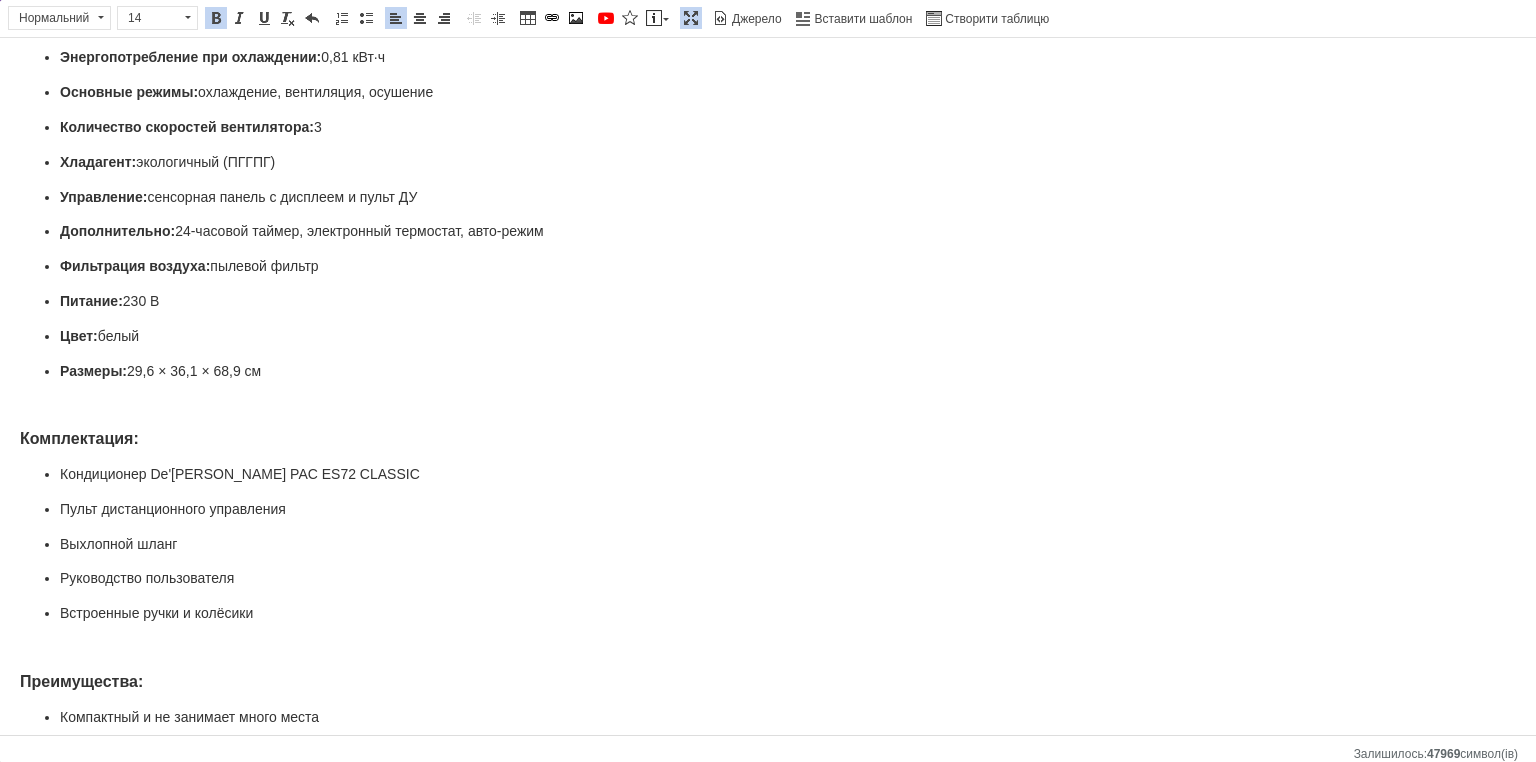 scroll, scrollTop: 264, scrollLeft: 0, axis: vertical 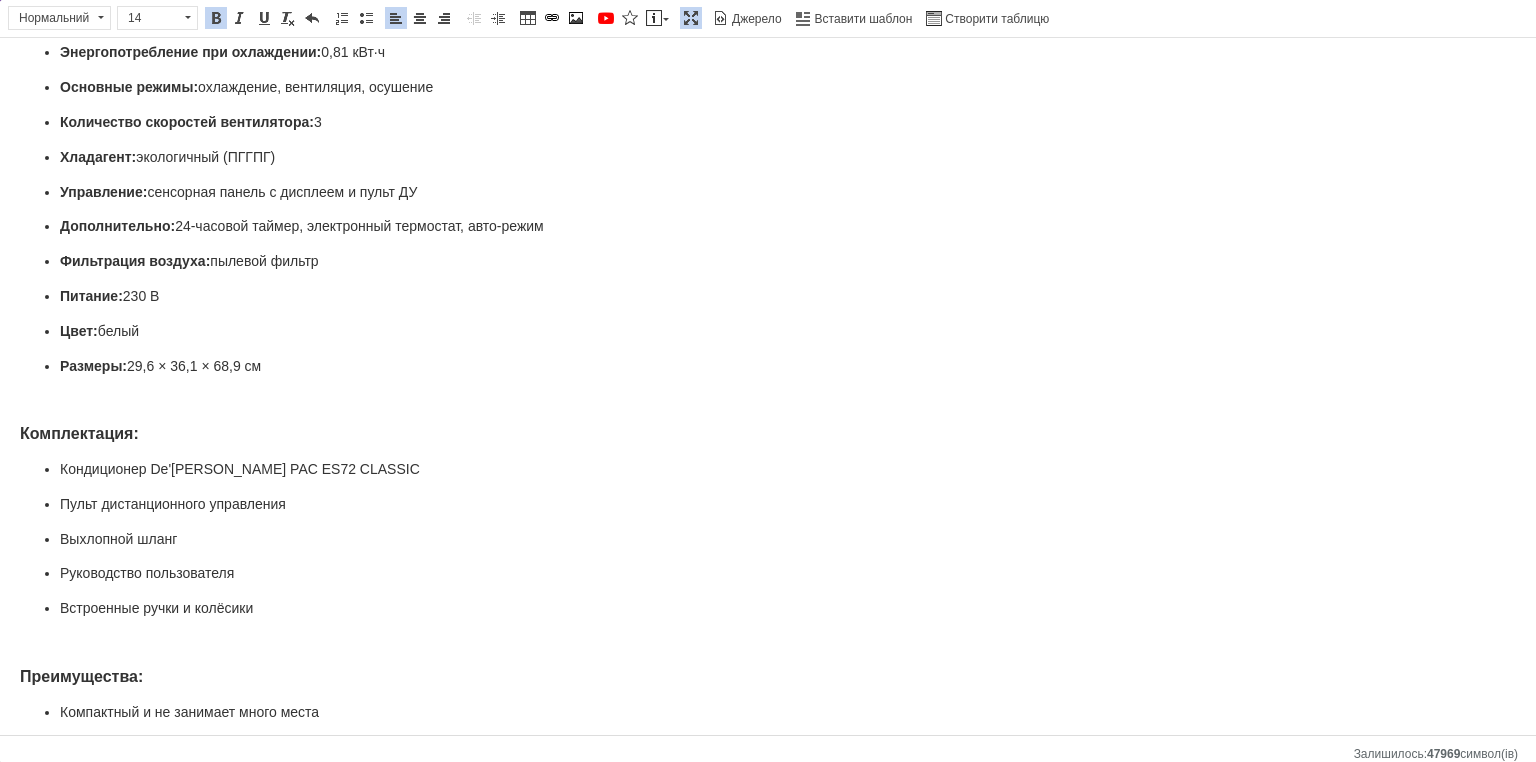 click on "Комплектация:" at bounding box center [768, 435] 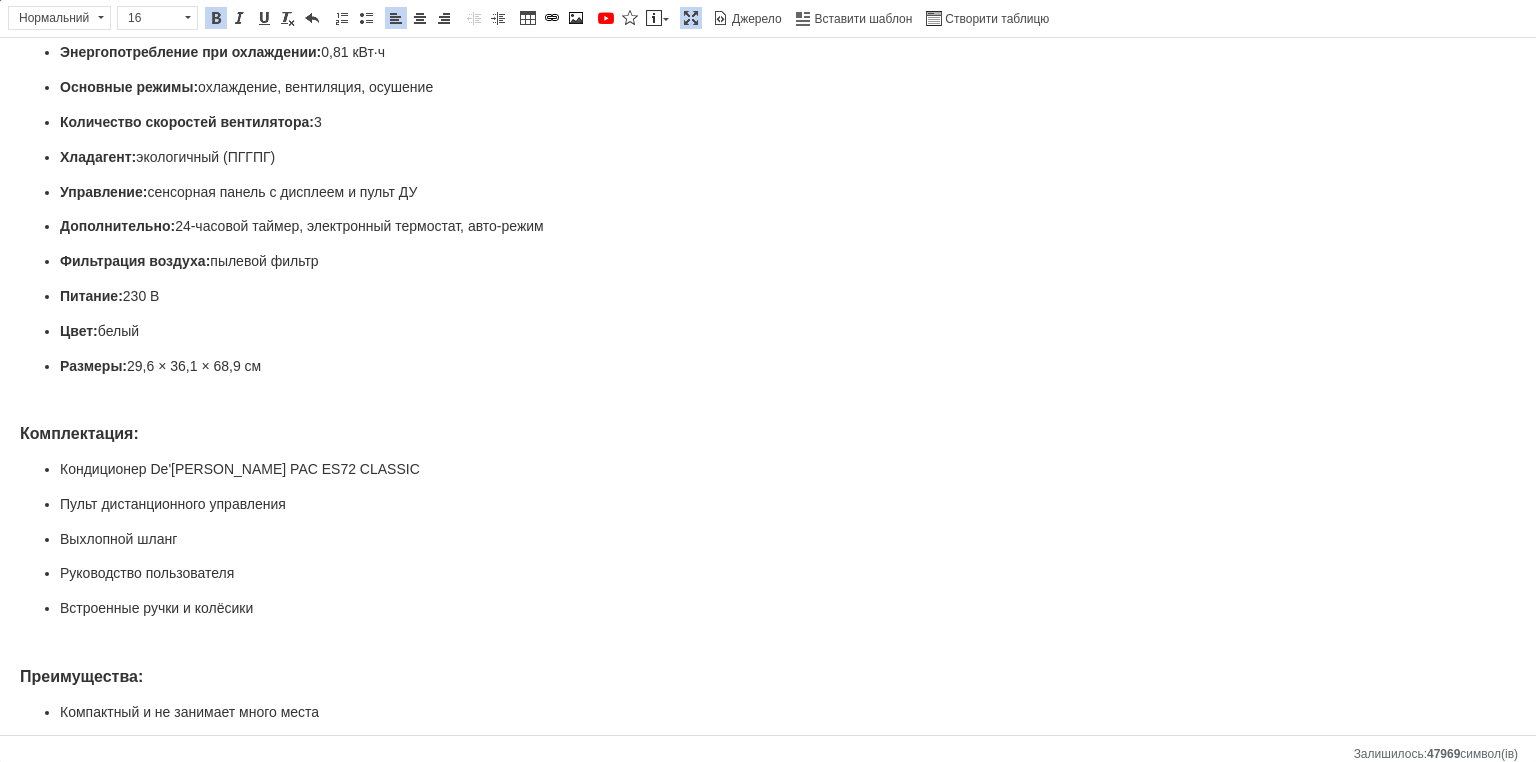 click on "Кондиционеры для дома De'[PERSON_NAME] Pinguino охладитель воздуха мобильный 2,1кВт кондиционер для офиса Характеристики: Тип:  мобильный моноблочный кондиционер Охлаждающая мощность:  2100 Вт / 2,1 кВт / 8300 BTU/ч Рекомендуемая площадь помещения:  до 60 м³ Класс энергоэффективности:  A EER (энергоэффективность):  2.6 Энергопотребление при охлаждении:  0,81 кВт·ч Основные режимы:  охлаждение, вентиляция, осушение Количество скоростей вентилятора:  3 Хладагент:  экологичный (ПГГПГ) Управление:  сенсорная панель с дисплеем и пульт ДУ Дополнительно: Фильтрация воздуха:  пылевой фильтр  230 В" at bounding box center [768, 482] 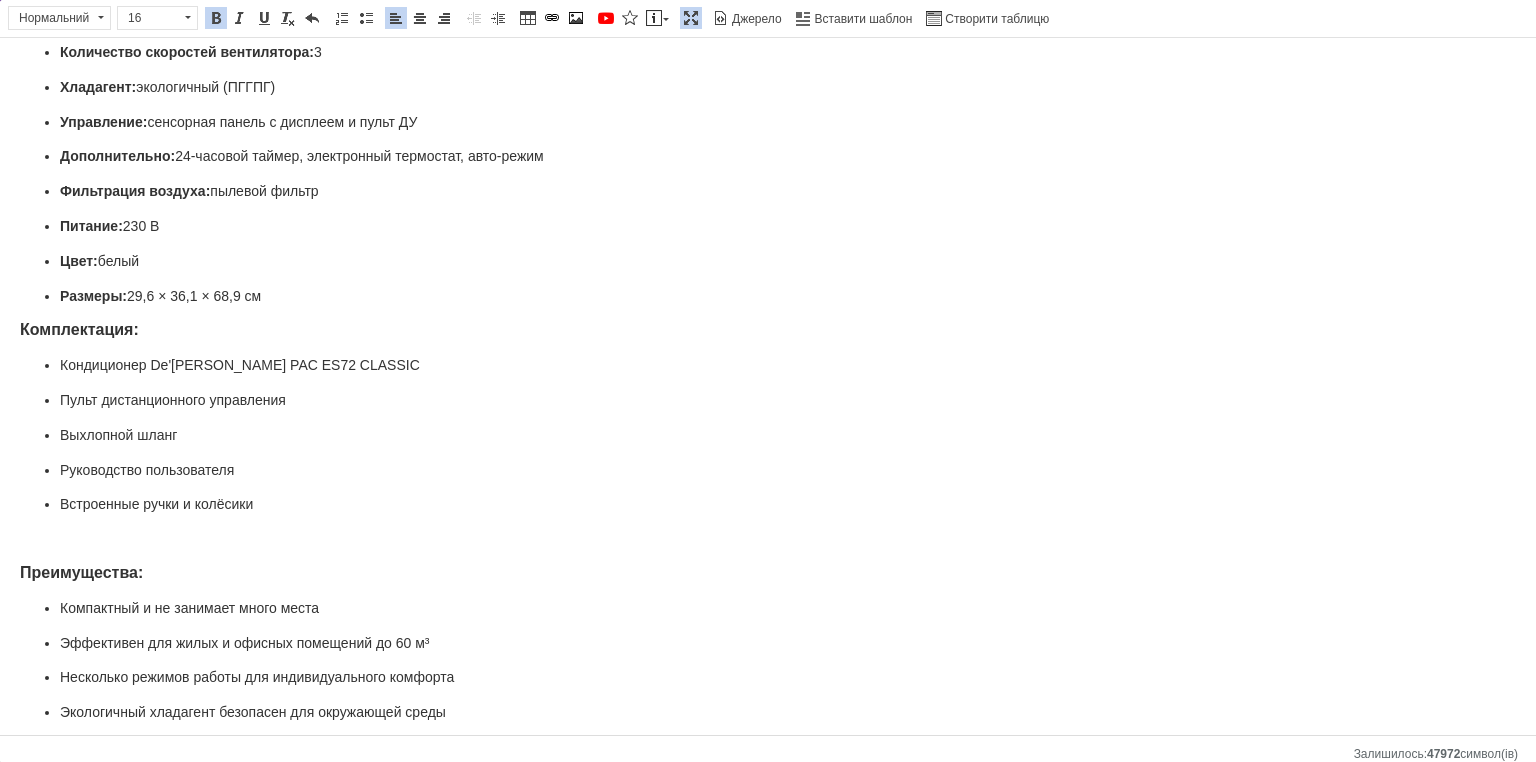 scroll, scrollTop: 424, scrollLeft: 0, axis: vertical 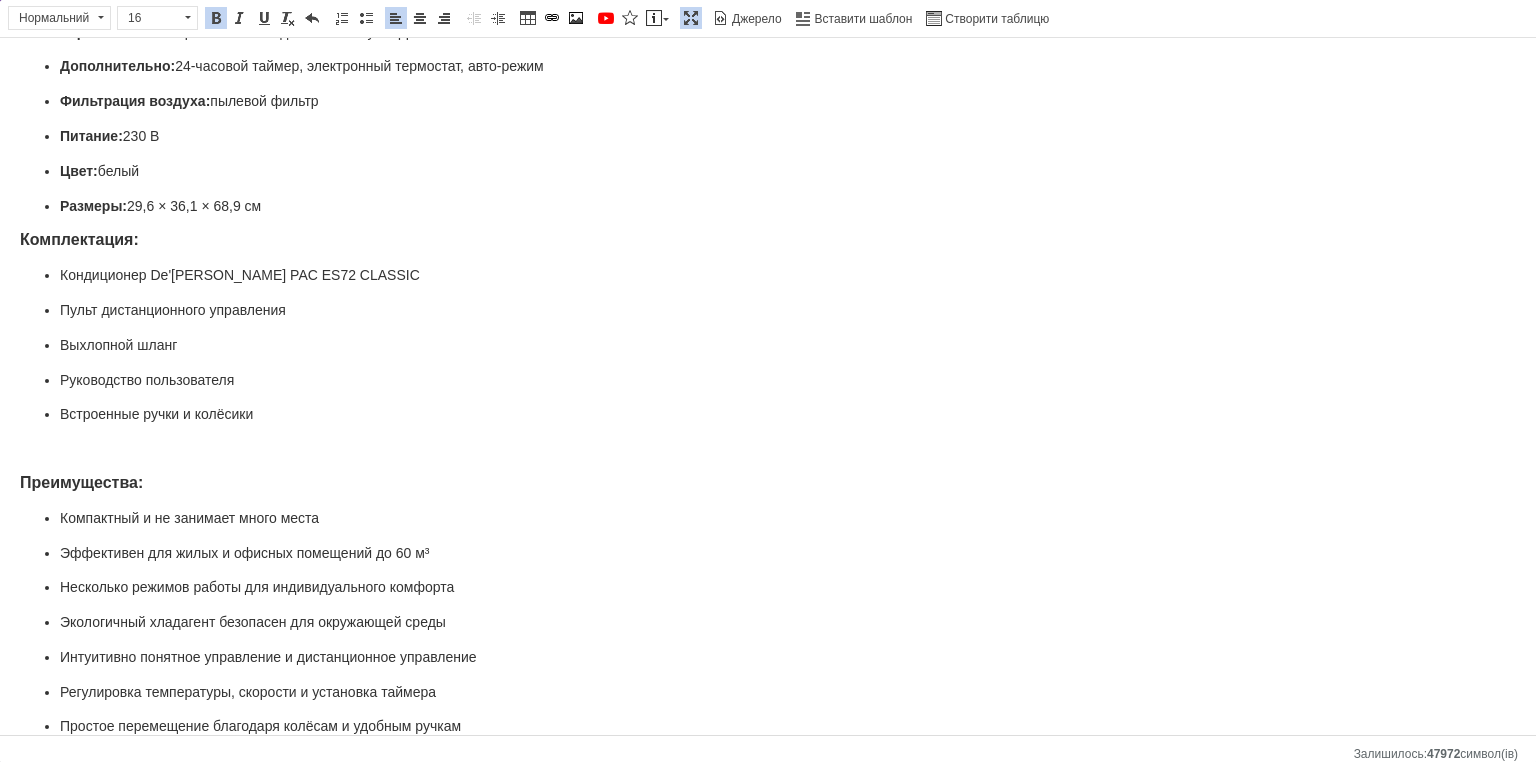 drag, startPoint x: 114, startPoint y: 436, endPoint x: 182, endPoint y: 339, distance: 118.46096 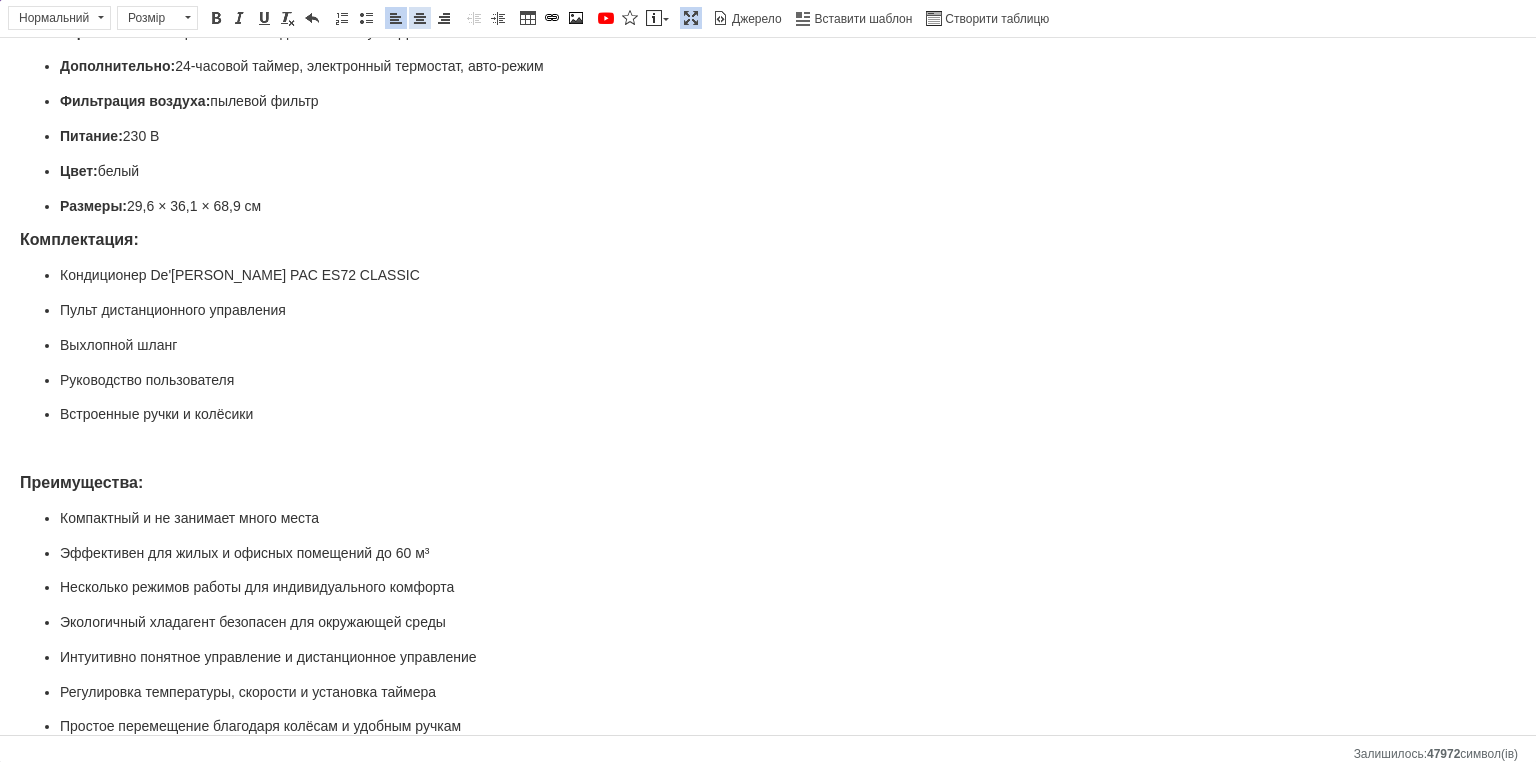click at bounding box center (420, 18) 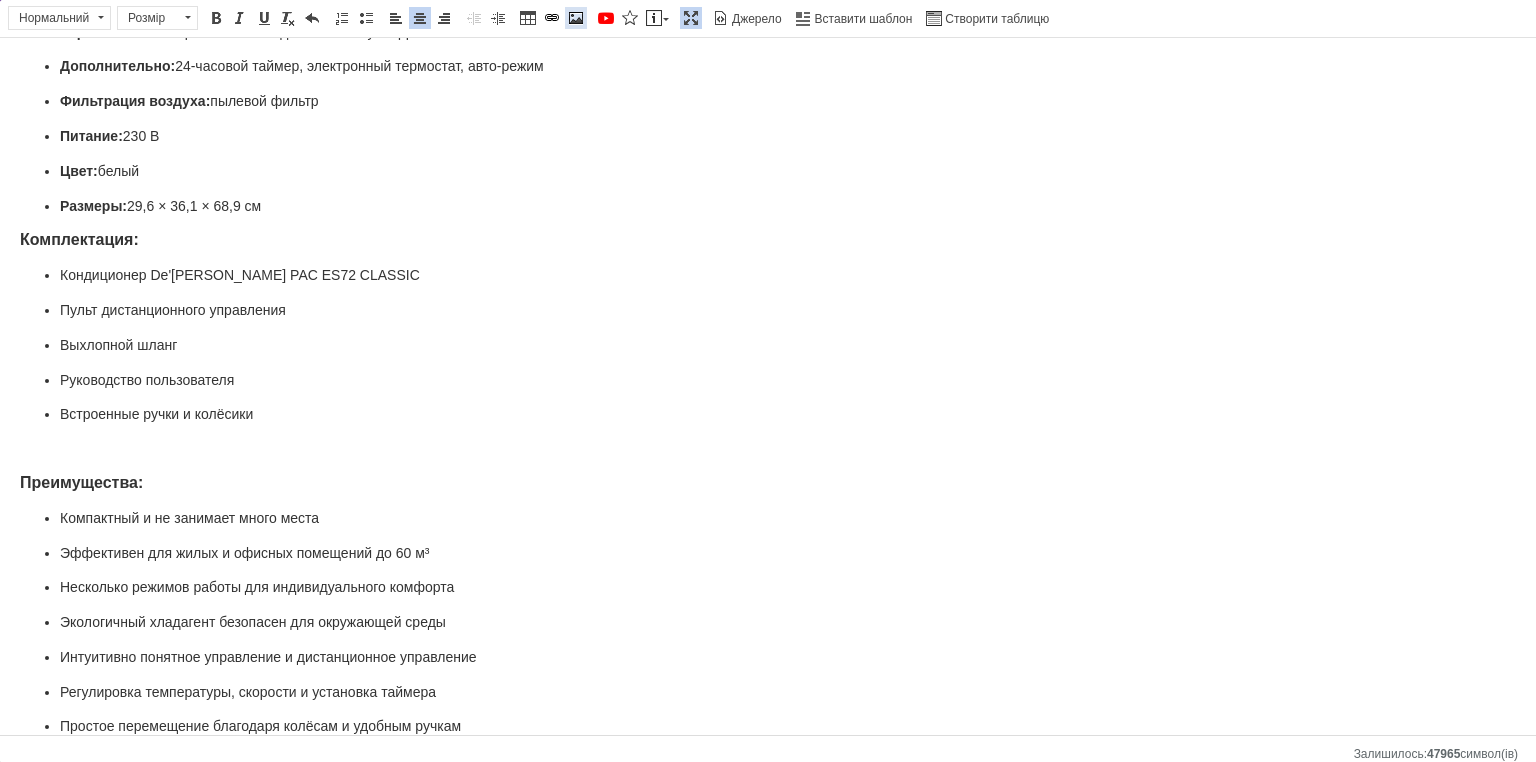 click at bounding box center [576, 18] 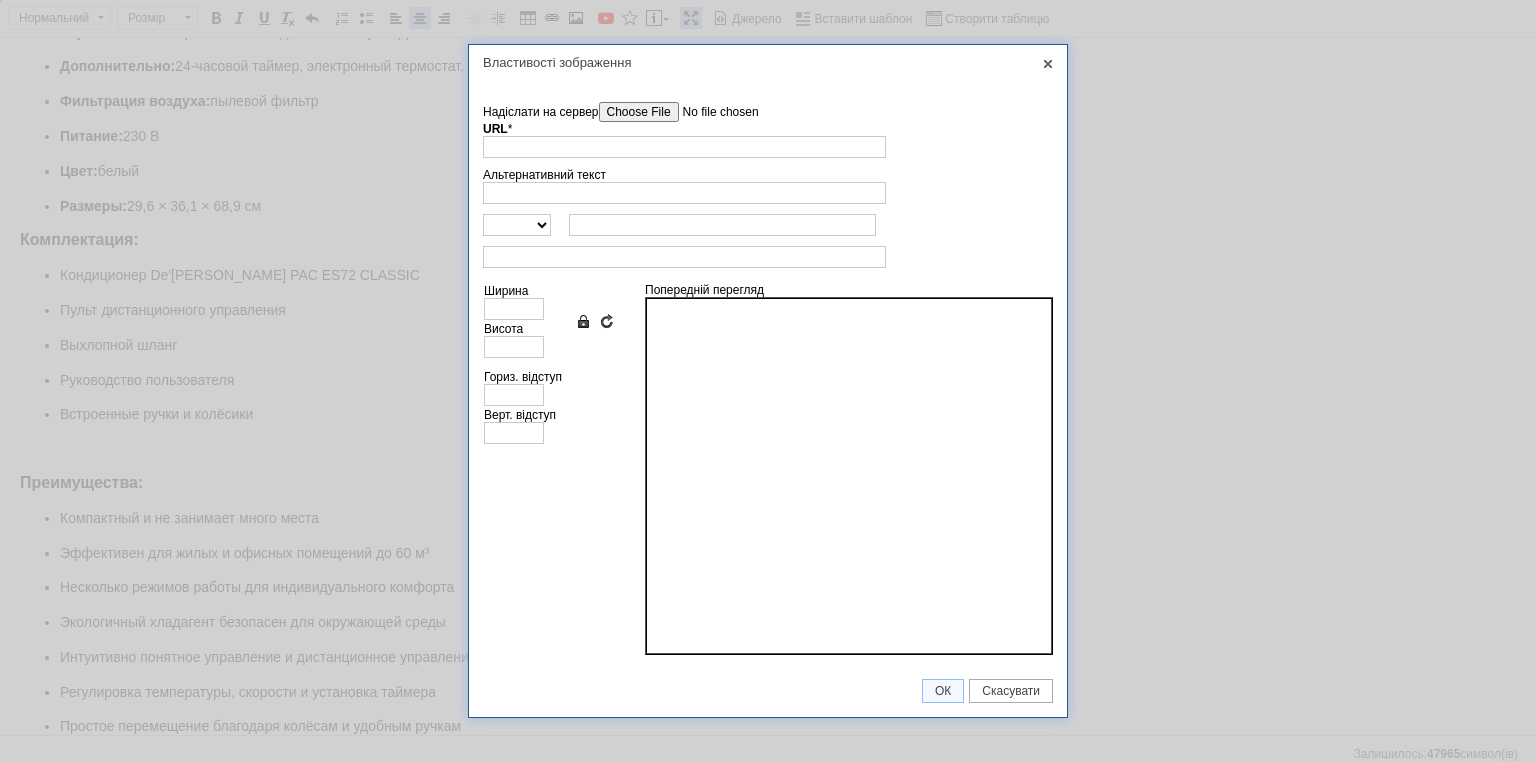 click on "Надіслати на сервер undefined URL * Огляд Сервера" at bounding box center (768, 130) 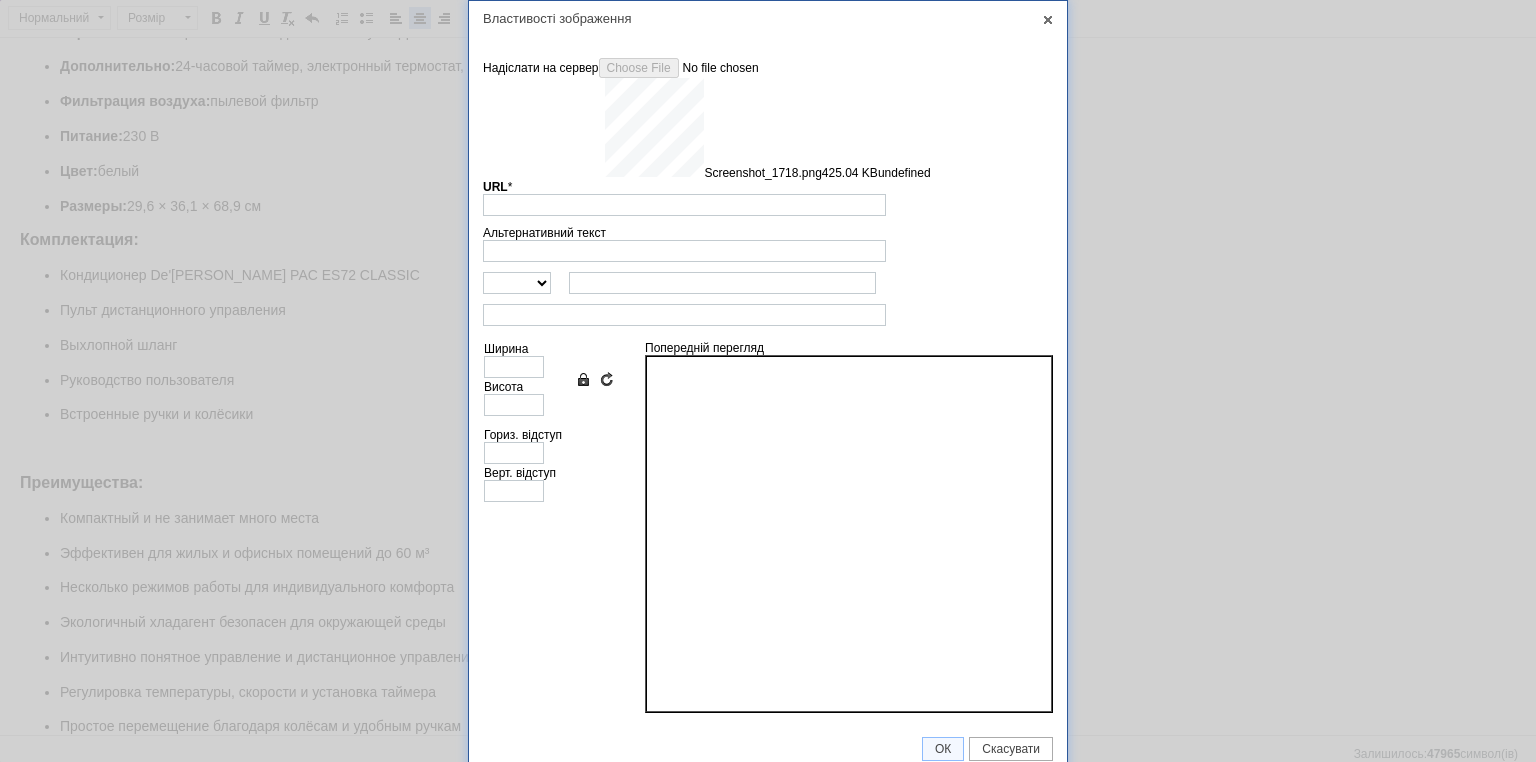 type on "[URL][DOMAIN_NAME]" 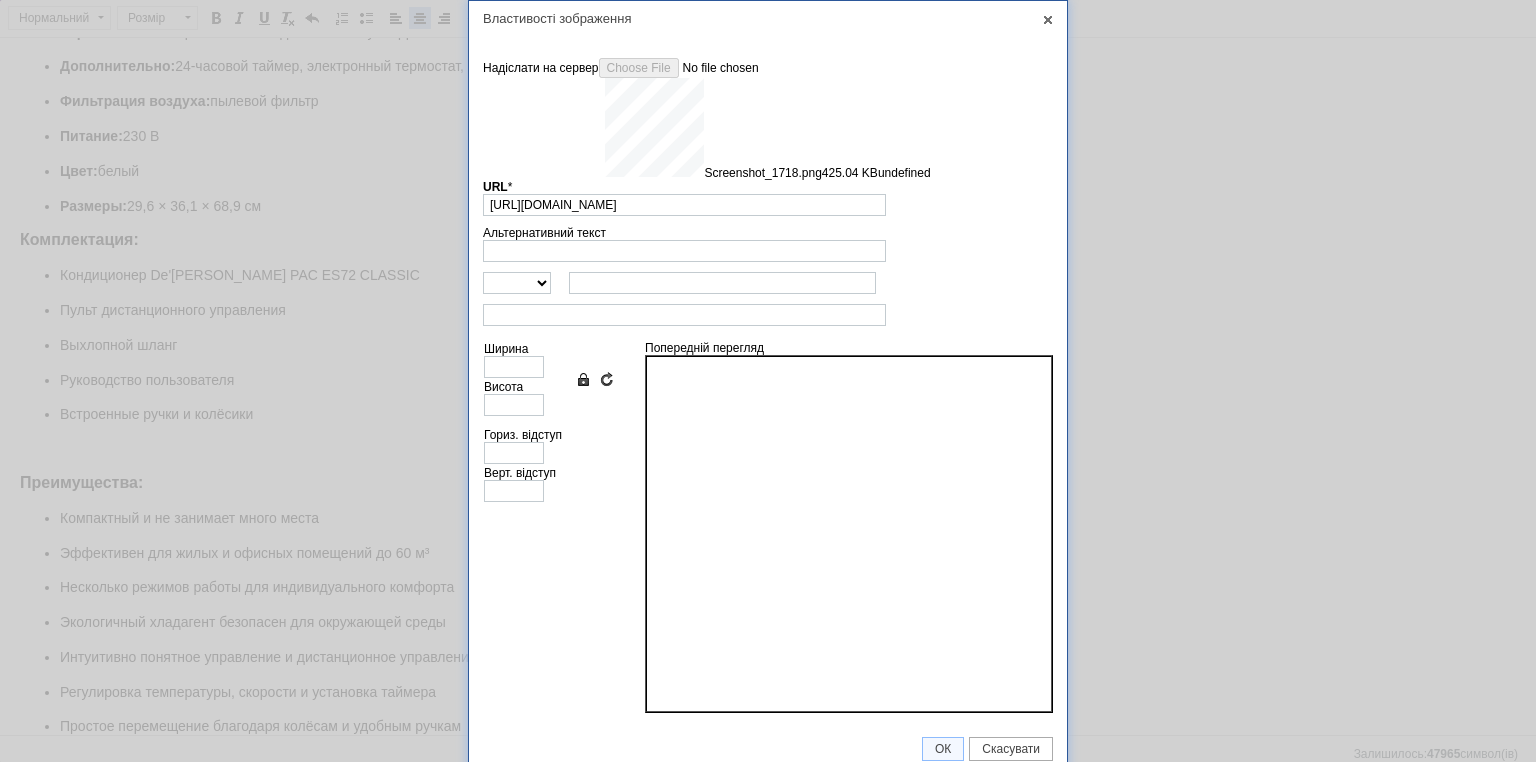 type on "610" 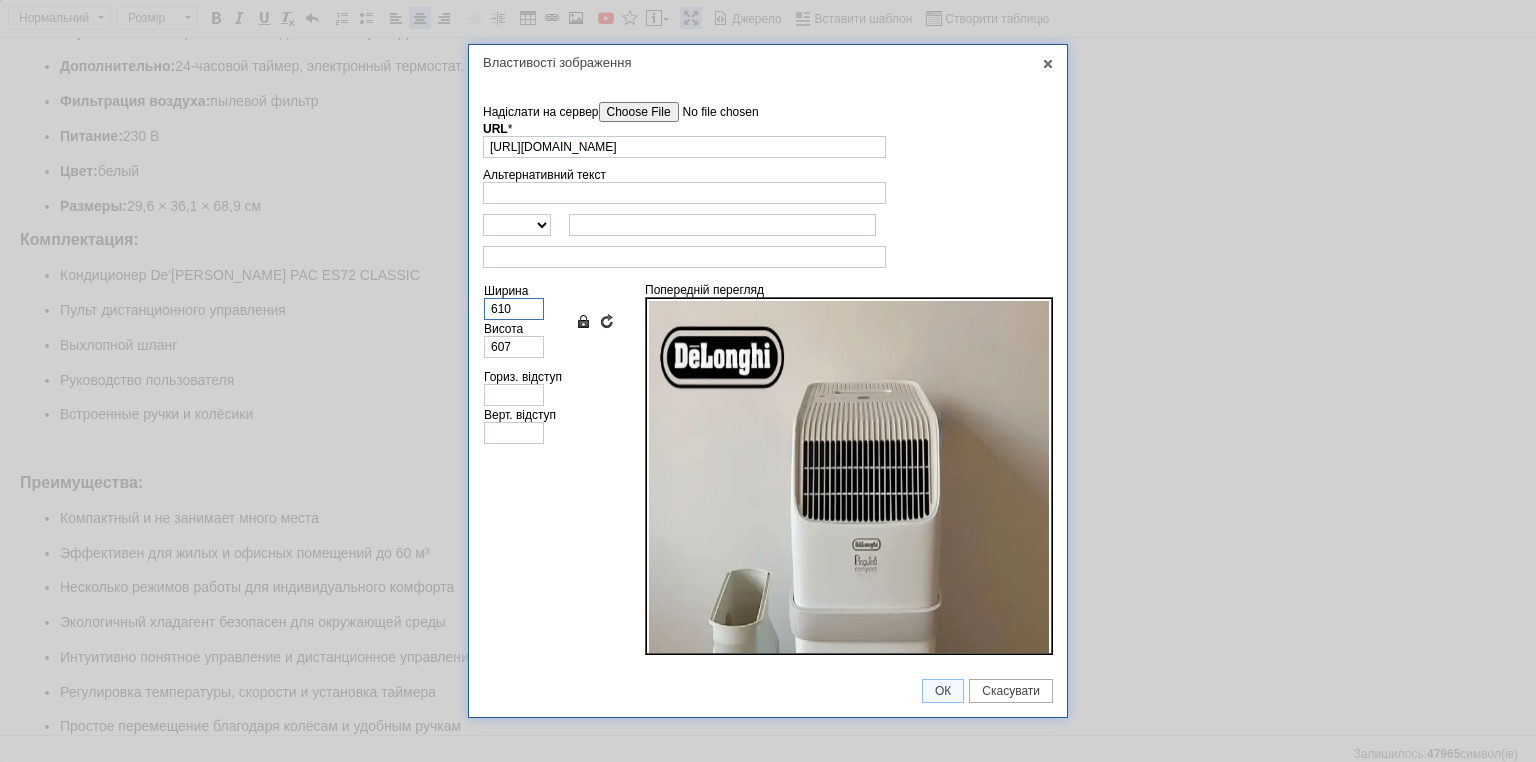 drag, startPoint x: 517, startPoint y: 304, endPoint x: 440, endPoint y: 309, distance: 77.16217 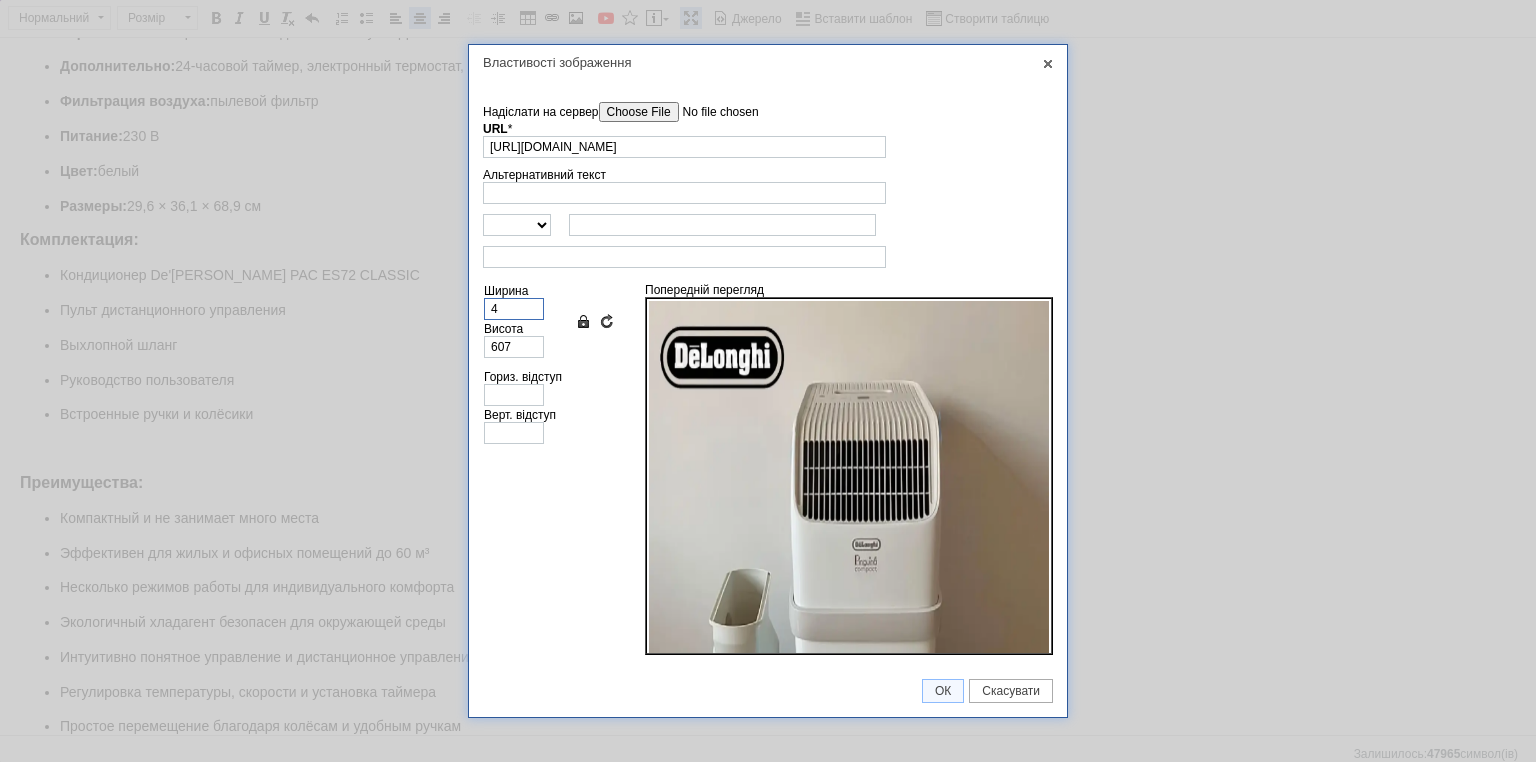 type on "4" 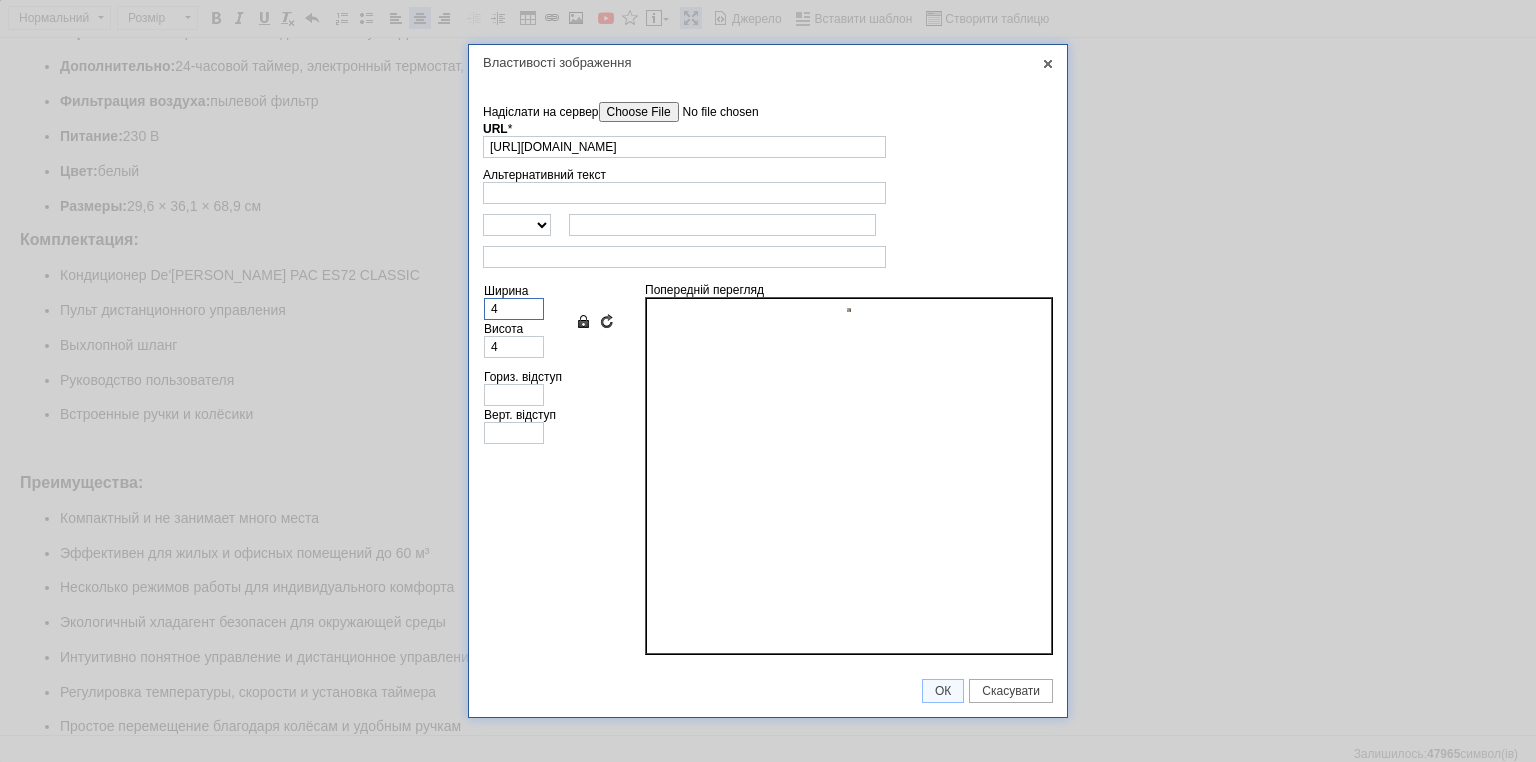 type on "40" 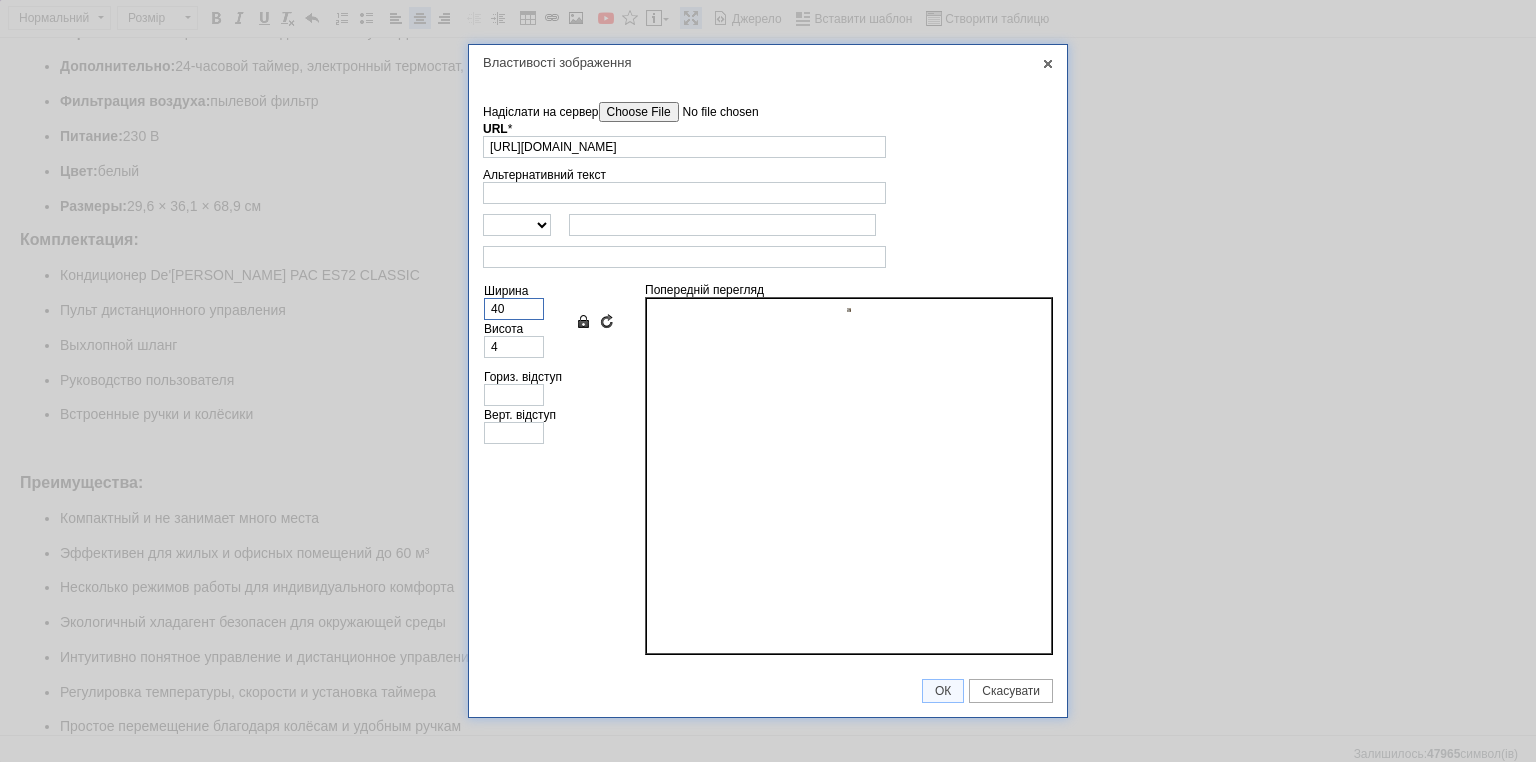 type on "40" 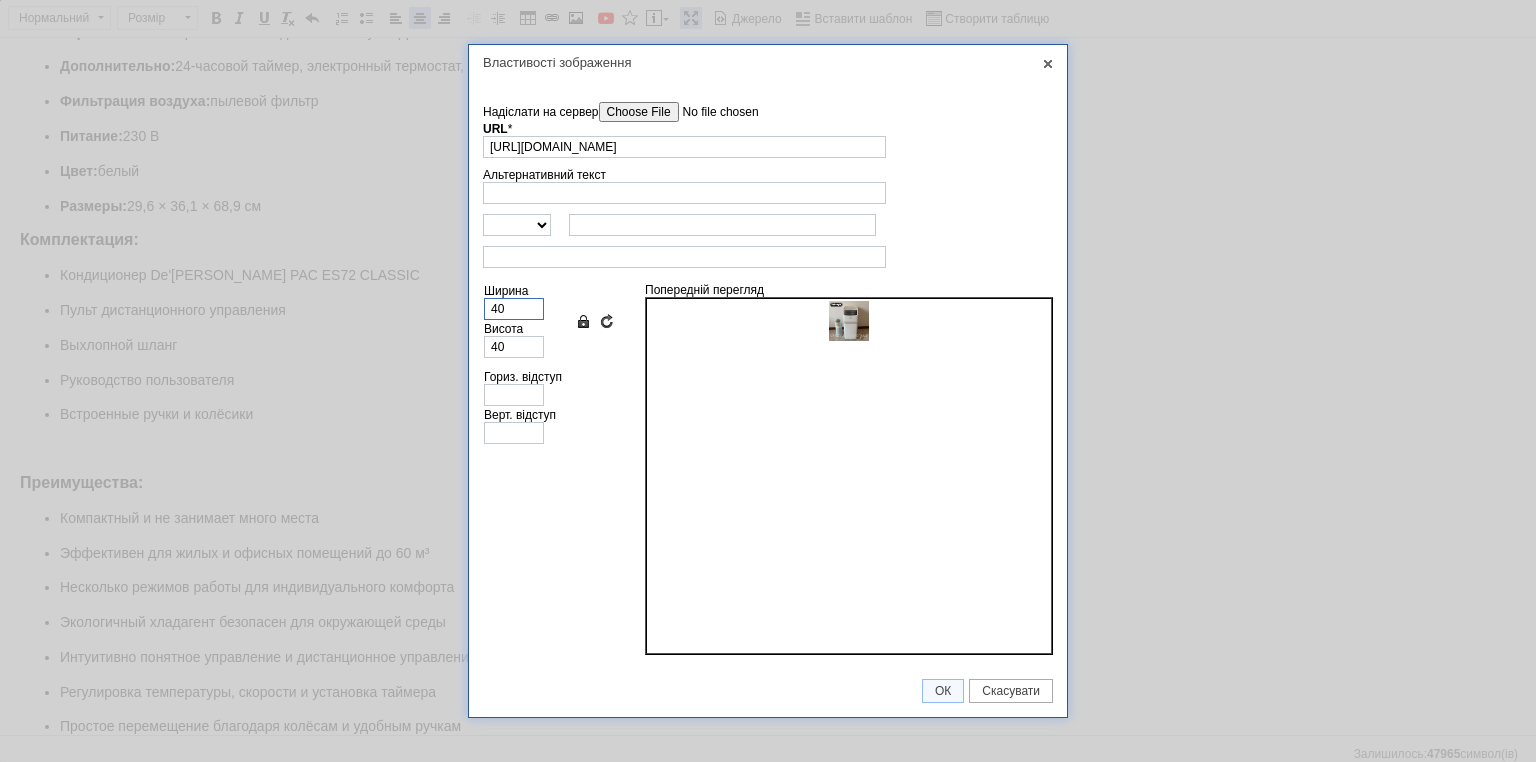 type on "400" 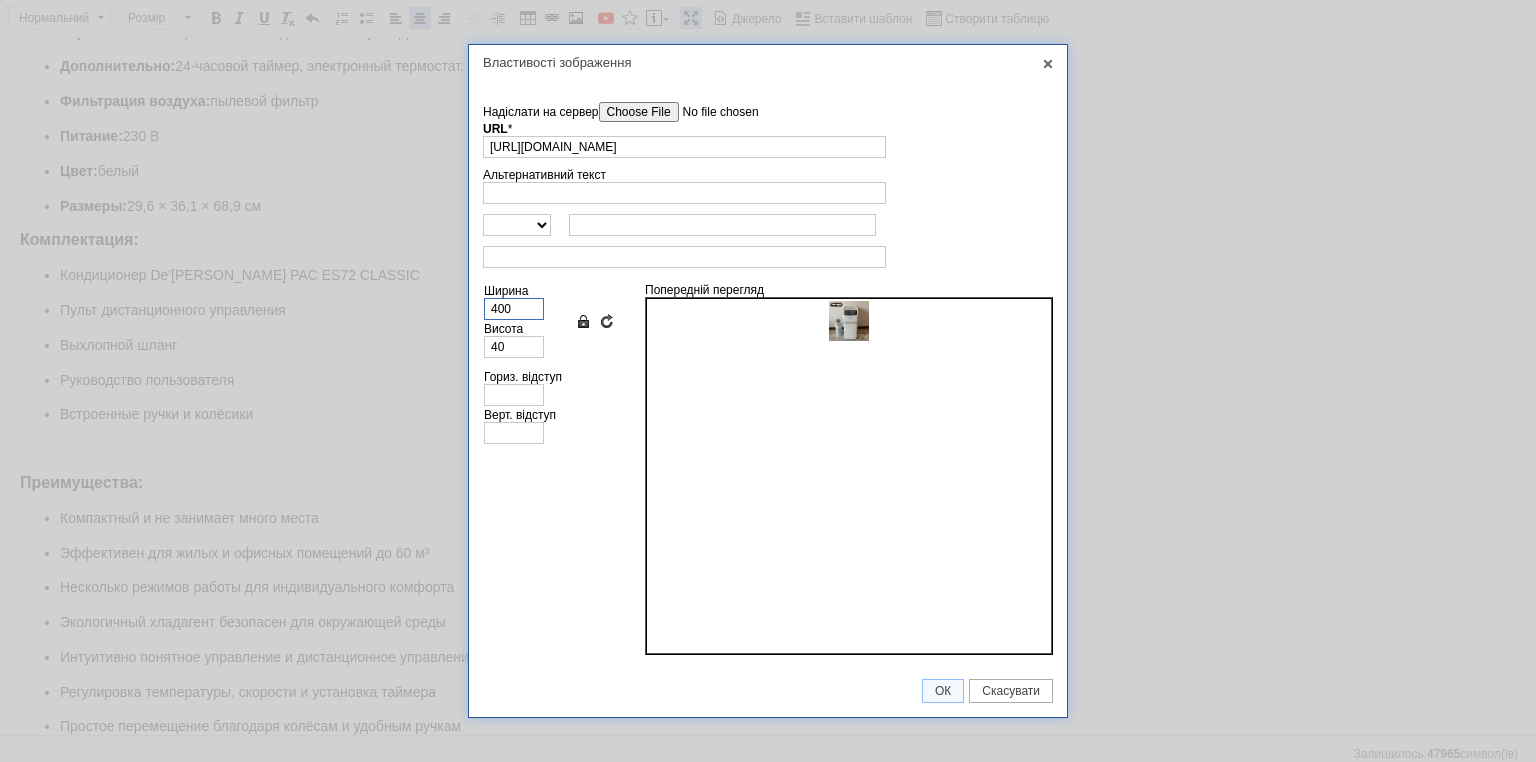 type on "398" 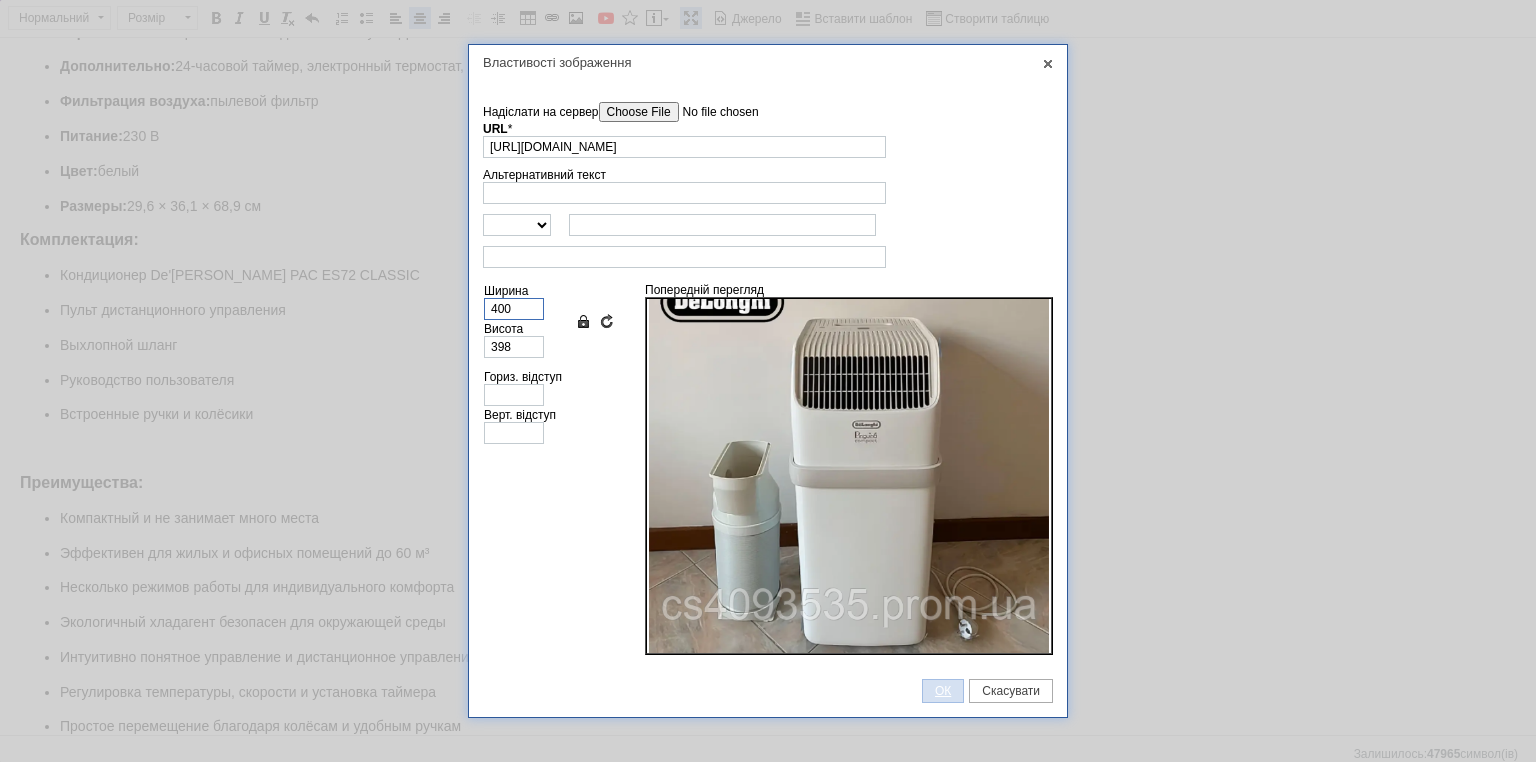 scroll, scrollTop: 56, scrollLeft: 0, axis: vertical 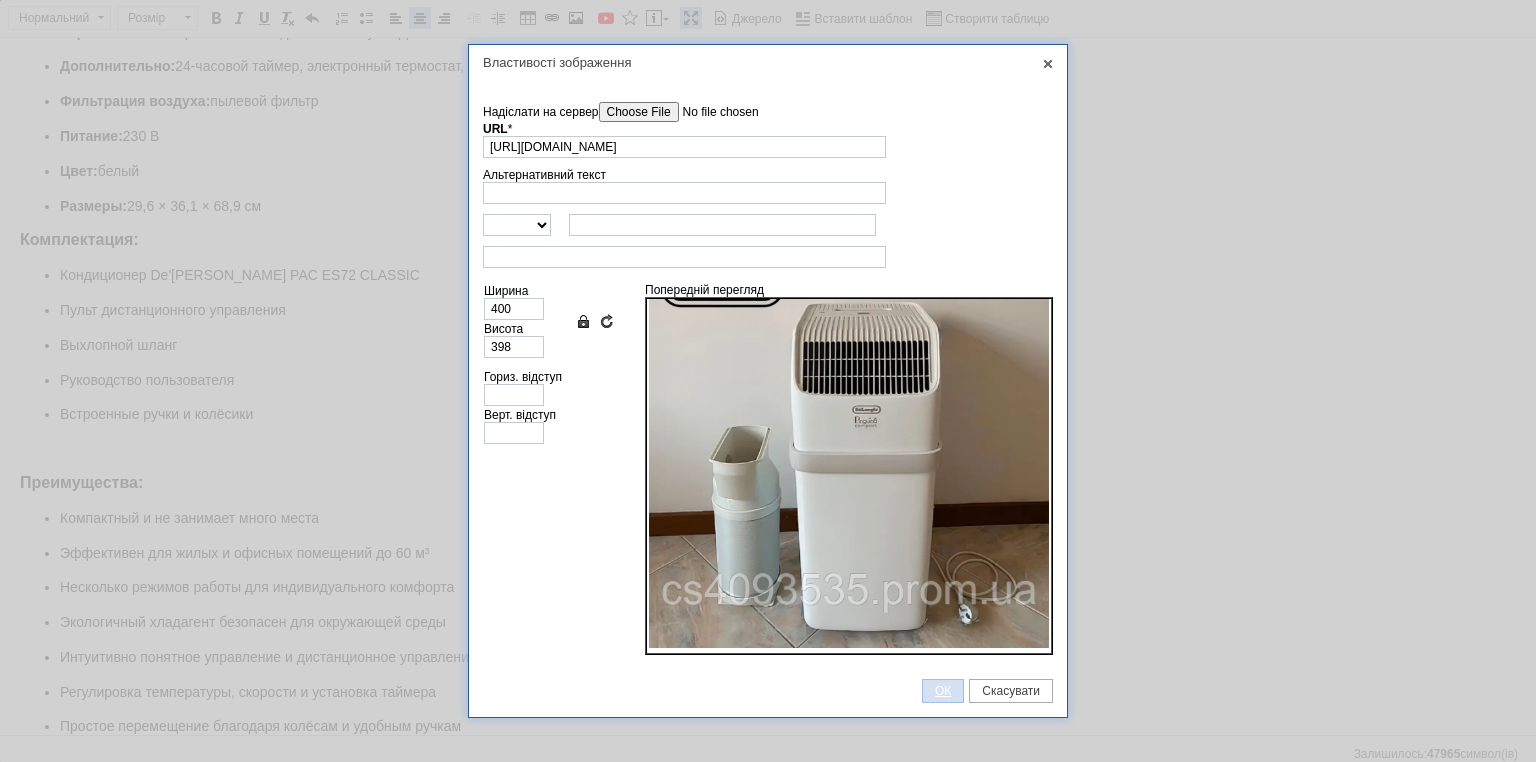click on "ОК" at bounding box center (943, 691) 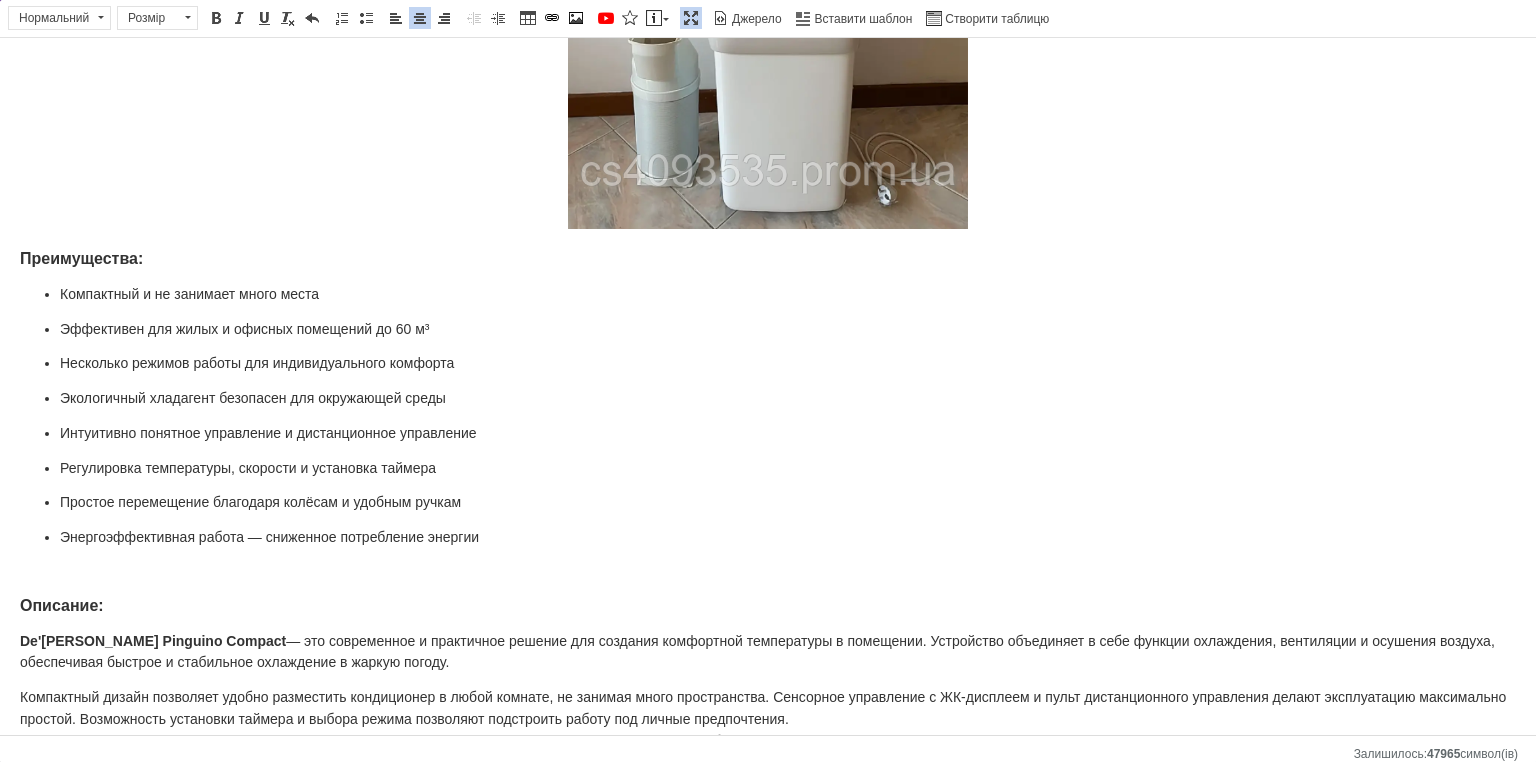 scroll, scrollTop: 1035, scrollLeft: 0, axis: vertical 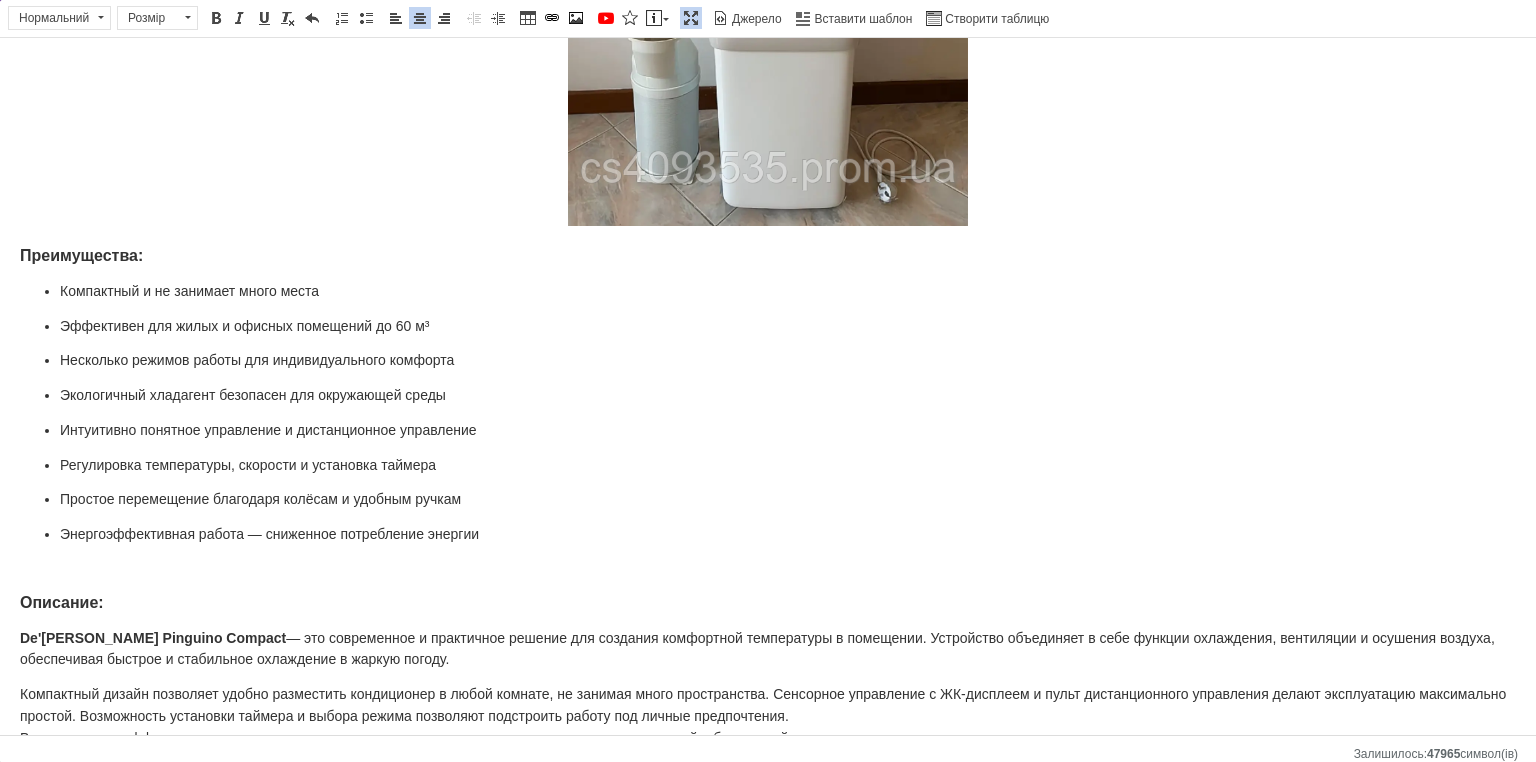 click on "Кондиционеры для дома De'[PERSON_NAME] Pinguino охладитель воздуха мобильный 2,1кВт кондиционер для офиса Характеристики: Тип:  мобильный моноблочный кондиционер Охлаждающая мощность:  2100 Вт / 2,1 кВт / 8300 BTU/ч Рекомендуемая площадь помещения:  до 60 м³ Класс энергоэффективности:  A EER (энергоэффективность):  2.6 Энергопотребление при охлаждении:  0,81 кВт·ч Основные режимы:  охлаждение, вентиляция, осушение Количество скоростей вентилятора:  3 Хладагент:  экологичный (ПГГПГ) Управление:  сенсорная панель с дисплеем и пульт ДУ Дополнительно: Фильтрация воздуха:  пылевой фильтр  230 В" at bounding box center [768, -114] 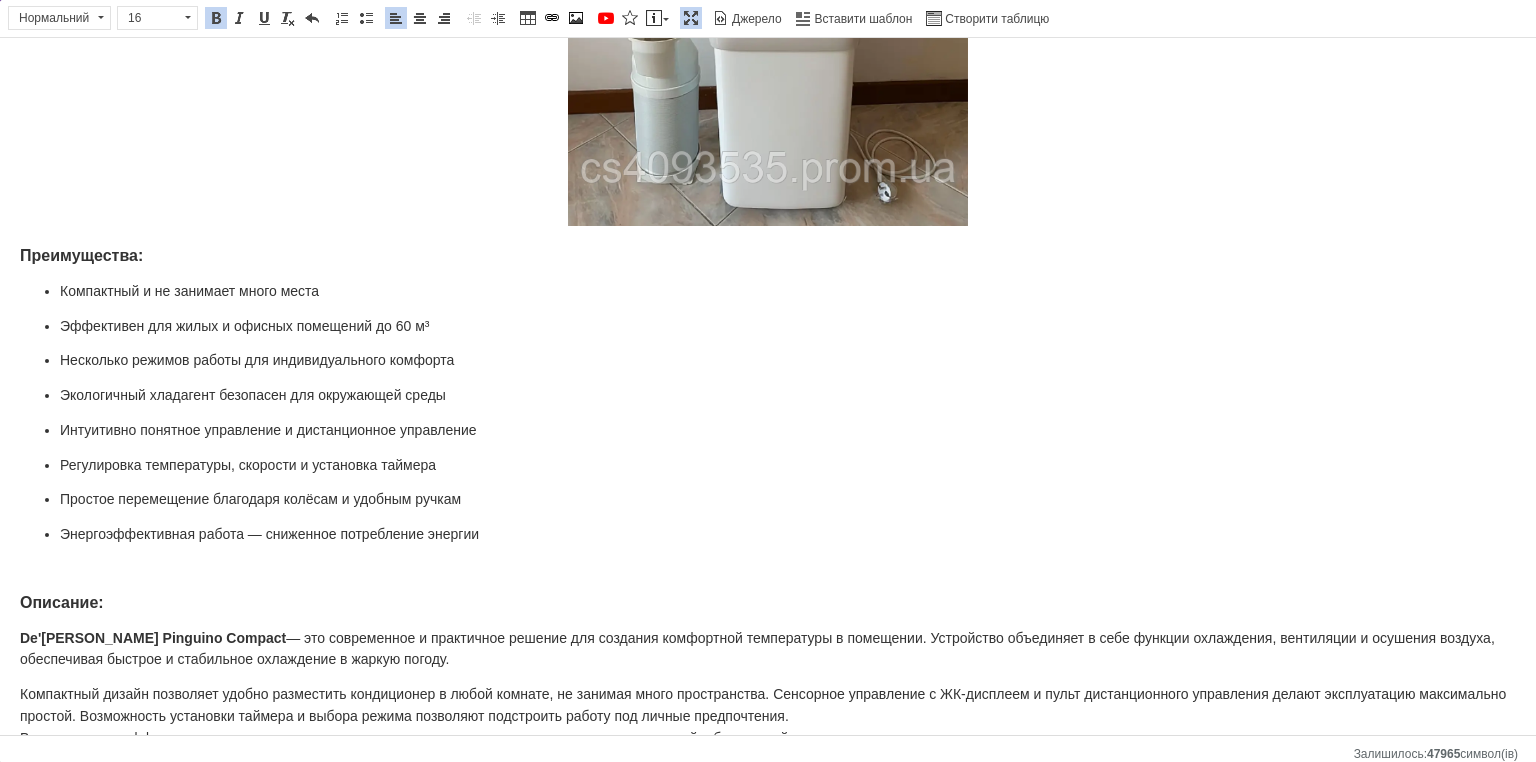 click on "Кондиционеры для дома De'[PERSON_NAME] Pinguino охладитель воздуха мобильный 2,1кВт кондиционер для офиса Характеристики: Тип:  мобильный моноблочный кондиционер Охлаждающая мощность:  2100 Вт / 2,1 кВт / 8300 BTU/ч Рекомендуемая площадь помещения:  до 60 м³ Класс энергоэффективности:  A EER (энергоэффективность):  2.6 Энергопотребление при охлаждении:  0,81 кВт·ч Основные режимы:  охлаждение, вентиляция, осушение Количество скоростей вентилятора:  3 Хладагент:  экологичный (ПГГПГ) Управление:  сенсорная панель с дисплеем и пульт ДУ Дополнительно: Фильтрация воздуха:  пылевой фильтр  230 В" at bounding box center (768, -114) 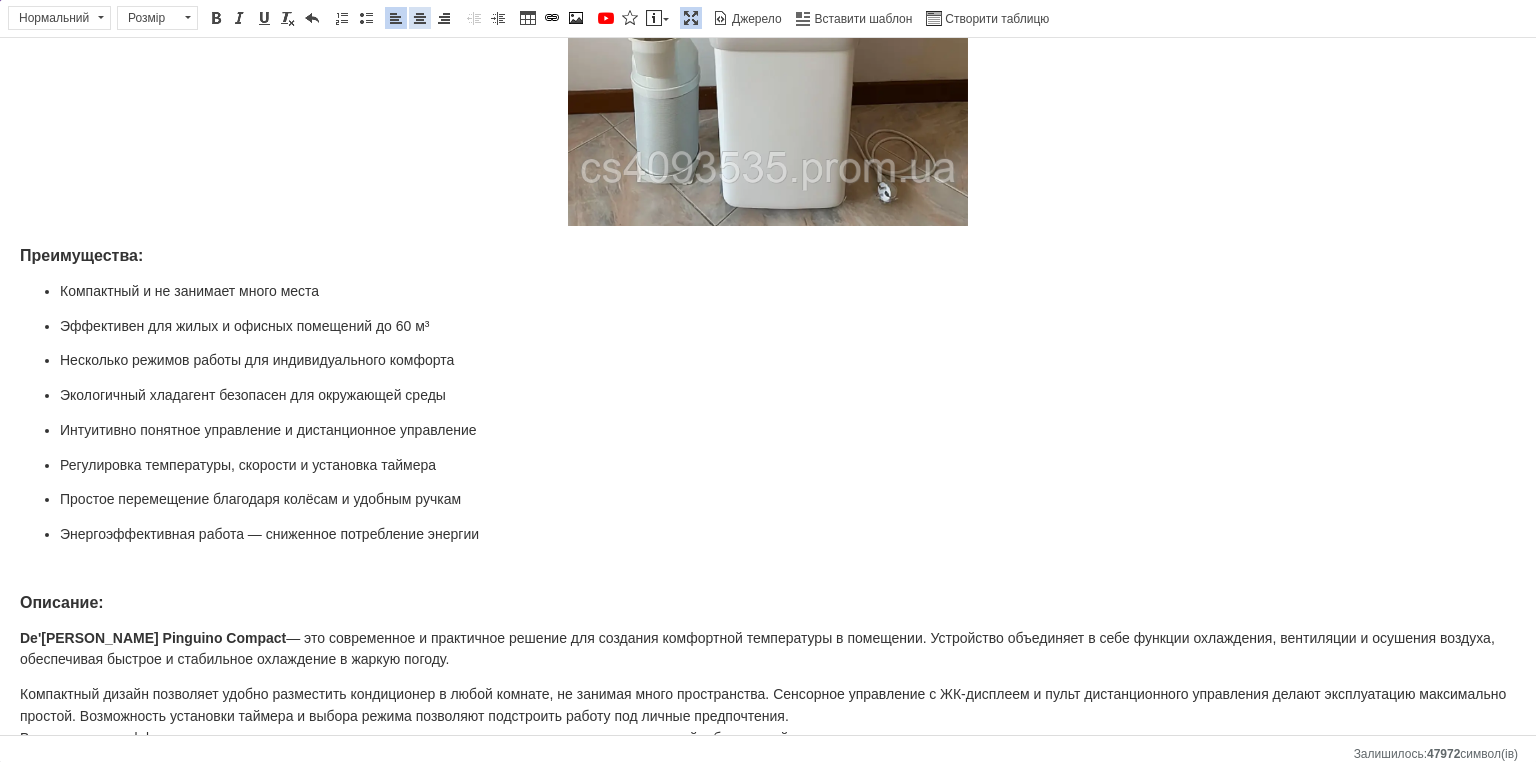 click at bounding box center (420, 18) 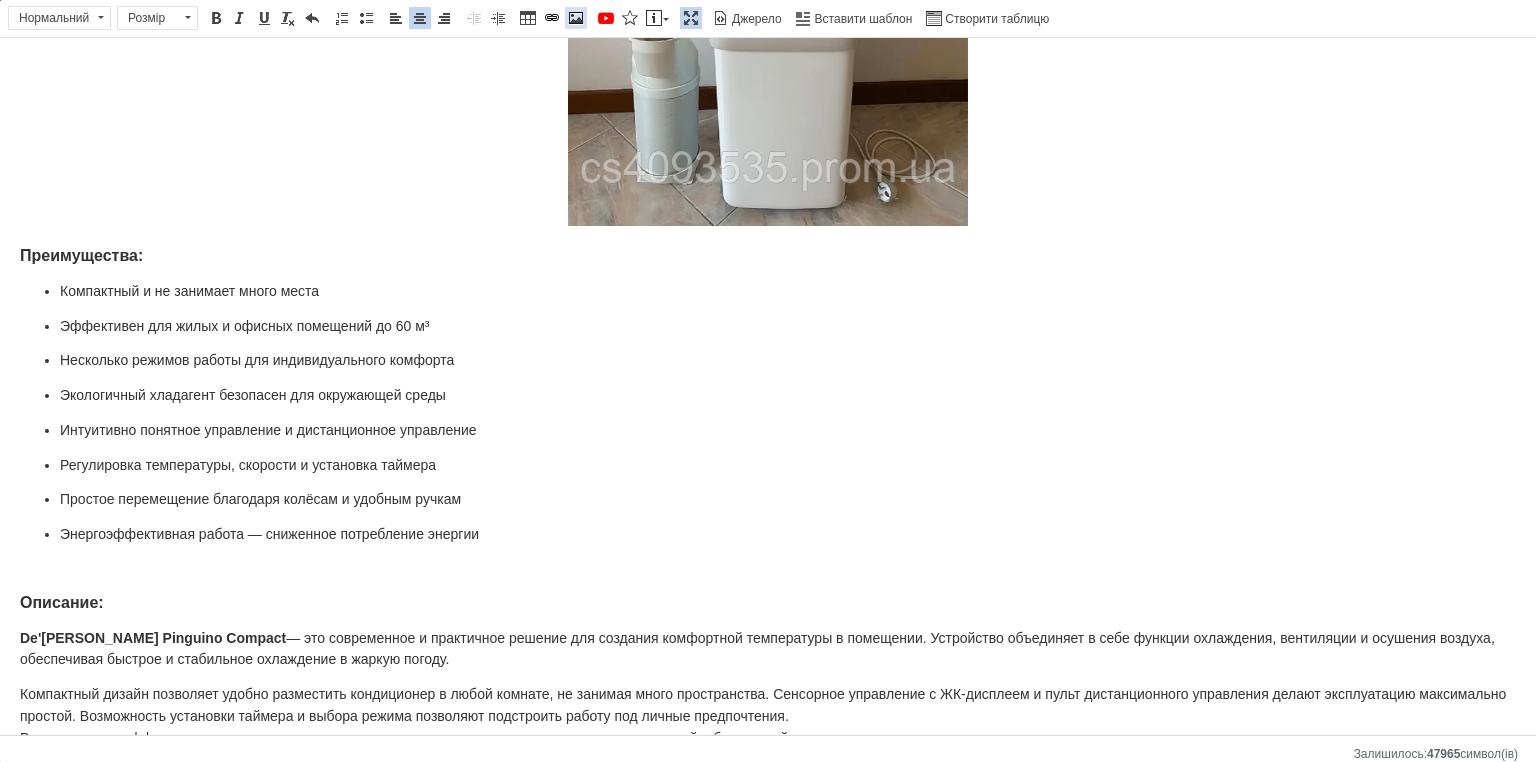 click at bounding box center (576, 18) 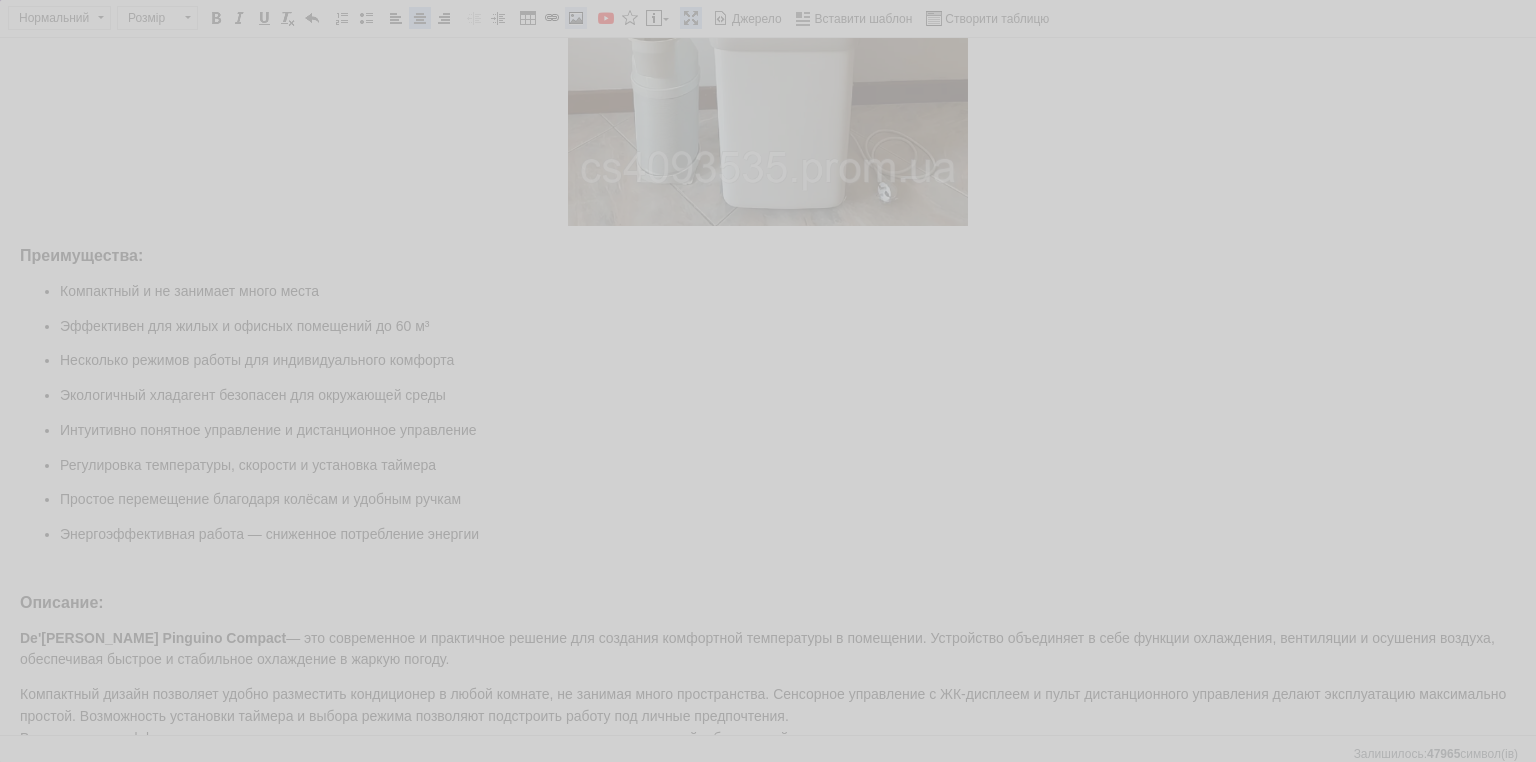 scroll, scrollTop: 0, scrollLeft: 0, axis: both 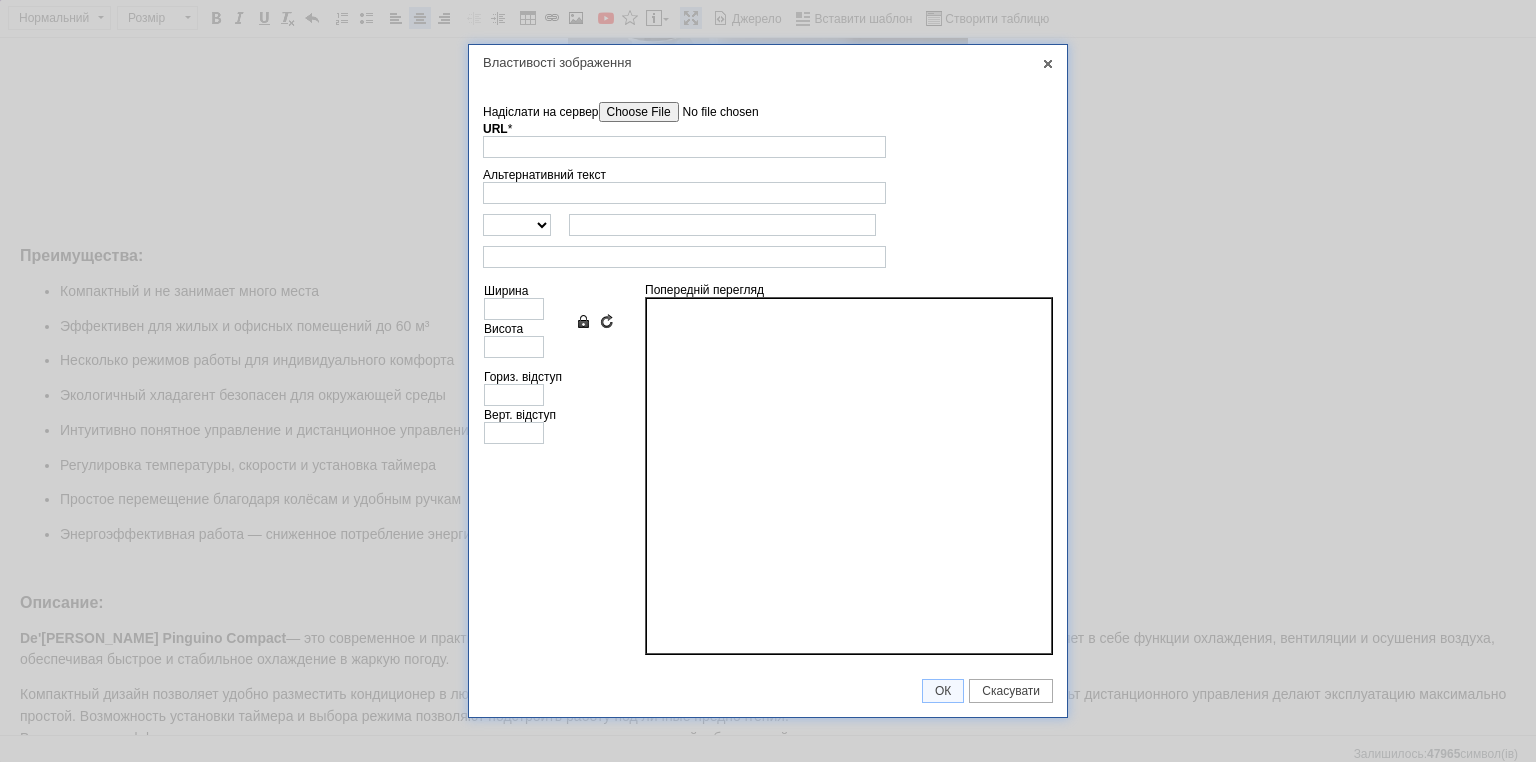 click on "Надіслати на сервер" at bounding box center (712, 112) 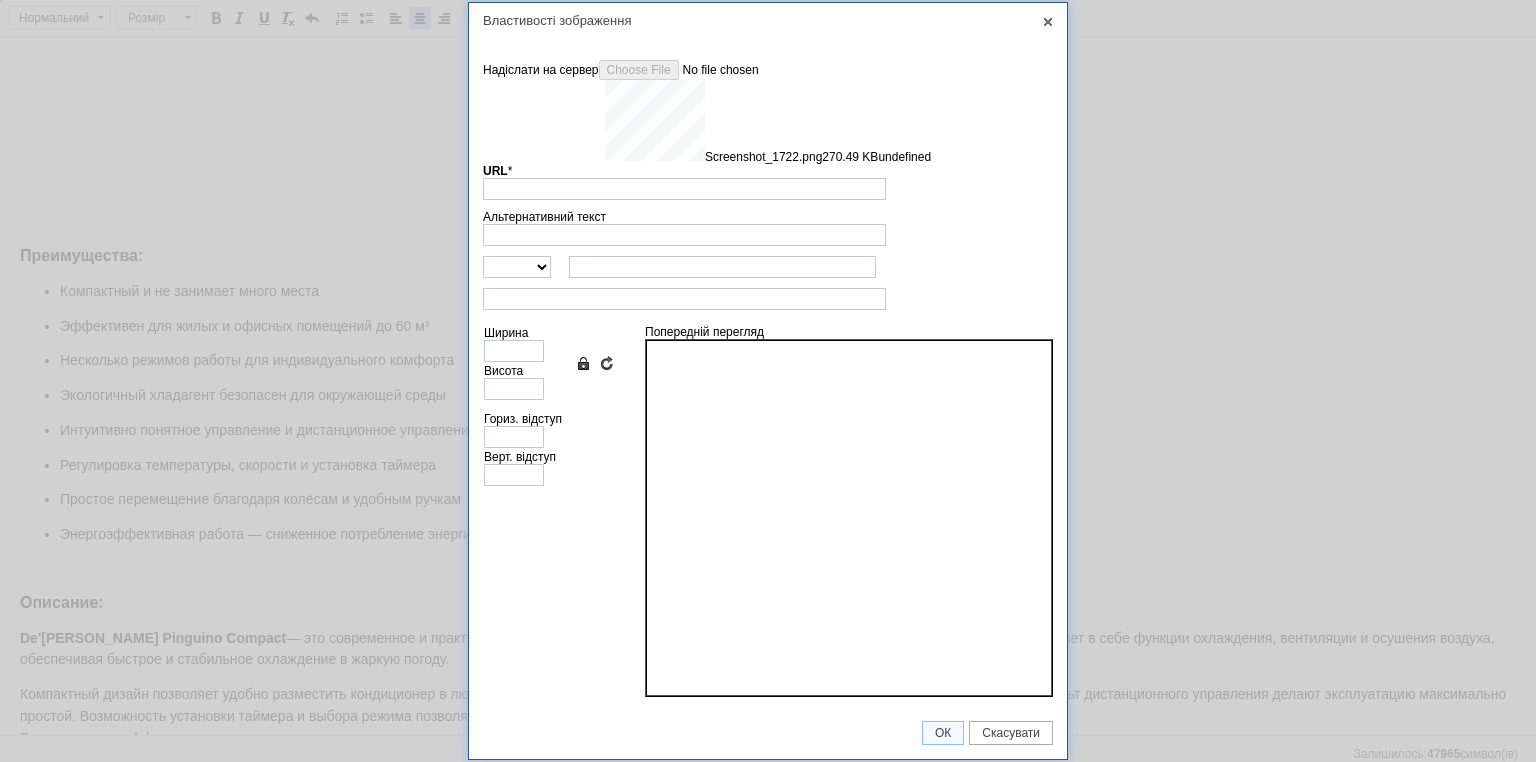 click at bounding box center (811, 267) 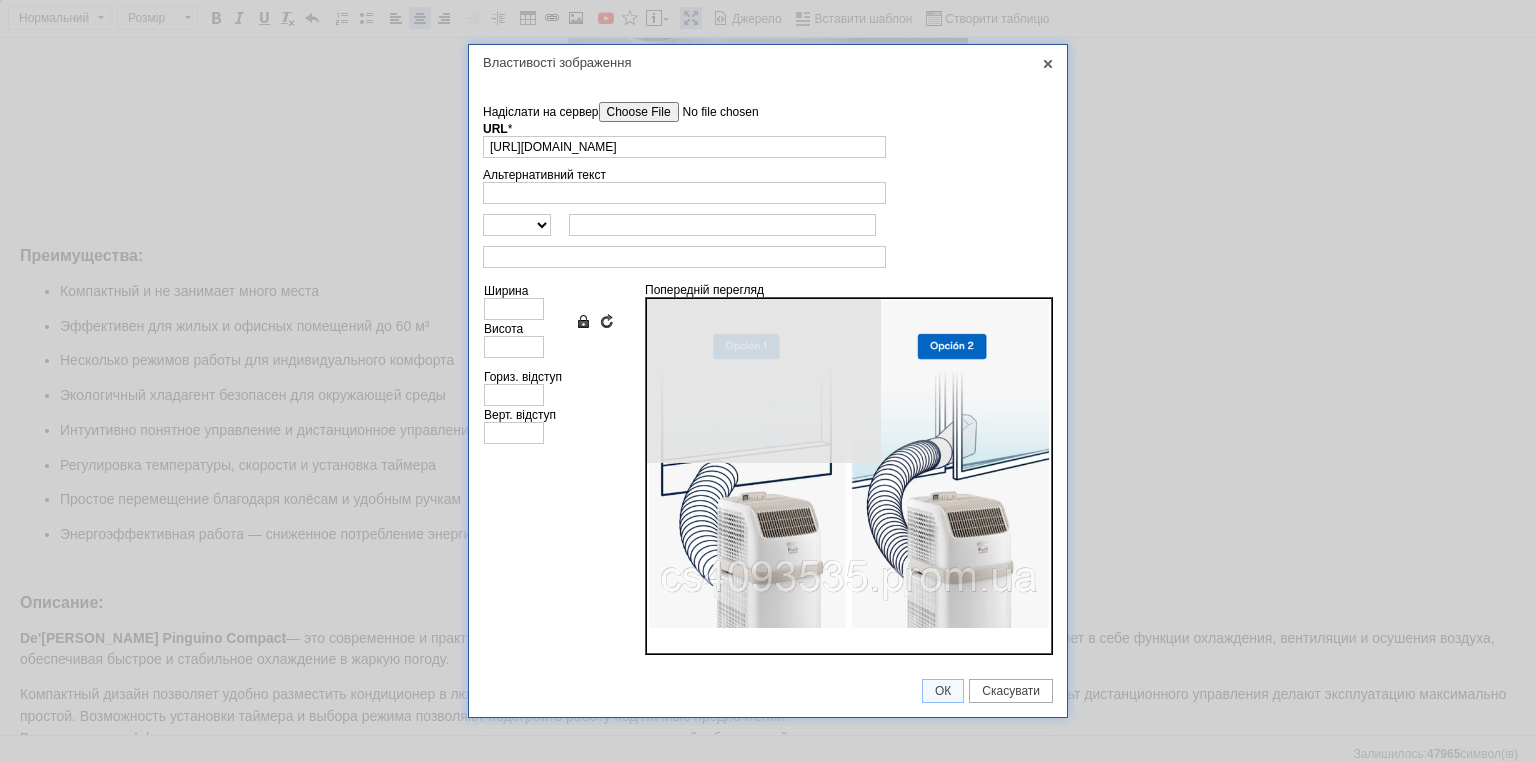 type on "640" 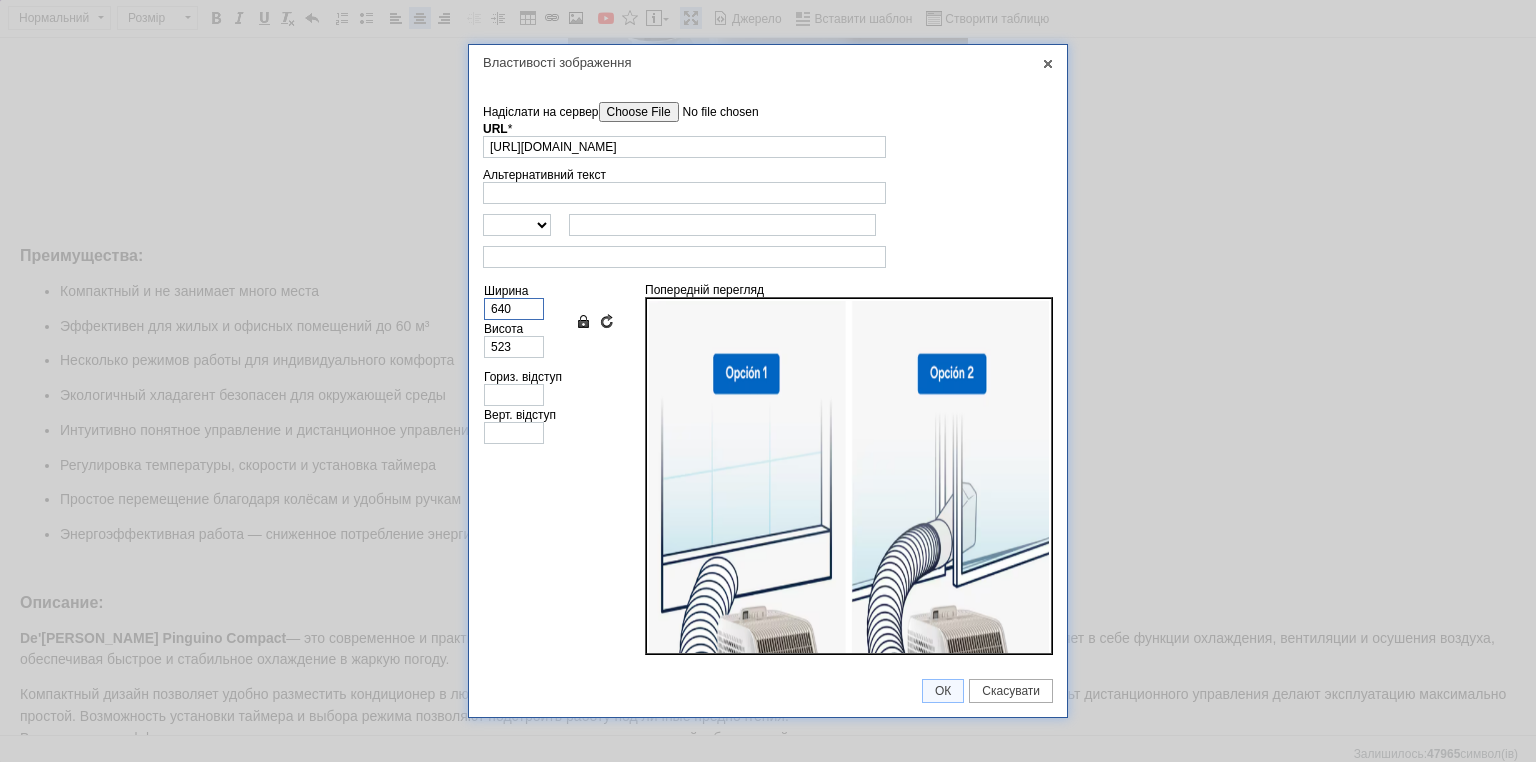 drag, startPoint x: 529, startPoint y: 316, endPoint x: 435, endPoint y: 306, distance: 94.53042 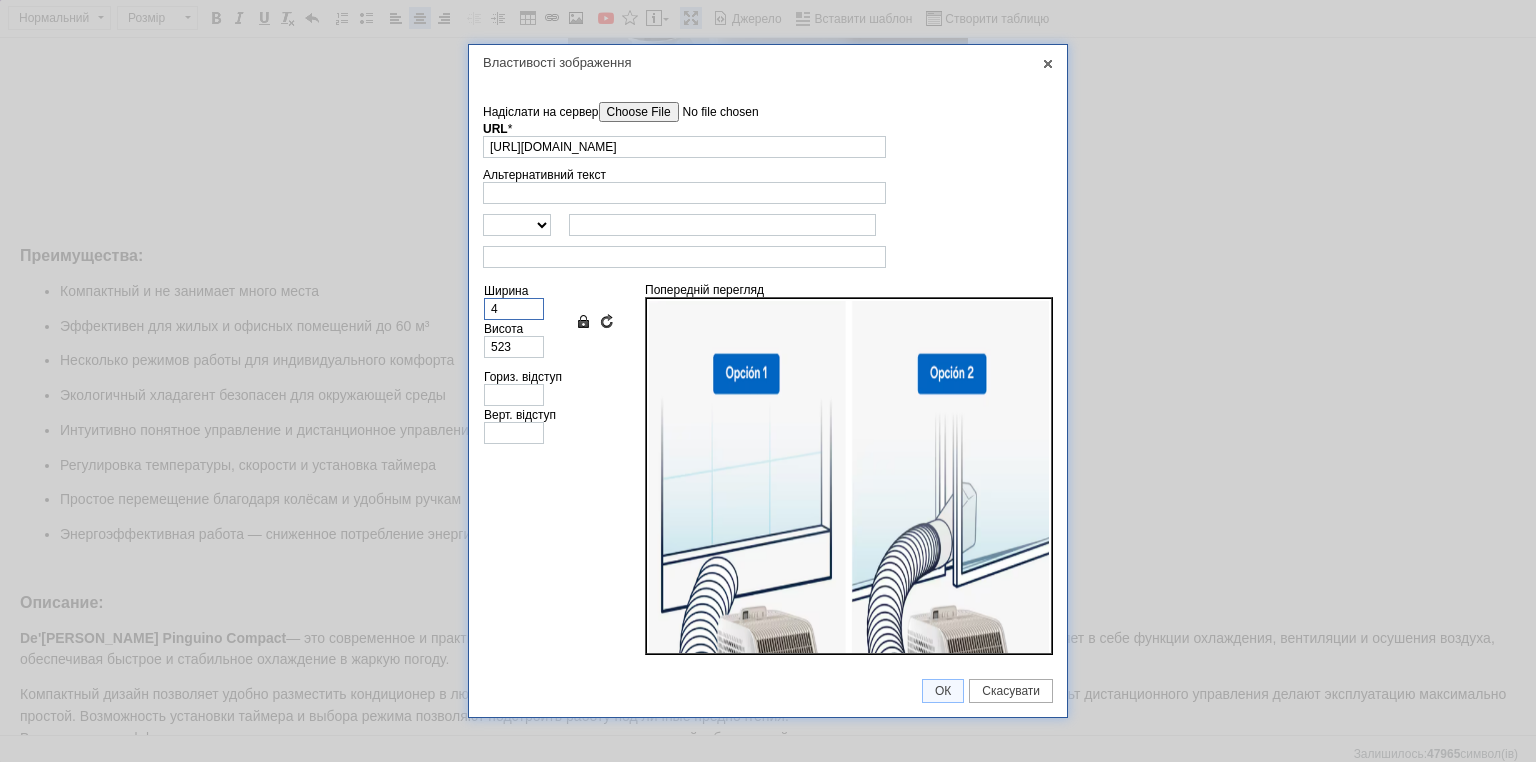 type on "3" 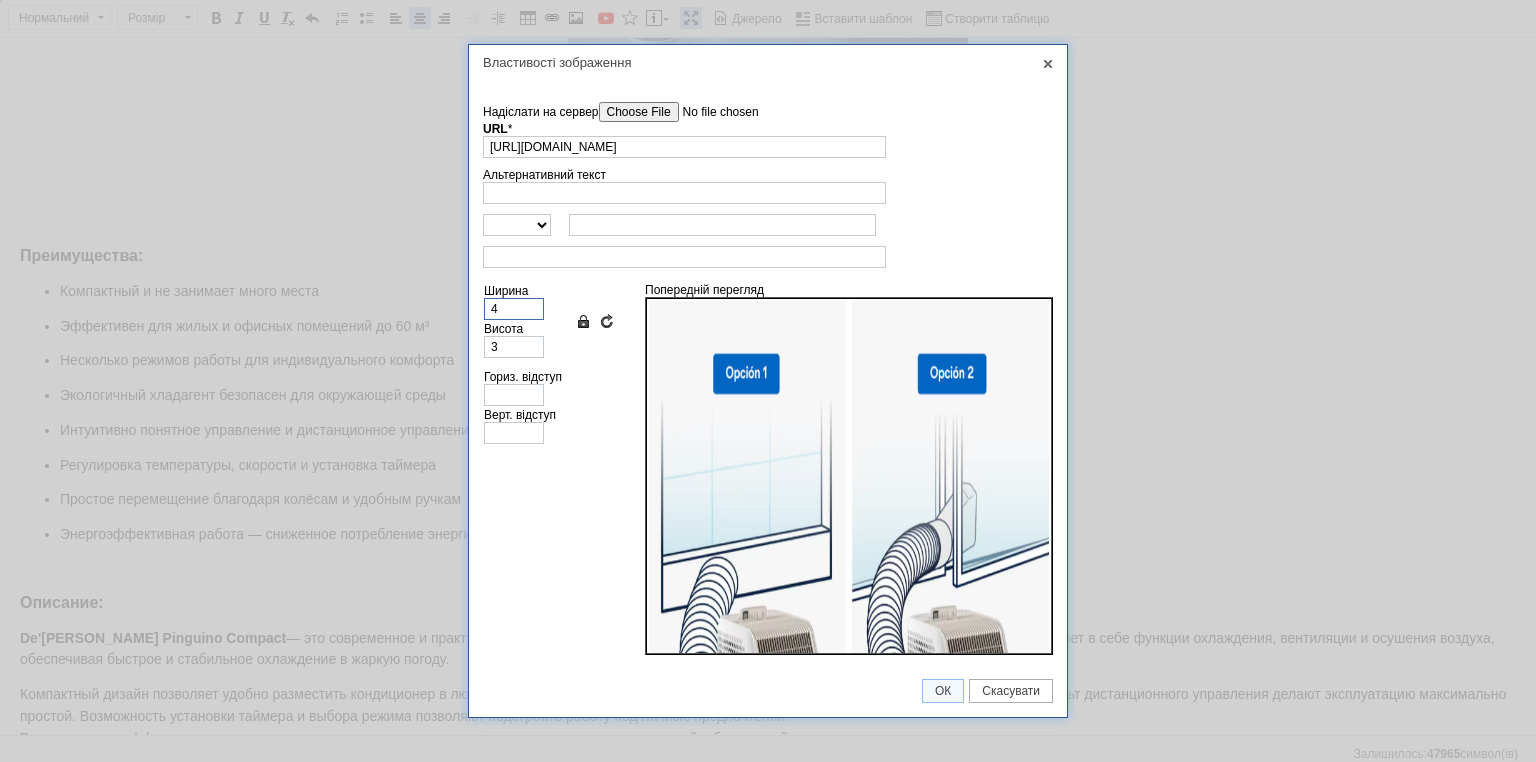 type on "44" 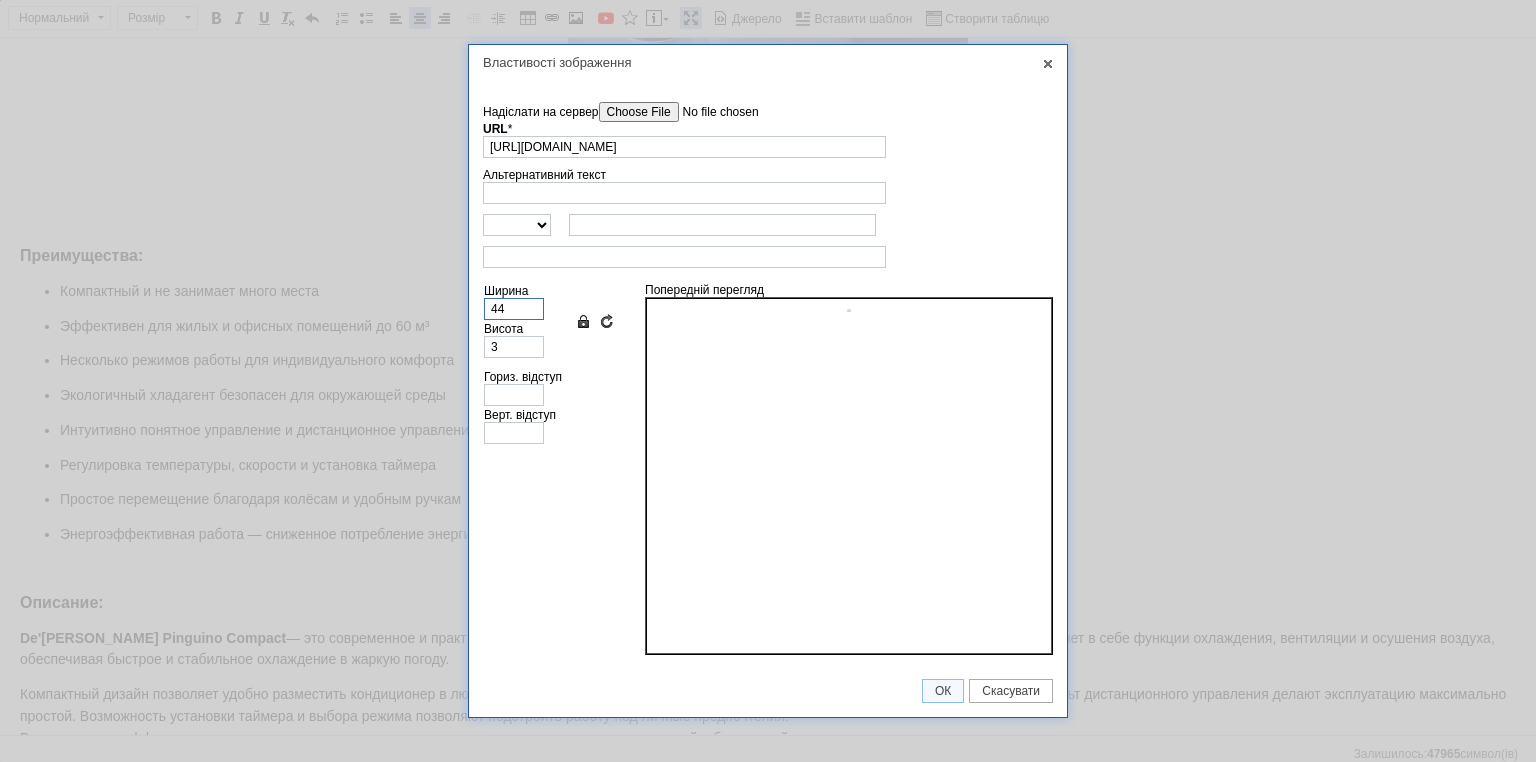 type on "36" 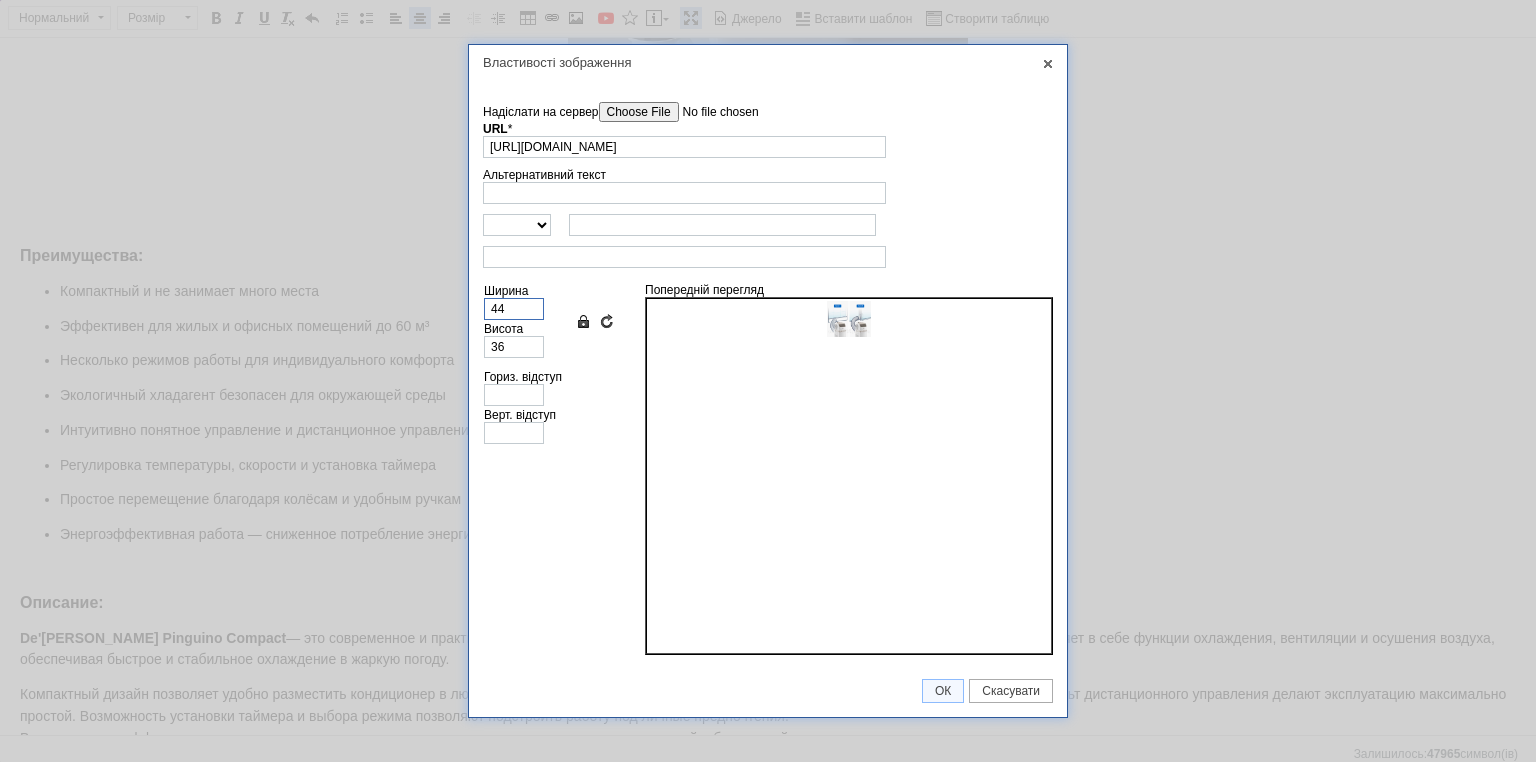type on "4" 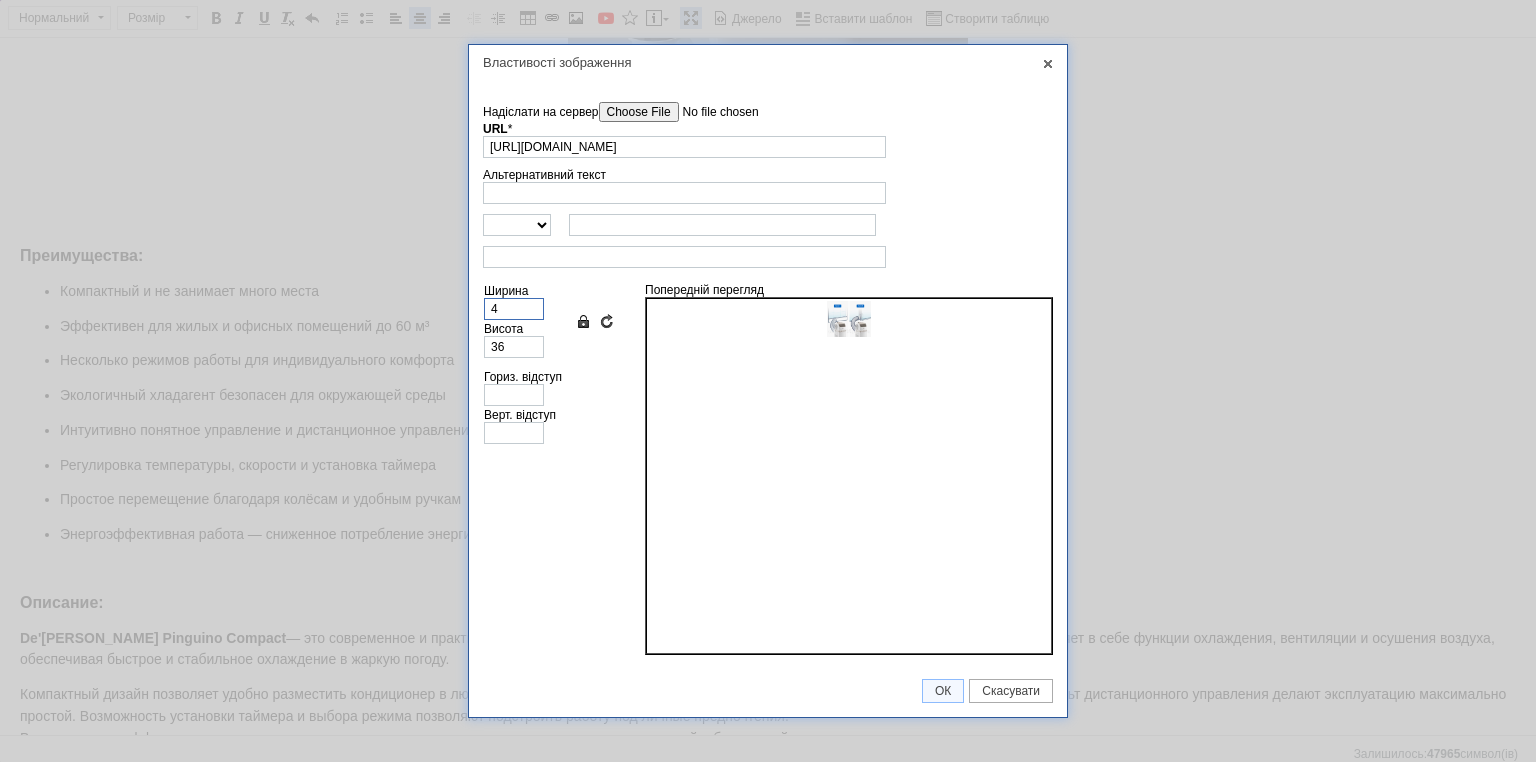 type on "3" 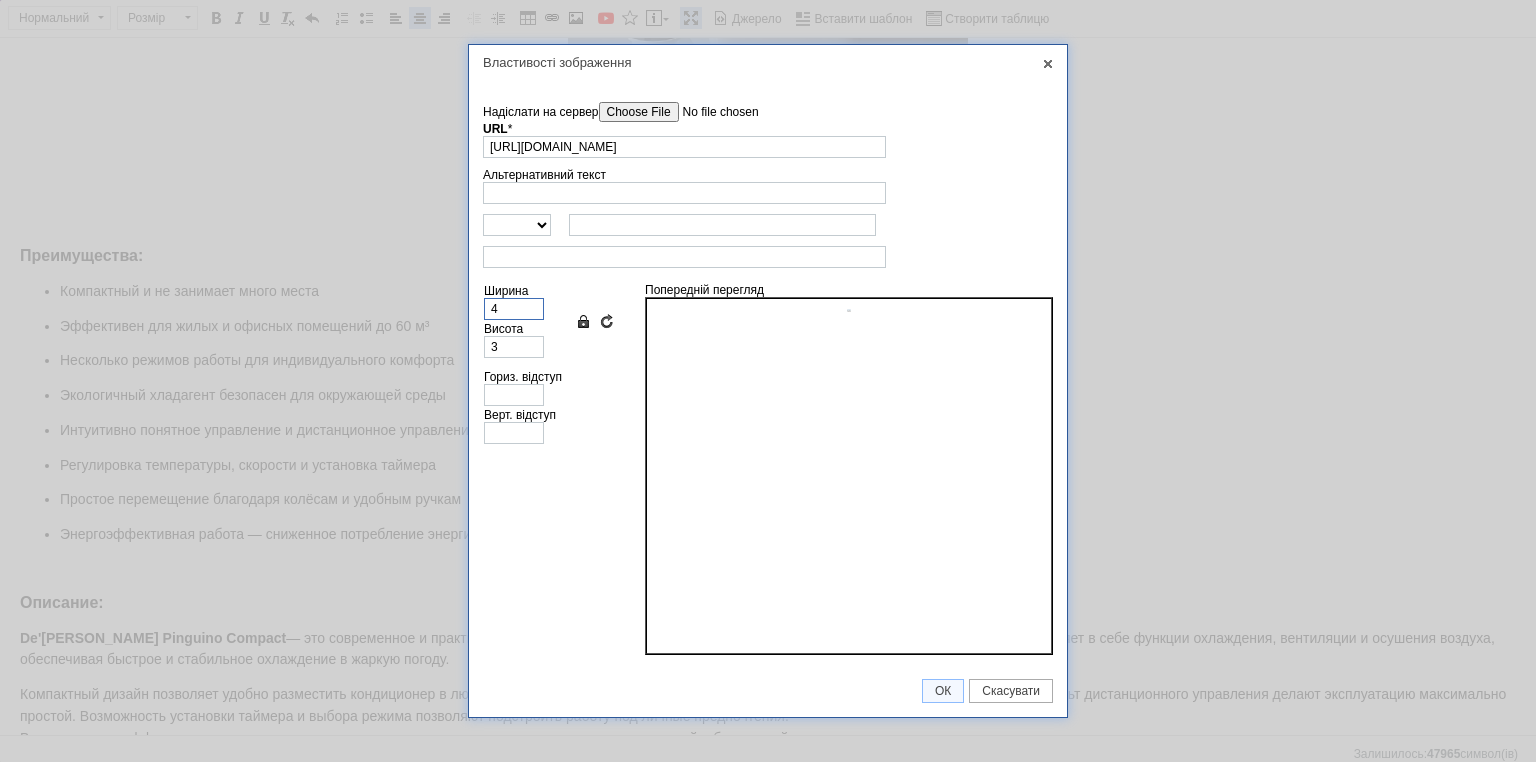 type on "40" 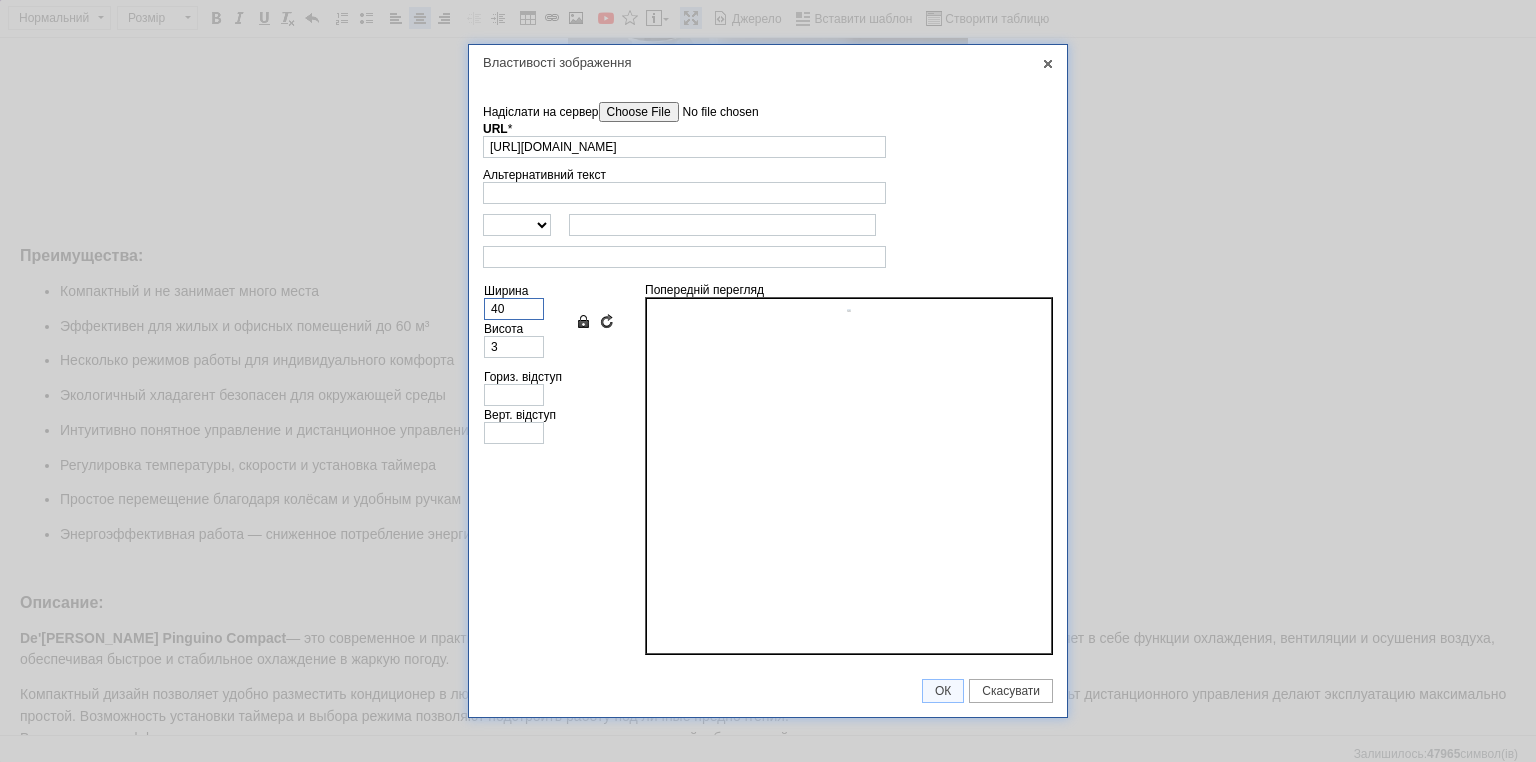type on "33" 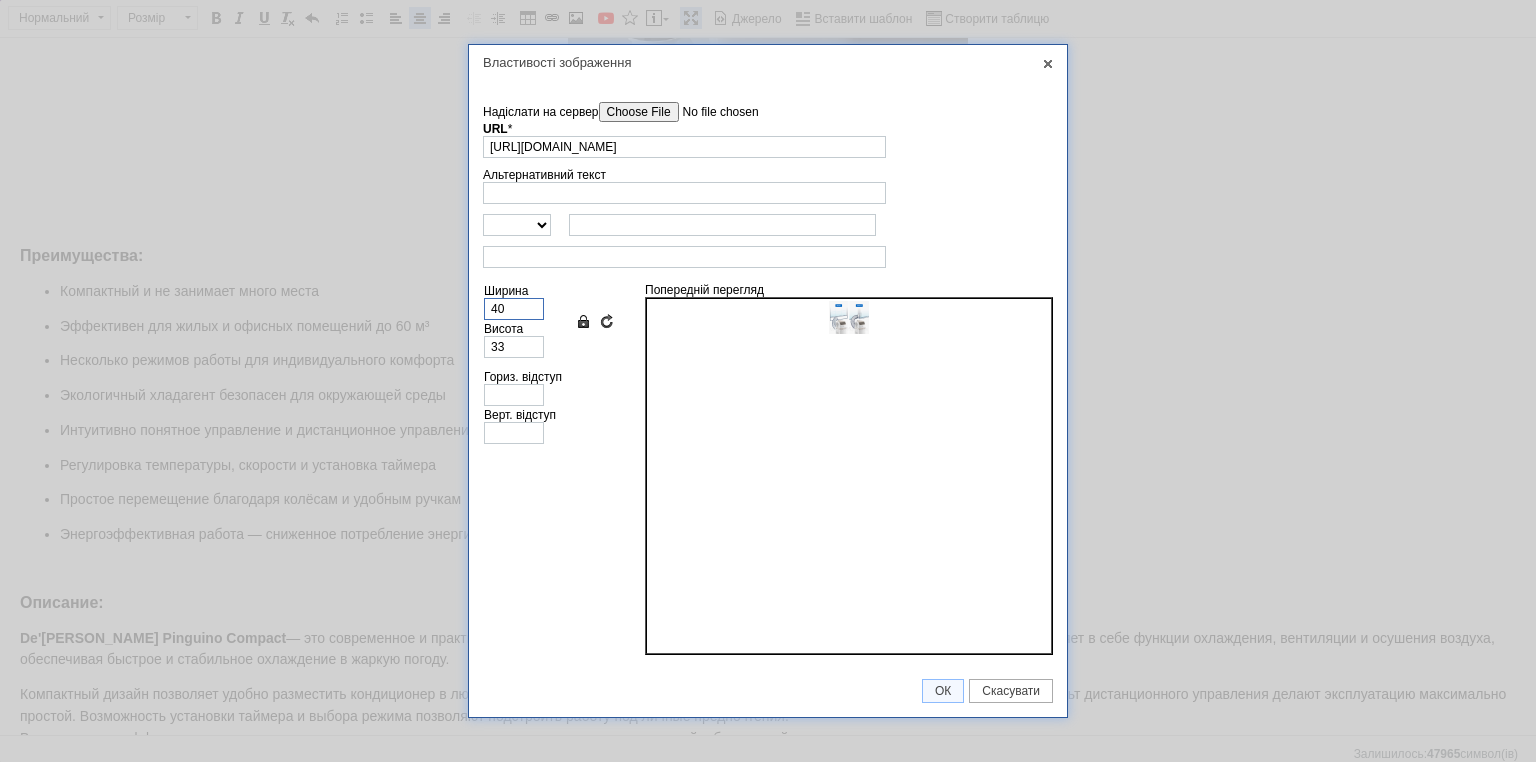 type on "400" 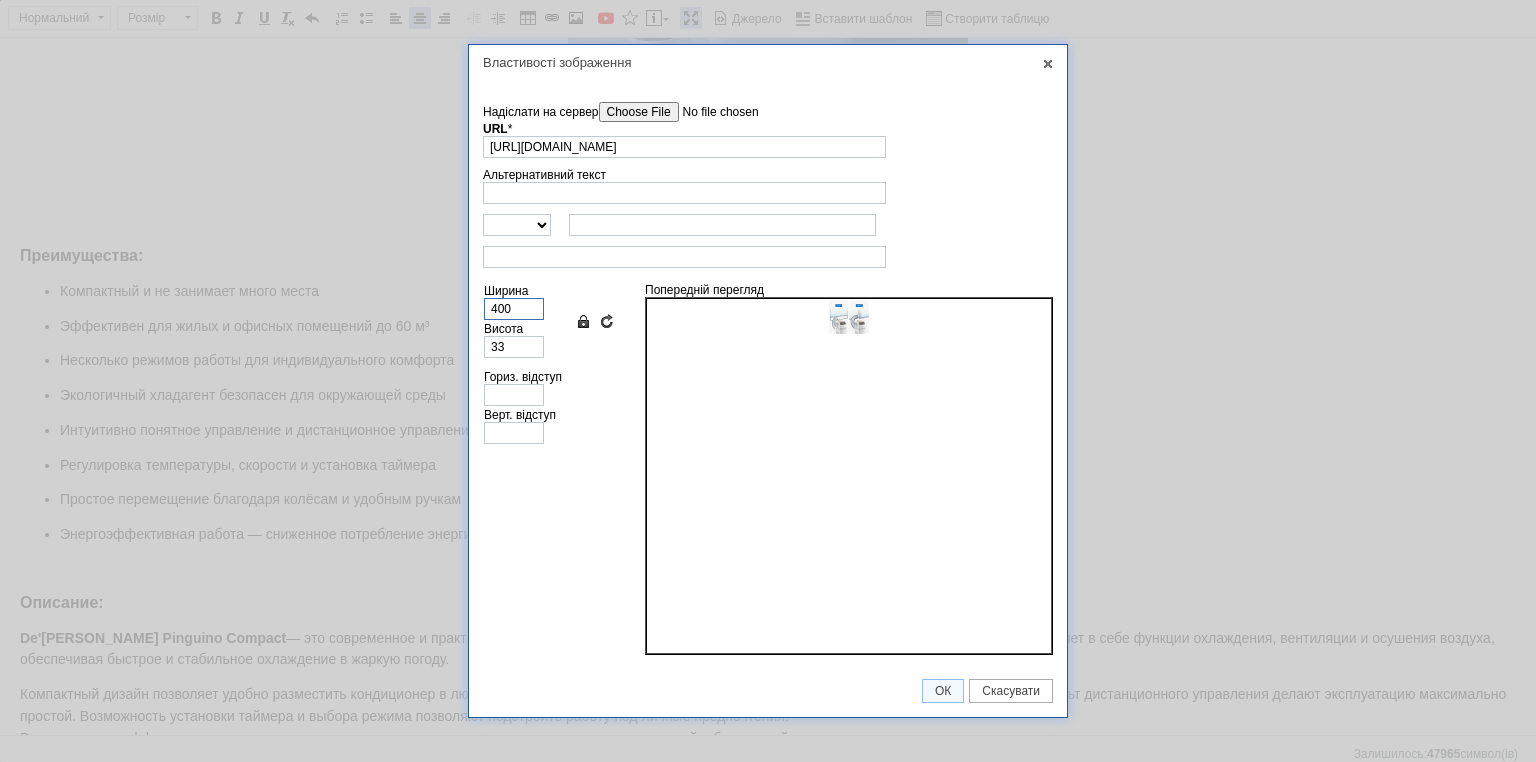 type on "327" 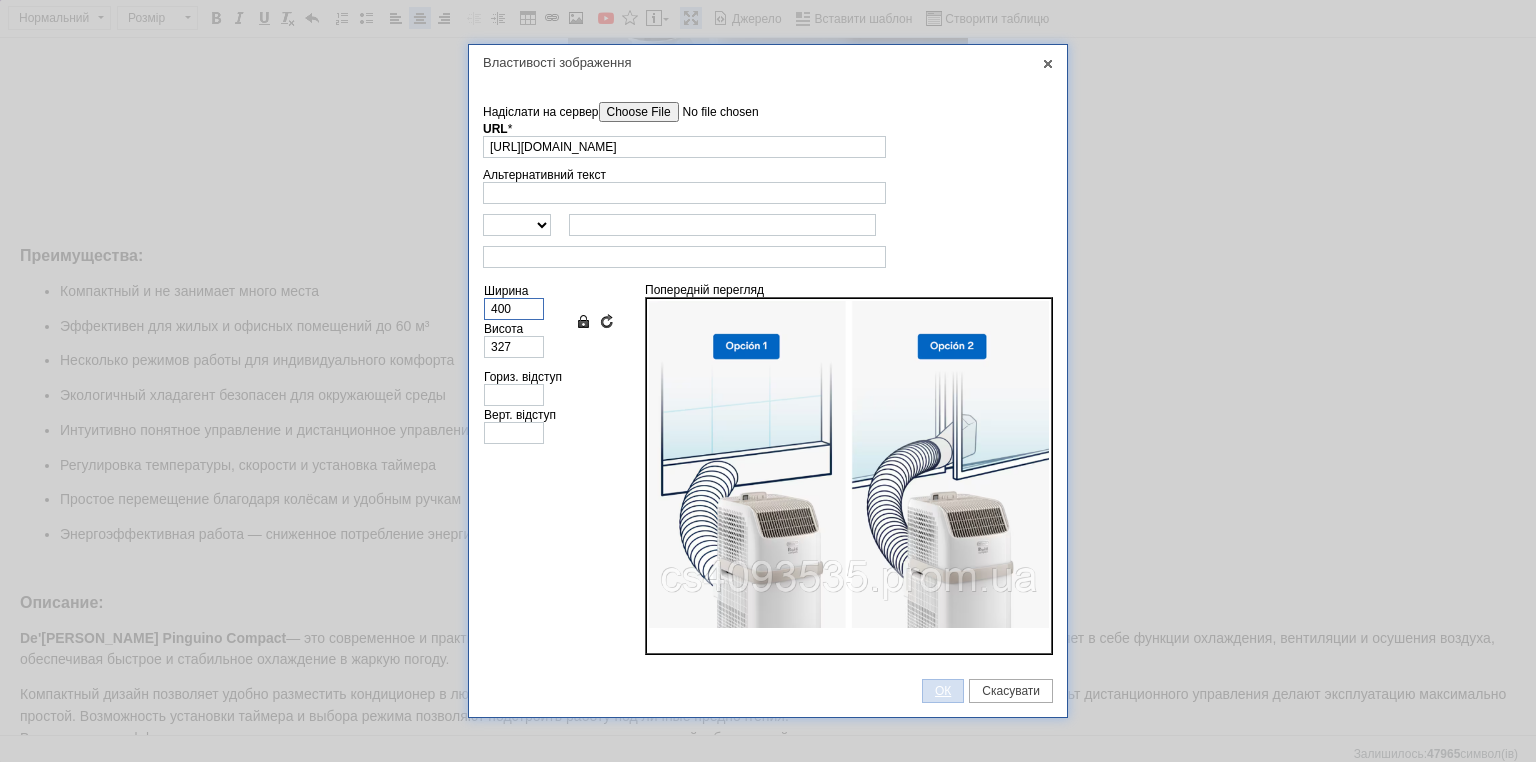 type on "400" 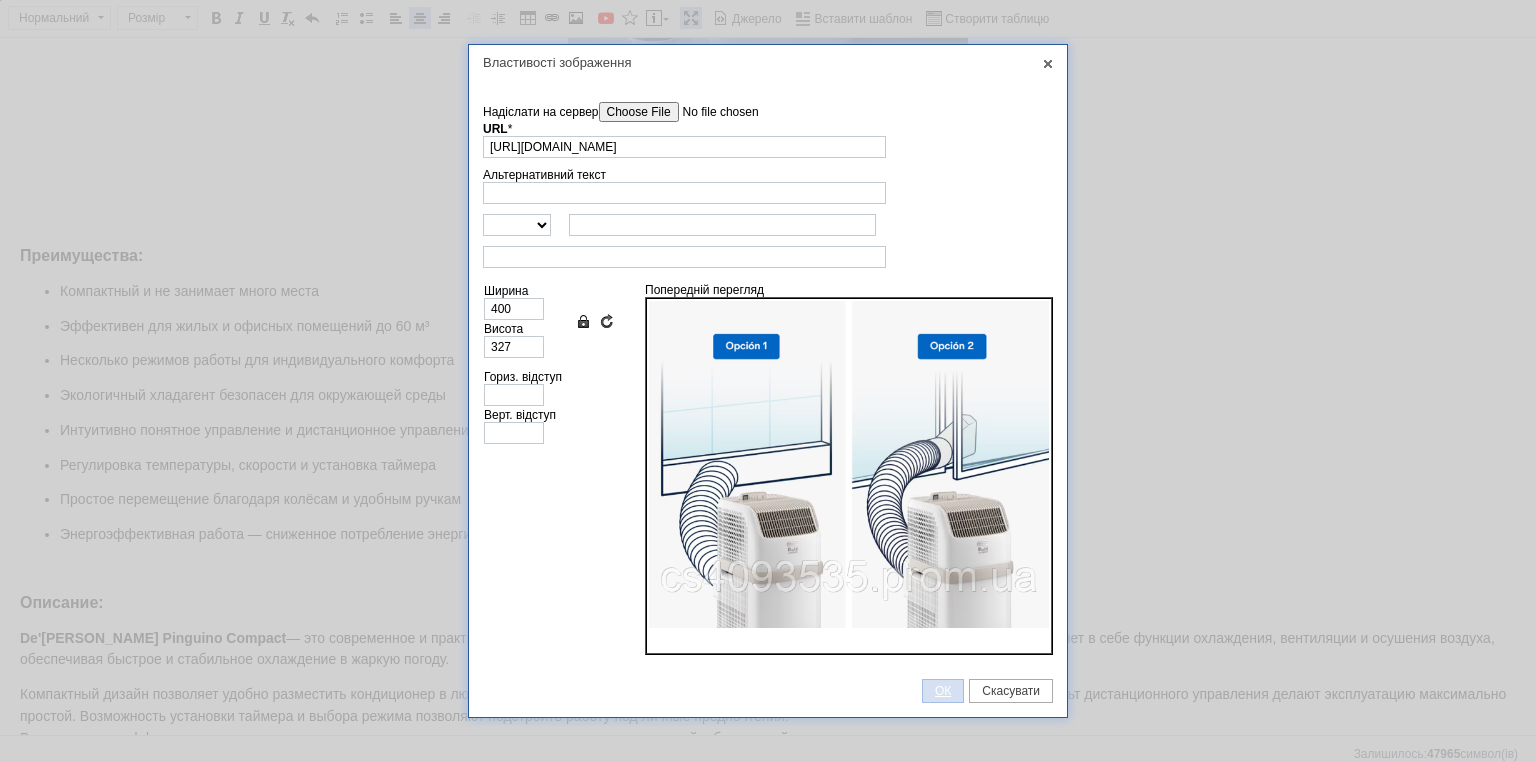 click on "ОК" at bounding box center [943, 691] 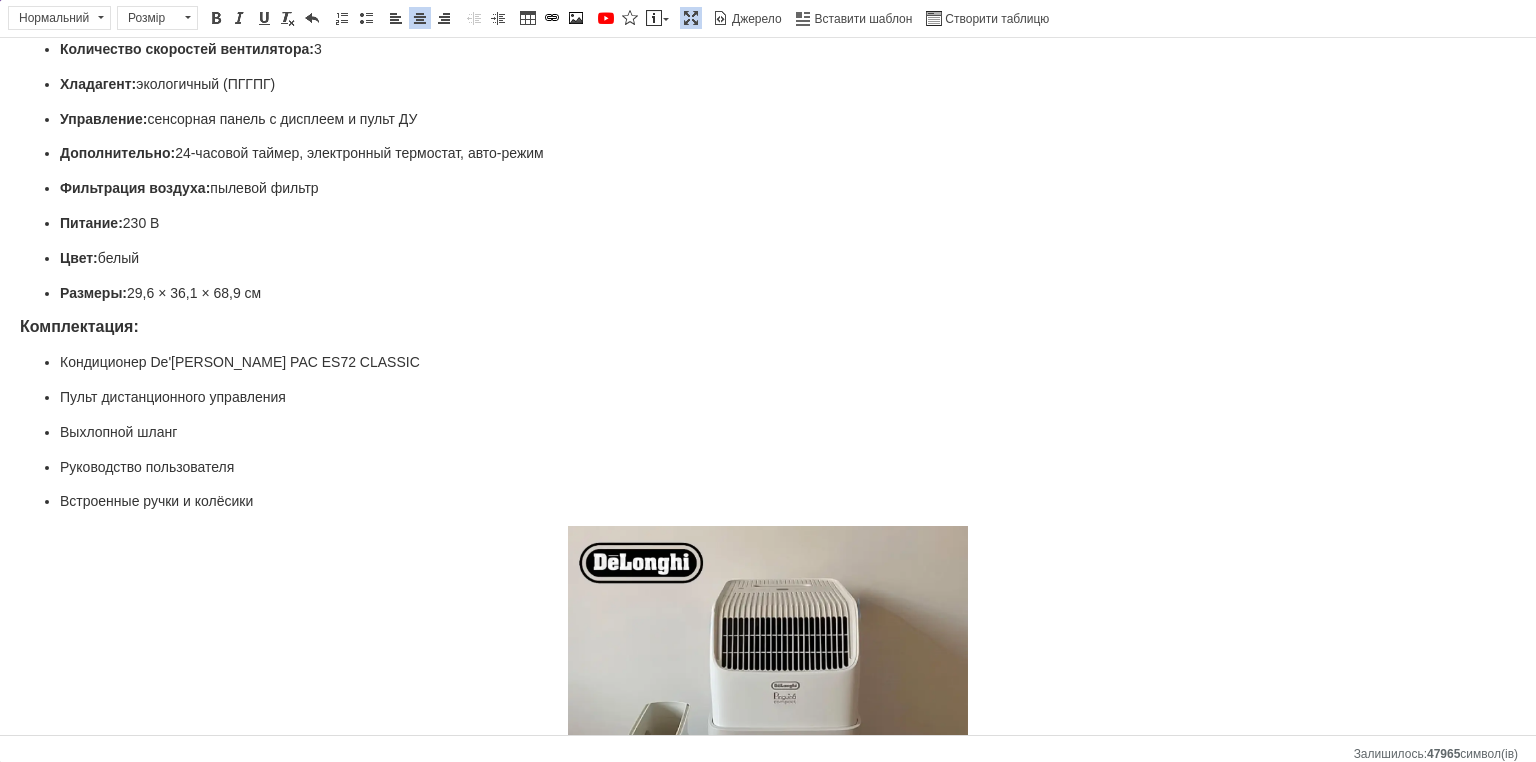 scroll, scrollTop: 146, scrollLeft: 0, axis: vertical 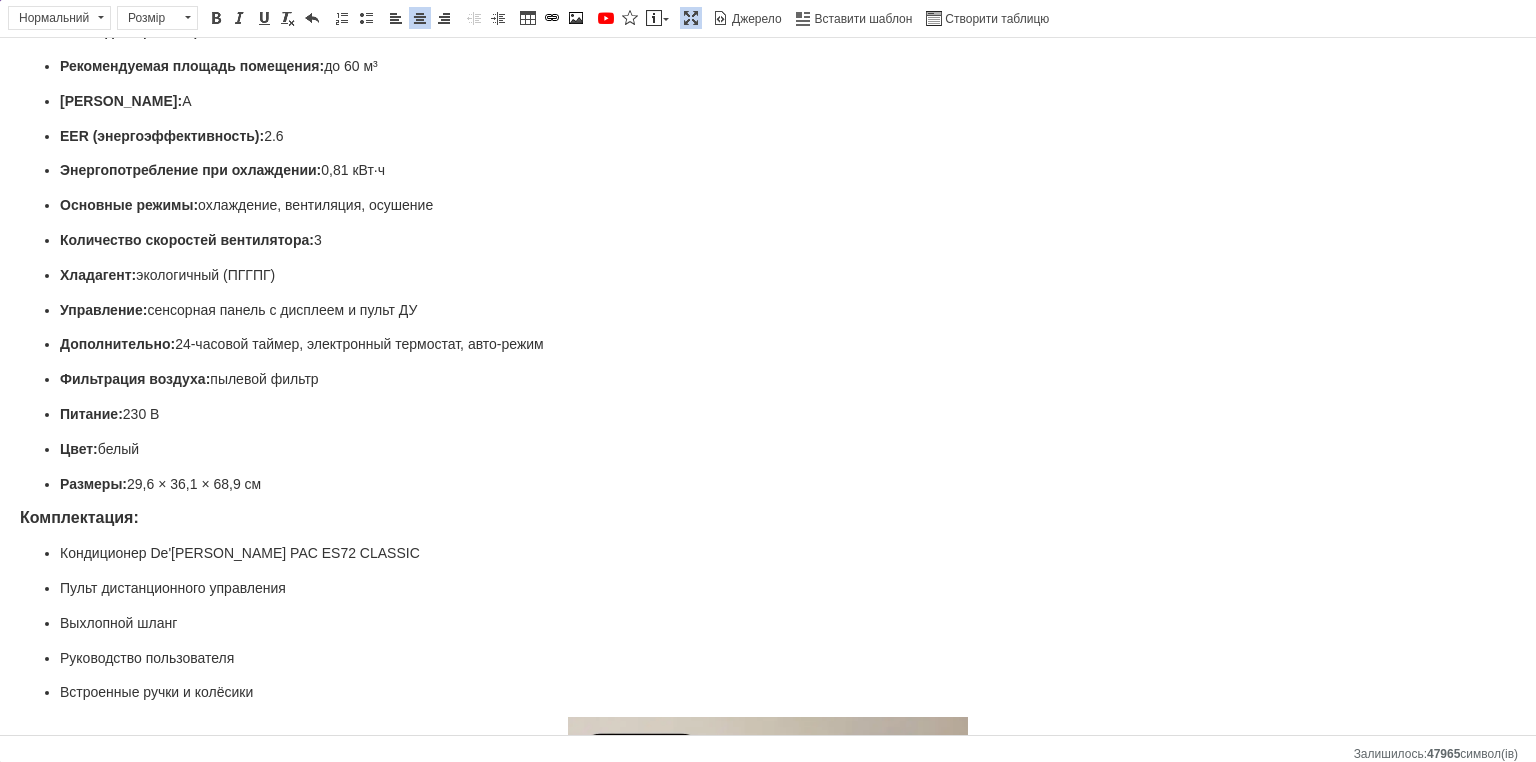 click at bounding box center (691, 18) 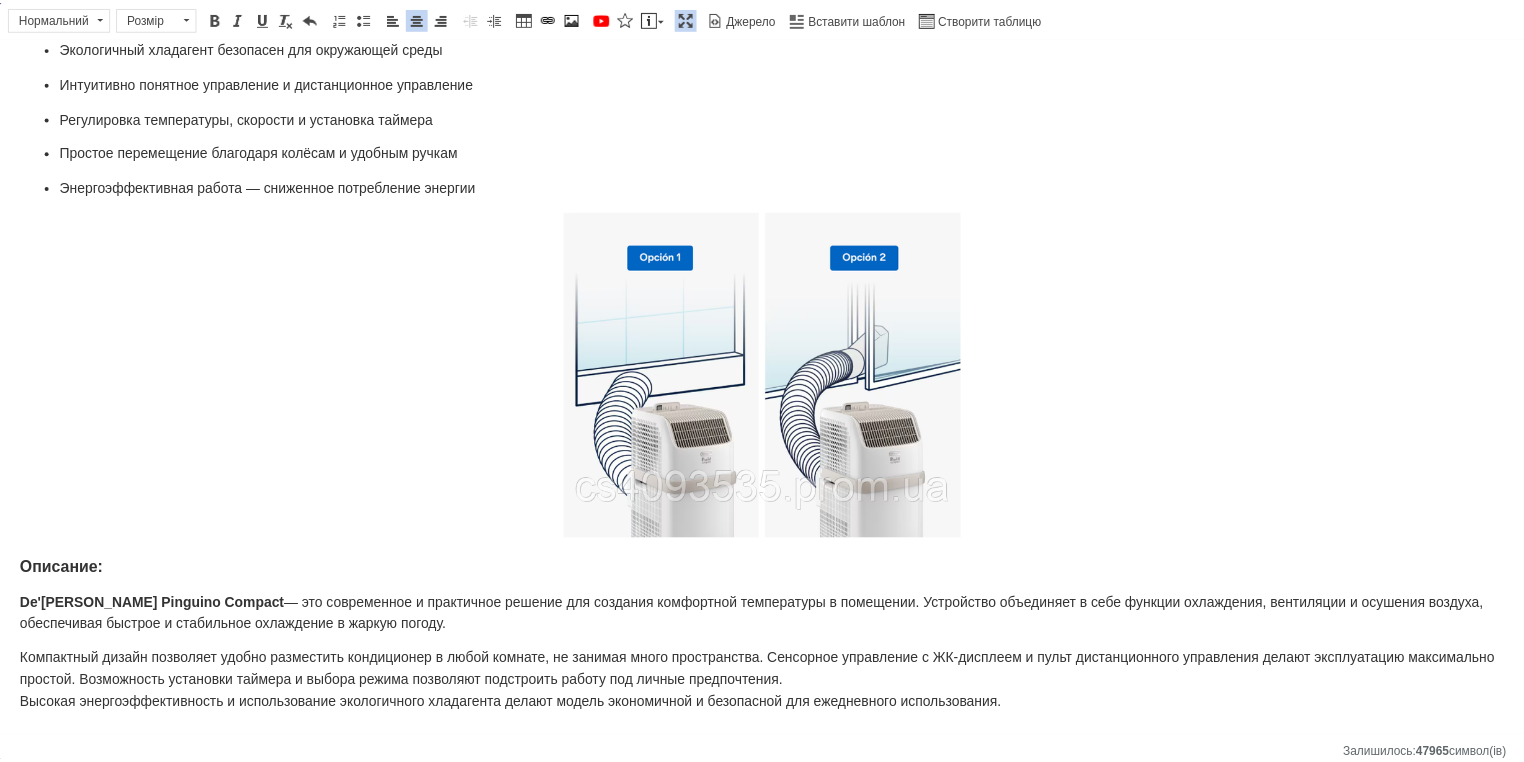 scroll, scrollTop: 160, scrollLeft: 0, axis: vertical 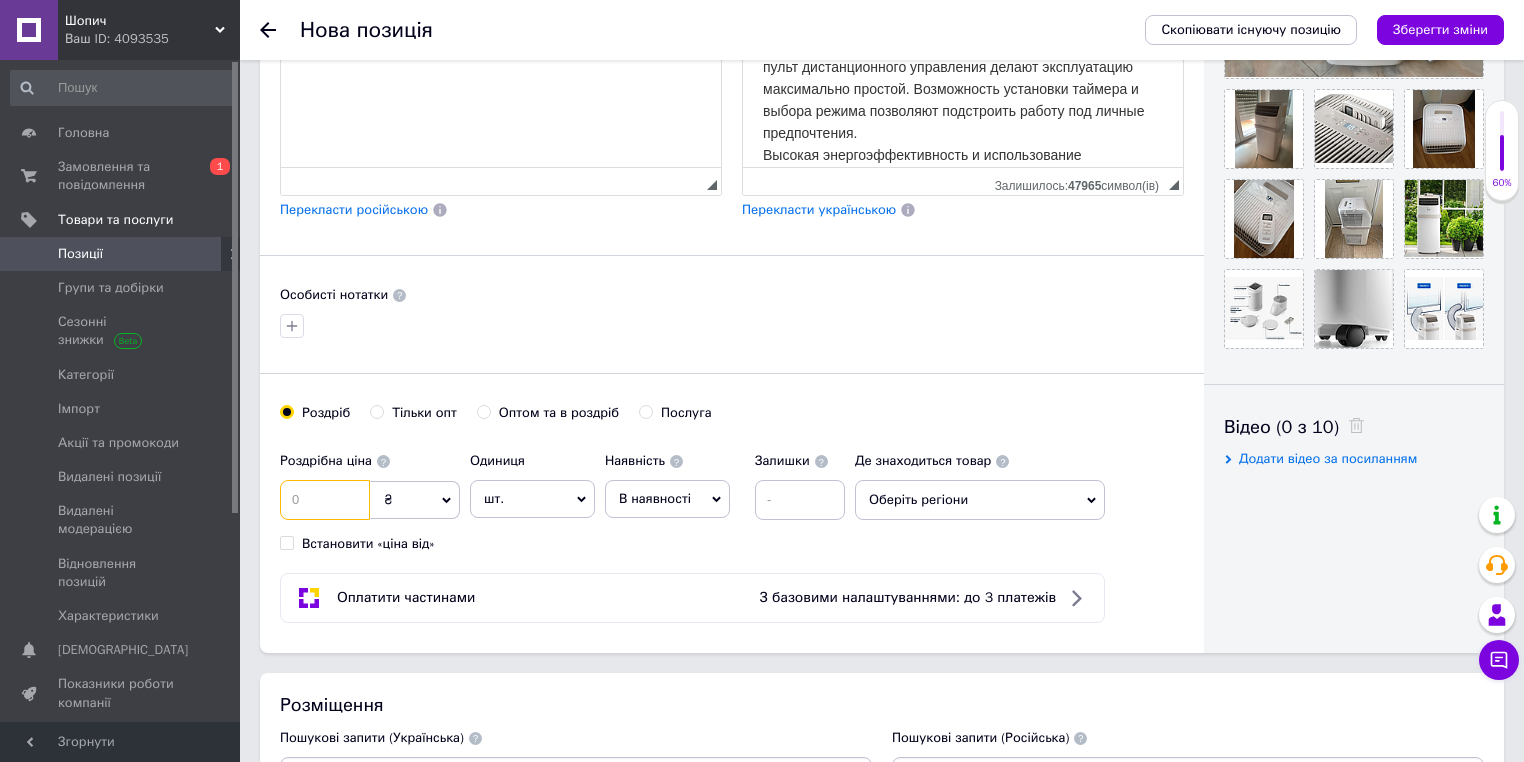 click at bounding box center (325, 500) 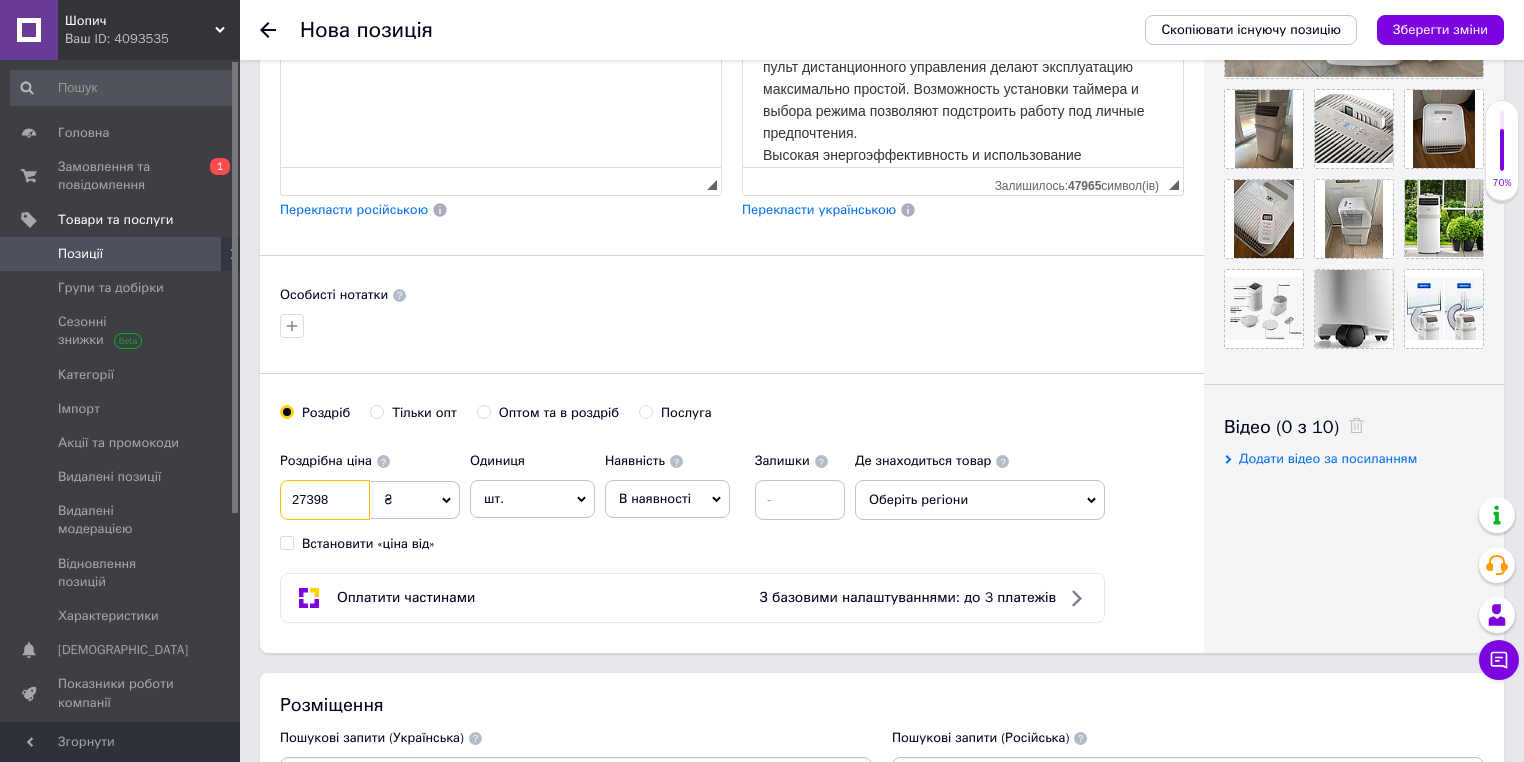 type on "27398" 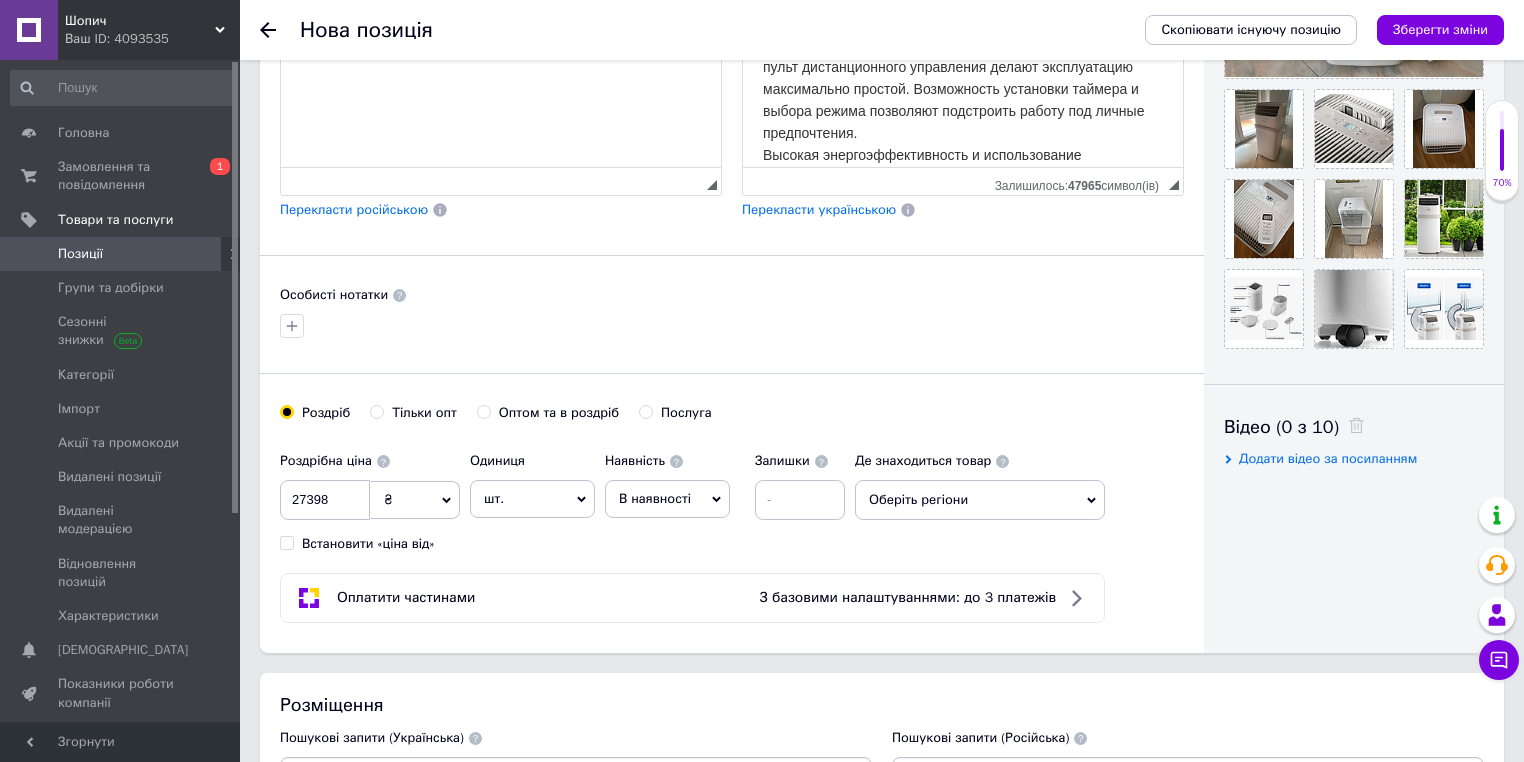 click on "Оптом та в роздріб" at bounding box center [559, 413] 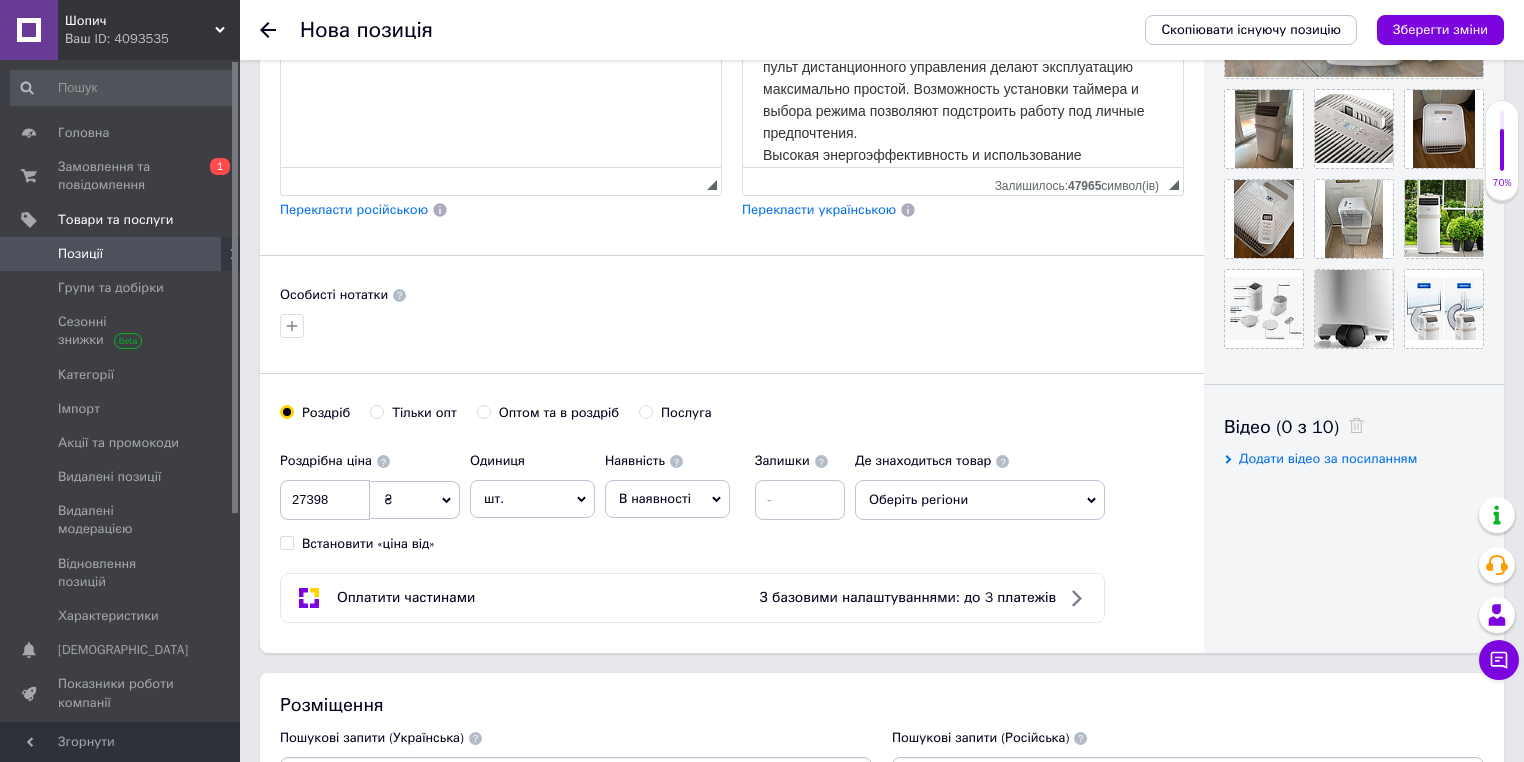 radio on "true" 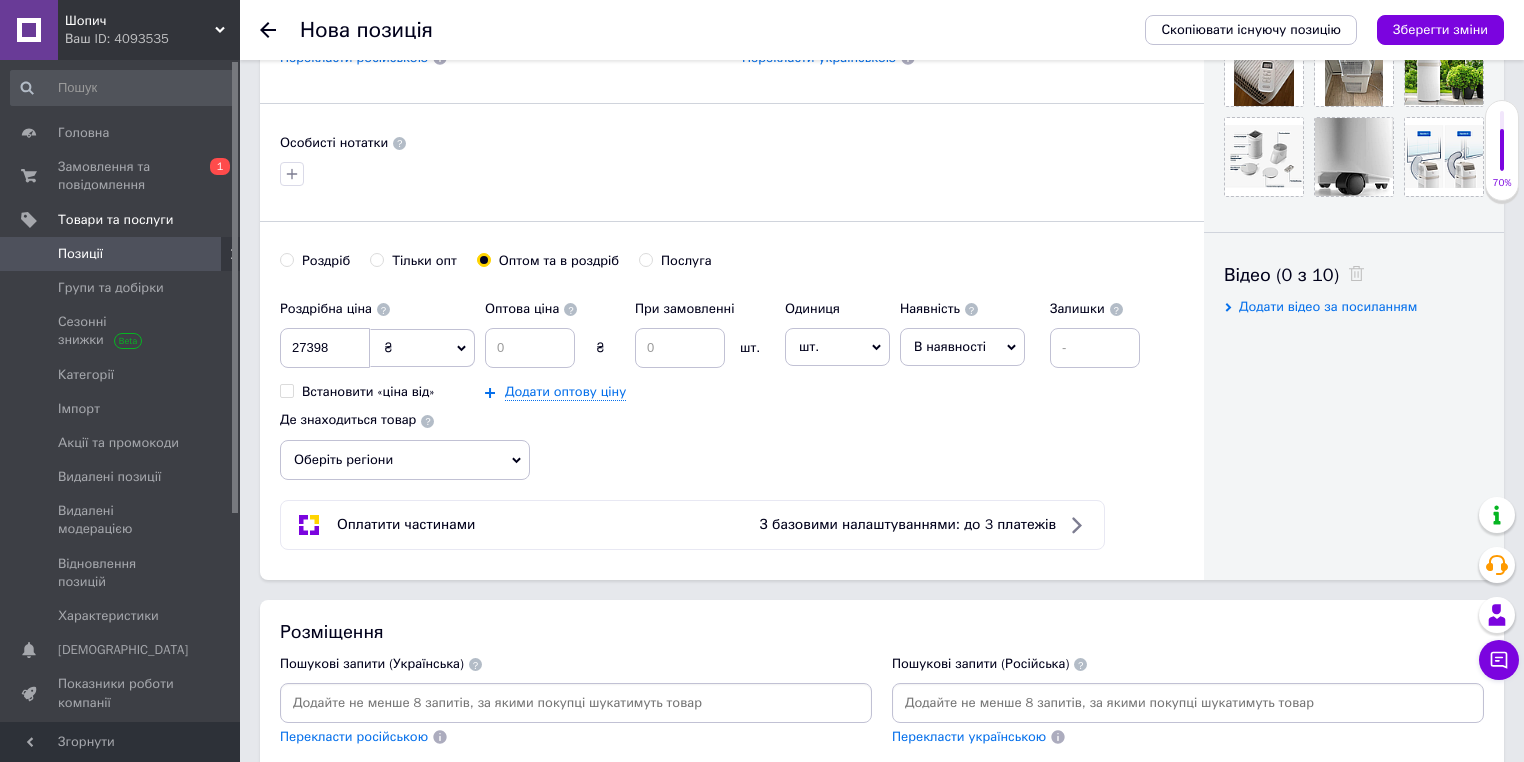 scroll, scrollTop: 800, scrollLeft: 0, axis: vertical 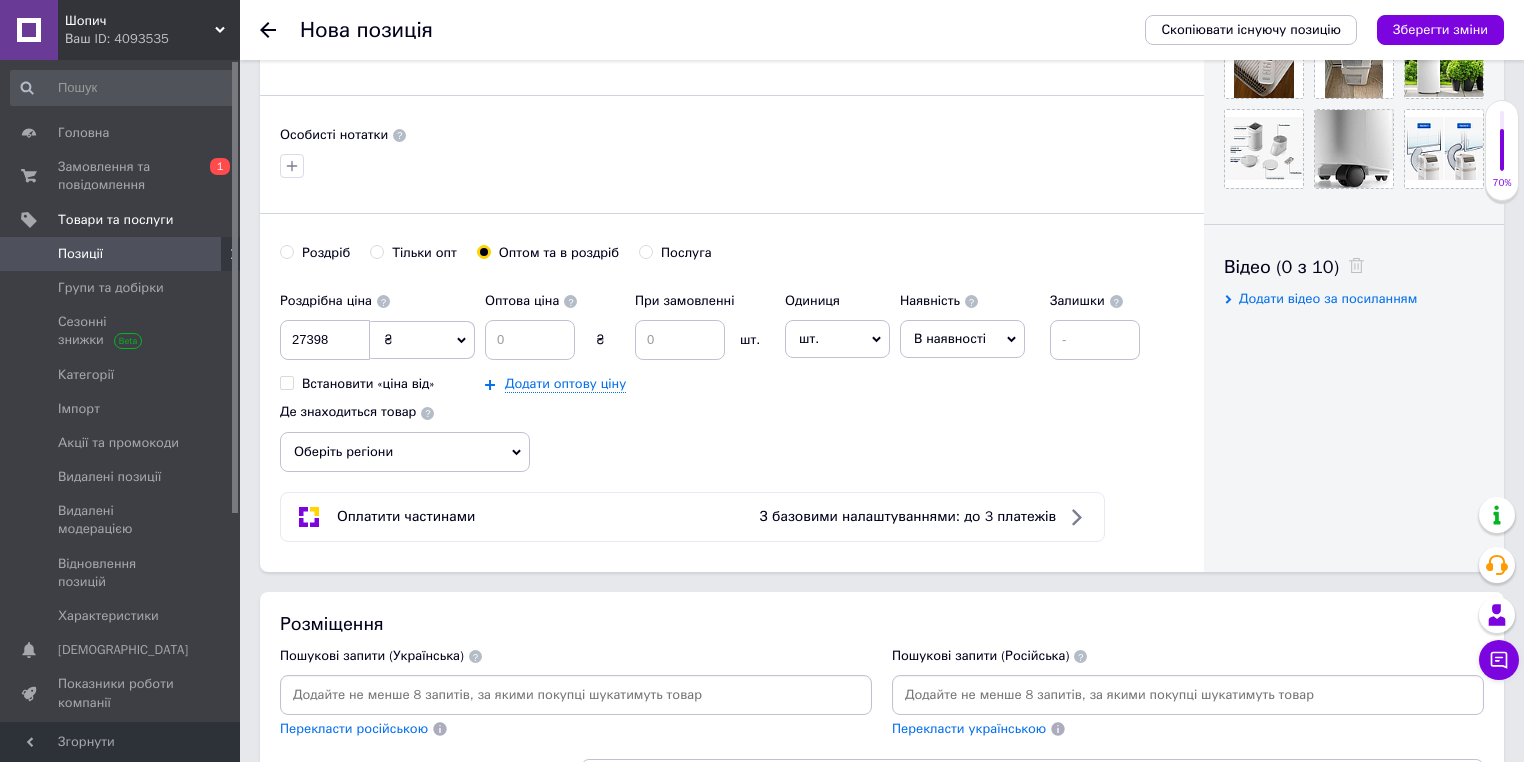 click on "шт." at bounding box center (837, 339) 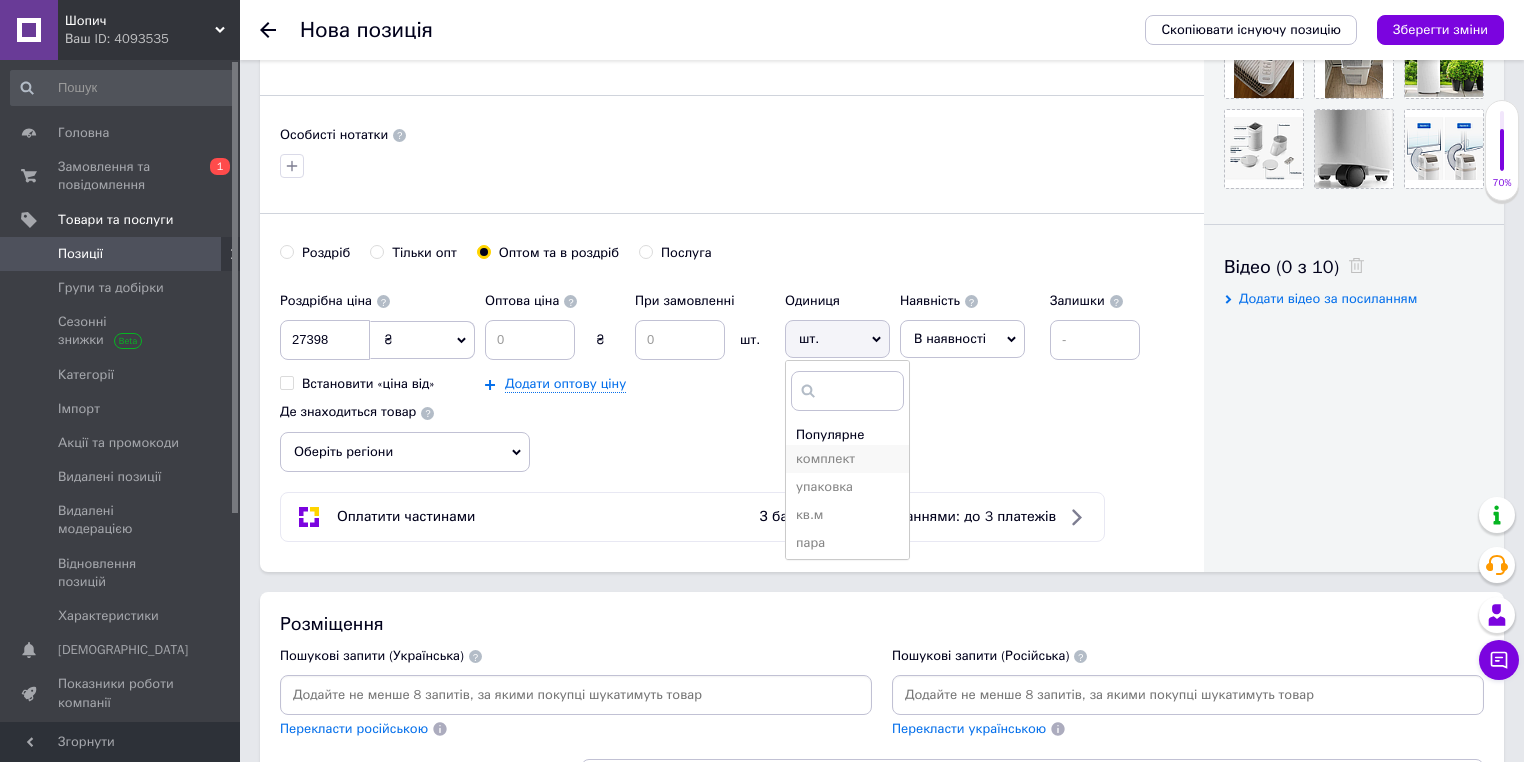 click on "комплект" at bounding box center (847, 459) 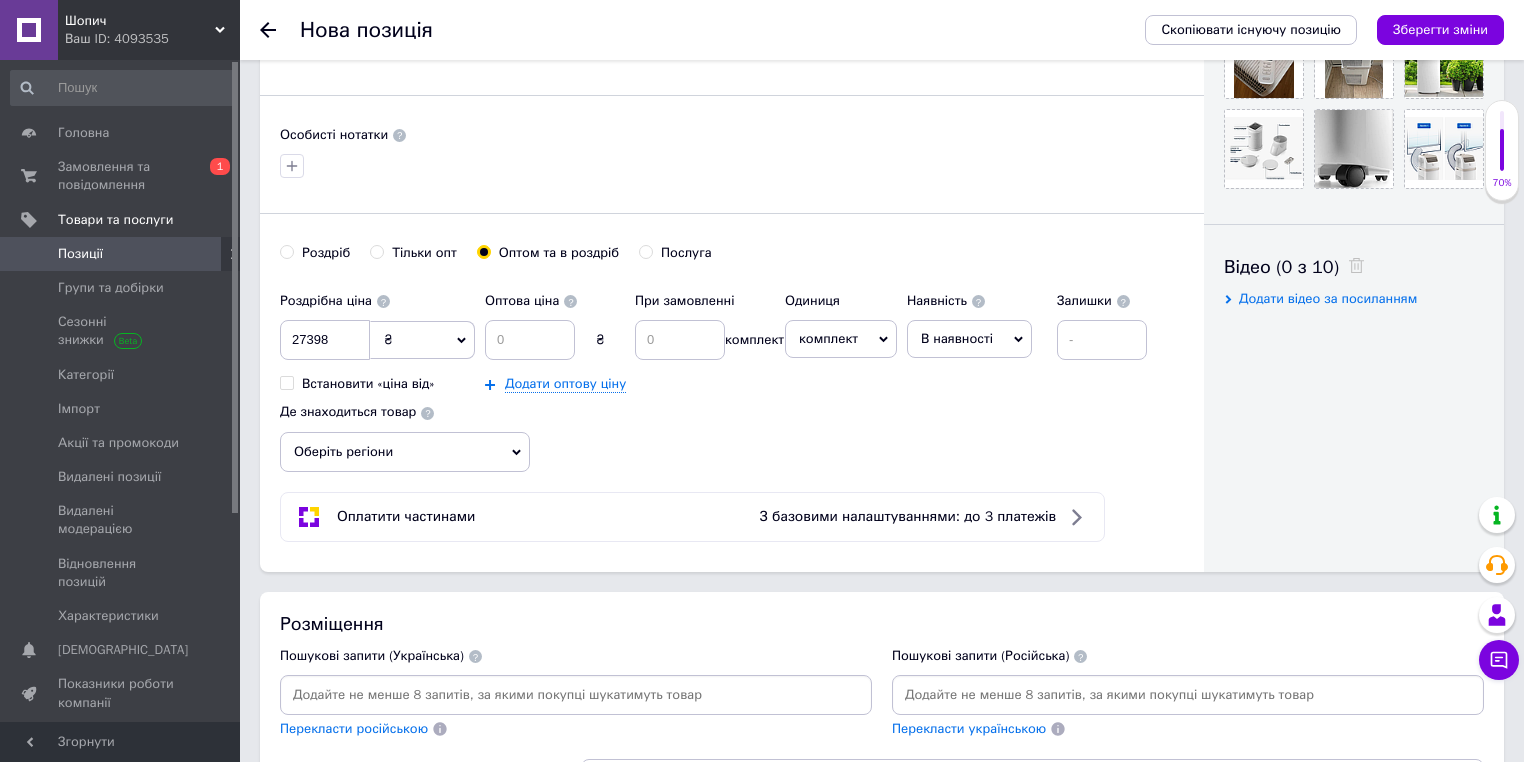 click on "В наявності" at bounding box center [969, 339] 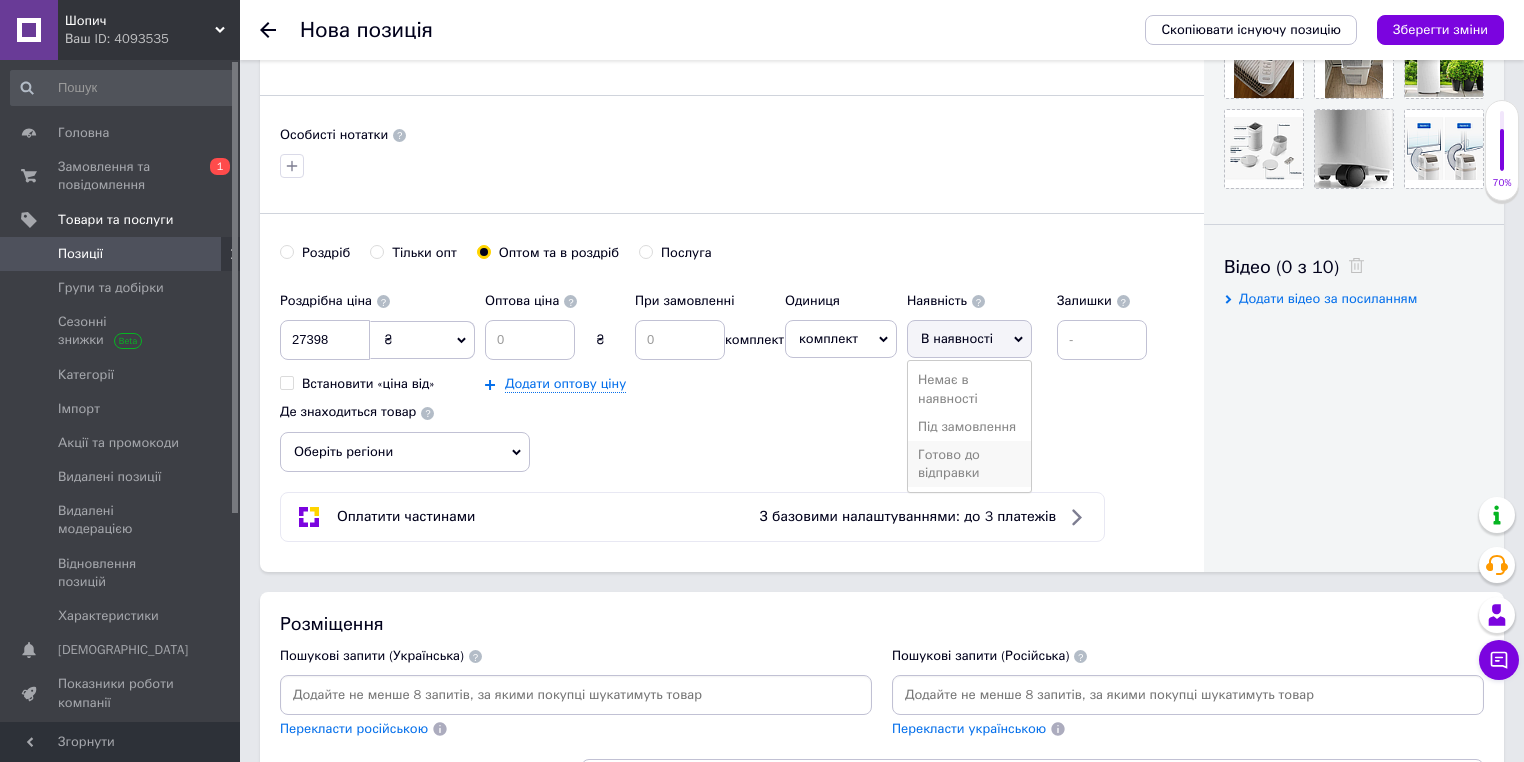 click on "Готово до відправки" at bounding box center [969, 464] 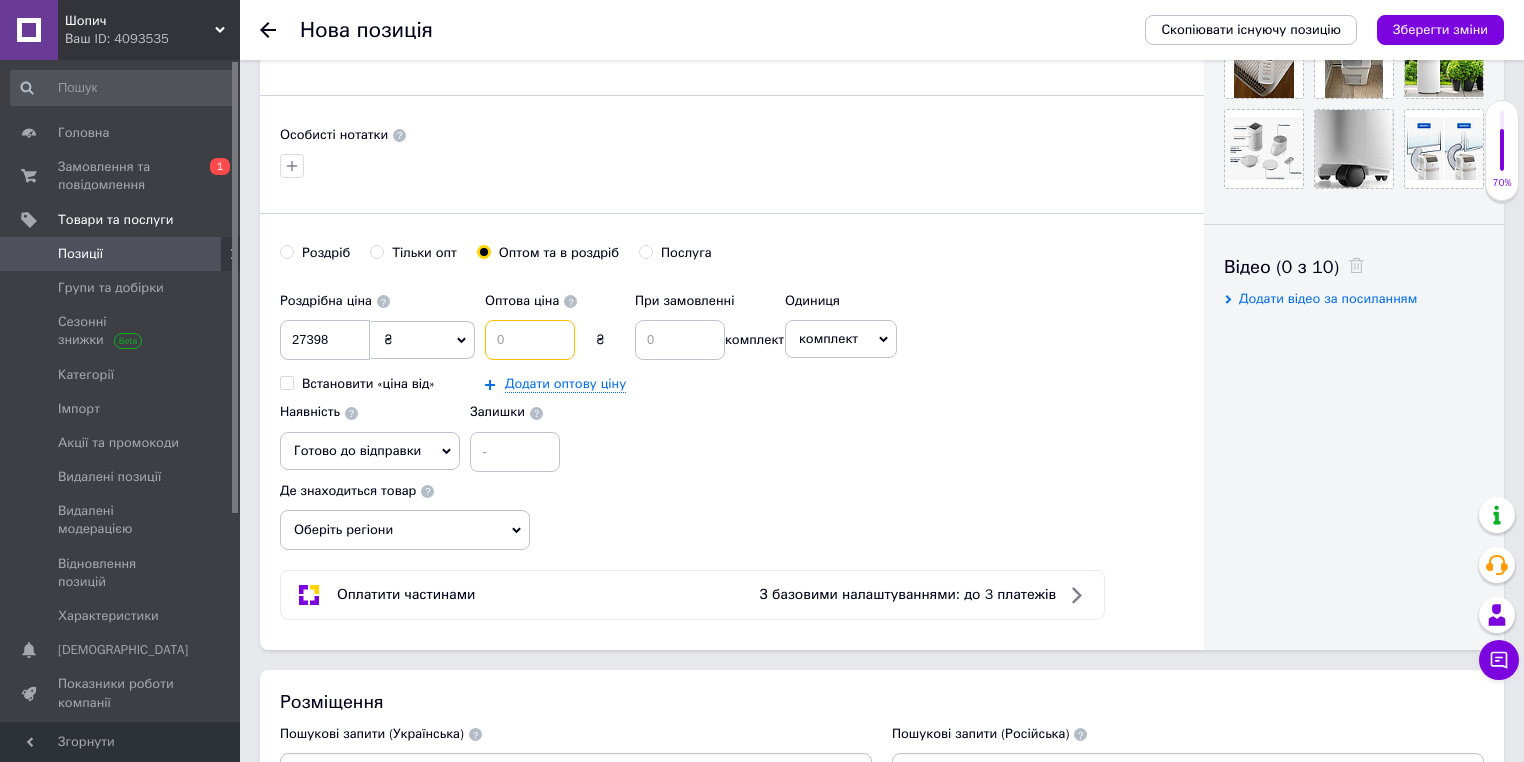 click at bounding box center (530, 340) 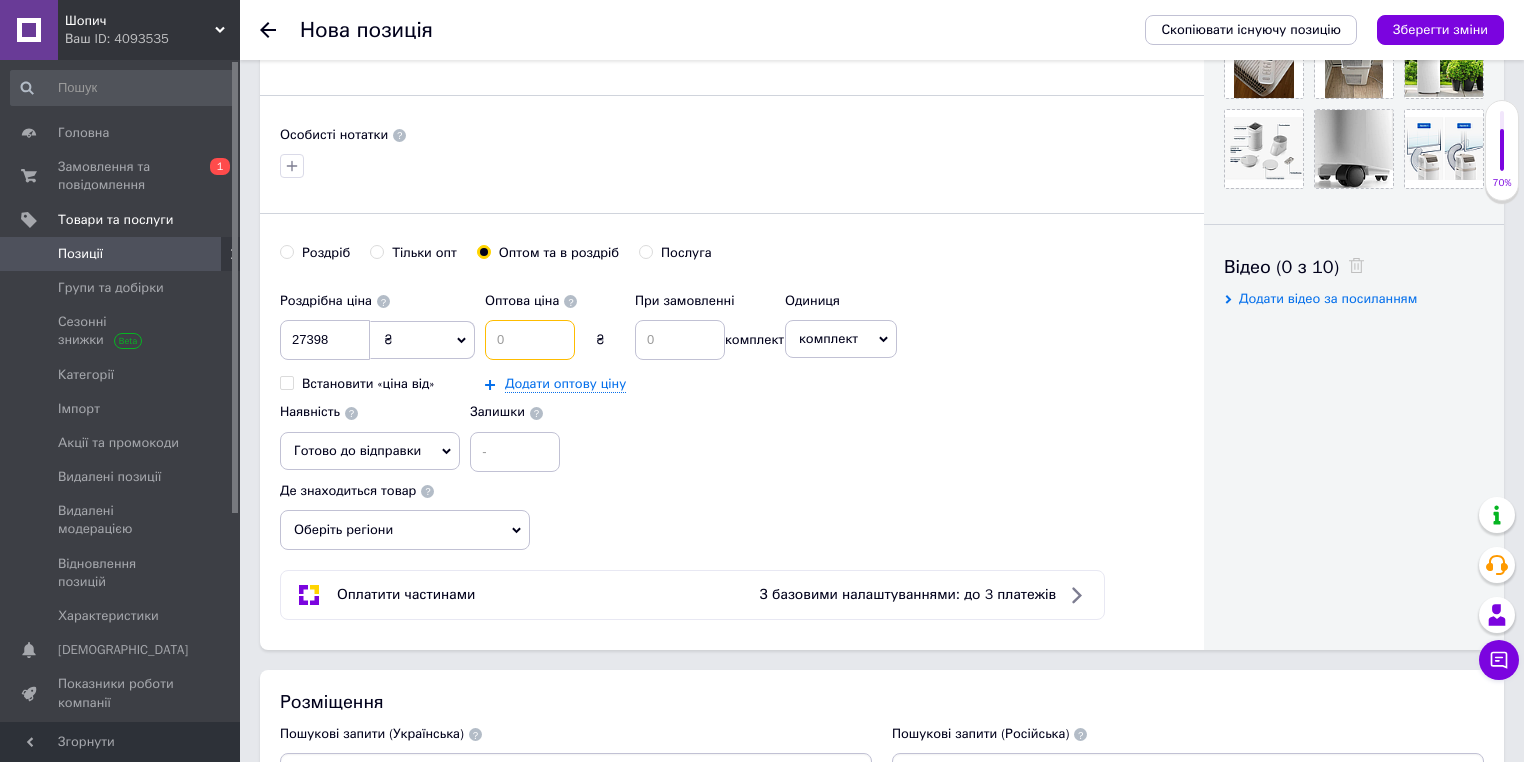 paste on "13289" 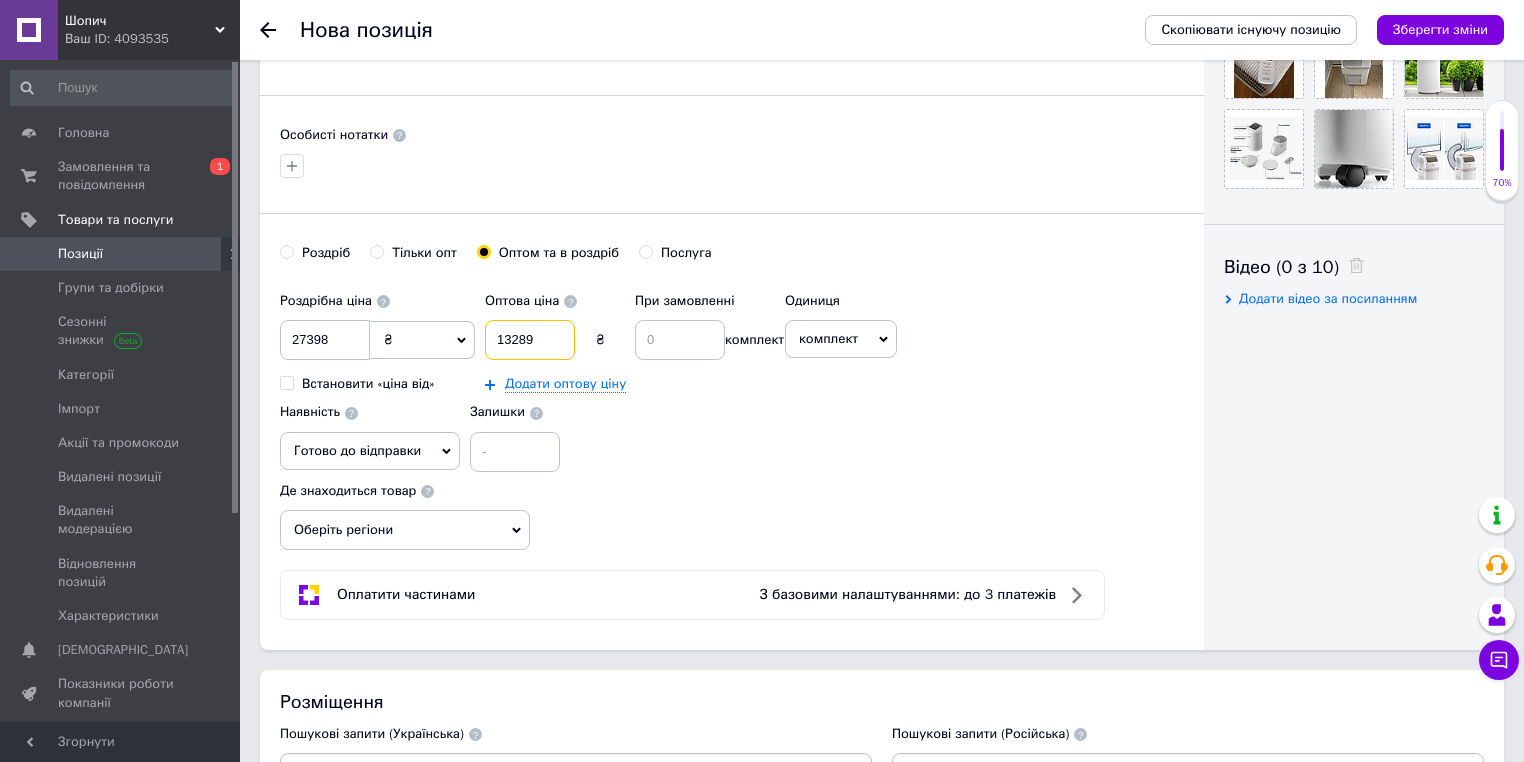 type on "13289" 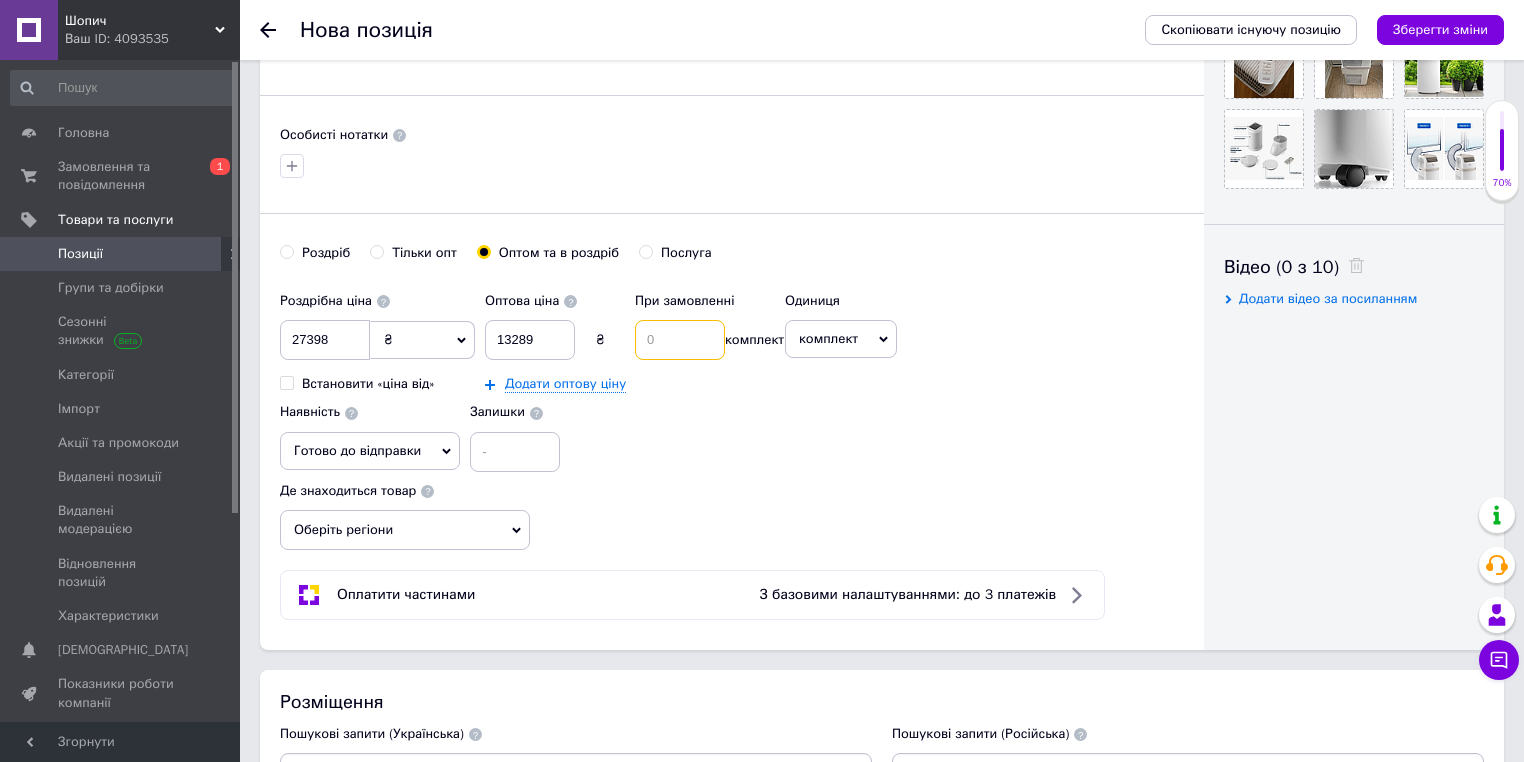 click at bounding box center [680, 340] 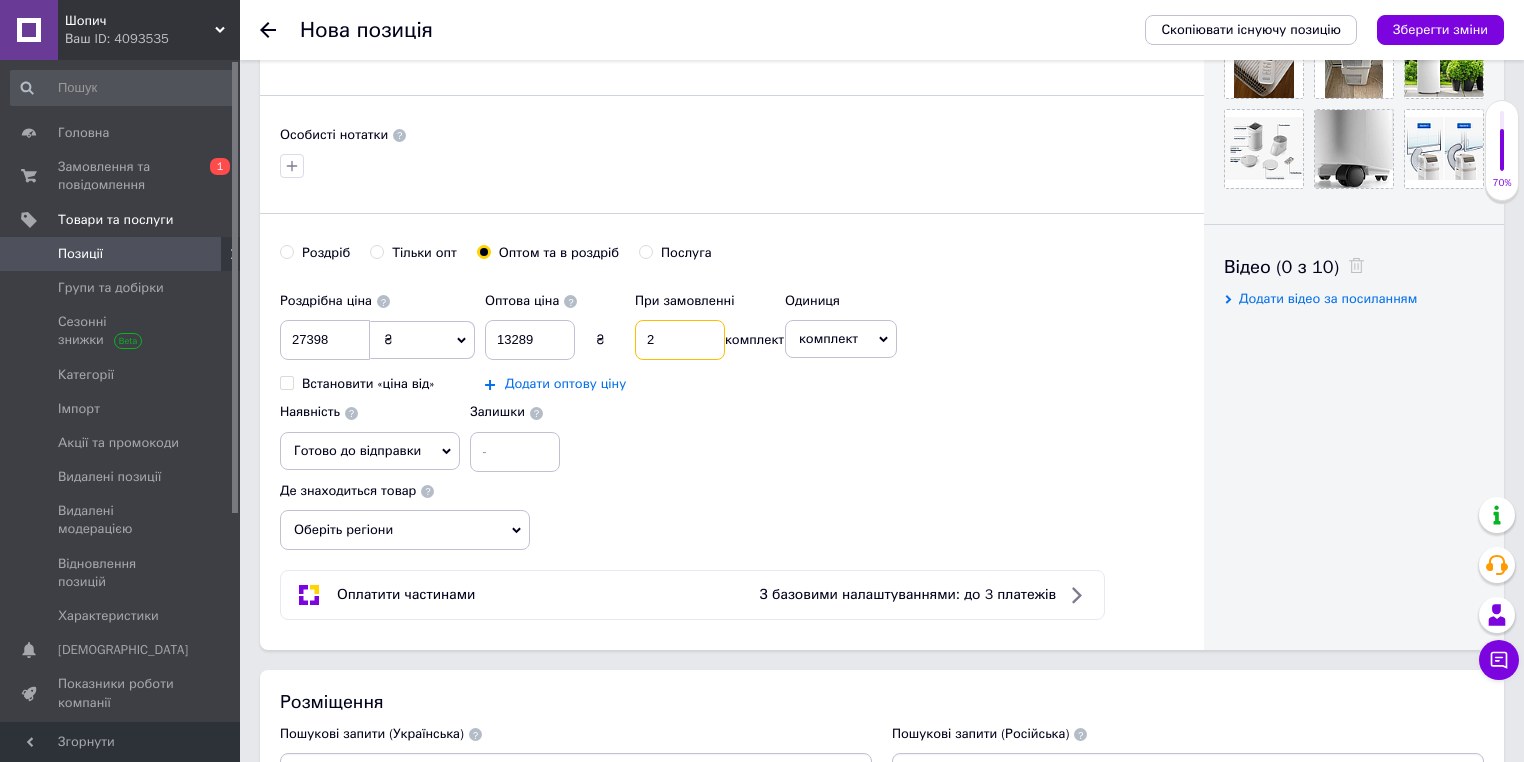 type on "2" 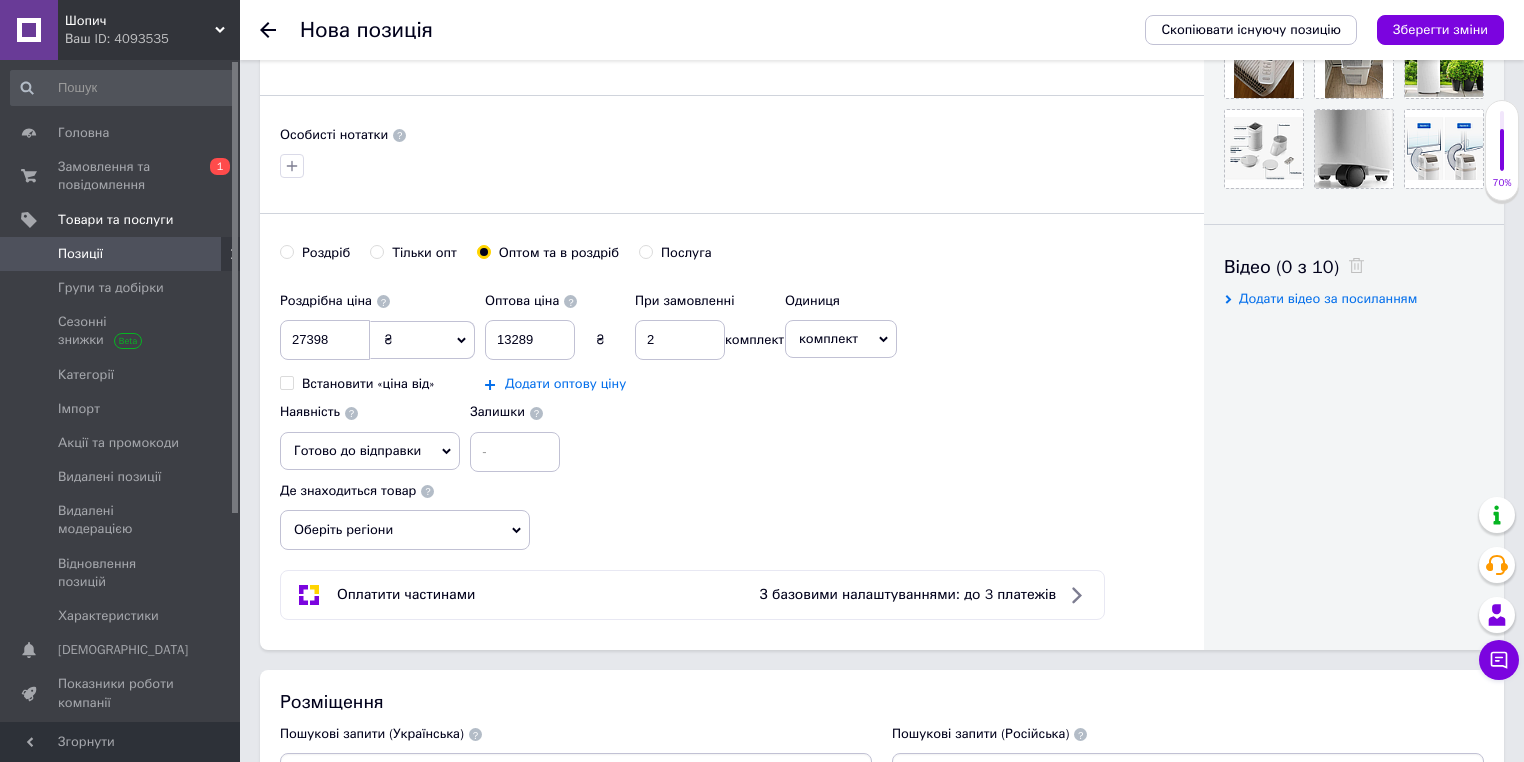 click on "Додати оптову ціну" at bounding box center (565, 384) 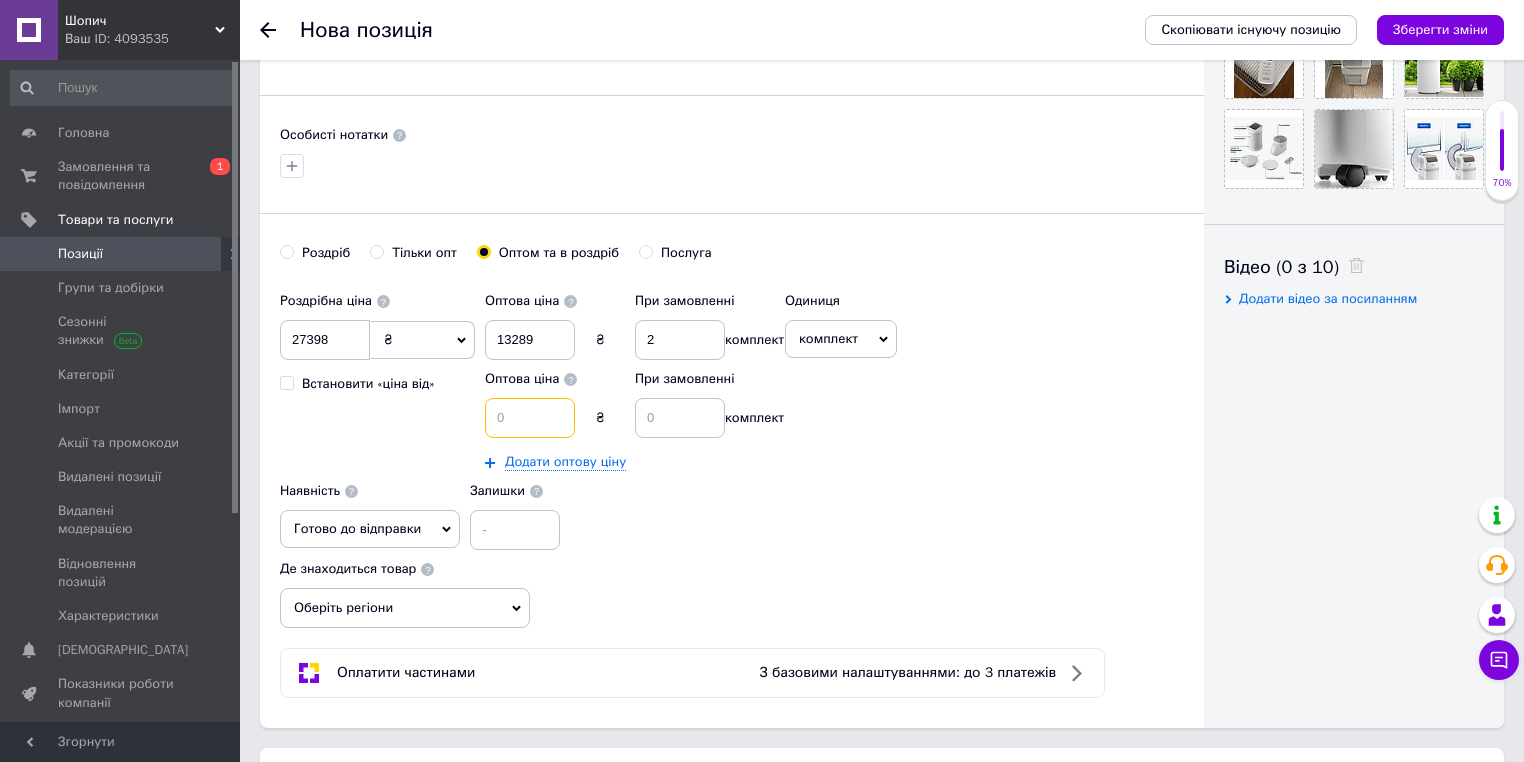 click at bounding box center (530, 418) 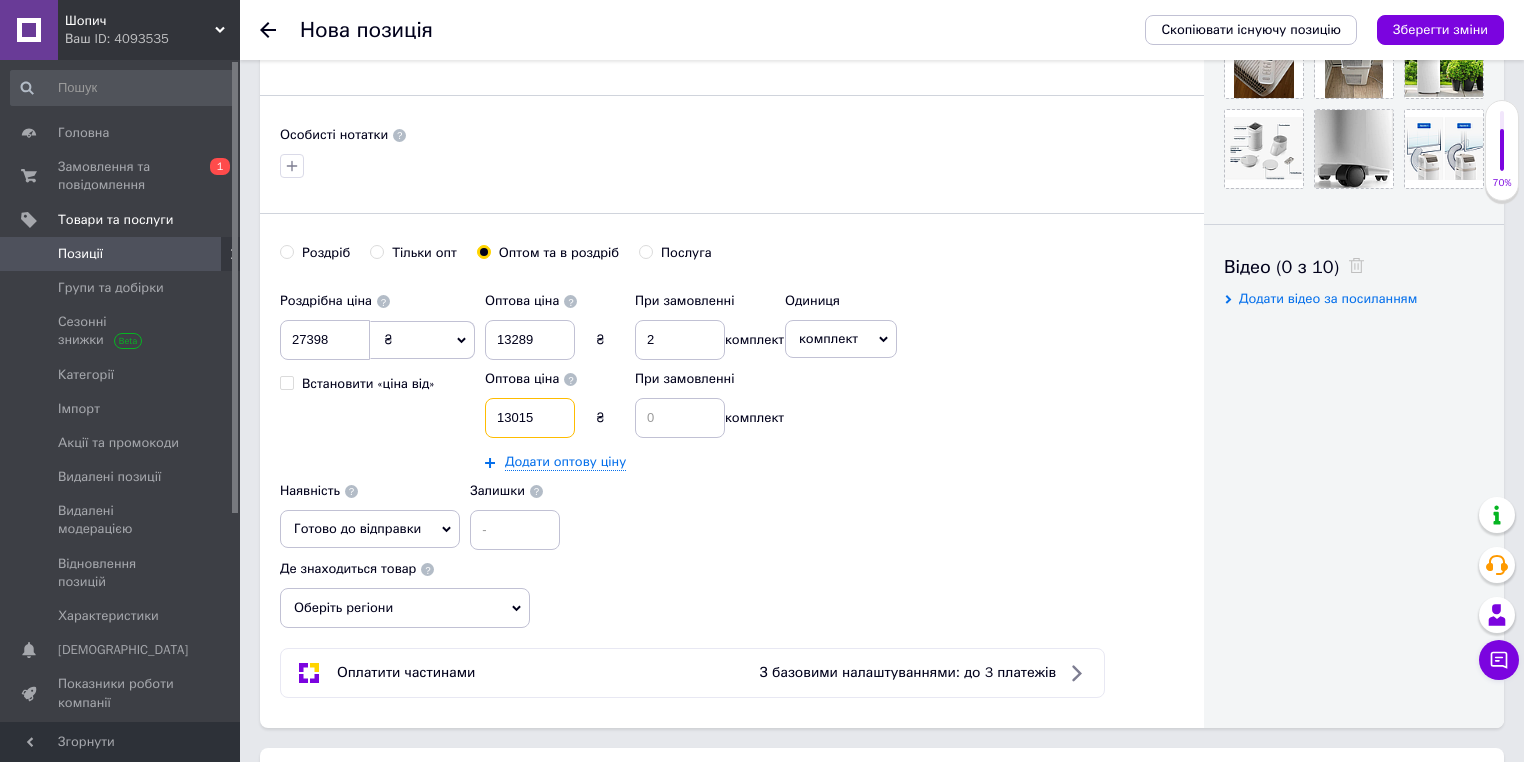 type on "13015" 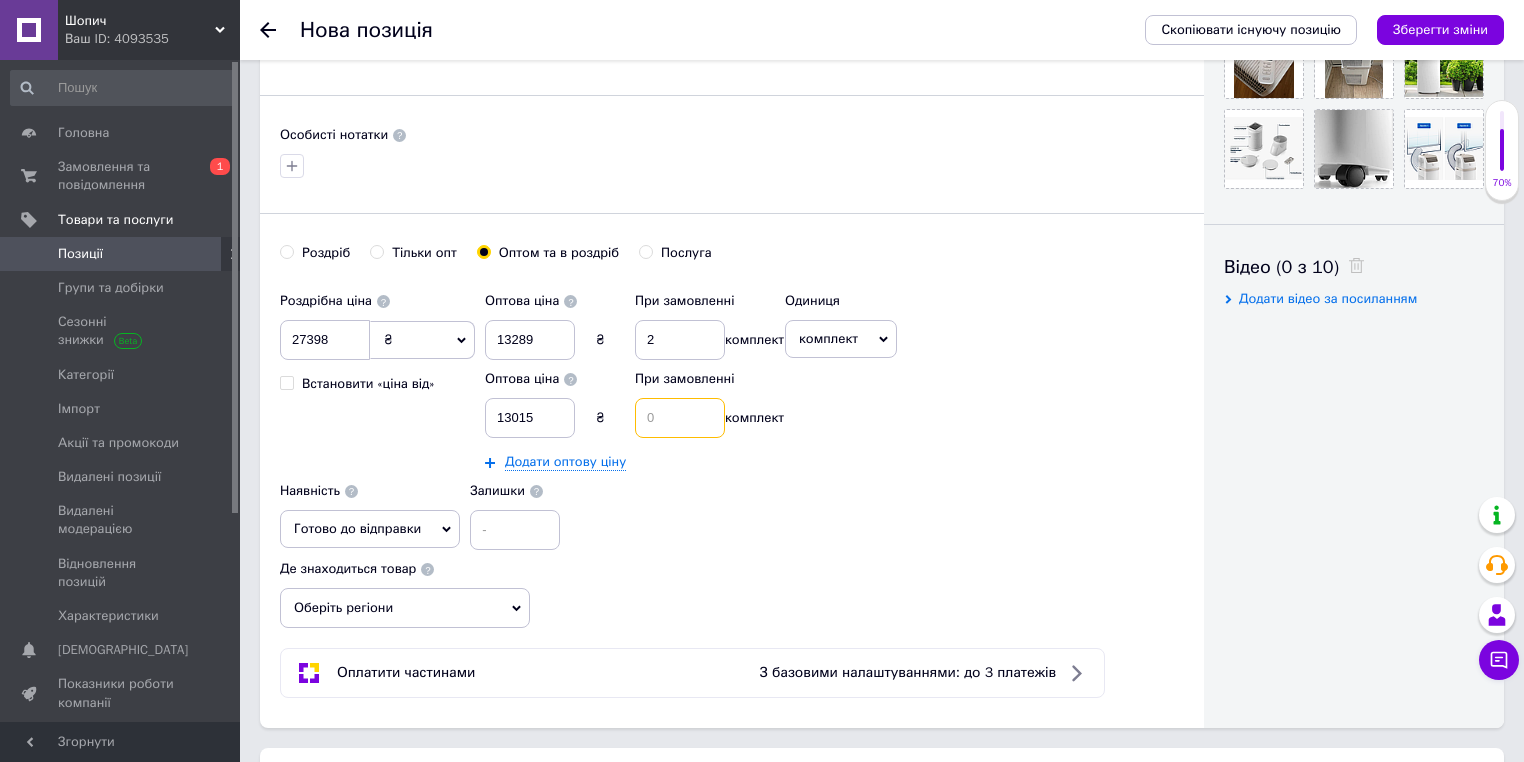 click at bounding box center (680, 418) 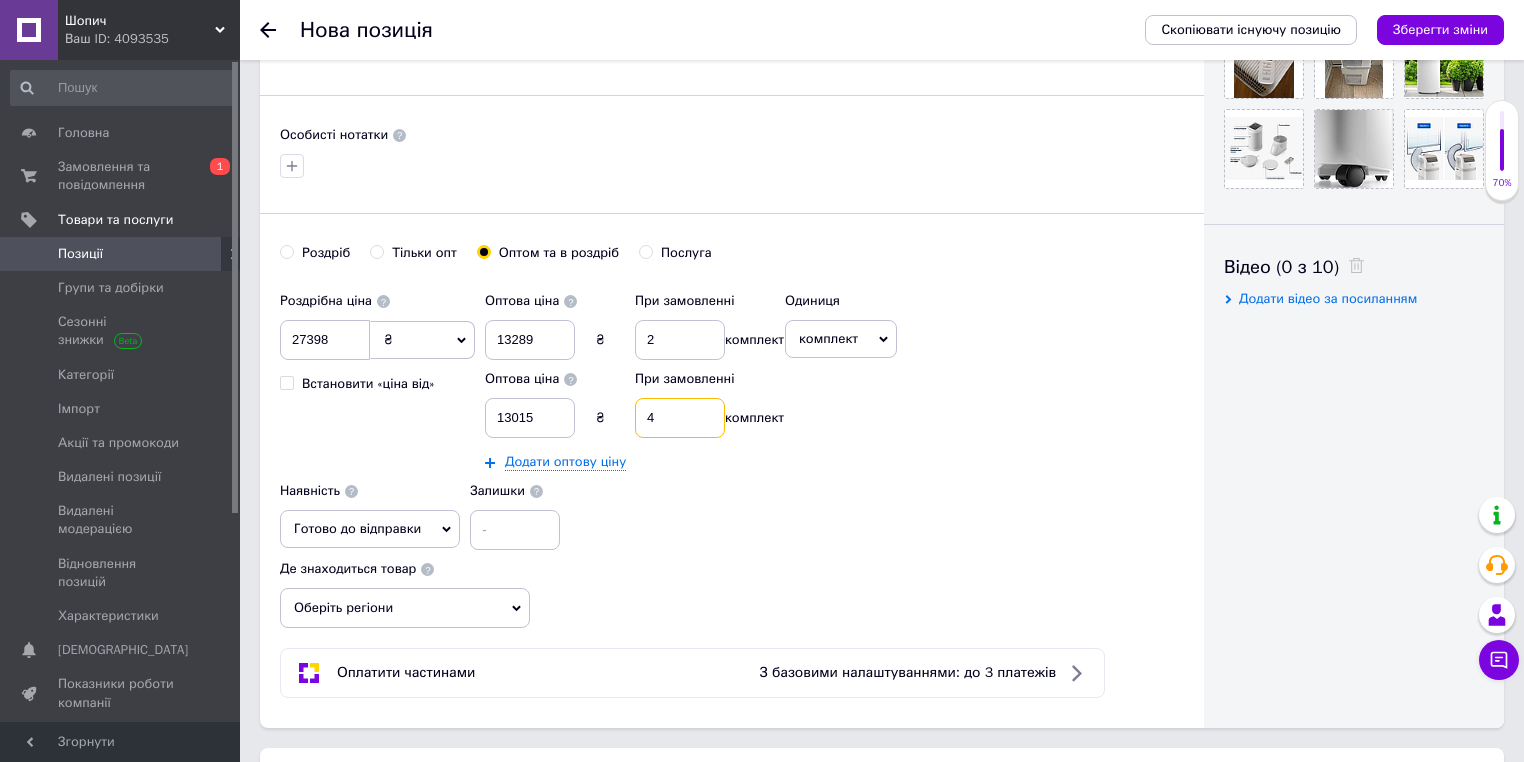 type on "4" 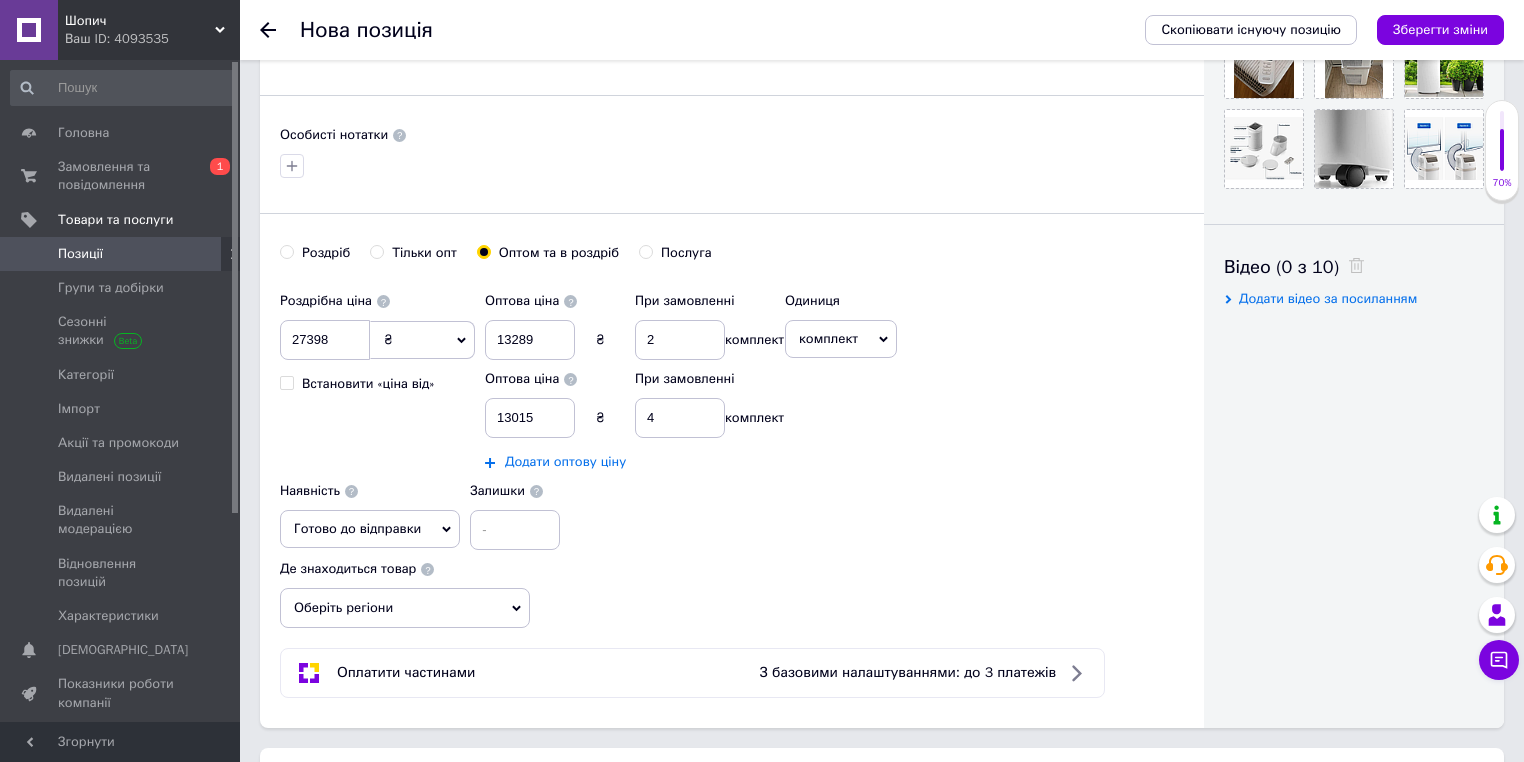 click on "Додати оптову ціну" at bounding box center (565, 462) 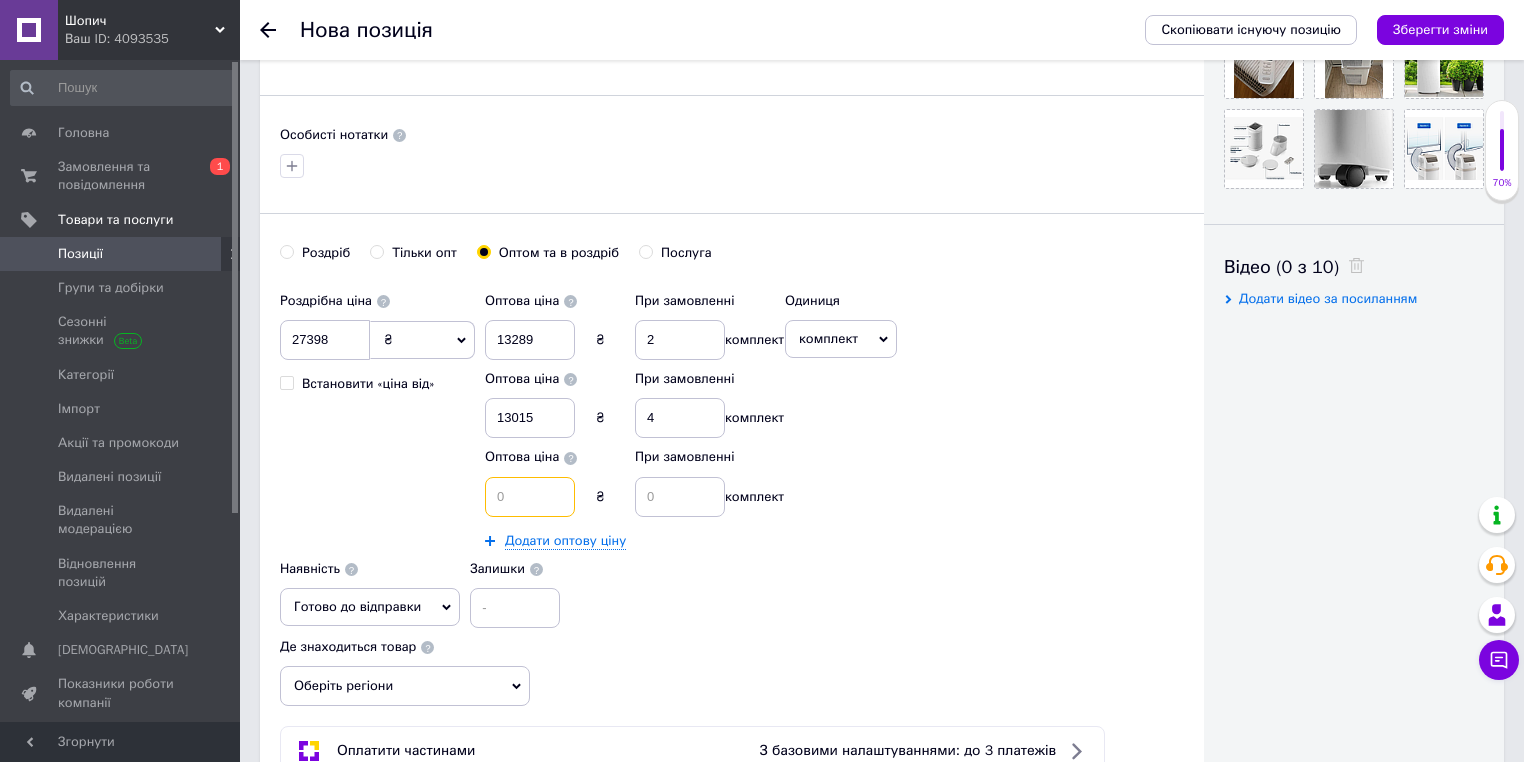 click at bounding box center [530, 497] 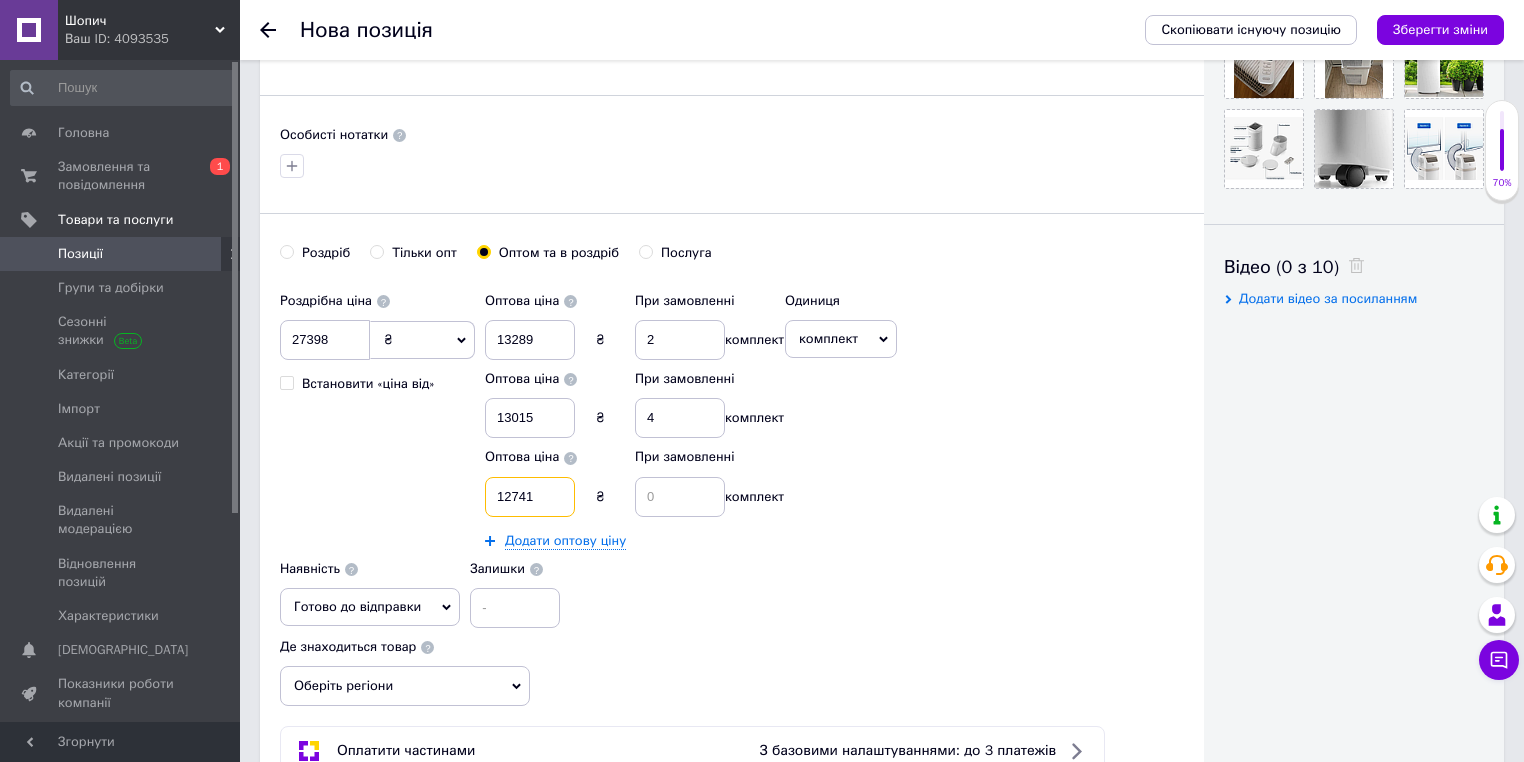type on "12741" 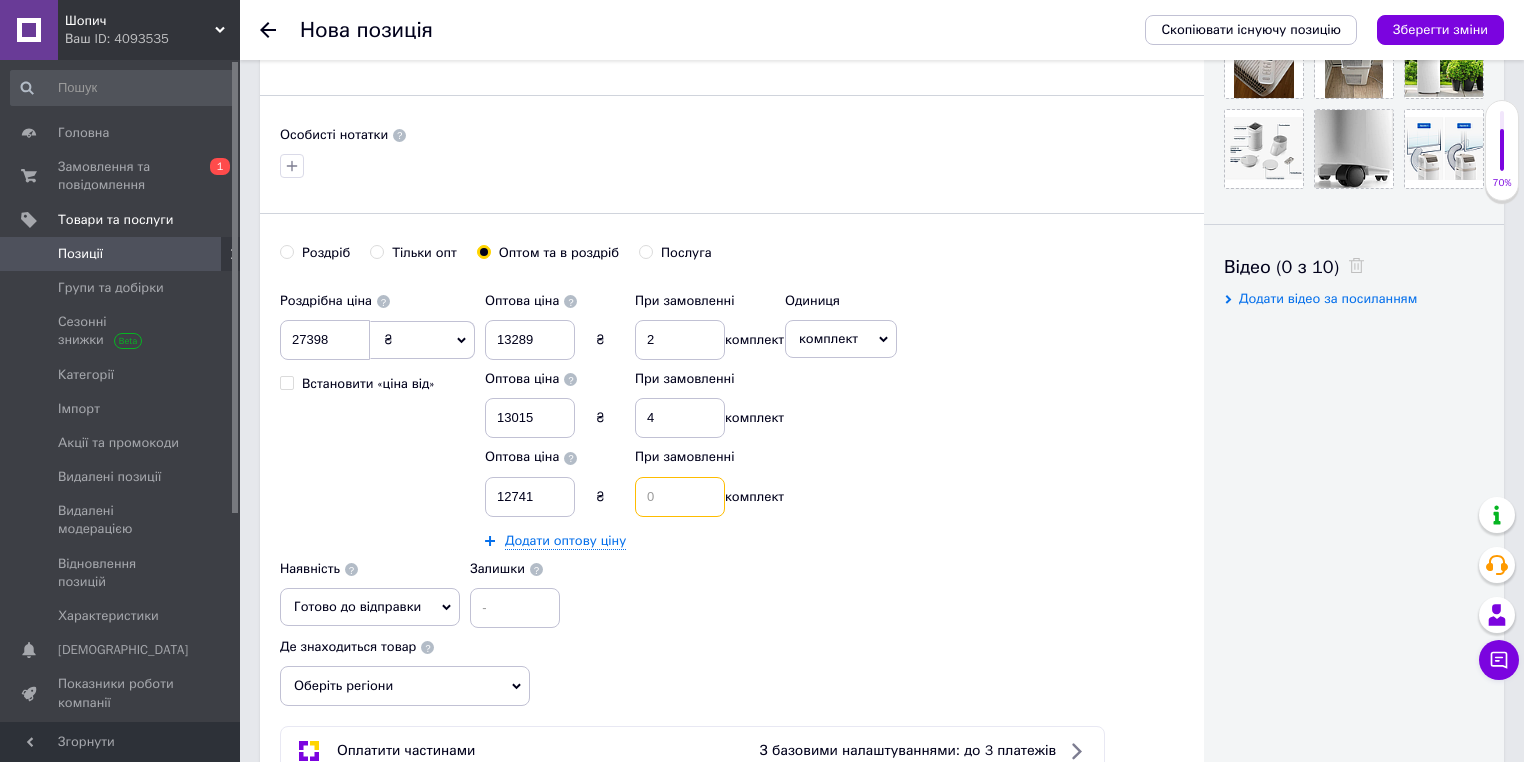 click at bounding box center (680, 497) 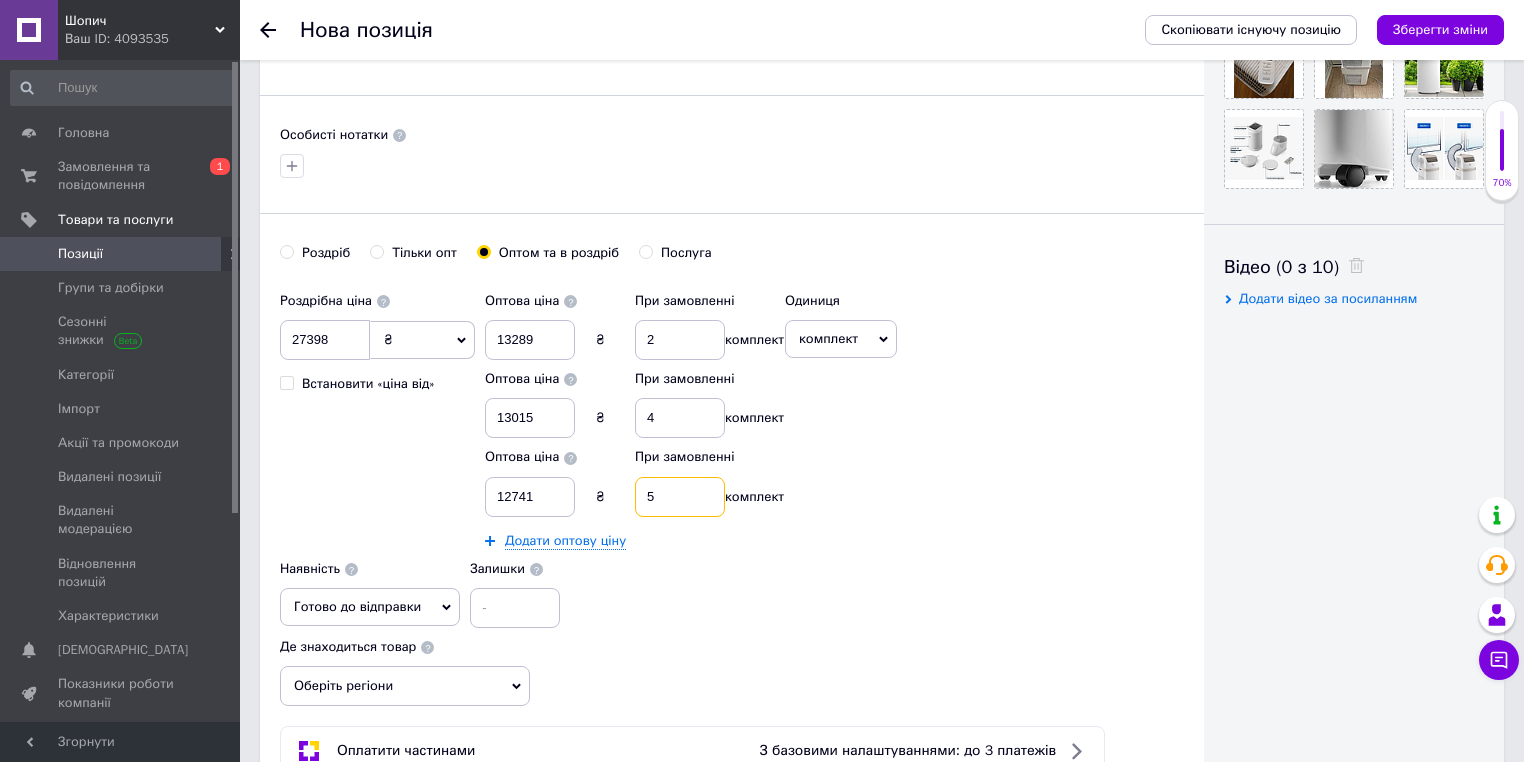type on "5" 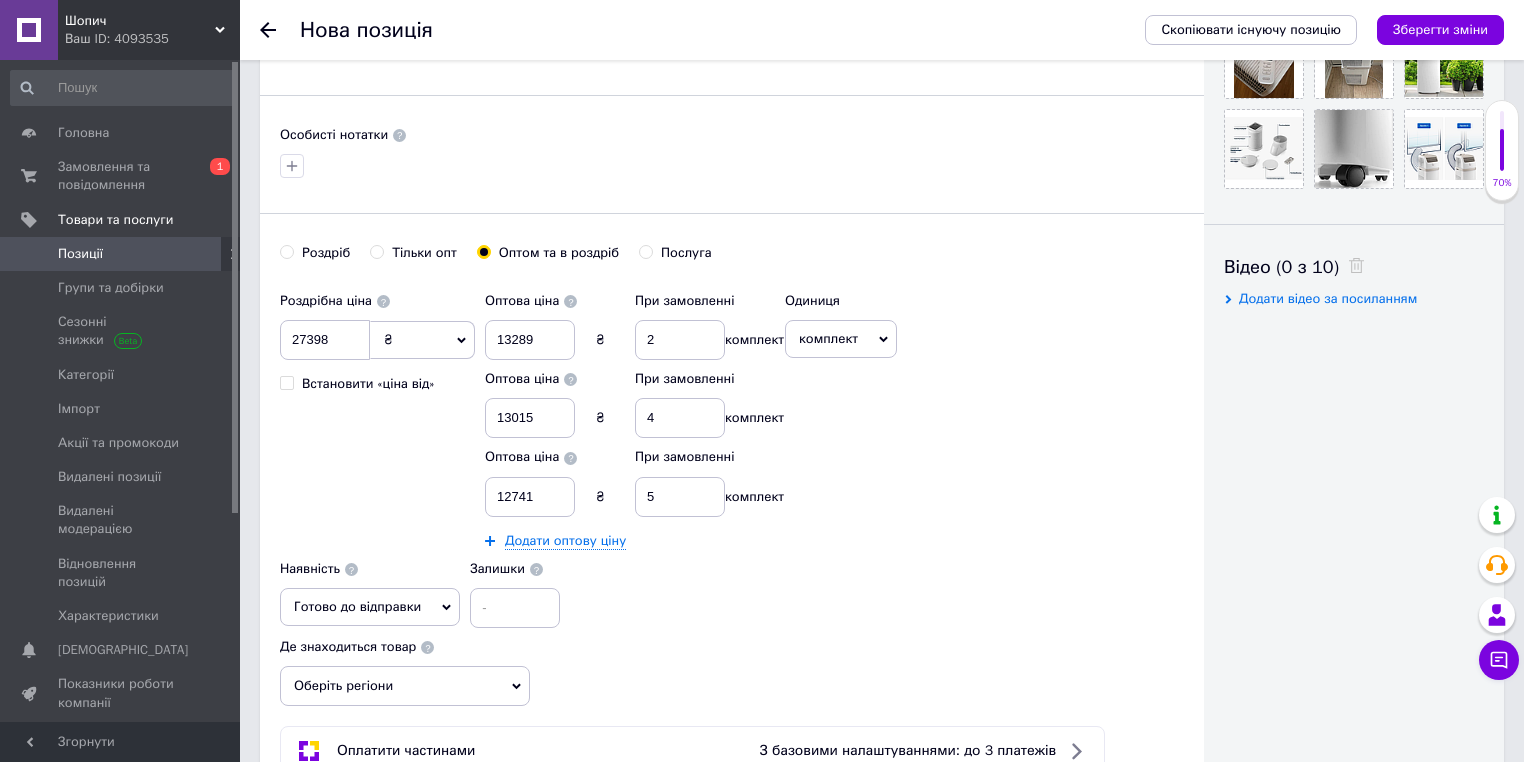 click on "Роздрібна ціна 27398 ₴ $ EUR CHF GBP ¥ PLN ₸ MDL HUF KGS CNY TRY KRW lei Встановити «ціна від» Оптова ціна 13289 ₴ При замовленні 2 комплект Оптова ціна 13015 ₴ При замовленні 4 комплект Оптова ціна 12741 ₴ При замовленні 5 комплект Додати оптову ціну Одиниця комплект Популярне шт. упаковка кв.м пара м кг пог.м послуга т а автоцистерна ампула б балон банка блістер бобіна бочка [PERSON_NAME] бухта в ват виїзд відро г г га година гр/кв.м гігакалорія д дав два місяці день доба доза є єврокуб з зміна к кВт каністра карат кв.дм кв.м кв.см кв.фут квартал кг кг/кв.м км колесо коробка куб.дм куб.м л л лист м м н" at bounding box center [732, 455] 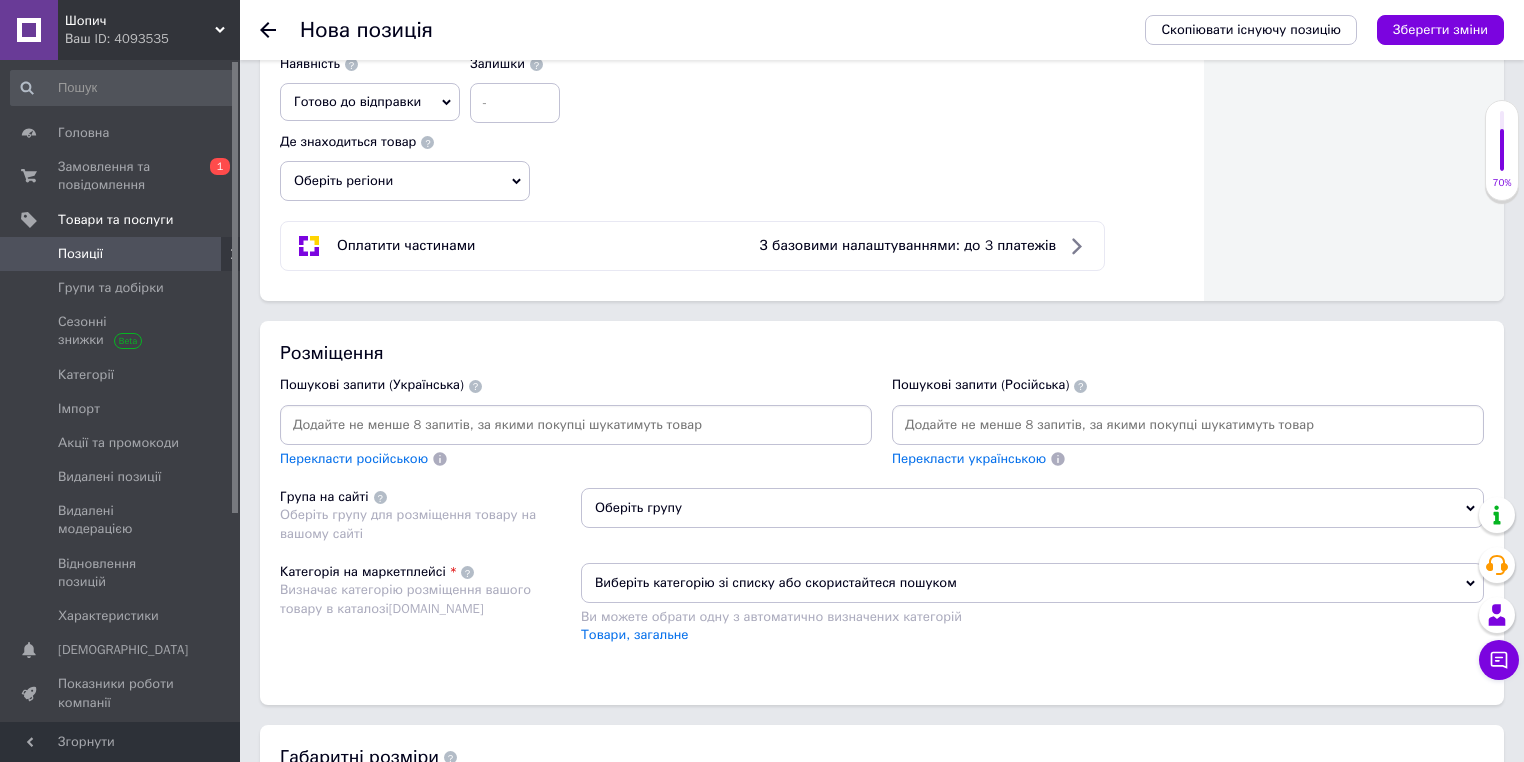scroll, scrollTop: 1360, scrollLeft: 0, axis: vertical 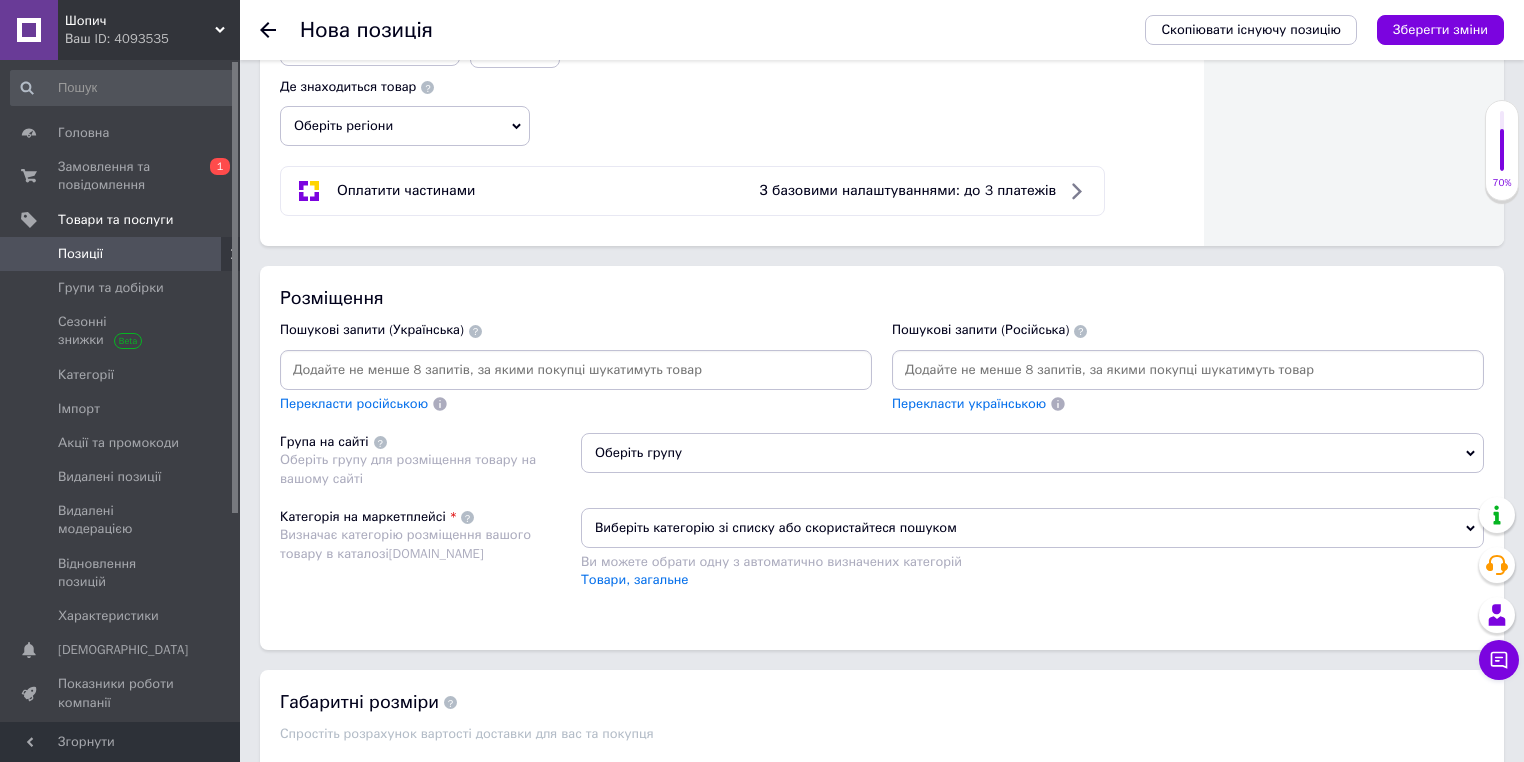 click at bounding box center [1188, 370] 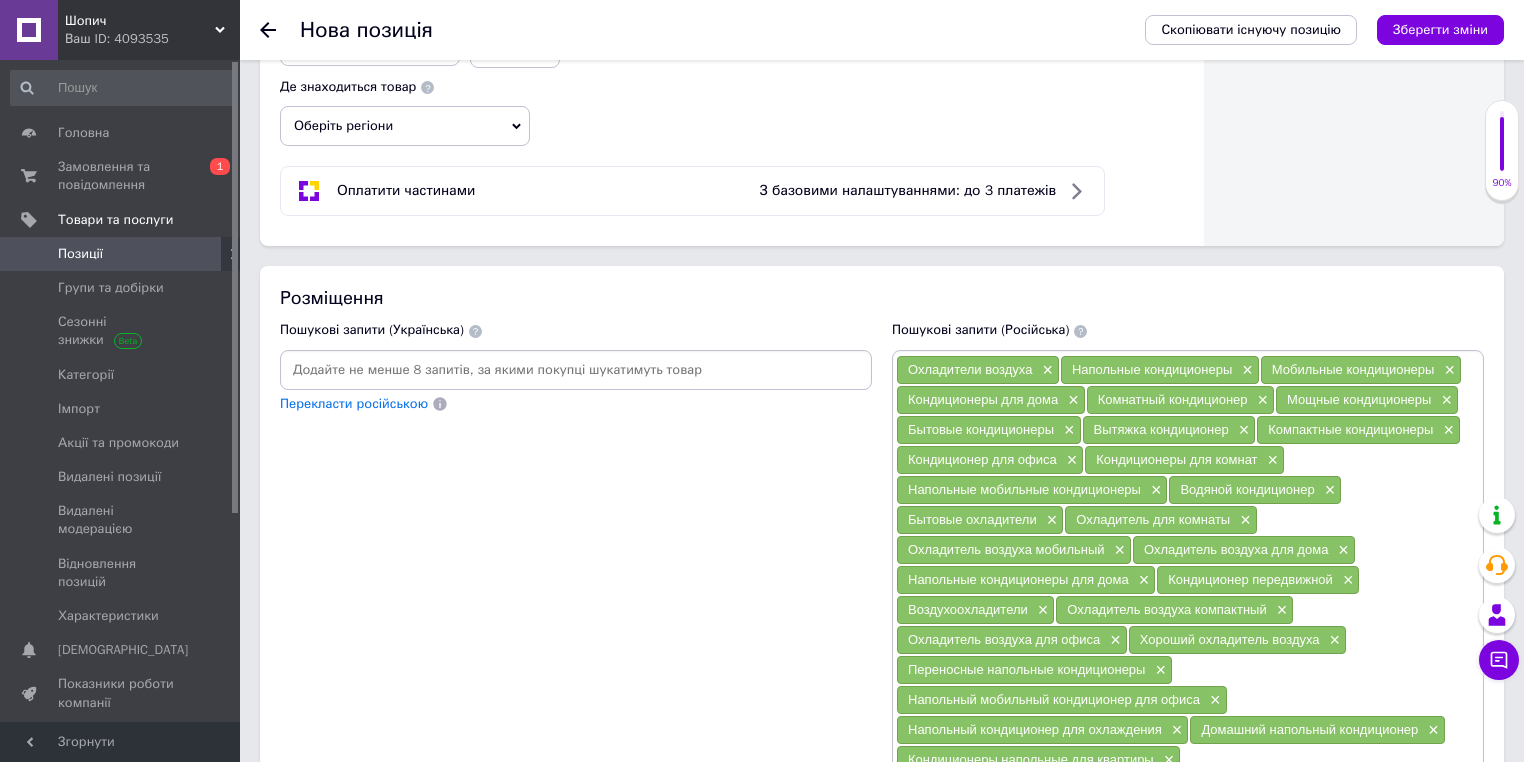 click at bounding box center (576, 370) 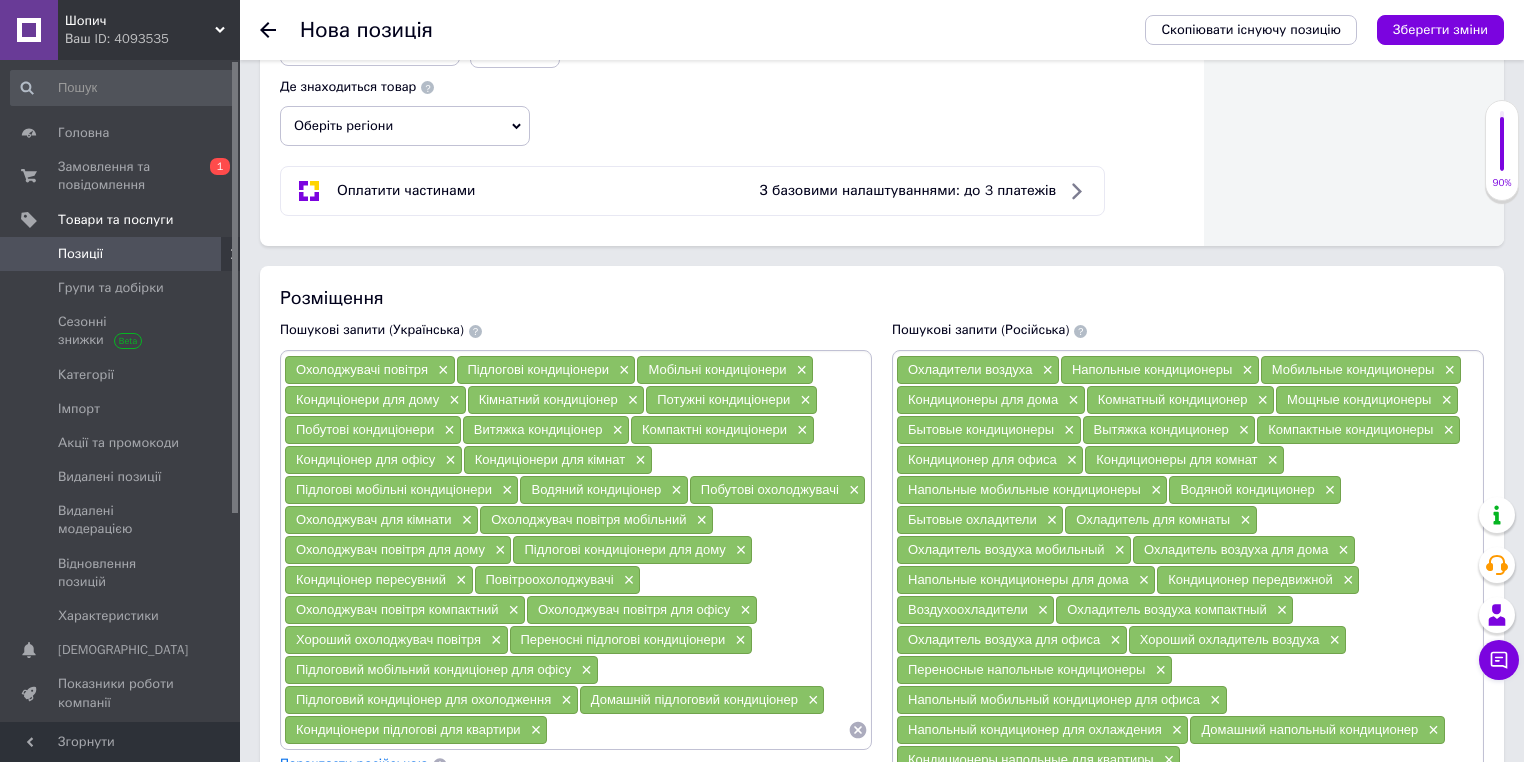 click on "Пошукові запити (Українська) Охолоджувачі повітря × Підлогові кондиціонери × Мобільні кондиціонери × Кондиціонери для дому × Кімнатний кондиціонер × Потужні кондиціонери × Побутові кондиціонери × Витяжка кондиціонер × Компактні кондиціонери × Кондиціонер для офісу × Кондиціонери для кімнат × Підлогові мобільні кондиціонери × Водяний кондиціонер × Побутові охолоджувачі × Охолоджувач для кімнати × Охолоджувач повітря мобільний × Охолоджувач повітря для дому × Підлогові кондиціонери для дому × Кондиціонер пересувний × Повітроохолоджувачі × × × × ×" at bounding box center [576, 577] 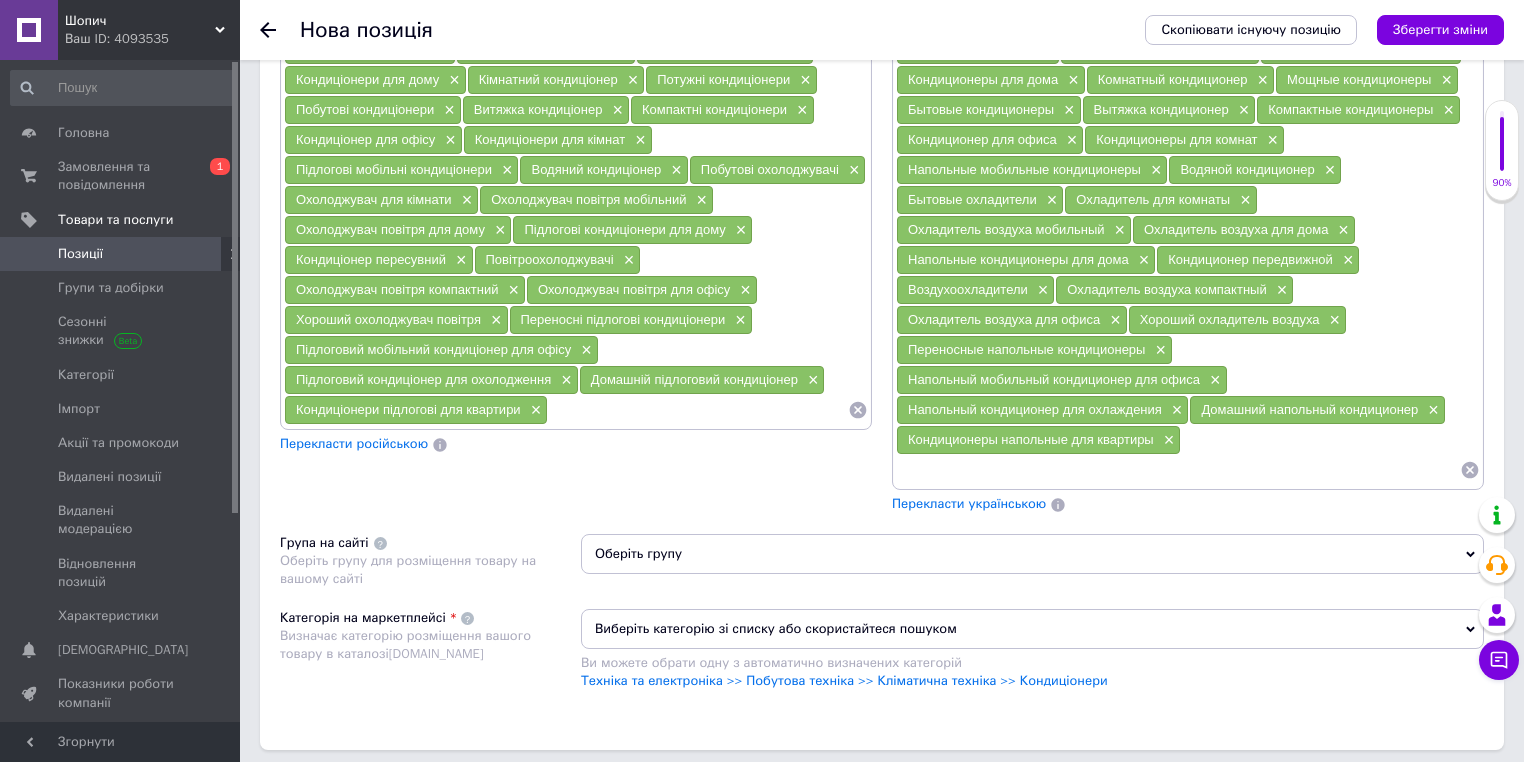 scroll, scrollTop: 1920, scrollLeft: 0, axis: vertical 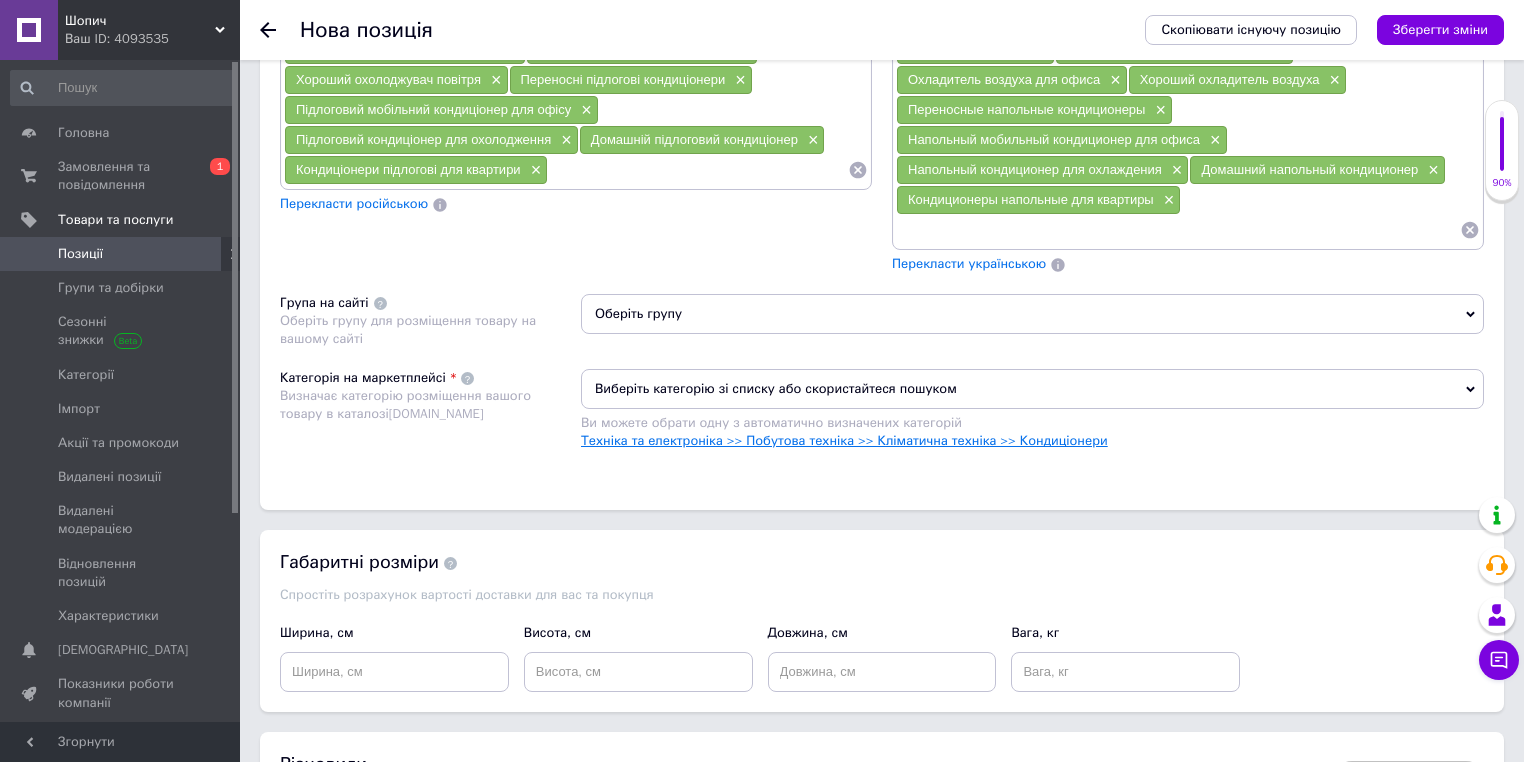 click on "Техніка та електроніка >> Побутова техніка >> Кліматична техніка >> Кондиціонери" at bounding box center (844, 440) 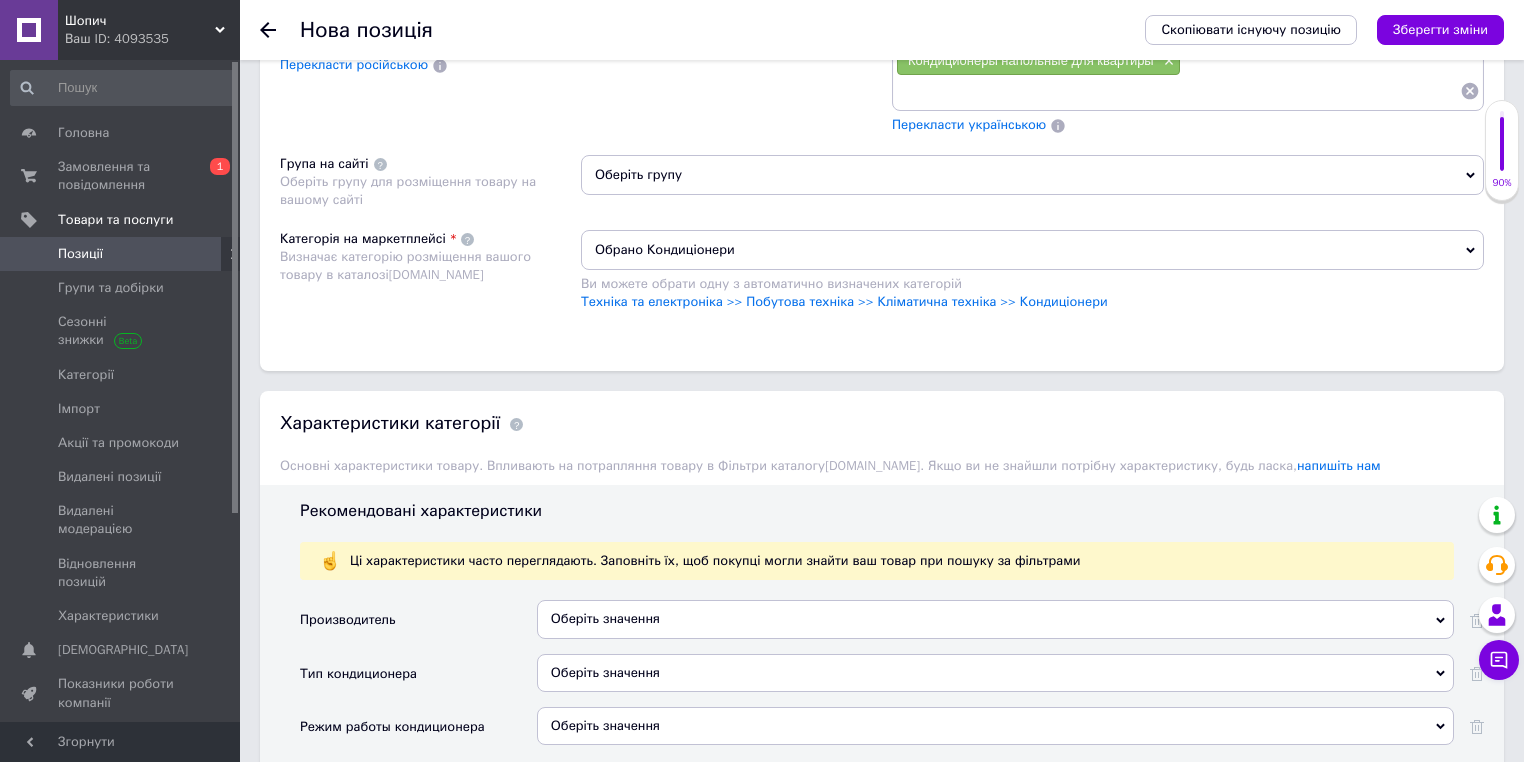 scroll, scrollTop: 2240, scrollLeft: 0, axis: vertical 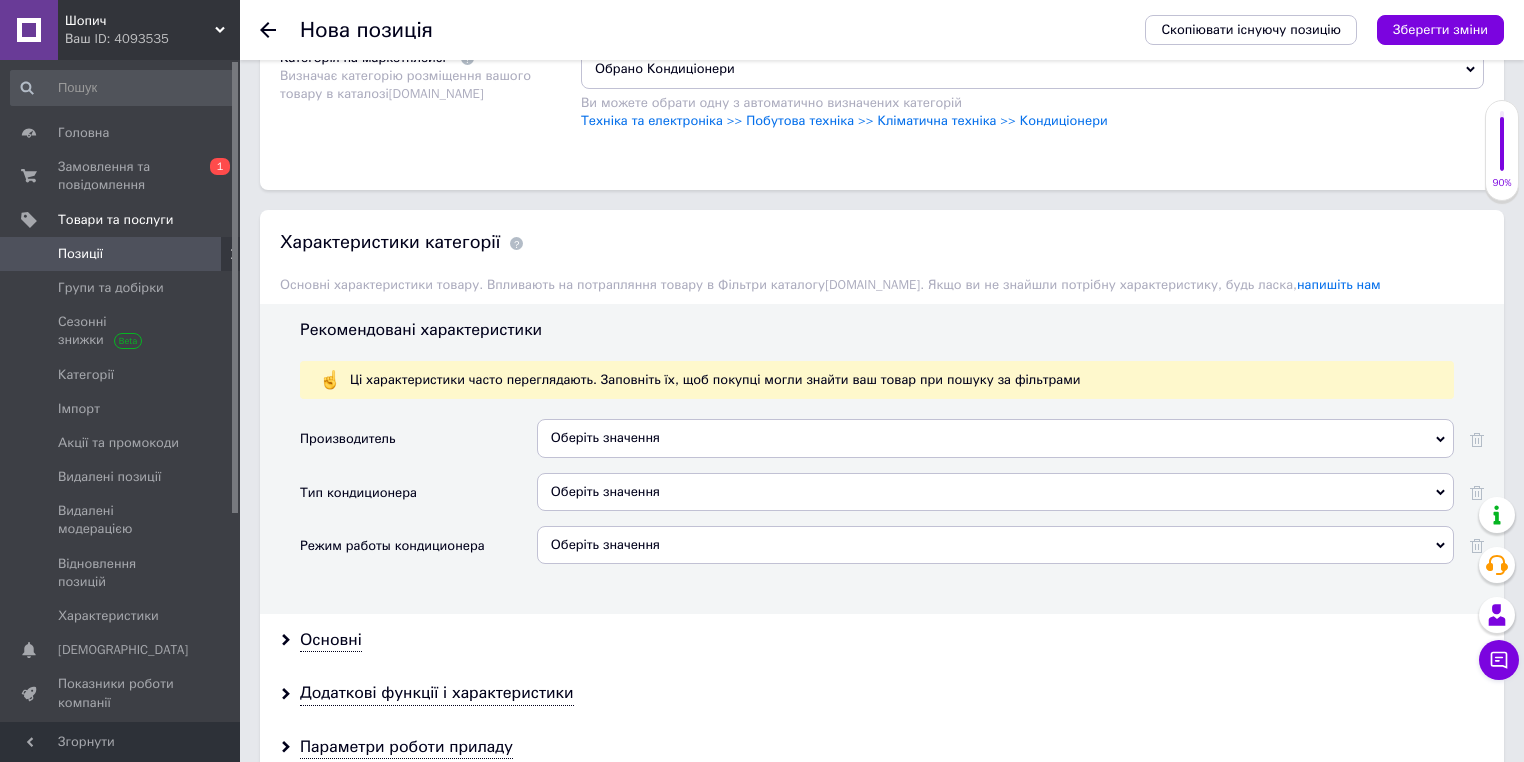click on "Оберіть значення" at bounding box center (995, 438) 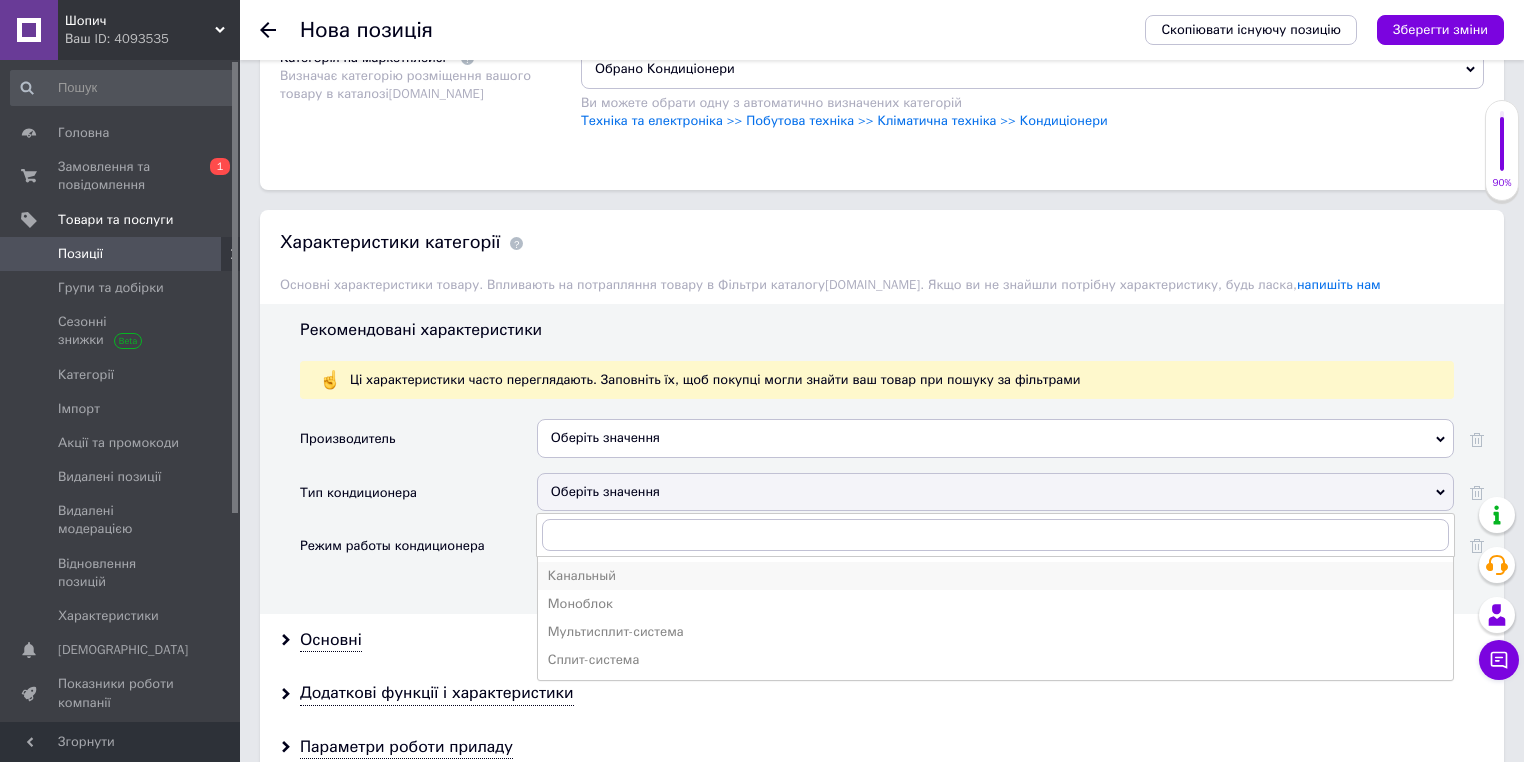 click on "Канальный" at bounding box center [995, 576] 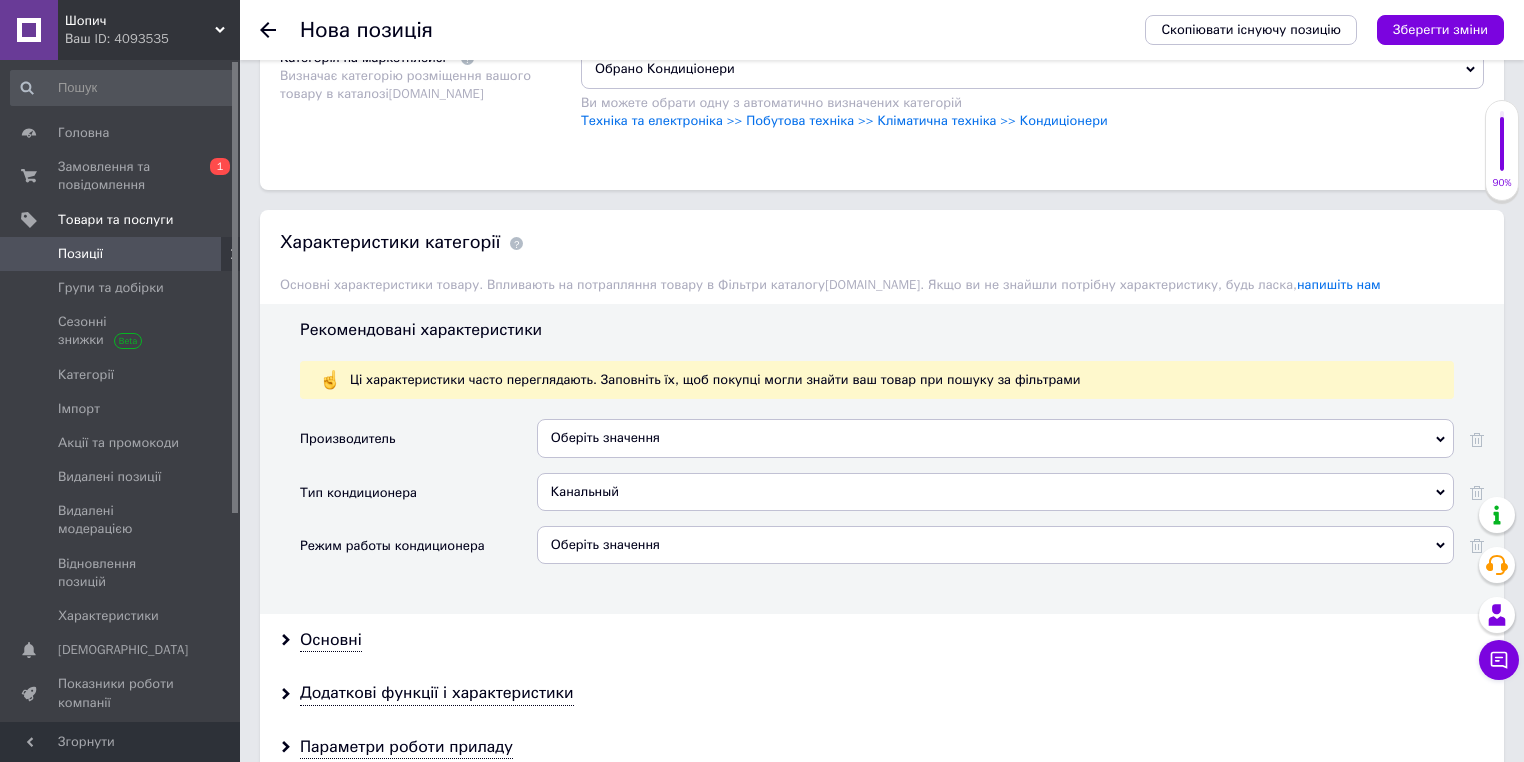 click on "Канальный" at bounding box center (995, 492) 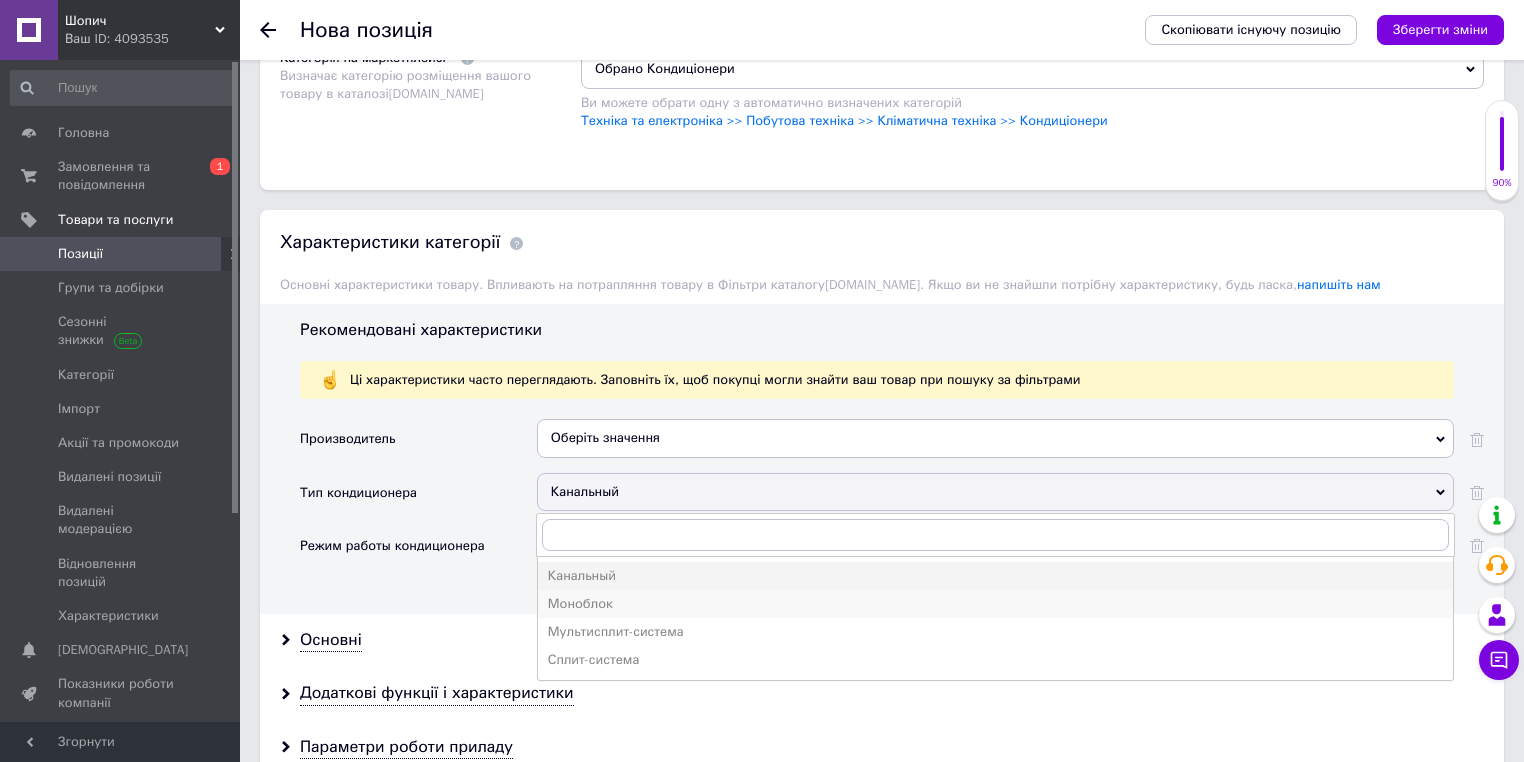 click on "Моноблок" at bounding box center (995, 604) 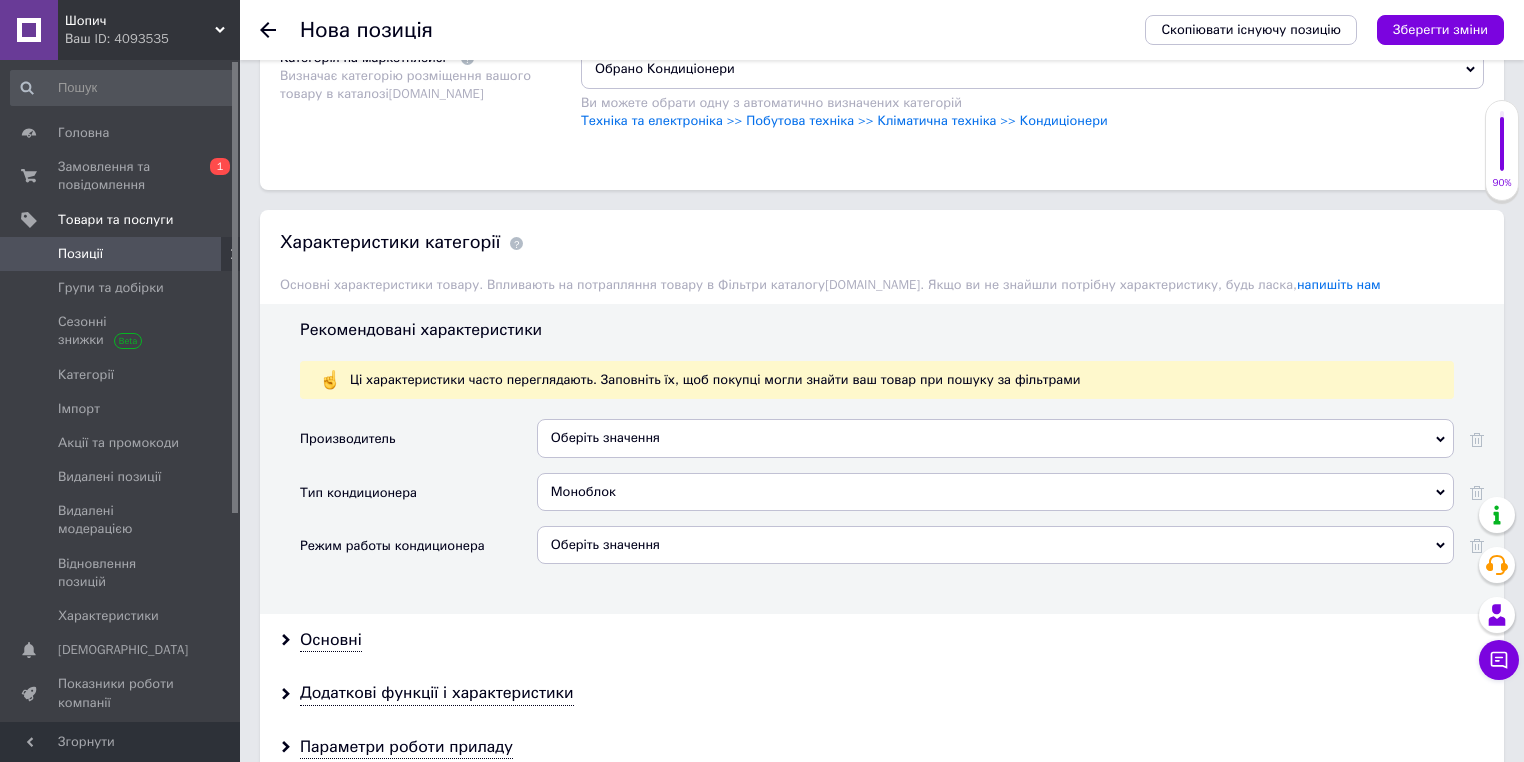click on "Оберіть значення" at bounding box center (995, 545) 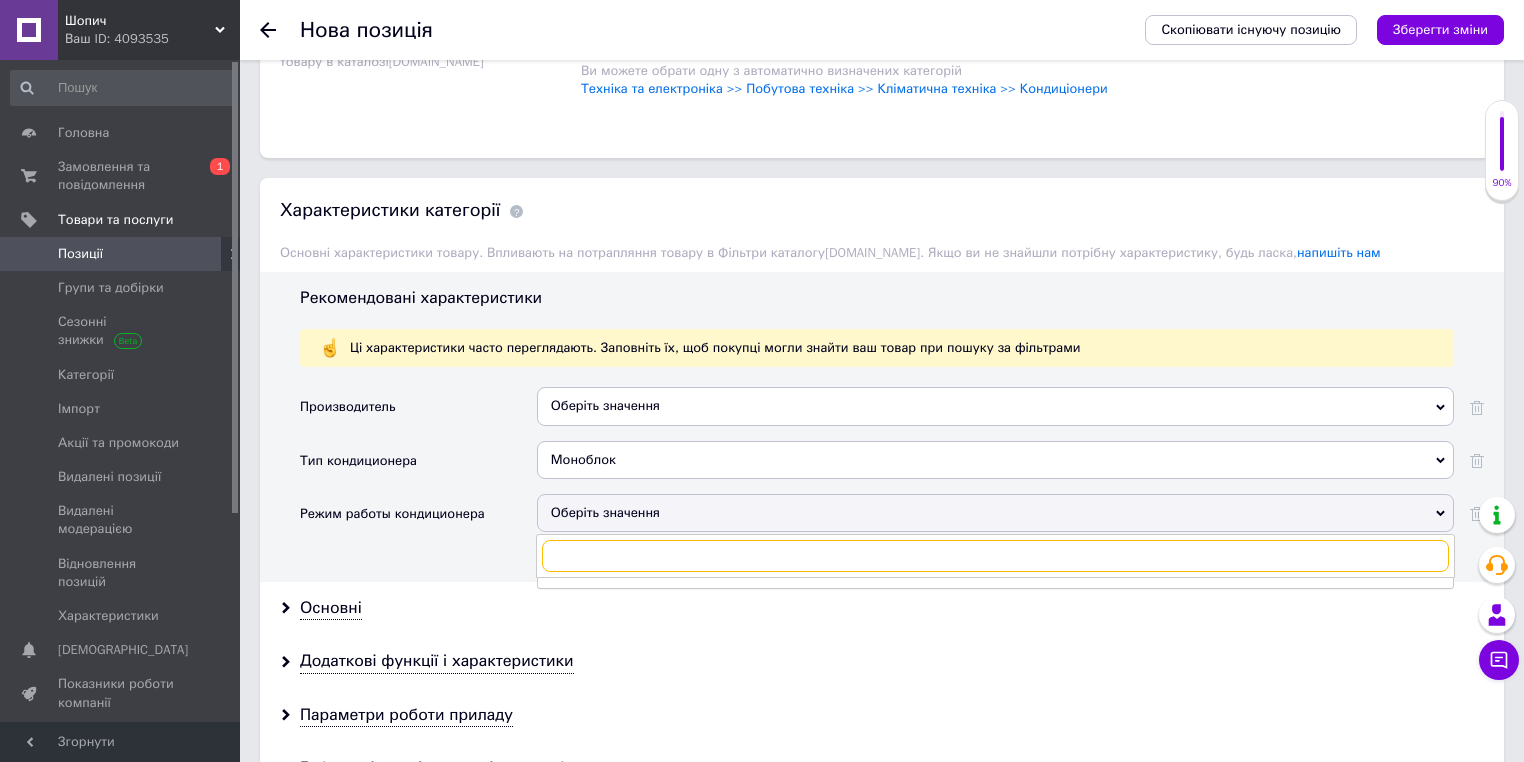 scroll, scrollTop: 2320, scrollLeft: 0, axis: vertical 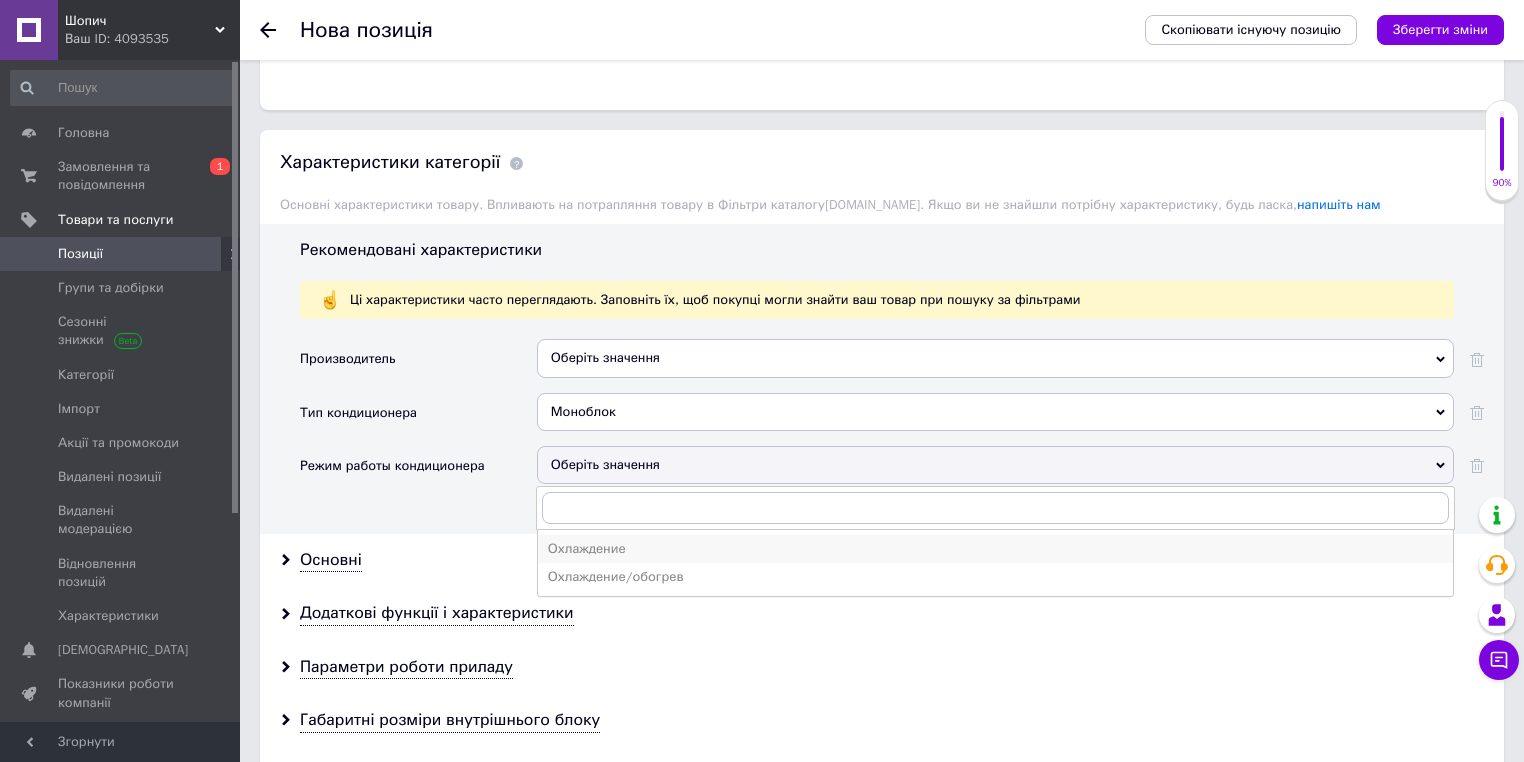 click on "Охлаждение" at bounding box center (995, 549) 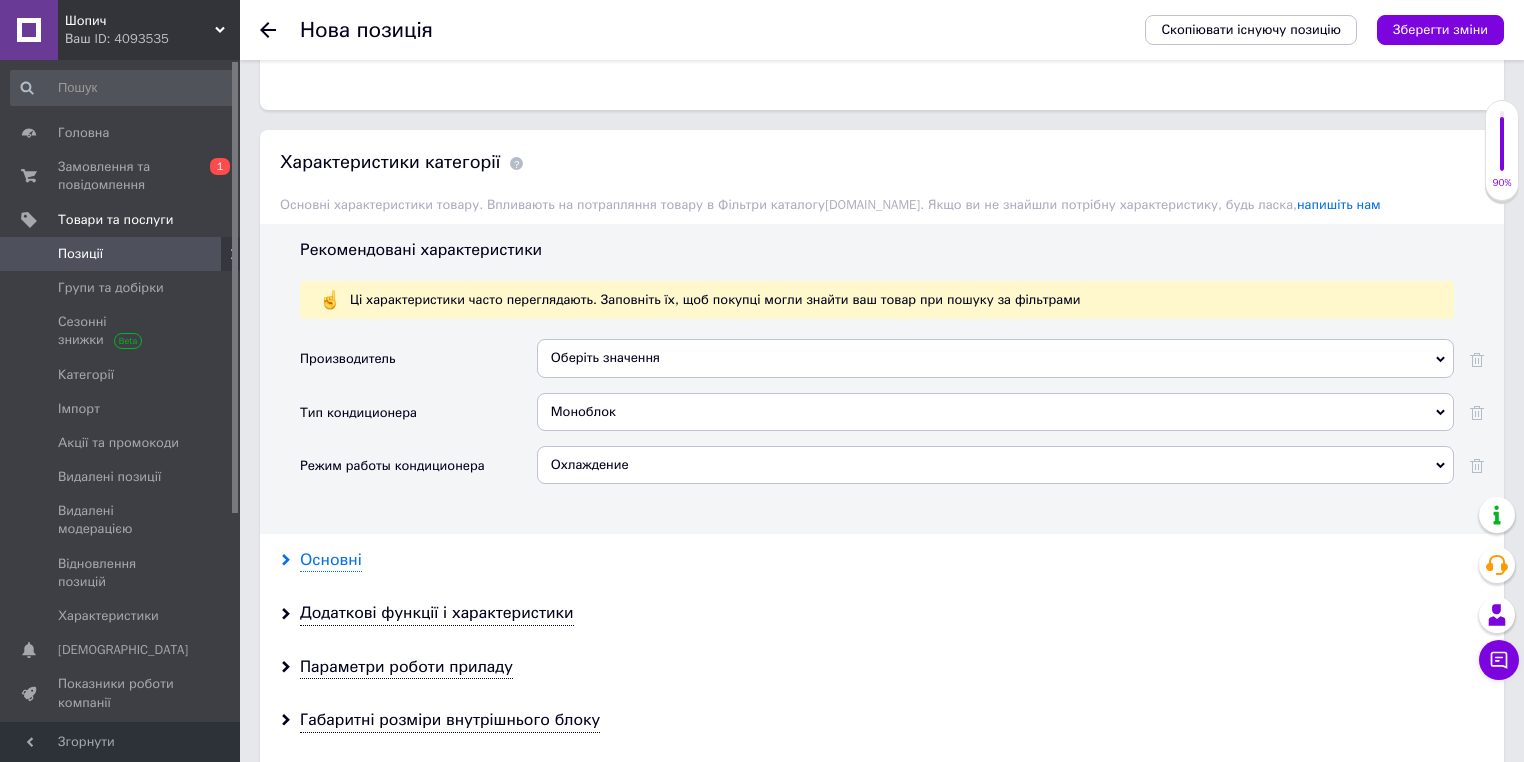 click on "Основні" at bounding box center [331, 560] 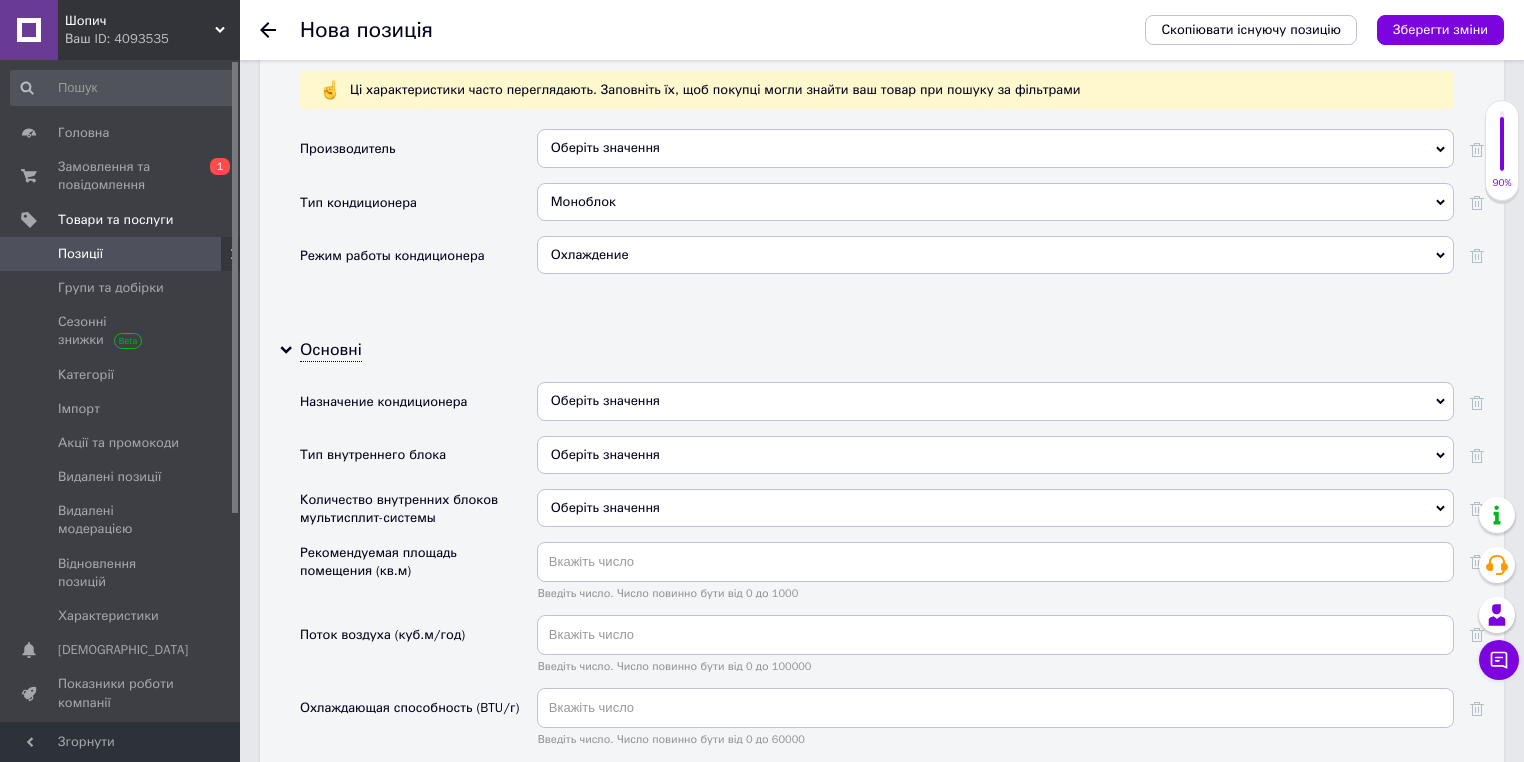 scroll, scrollTop: 2560, scrollLeft: 0, axis: vertical 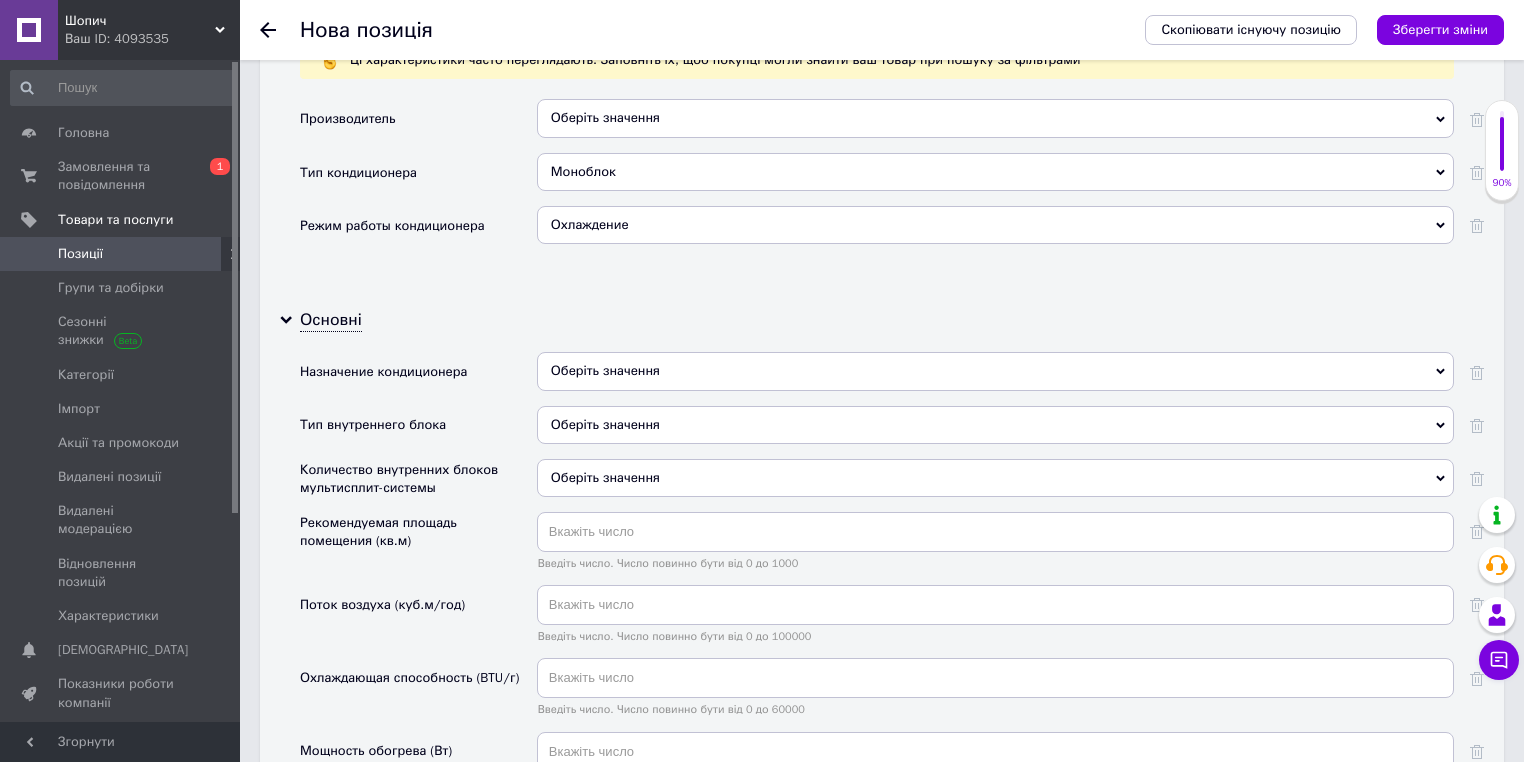 click on "Оберіть значення" at bounding box center (995, 371) 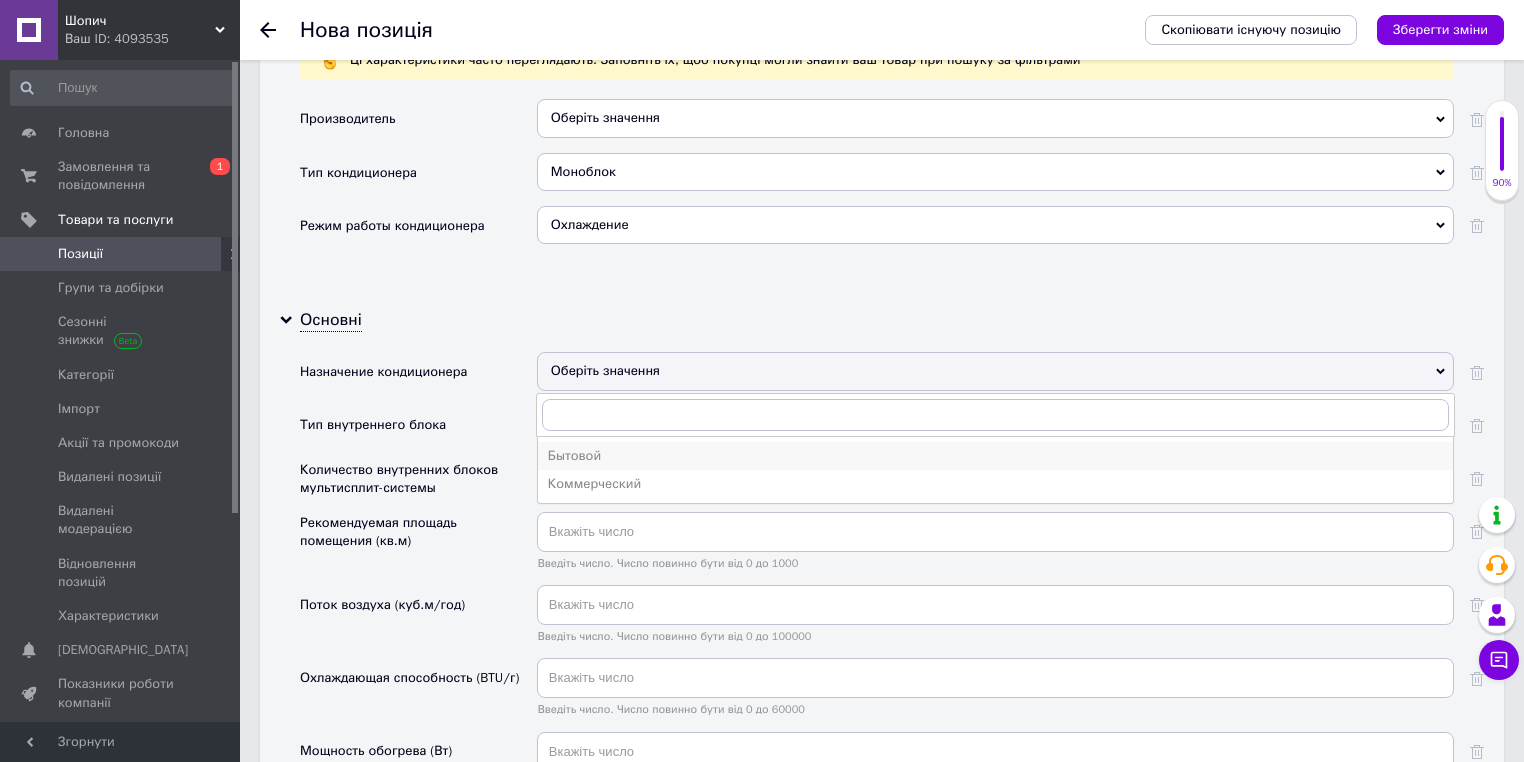 click on "Бытовой" at bounding box center [995, 456] 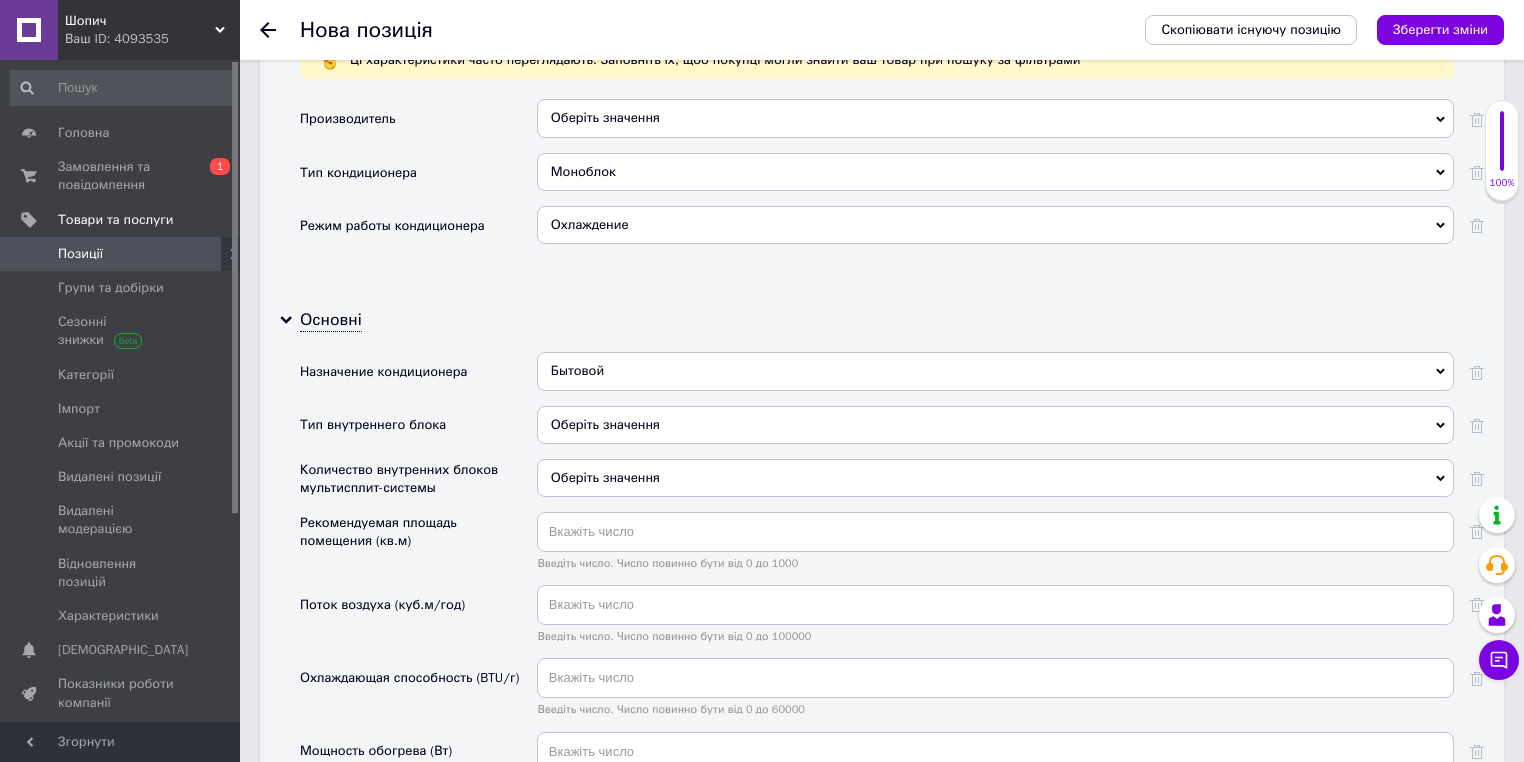 click on "Оберіть значення" at bounding box center [995, 425] 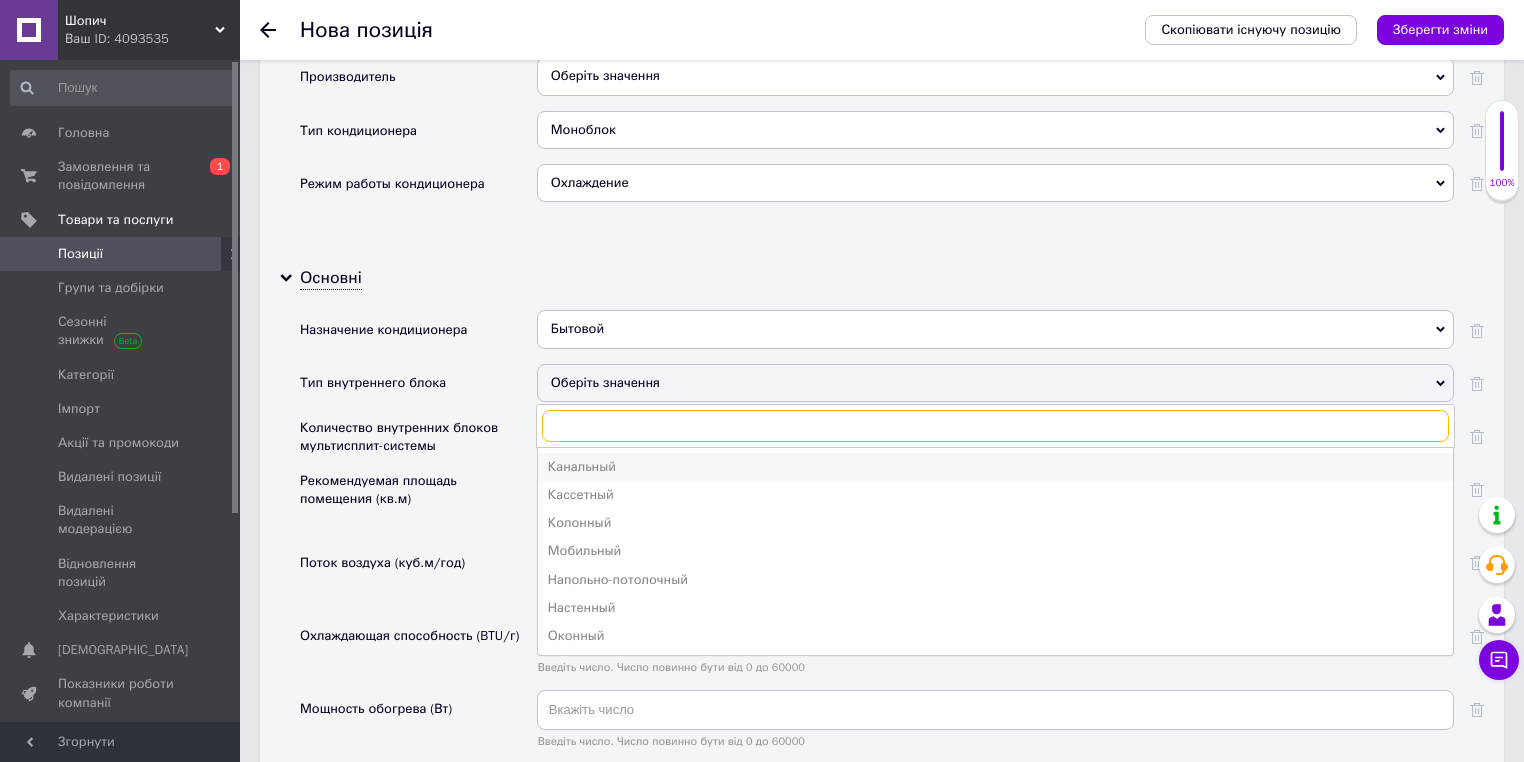 scroll, scrollTop: 2640, scrollLeft: 0, axis: vertical 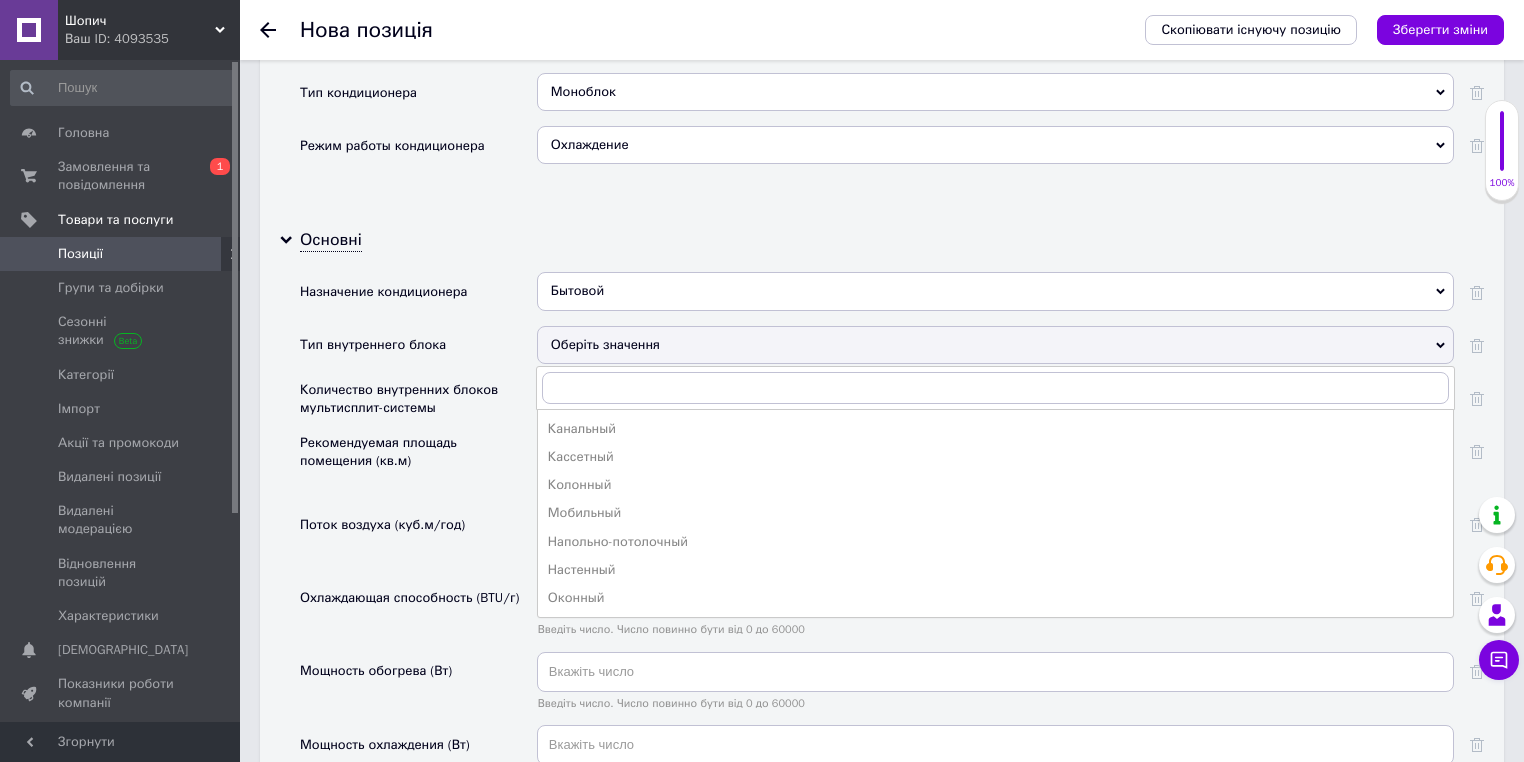 click on "Количество внутренних блоков мультисплит-системы" at bounding box center (413, 399) 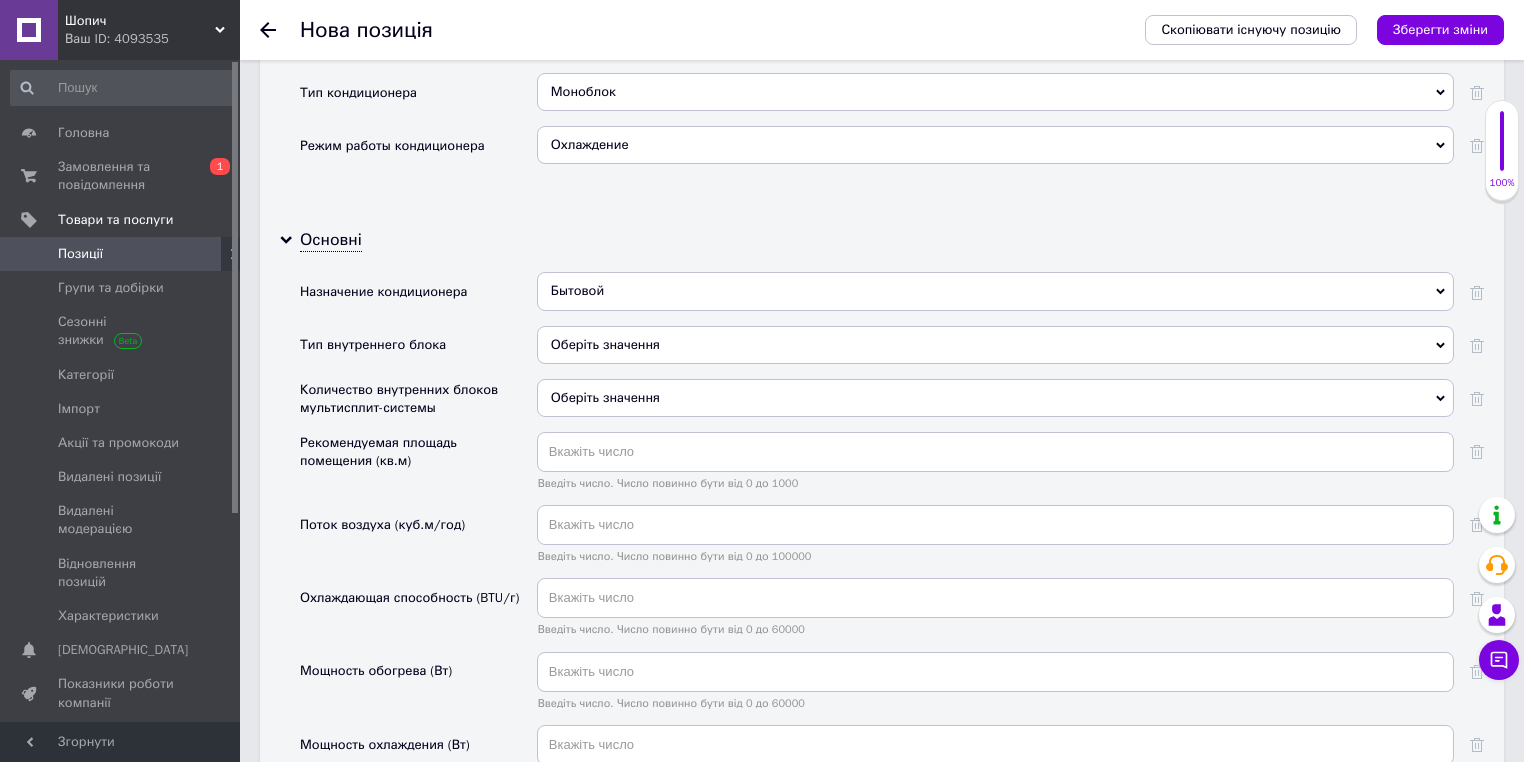 click on "Оберіть значення" at bounding box center (995, 398) 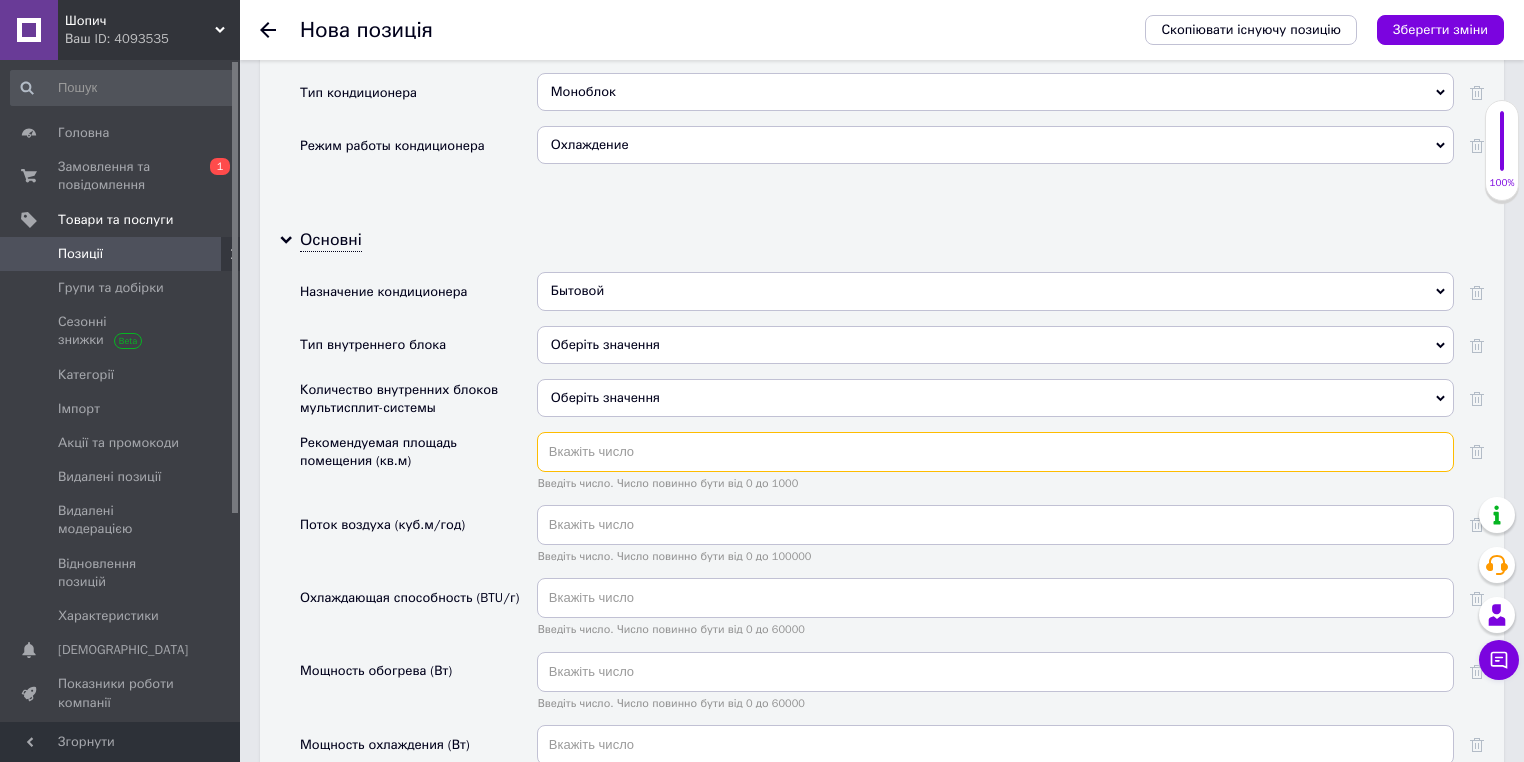 click at bounding box center [995, 452] 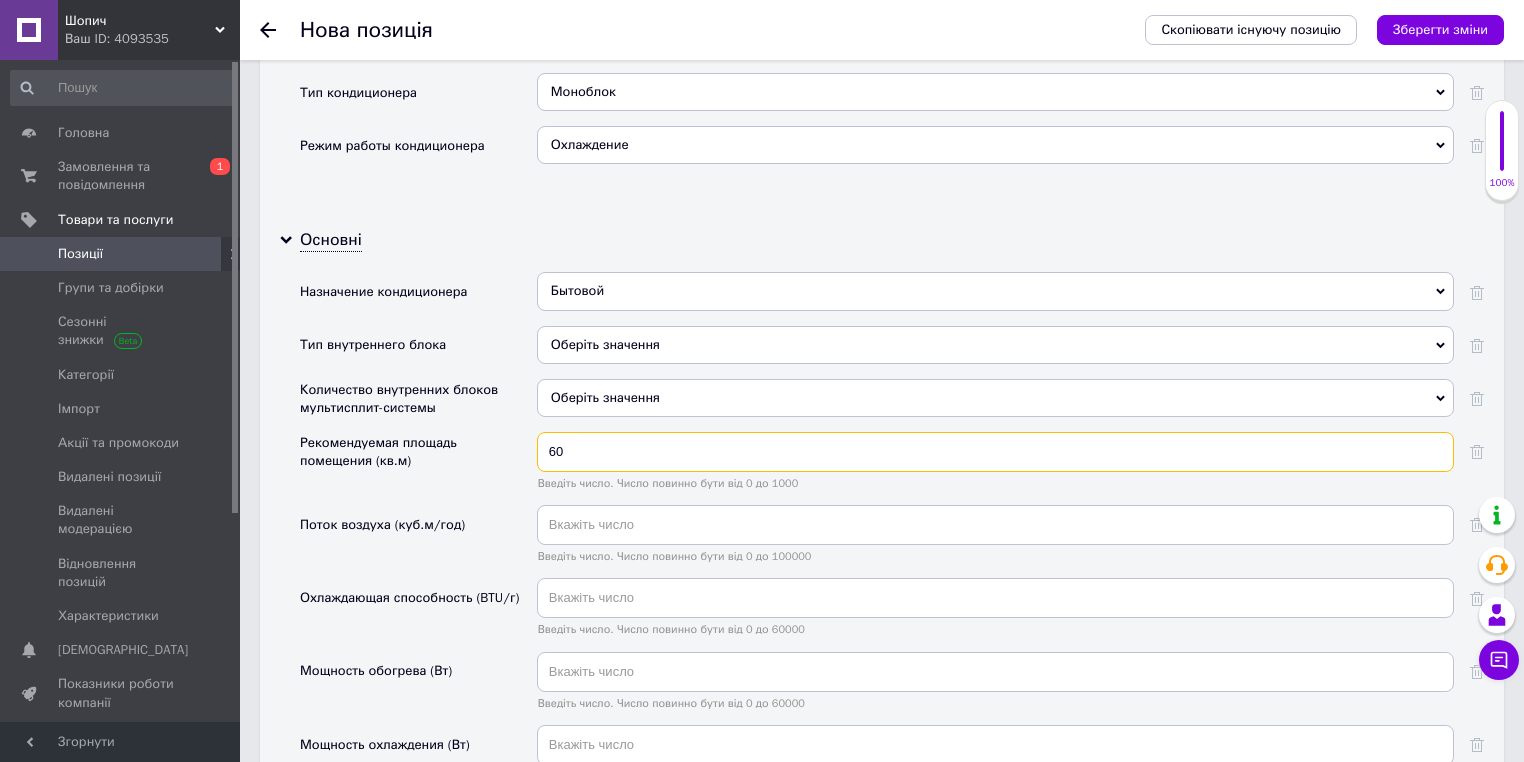 scroll, scrollTop: 2720, scrollLeft: 0, axis: vertical 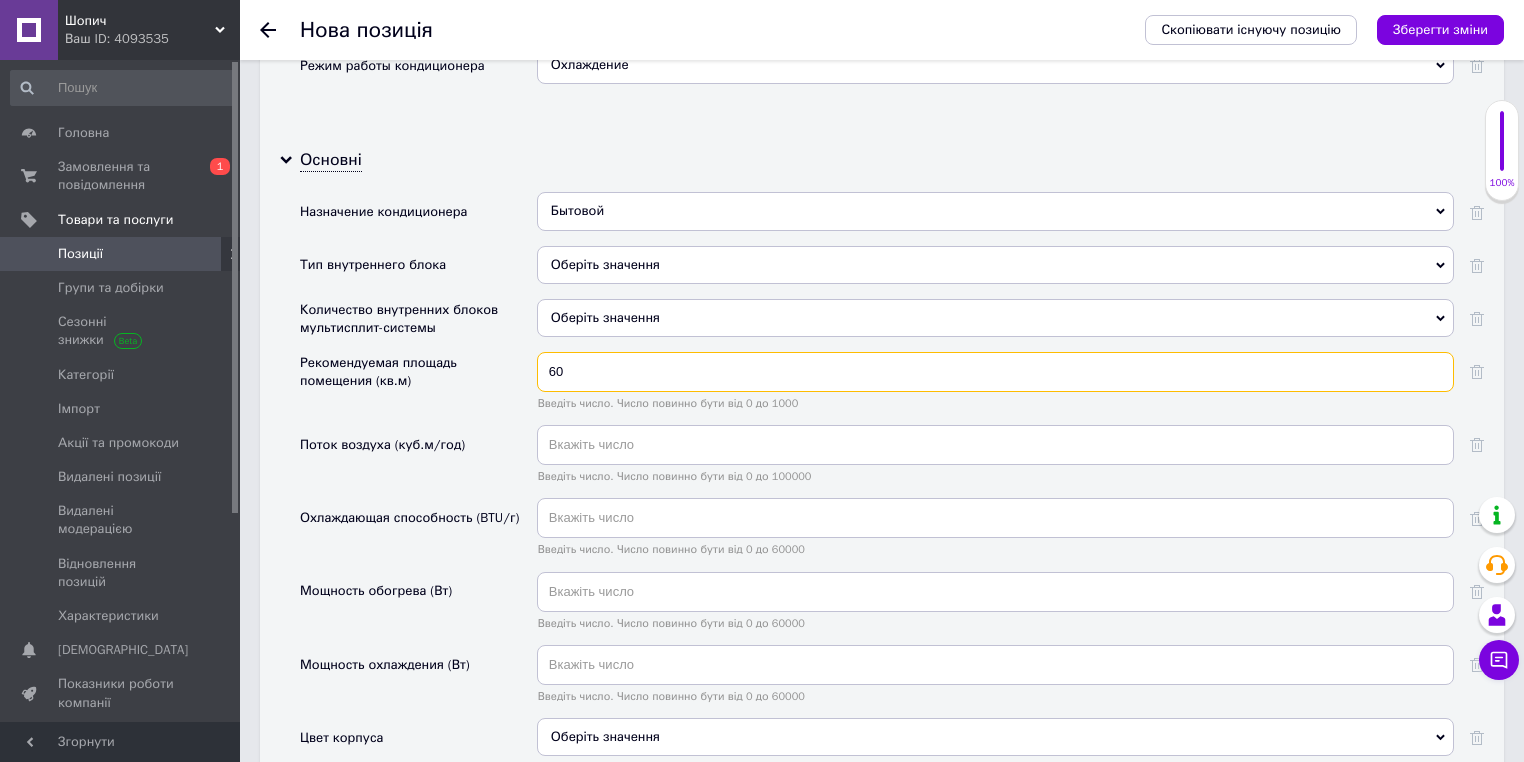 type on "60" 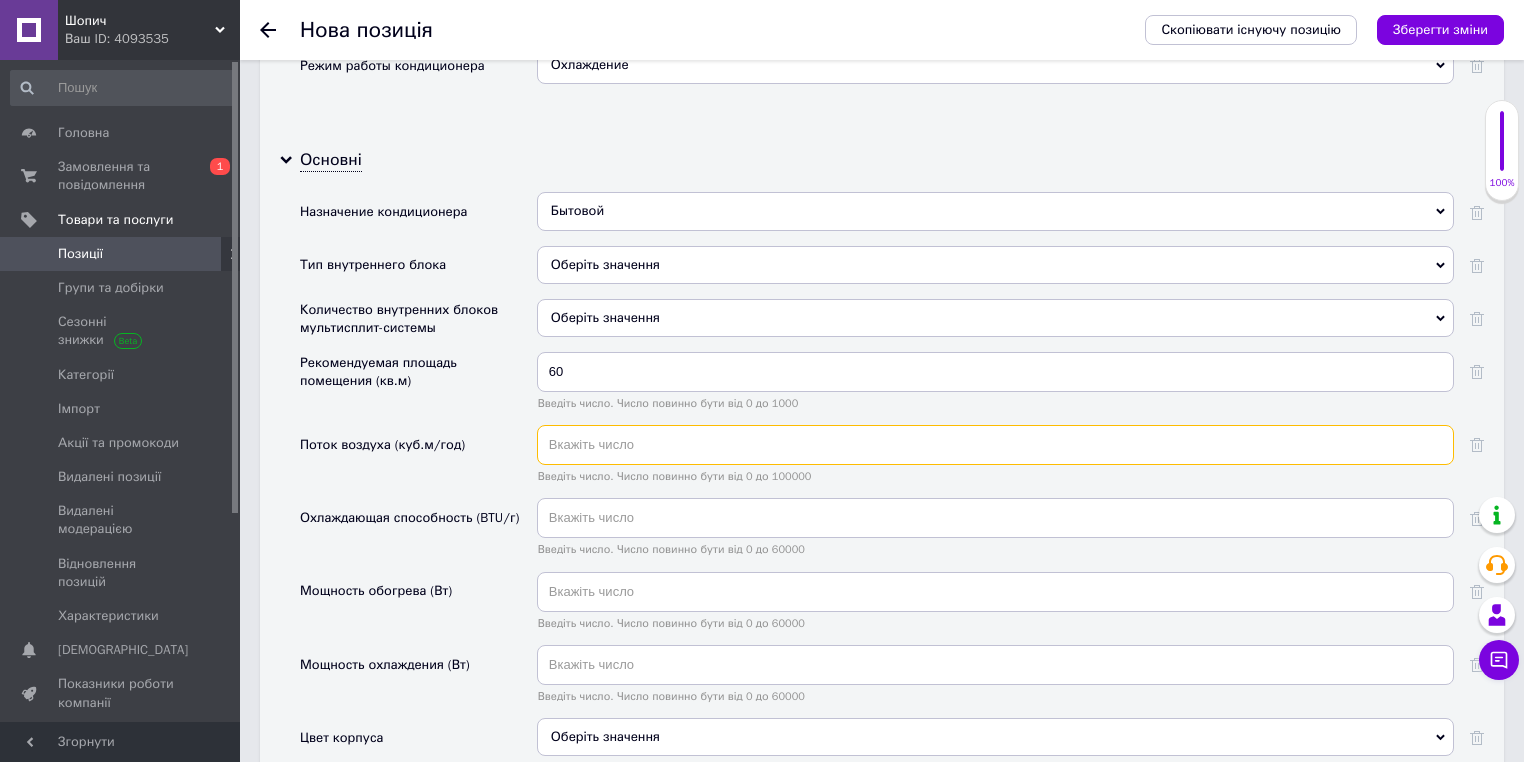 click at bounding box center (995, 445) 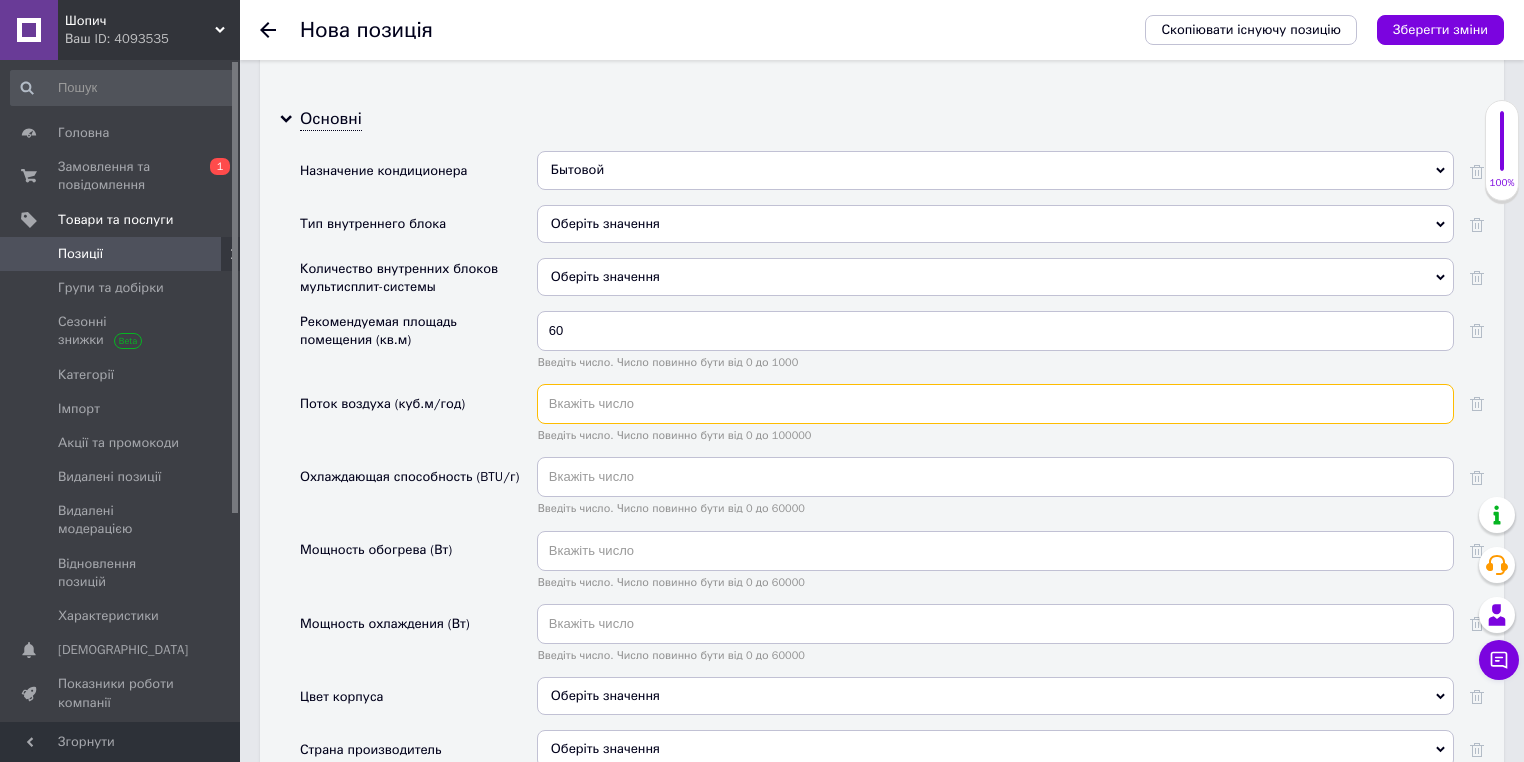 scroll, scrollTop: 2800, scrollLeft: 0, axis: vertical 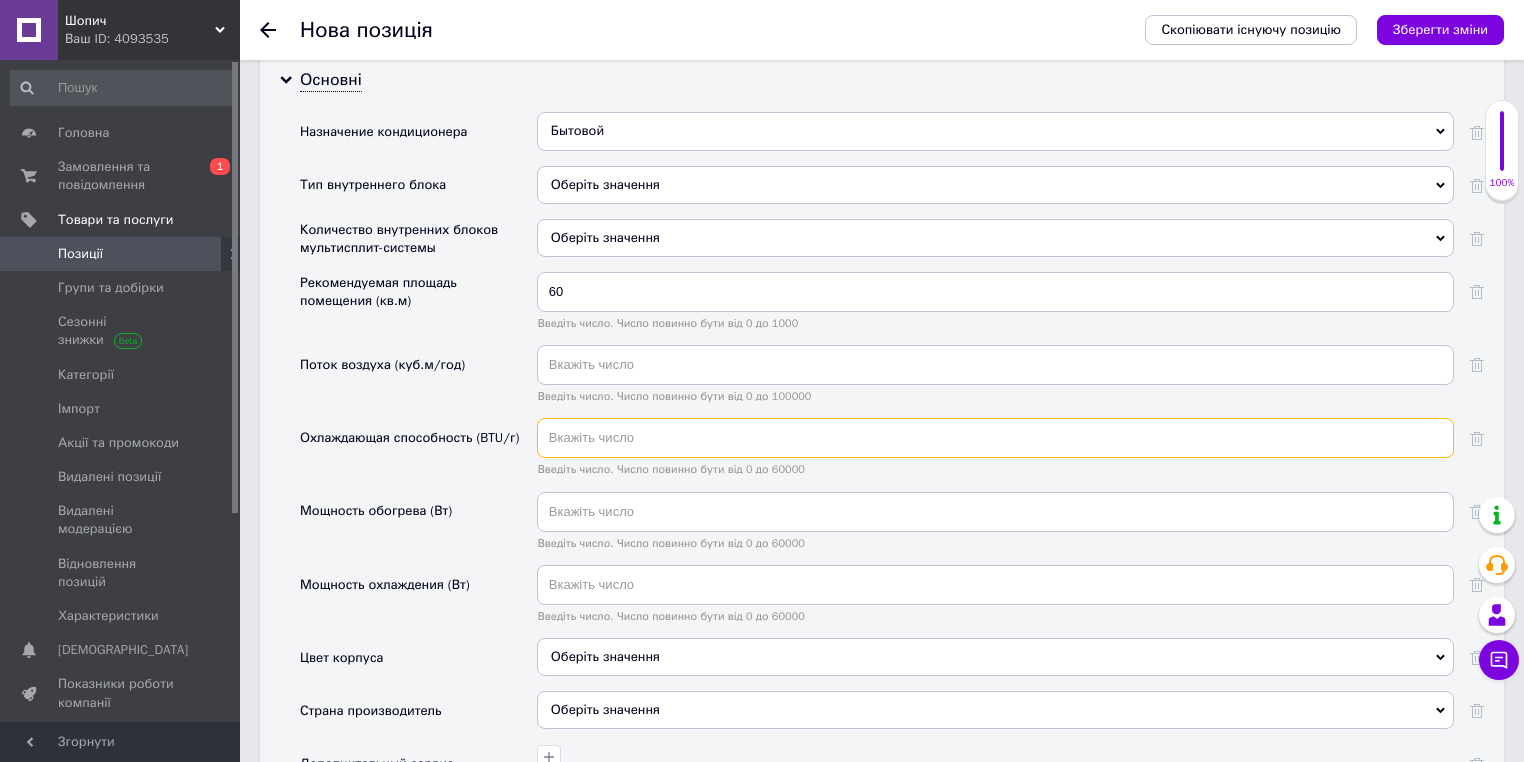 click at bounding box center [995, 438] 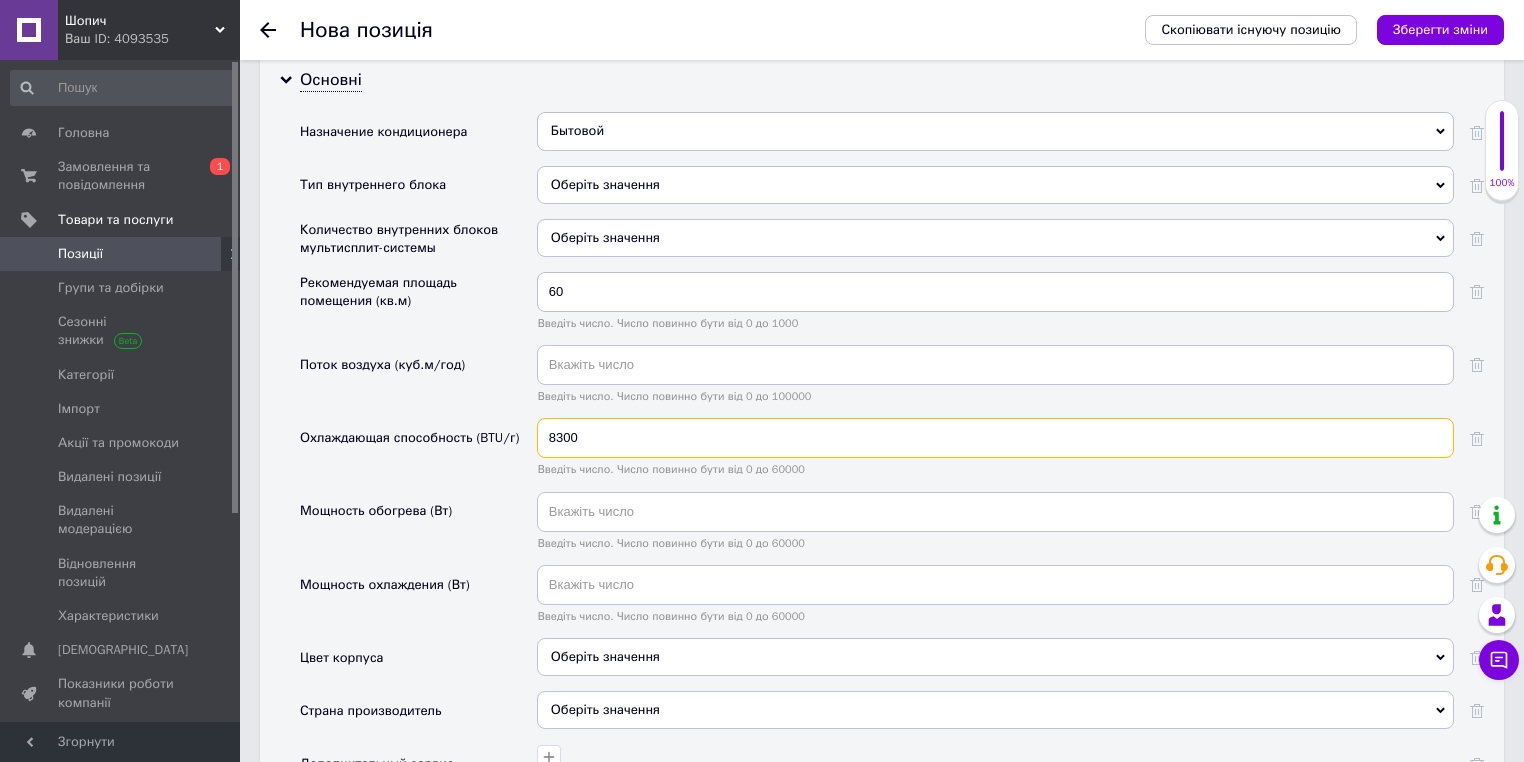 type on "8300" 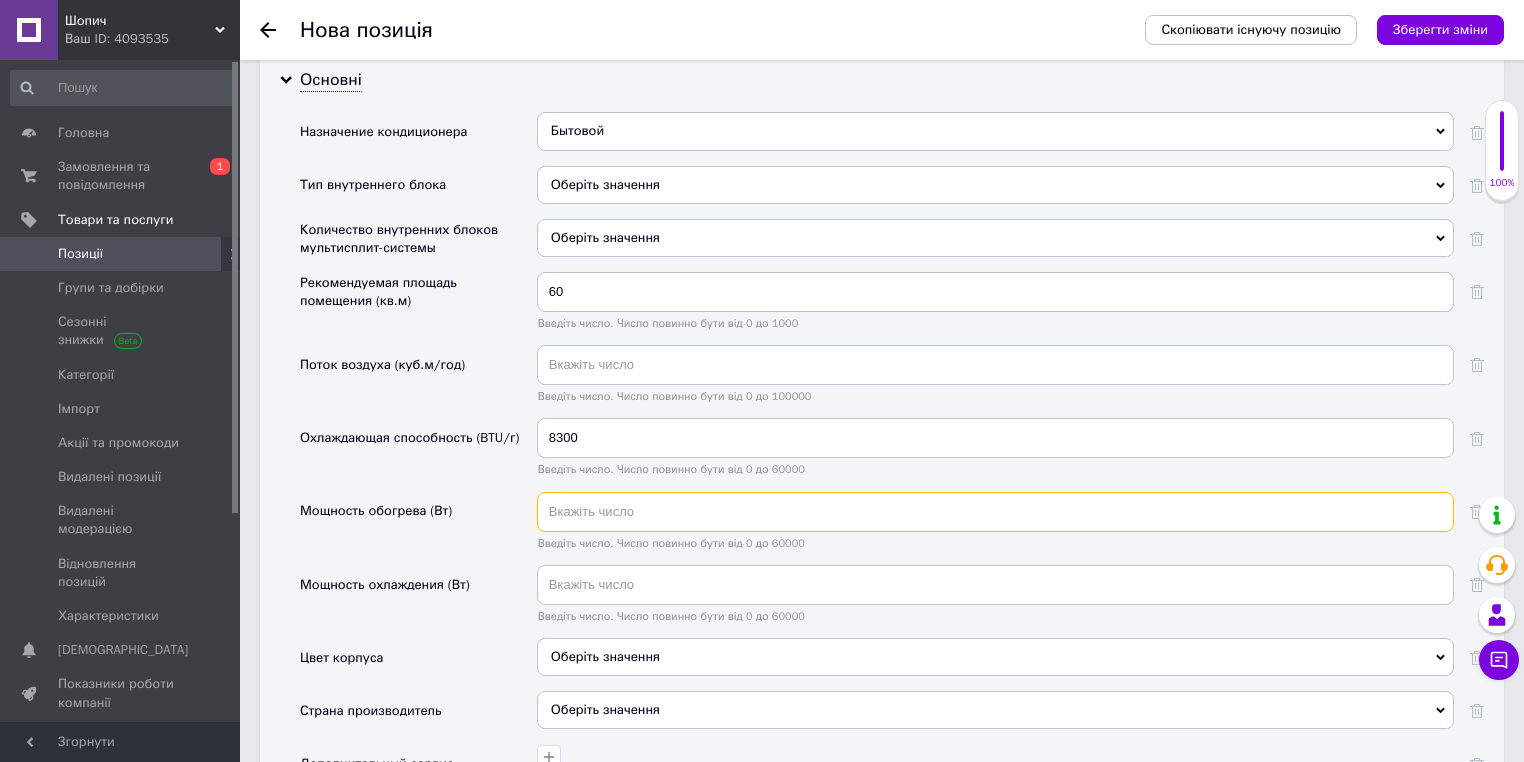 click at bounding box center (995, 512) 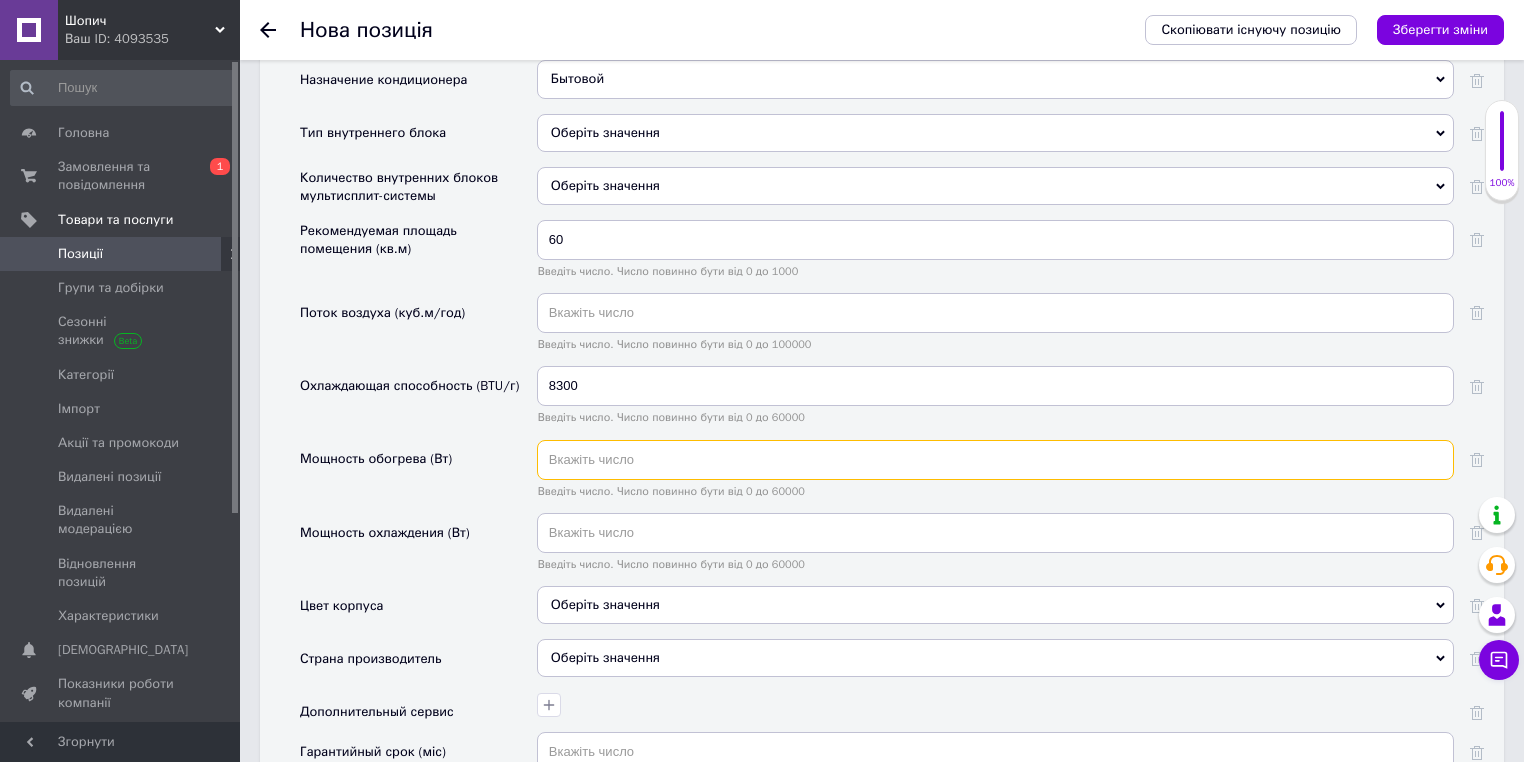 scroll, scrollTop: 2880, scrollLeft: 0, axis: vertical 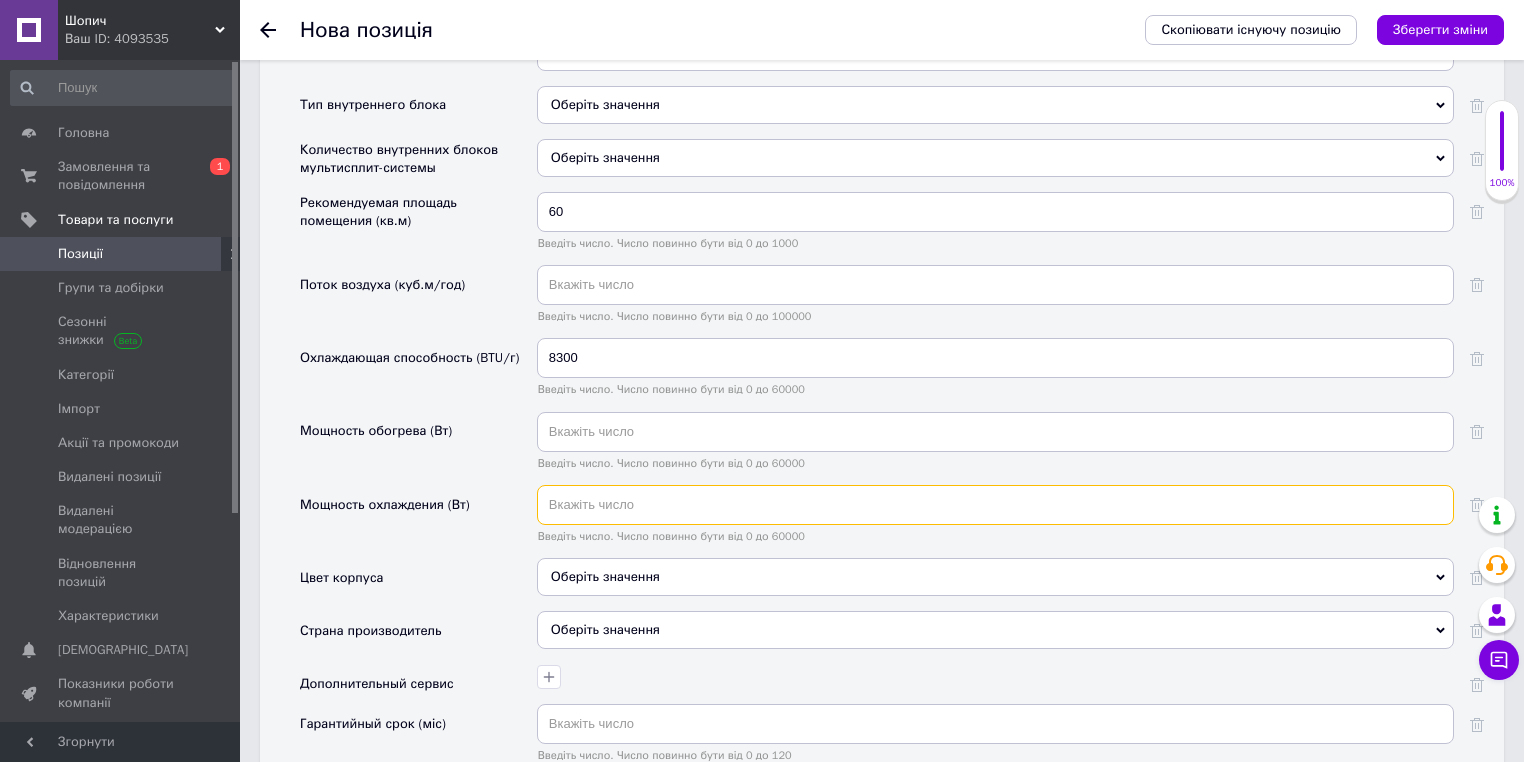 click at bounding box center (995, 505) 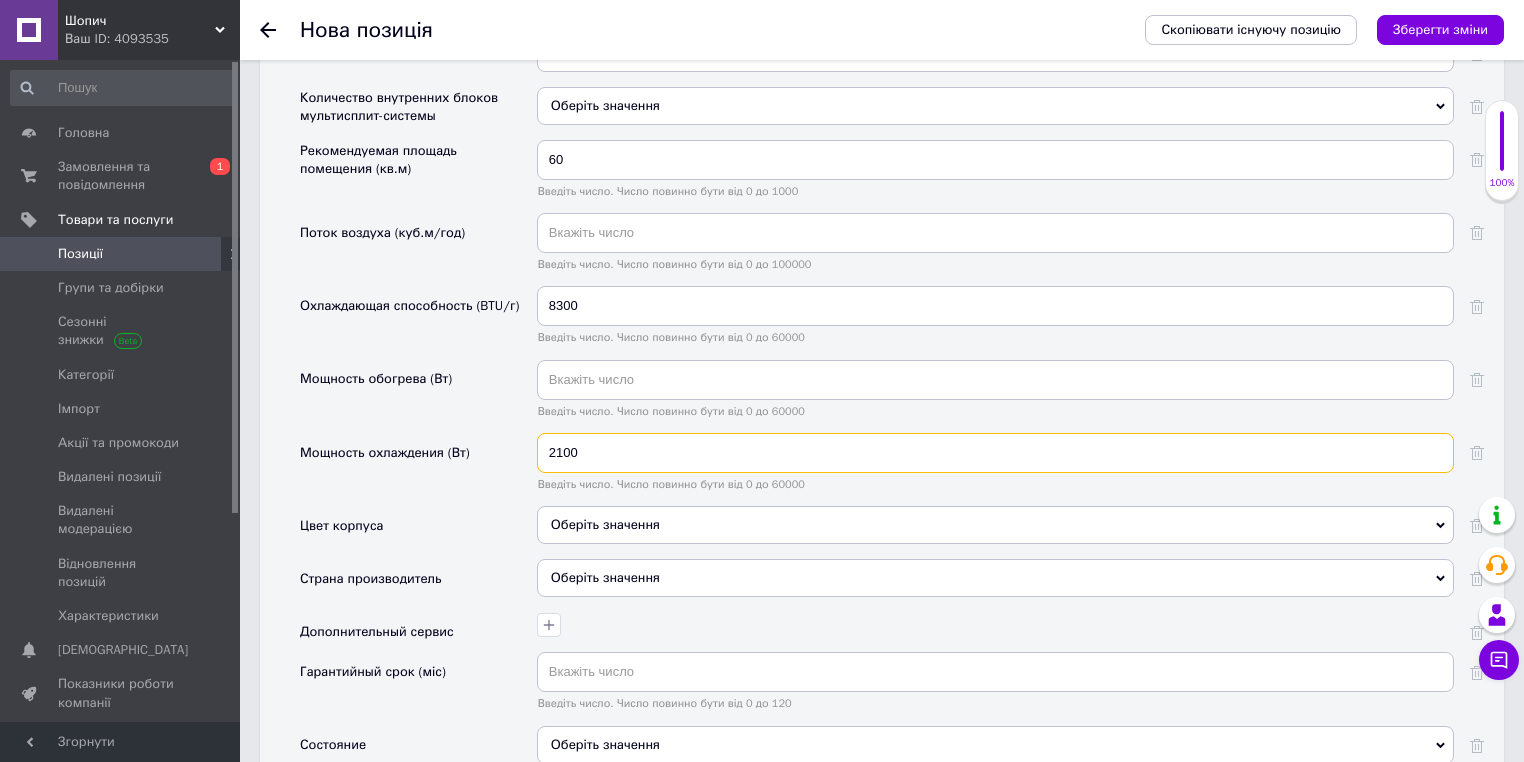 scroll, scrollTop: 2960, scrollLeft: 0, axis: vertical 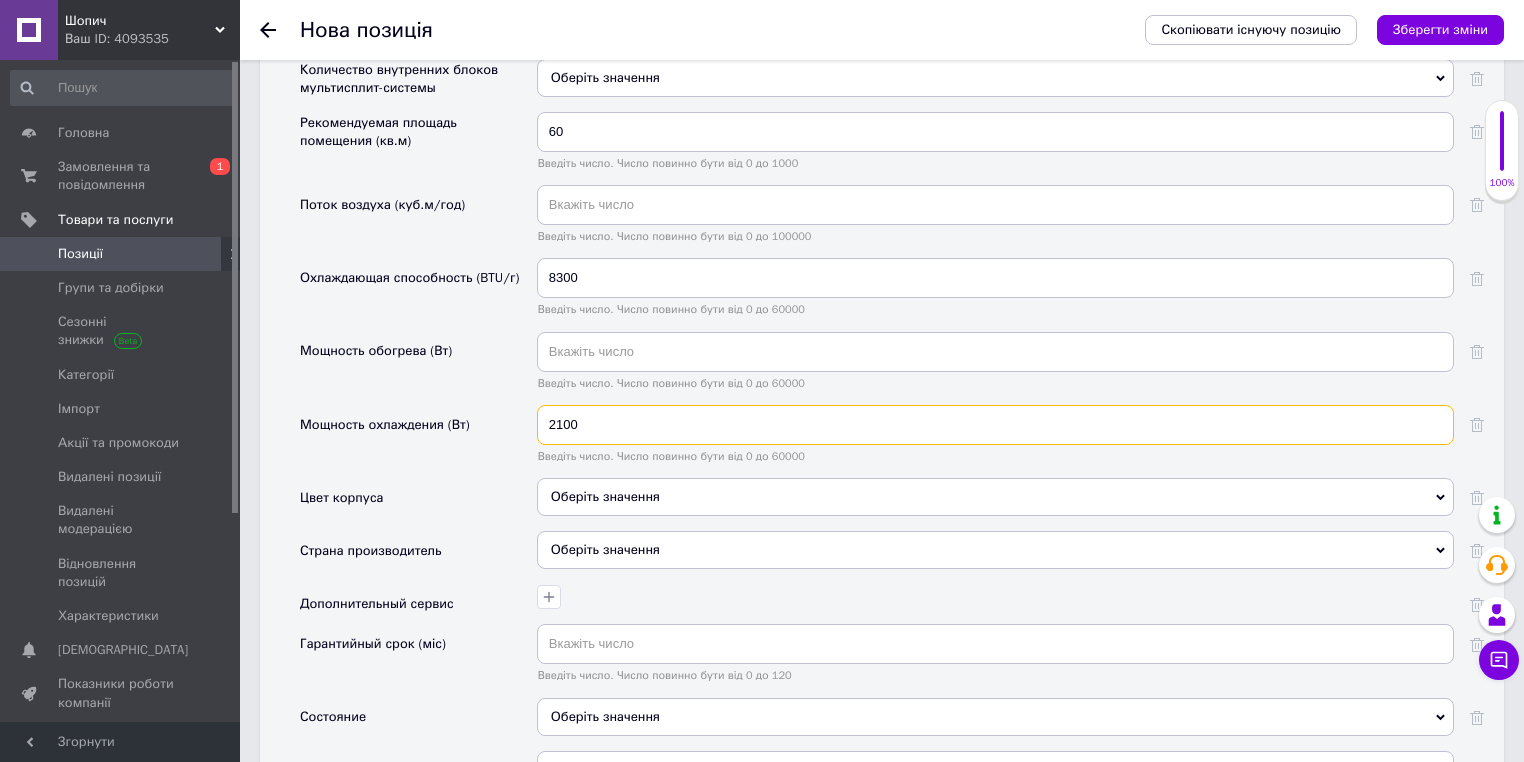 type on "2100" 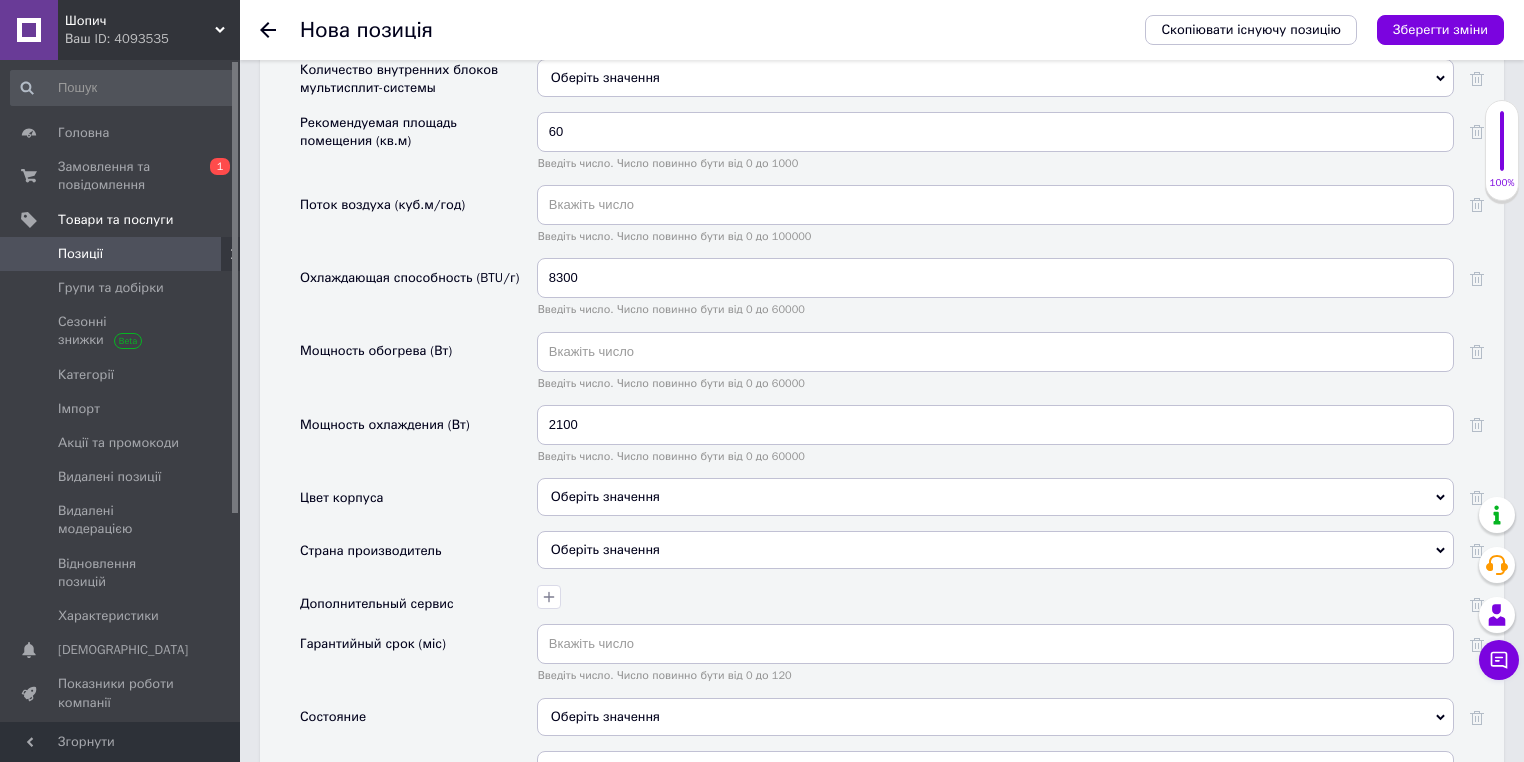 click on "Оберіть значення" at bounding box center (995, 497) 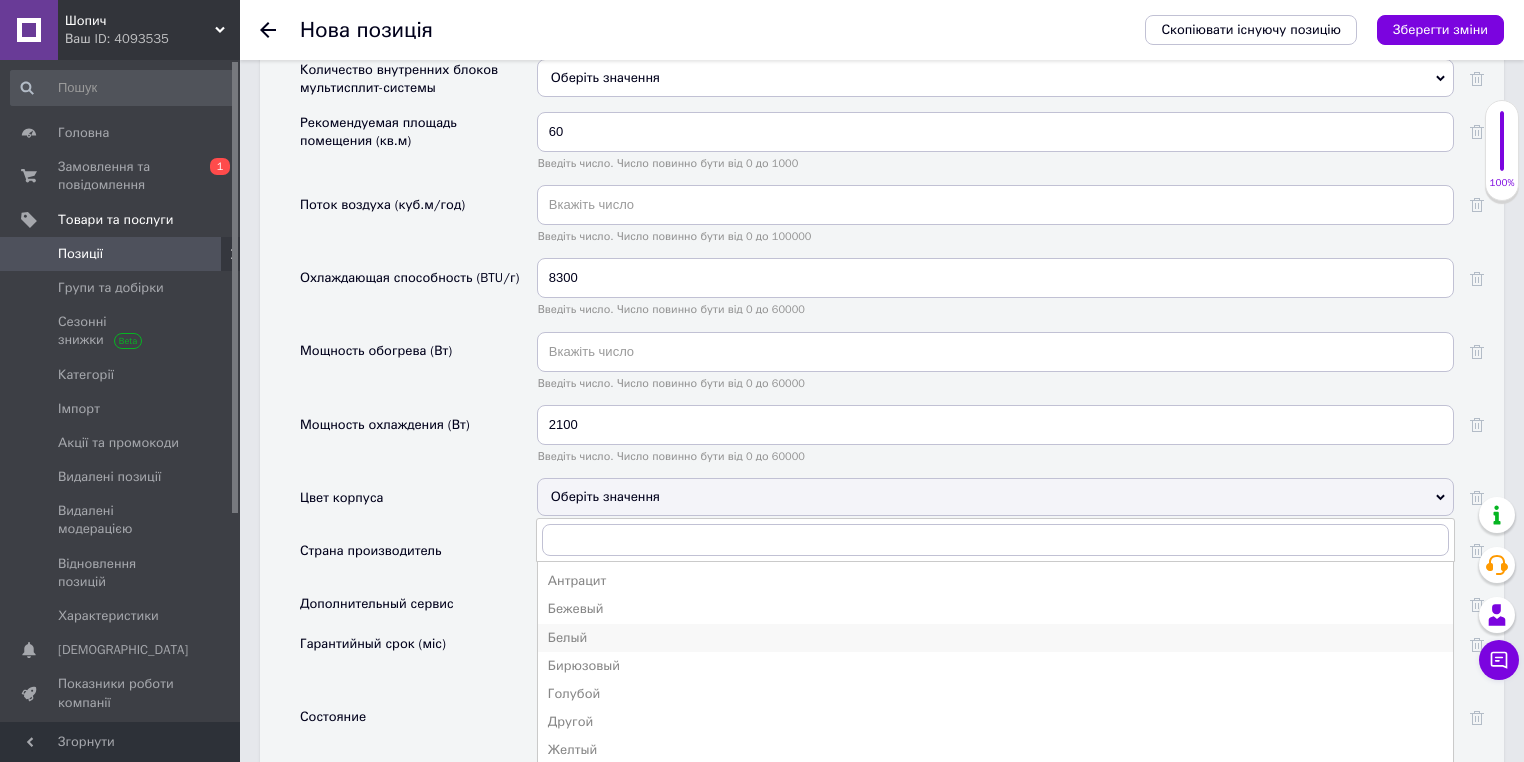 click on "Белый" at bounding box center [995, 638] 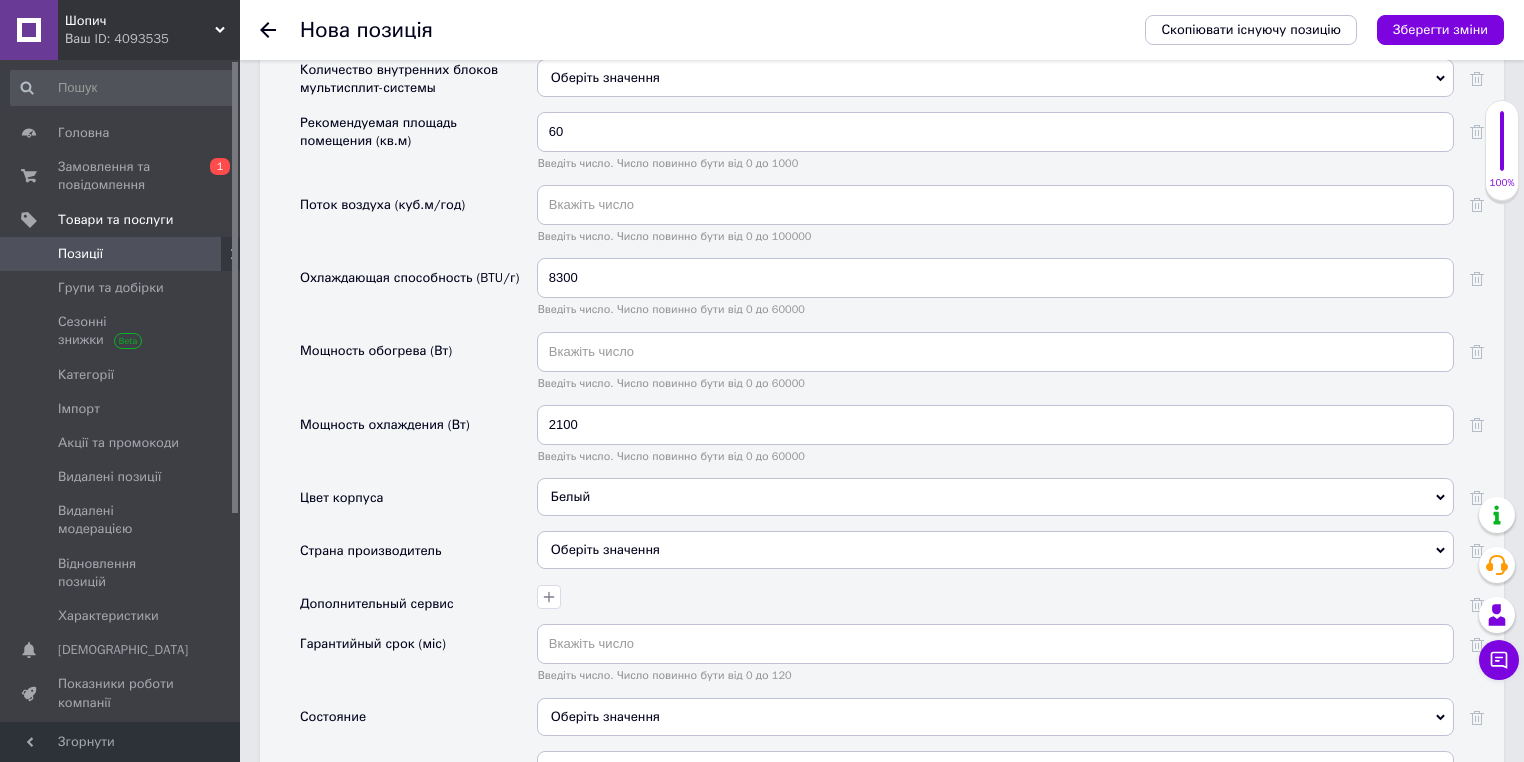 click on "Оберіть значення" at bounding box center (995, 550) 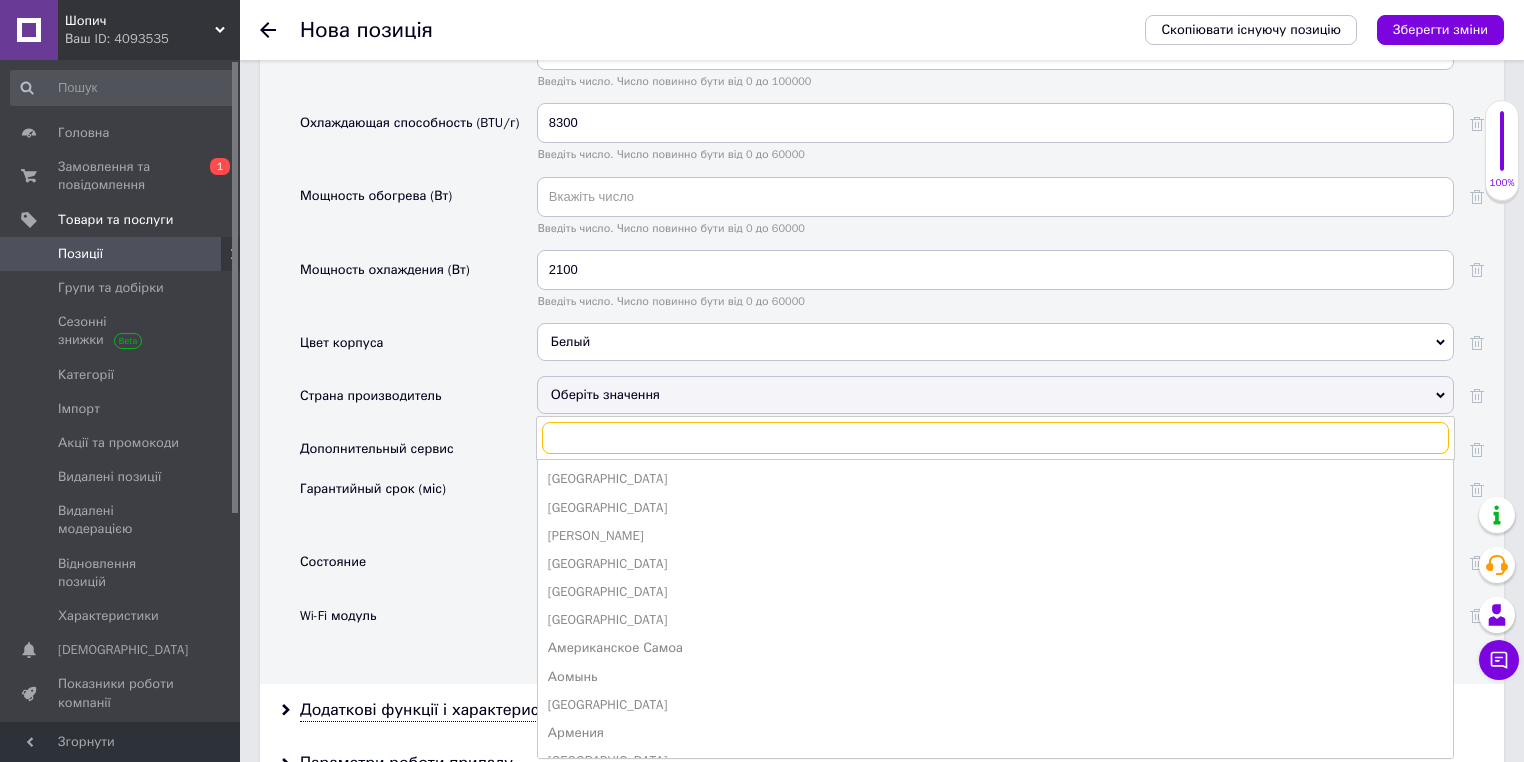scroll, scrollTop: 3120, scrollLeft: 0, axis: vertical 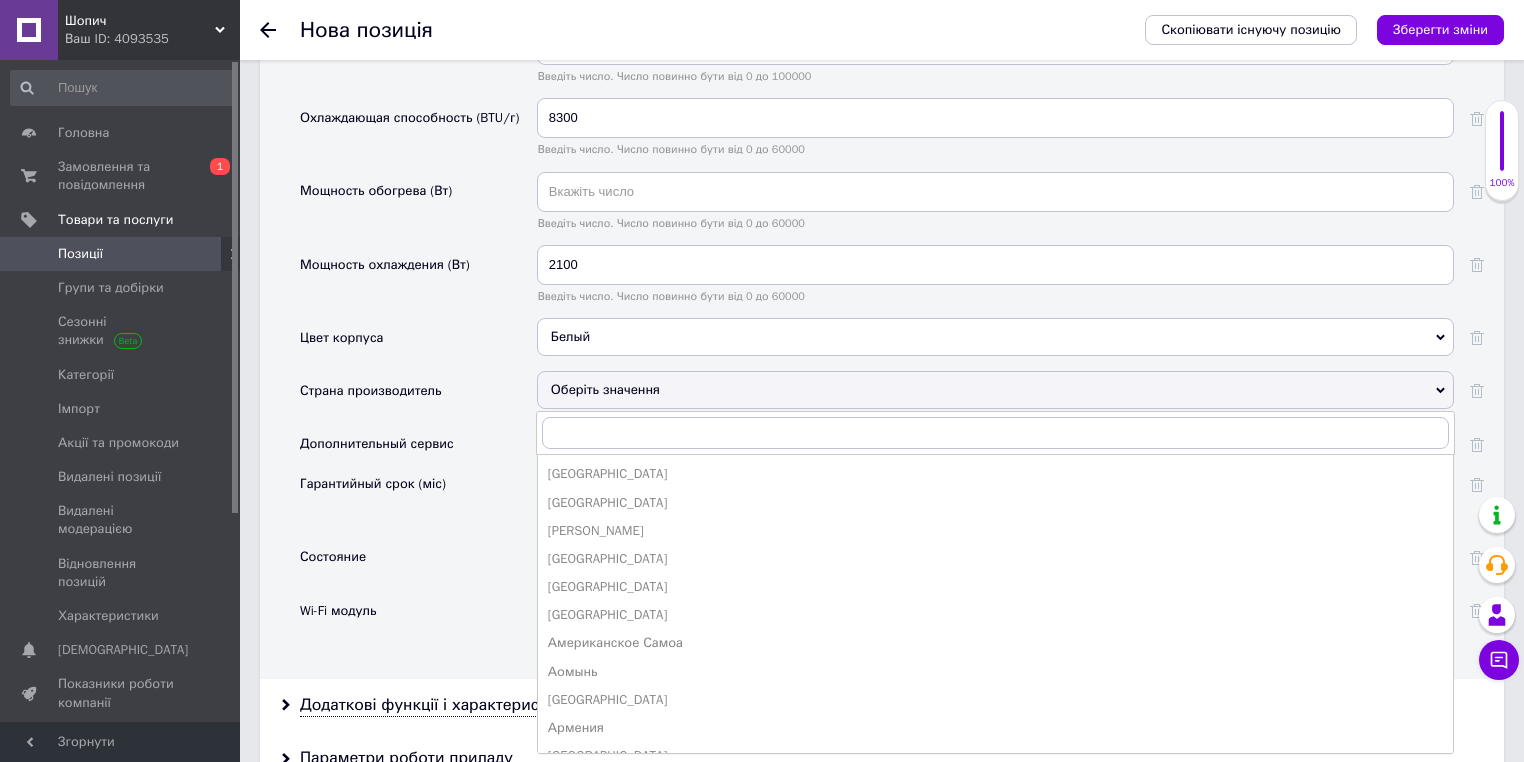 click on "Гарантийный срок (міс)" at bounding box center [418, 500] 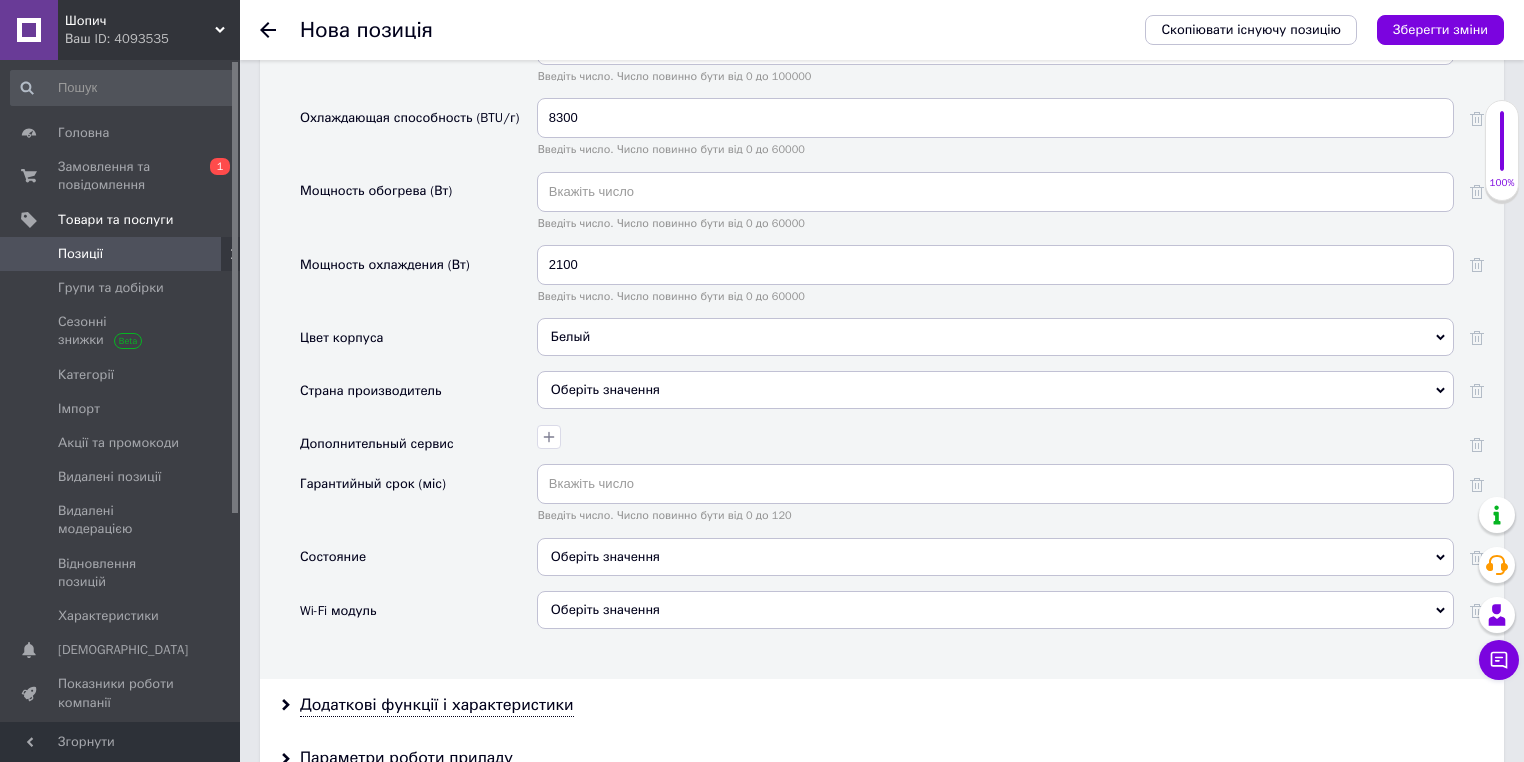 click on "Введіть число. Число повинно бути від 0 до 120" at bounding box center [995, 500] 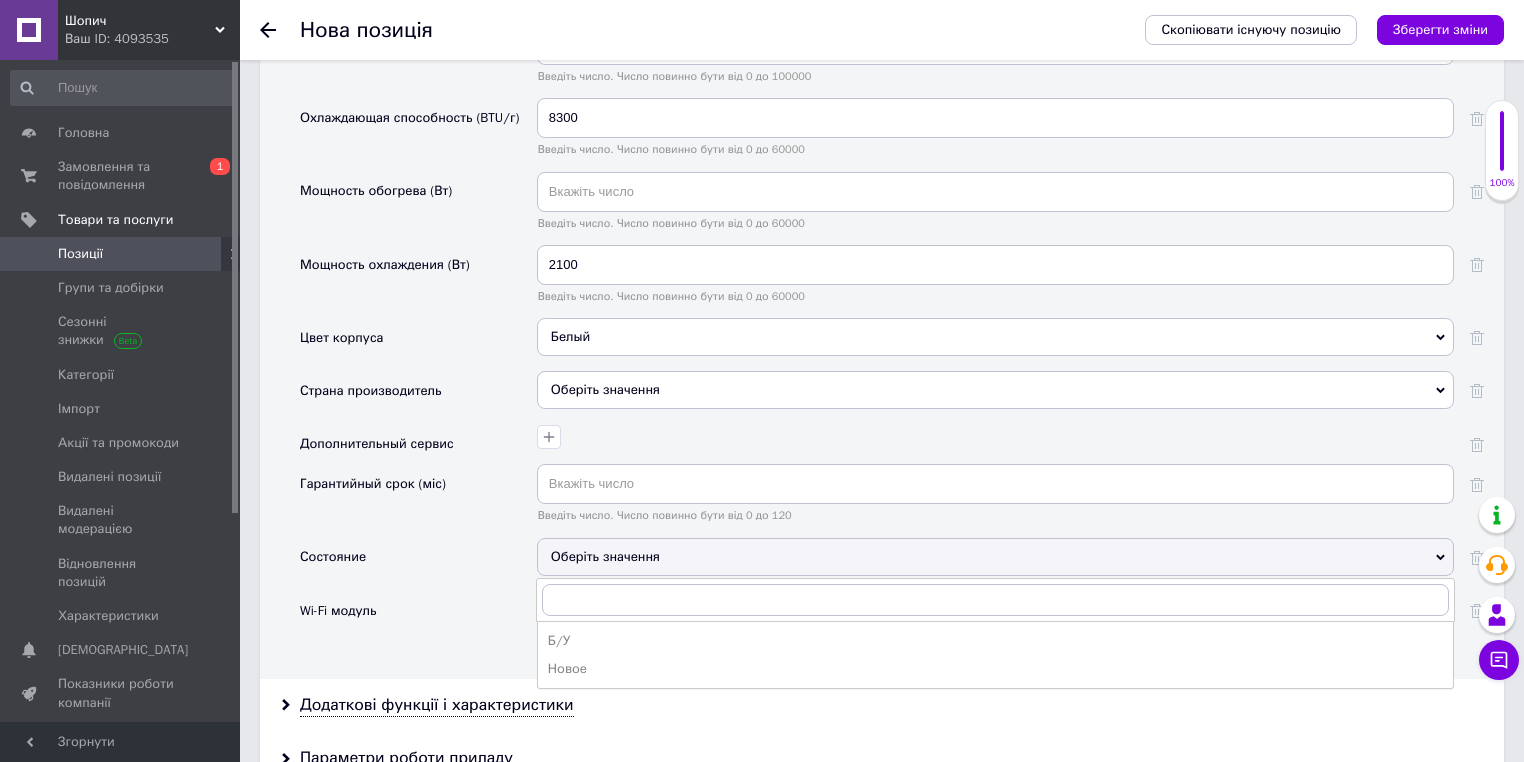 click on "Новое" at bounding box center [995, 669] 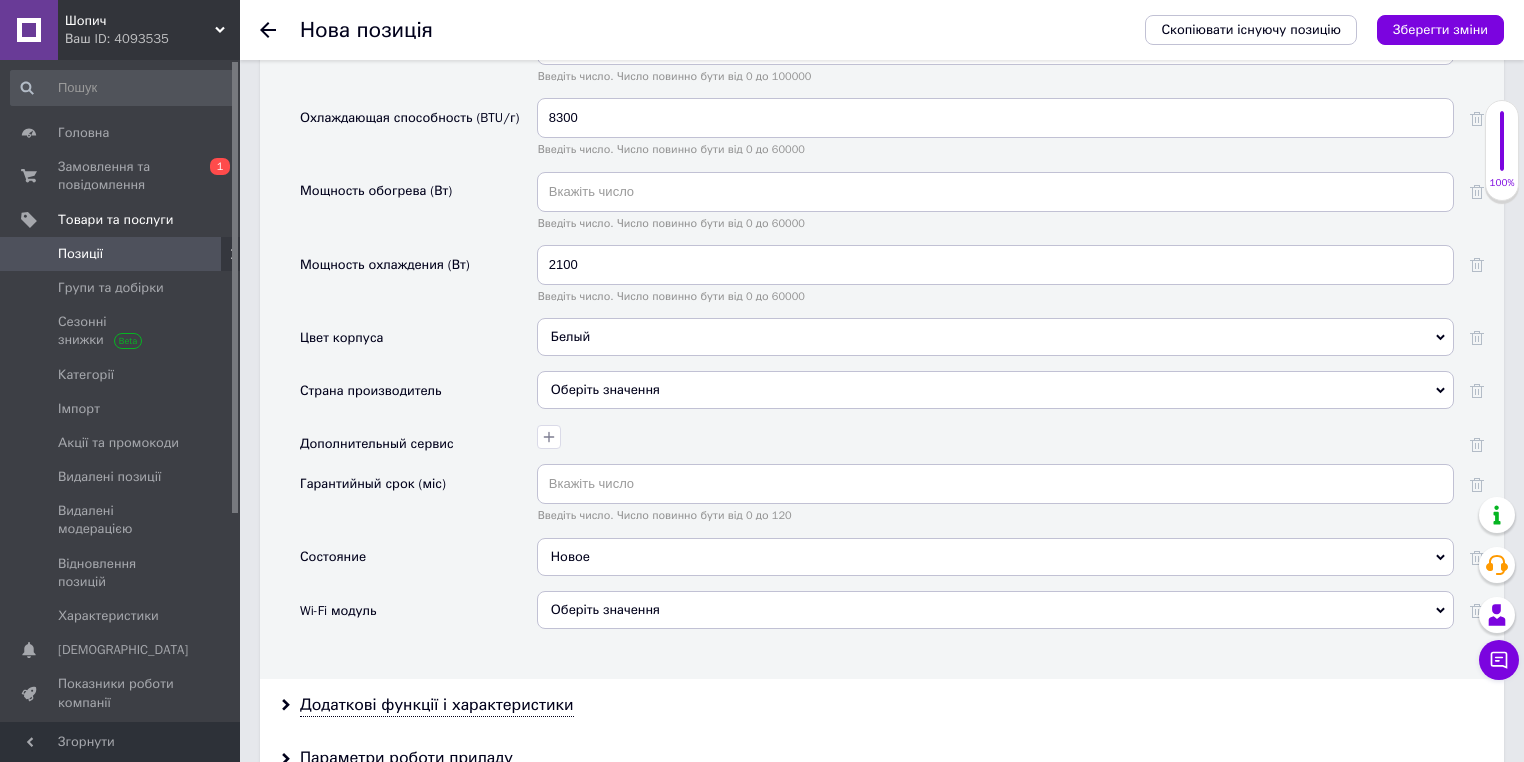 click on "Додаткові функції і характеристики" at bounding box center (437, 705) 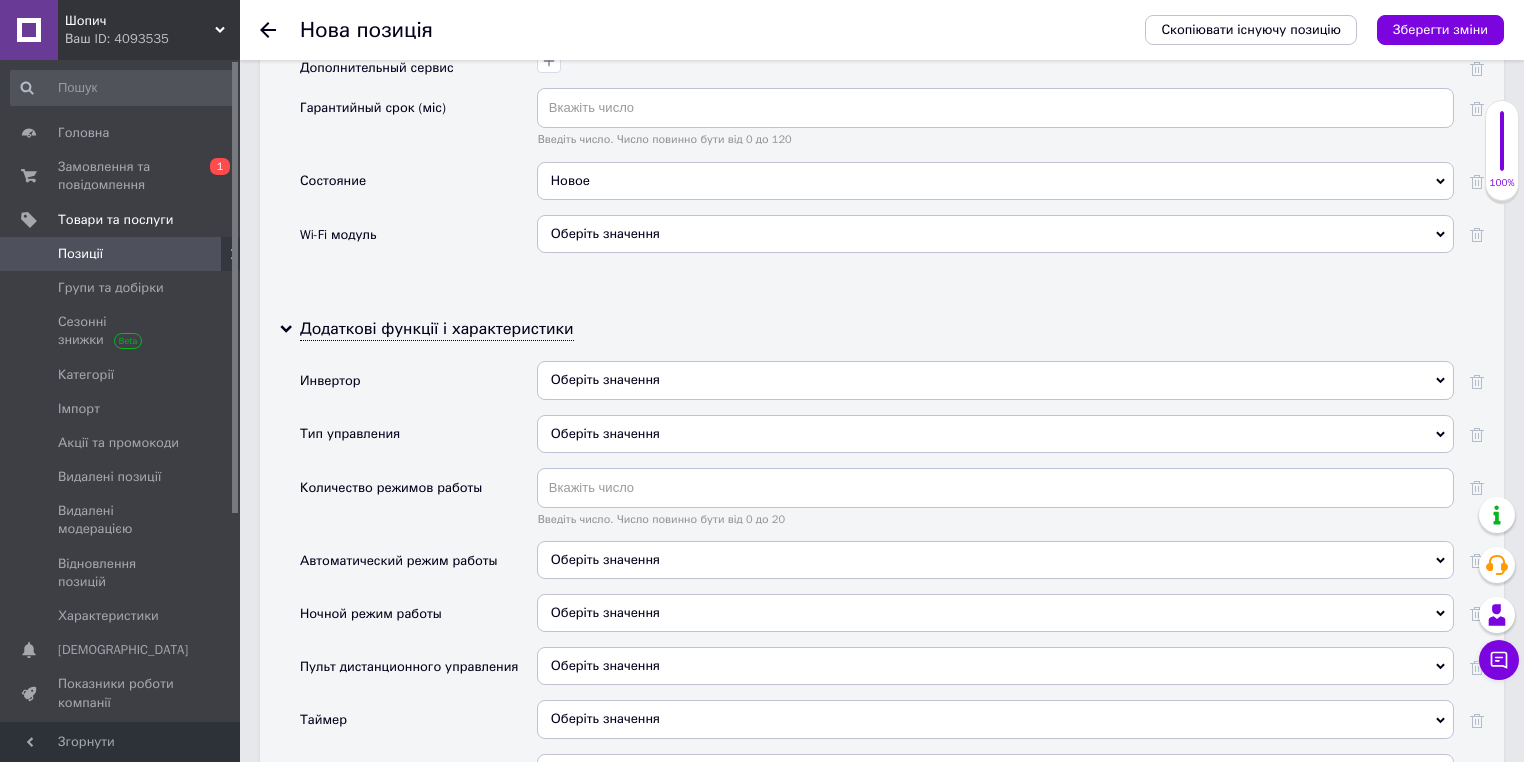 scroll, scrollTop: 3520, scrollLeft: 0, axis: vertical 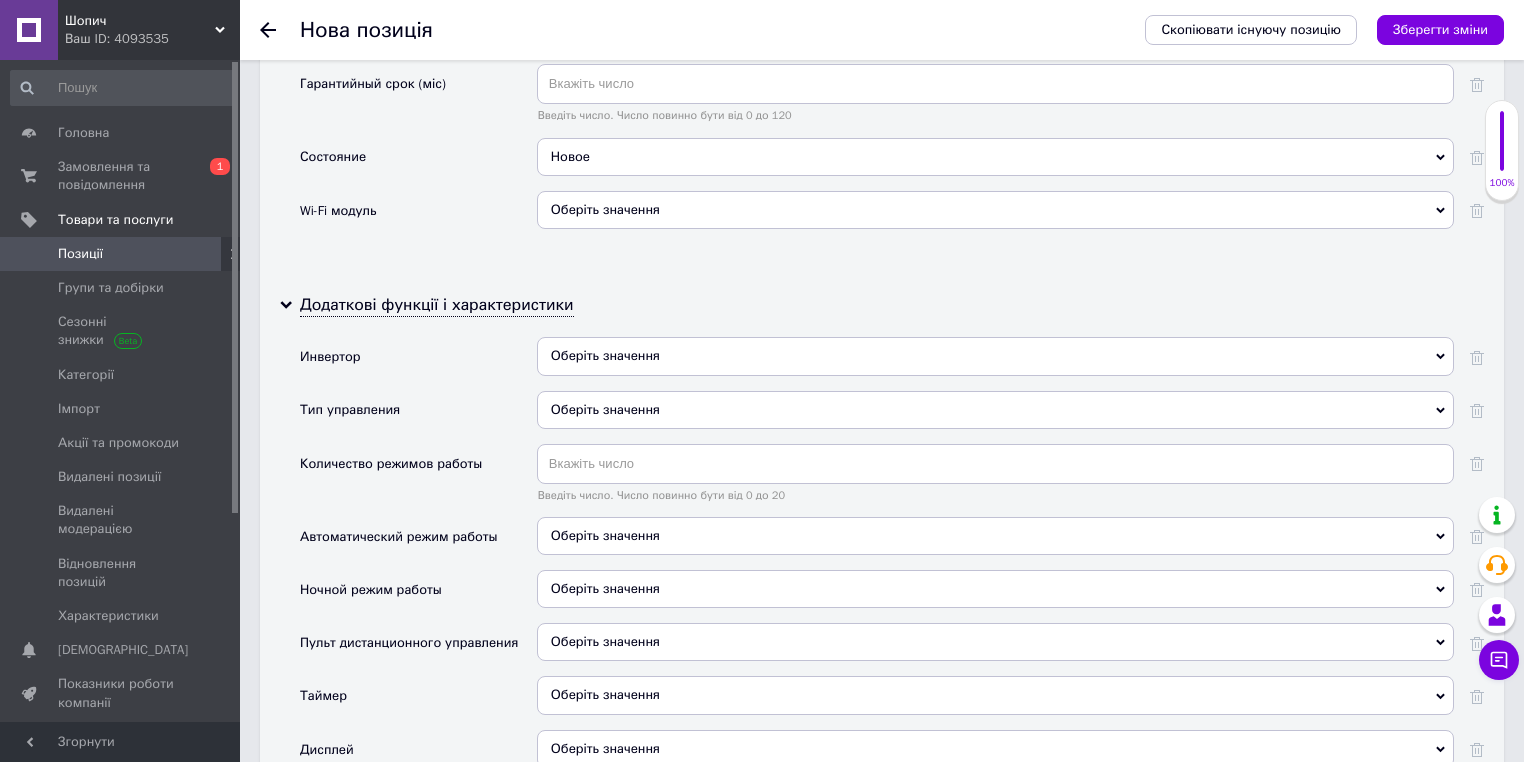 click on "Оберіть значення" at bounding box center (995, 410) 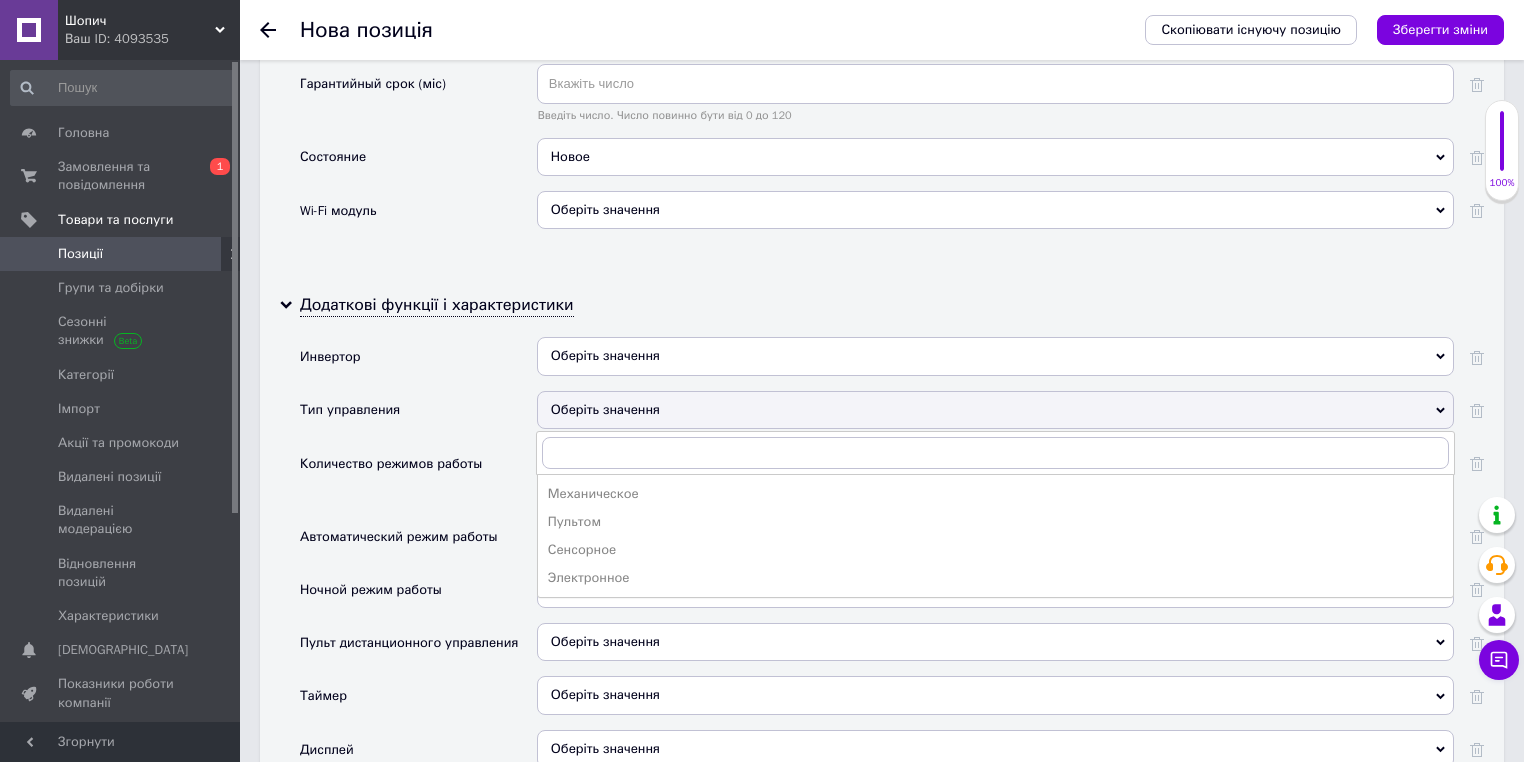 click on "Сенсорное" at bounding box center (995, 550) 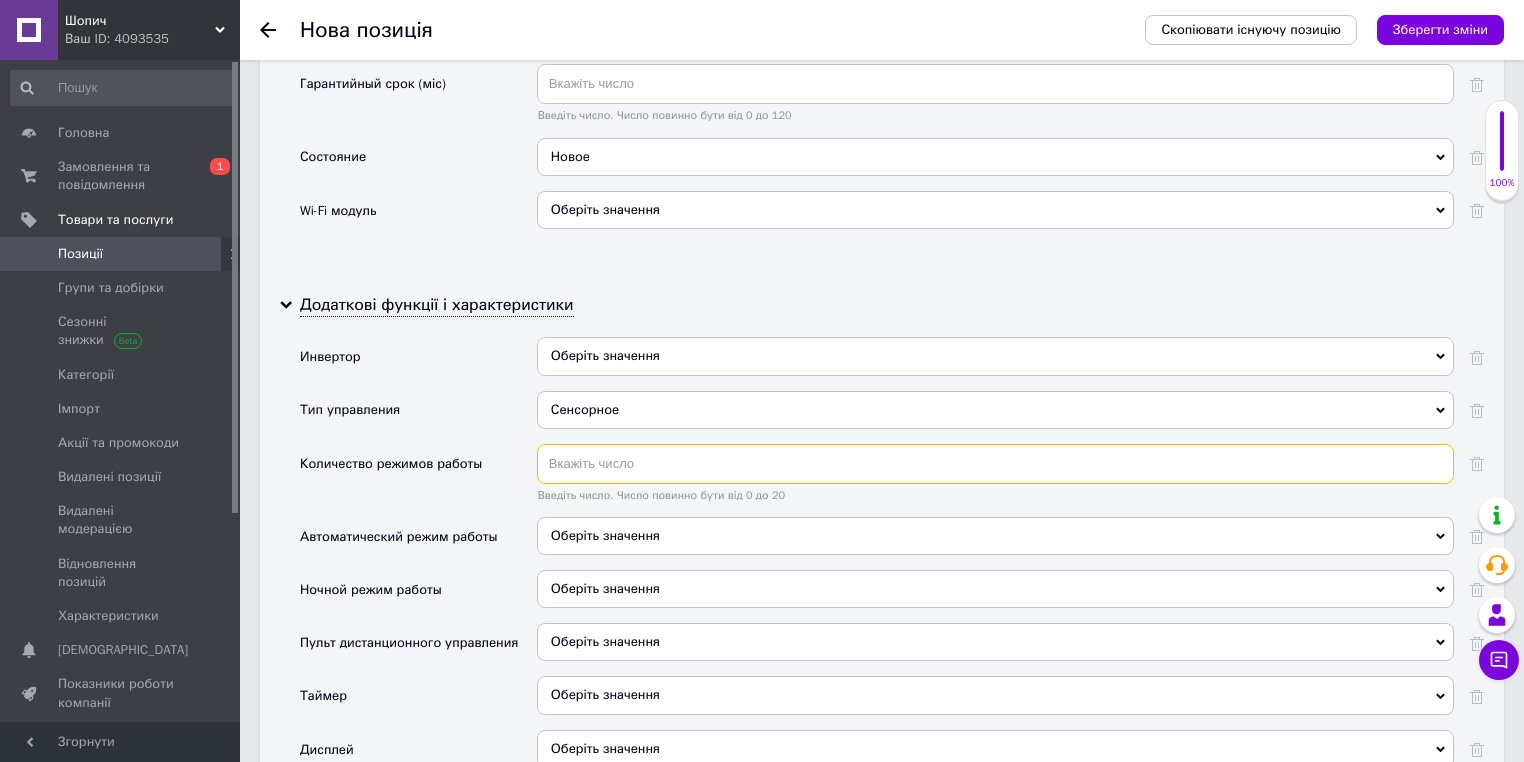 click at bounding box center (995, 464) 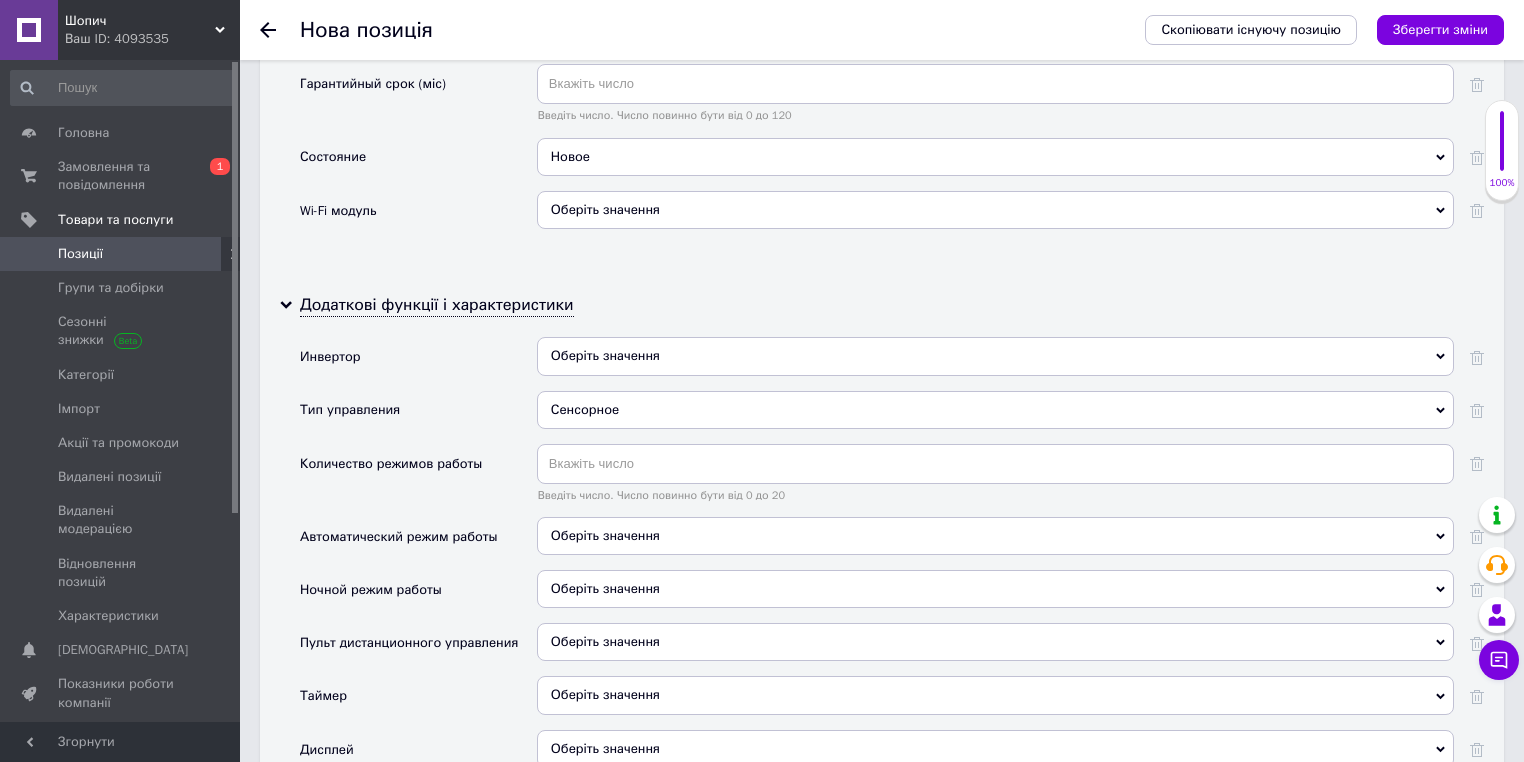 click on "Оберіть значення" at bounding box center (605, 535) 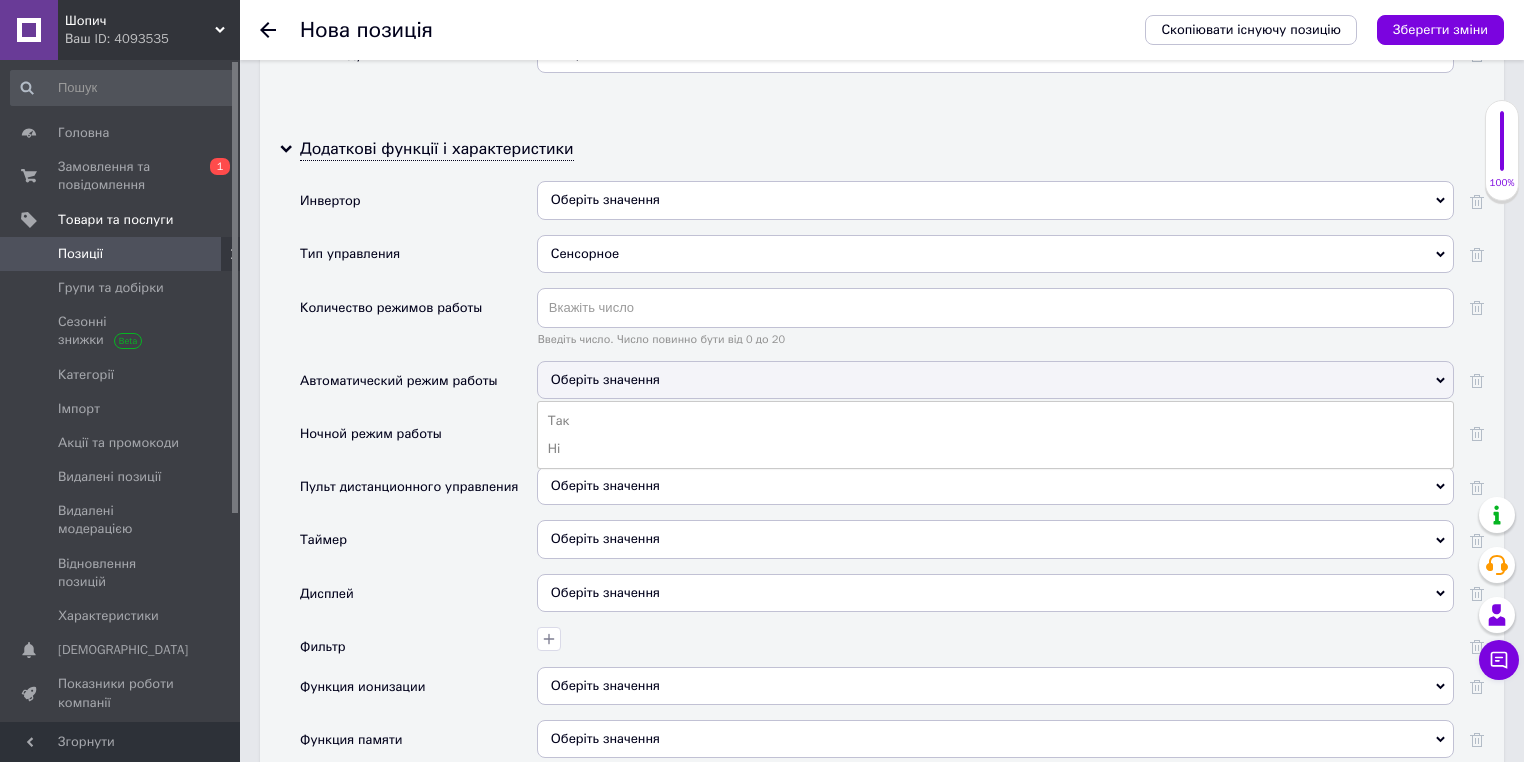 scroll, scrollTop: 3680, scrollLeft: 0, axis: vertical 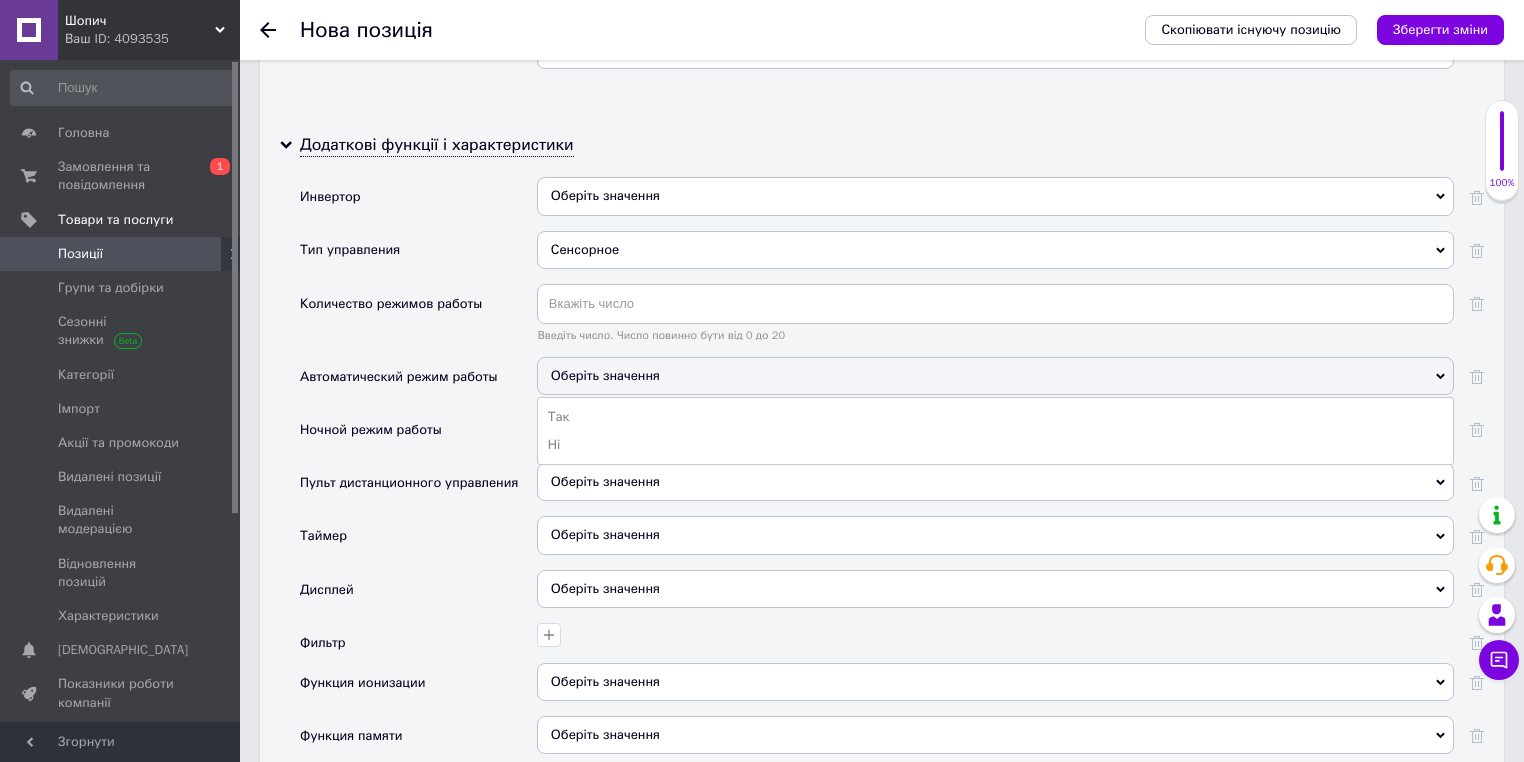 click on "Пульт дистанционного управления" at bounding box center [409, 483] 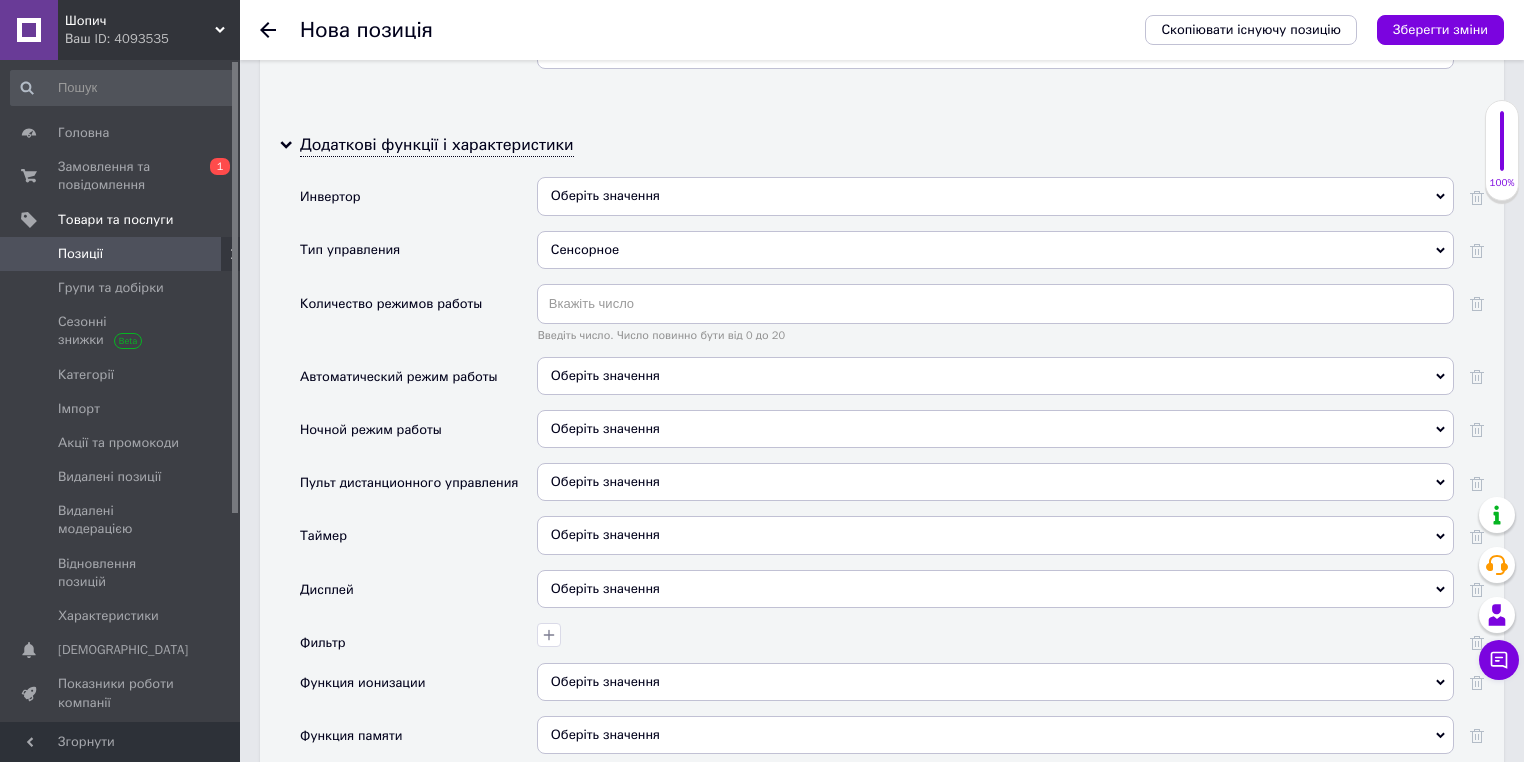 click on "Оберіть значення" at bounding box center (605, 481) 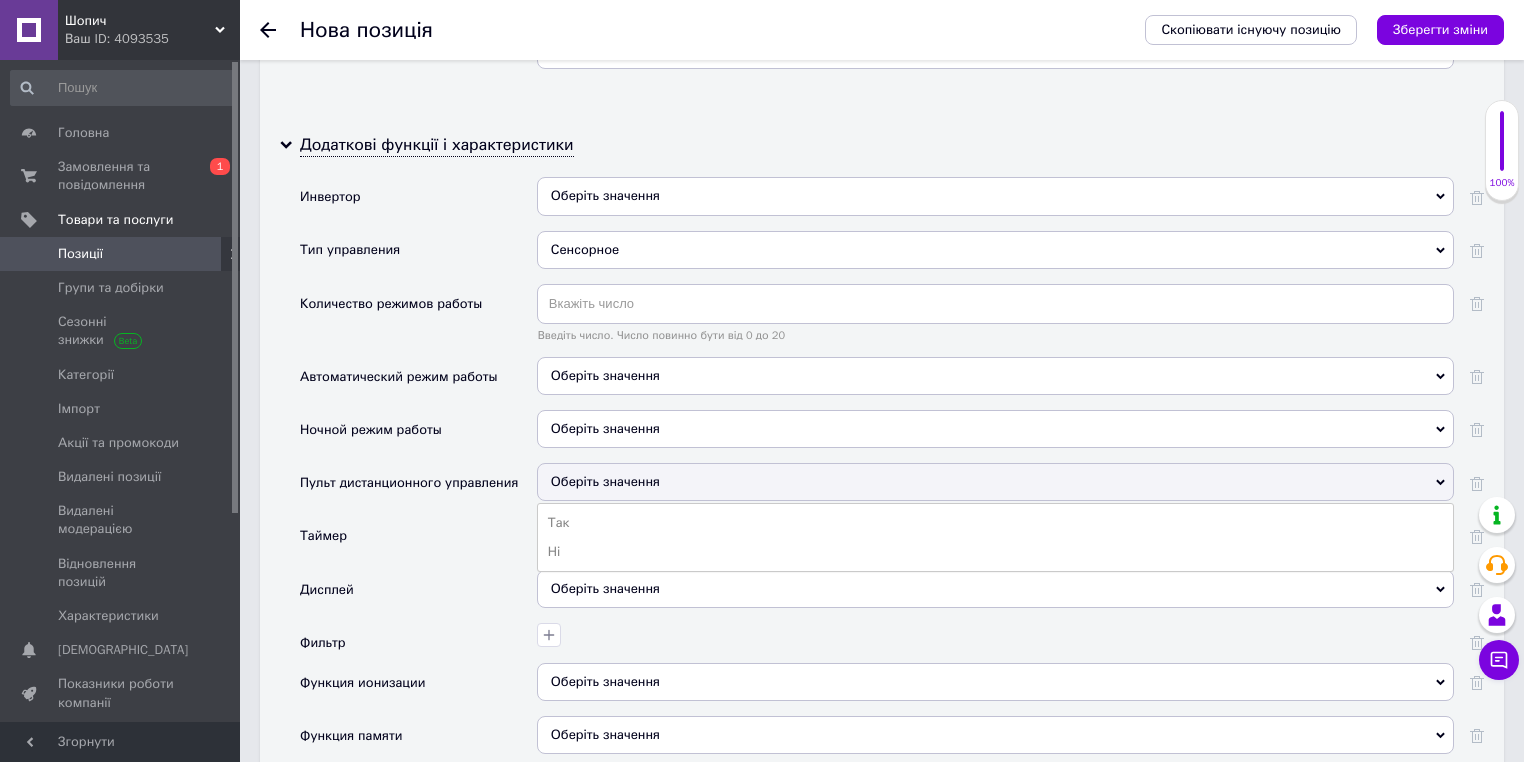 click on "Так" at bounding box center (995, 523) 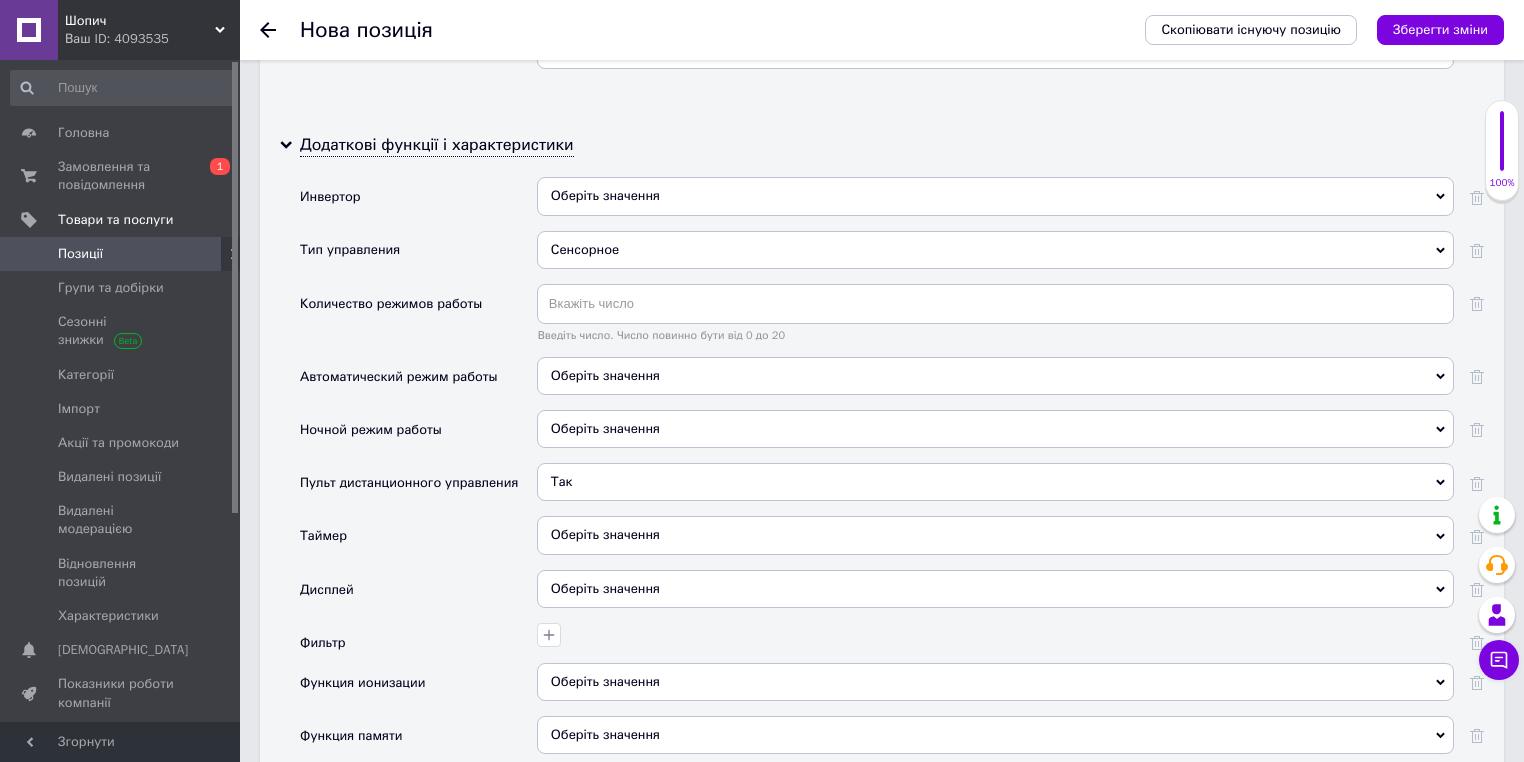 click on "Оберіть значення" at bounding box center [605, 534] 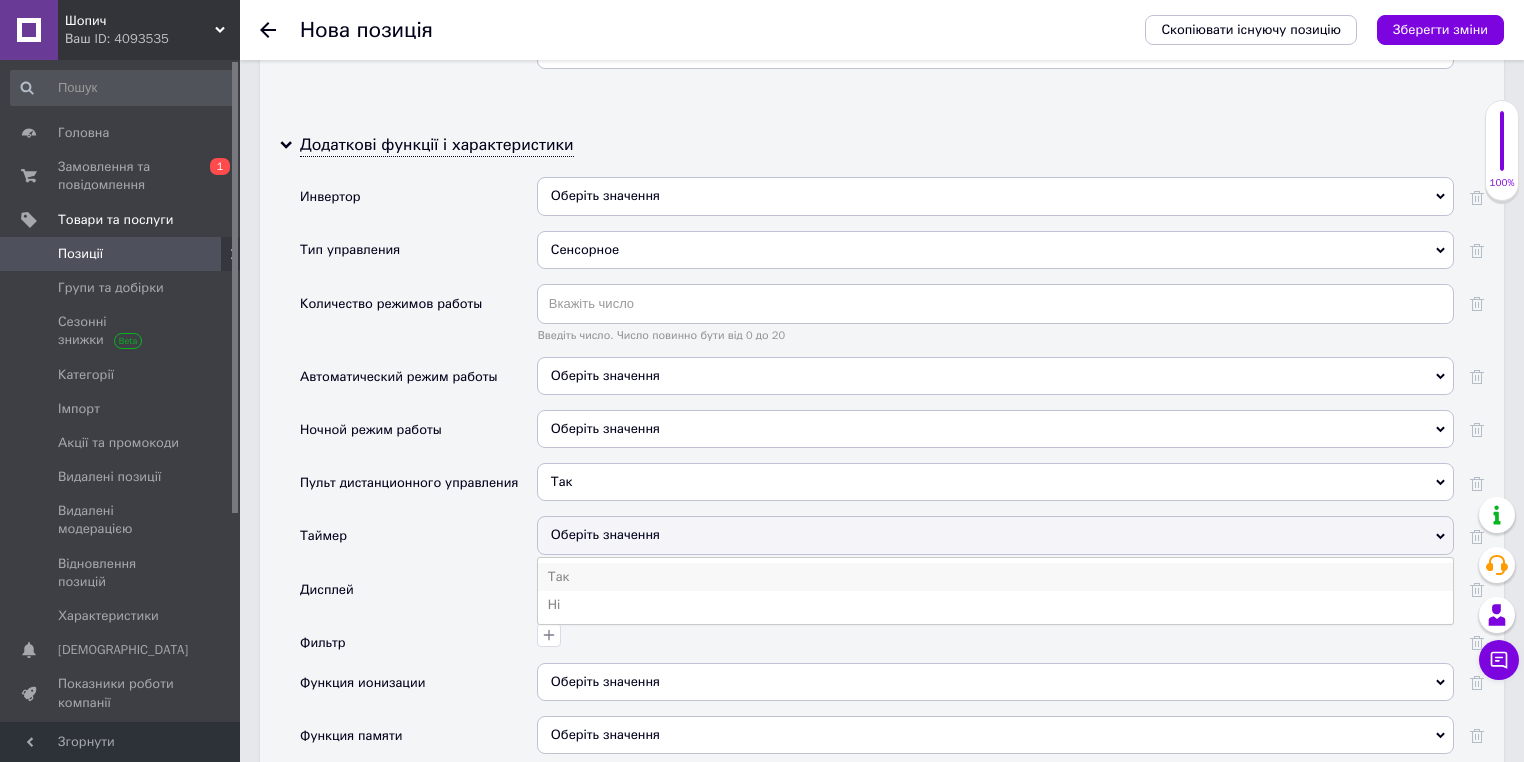 click on "Так" at bounding box center (995, 577) 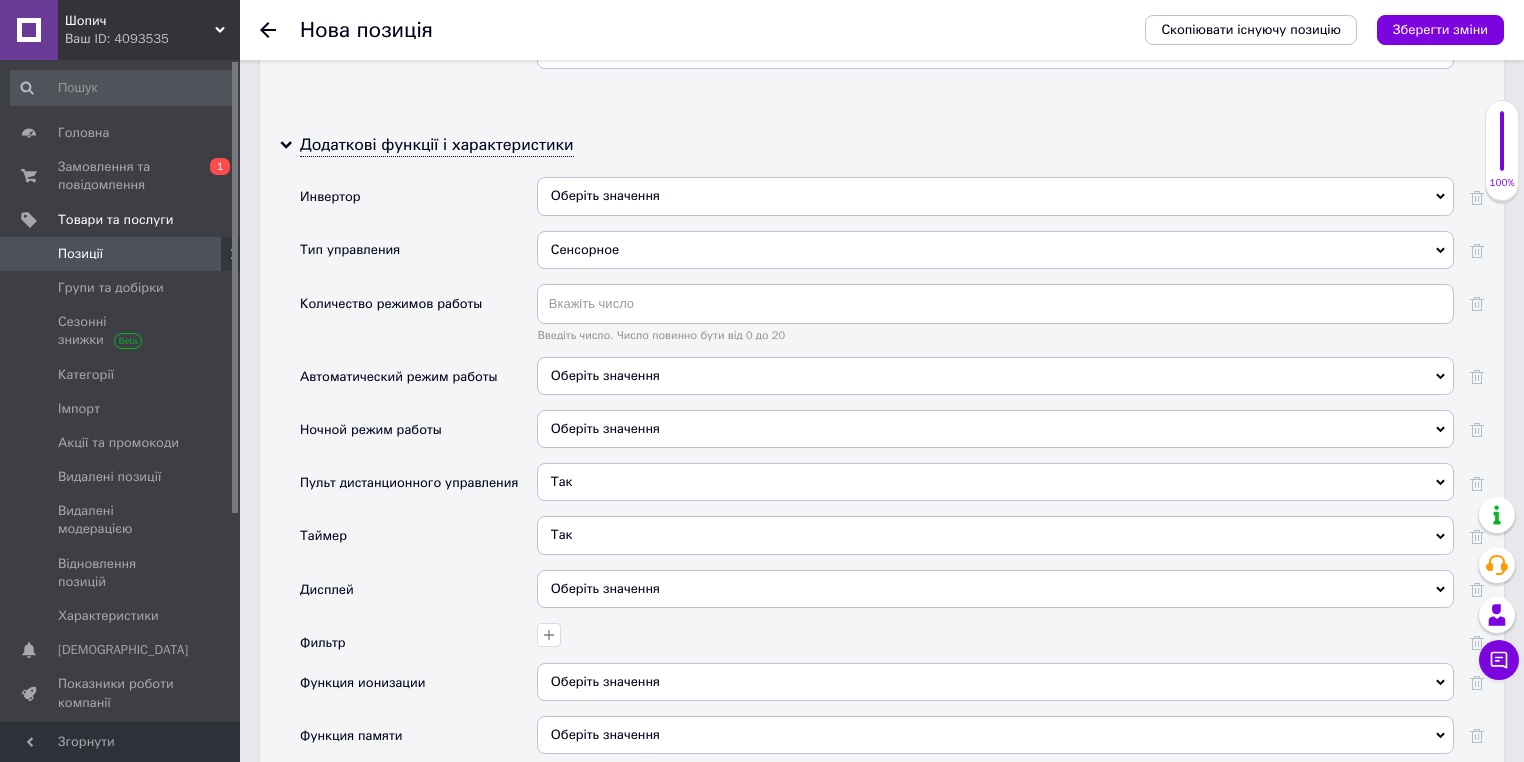 click on "Оберіть значення" at bounding box center (605, 588) 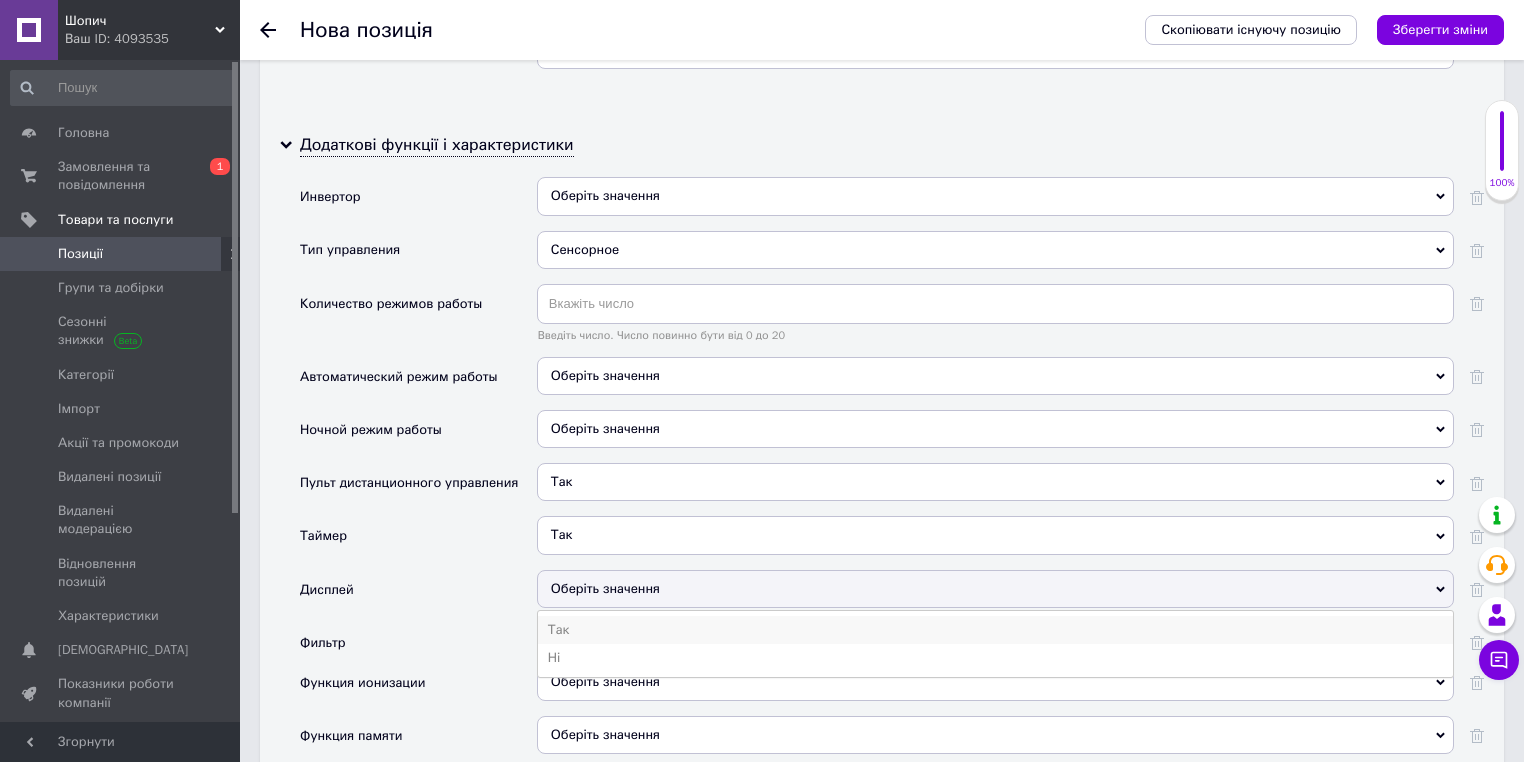 click on "Так" at bounding box center (995, 630) 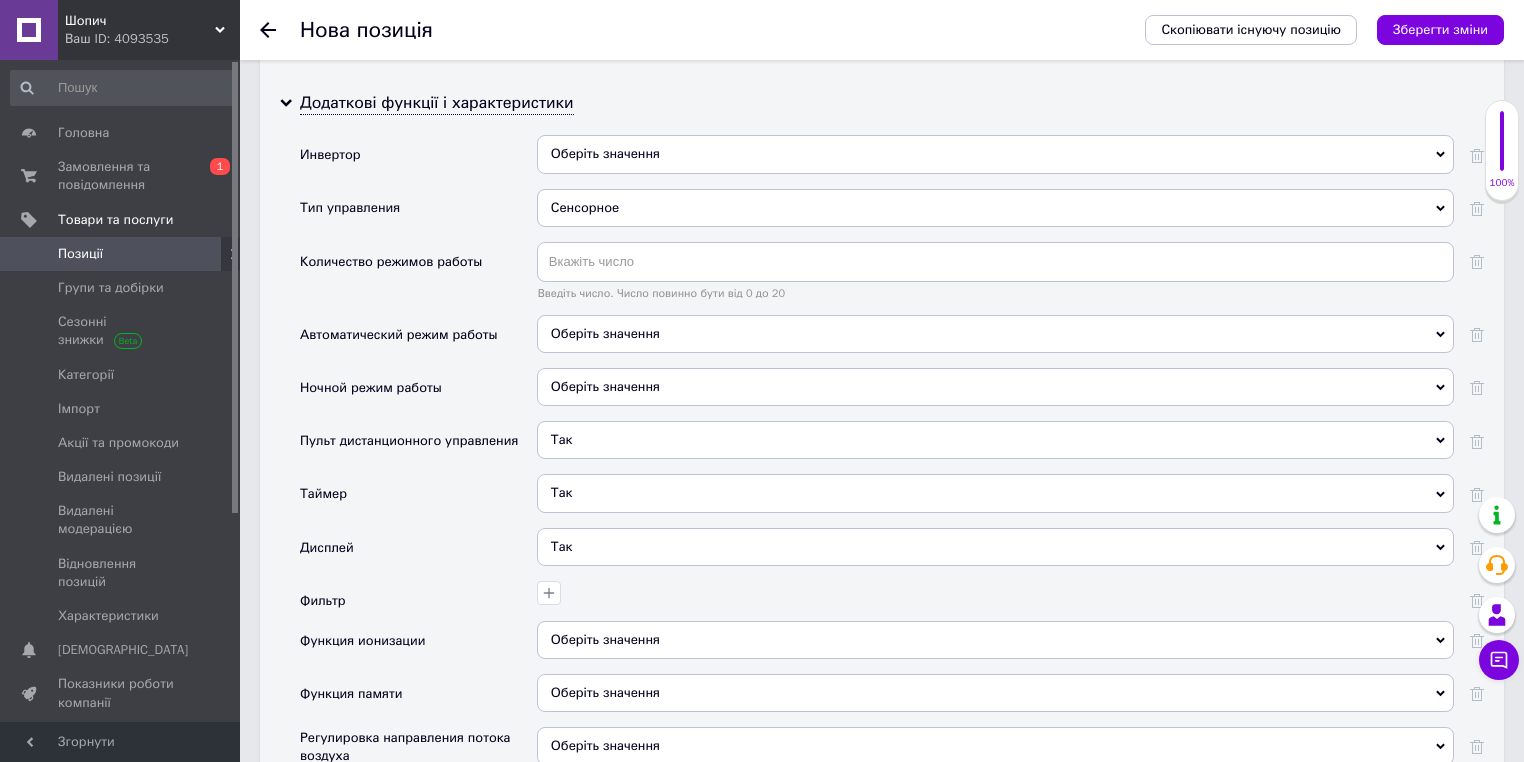 scroll, scrollTop: 3760, scrollLeft: 0, axis: vertical 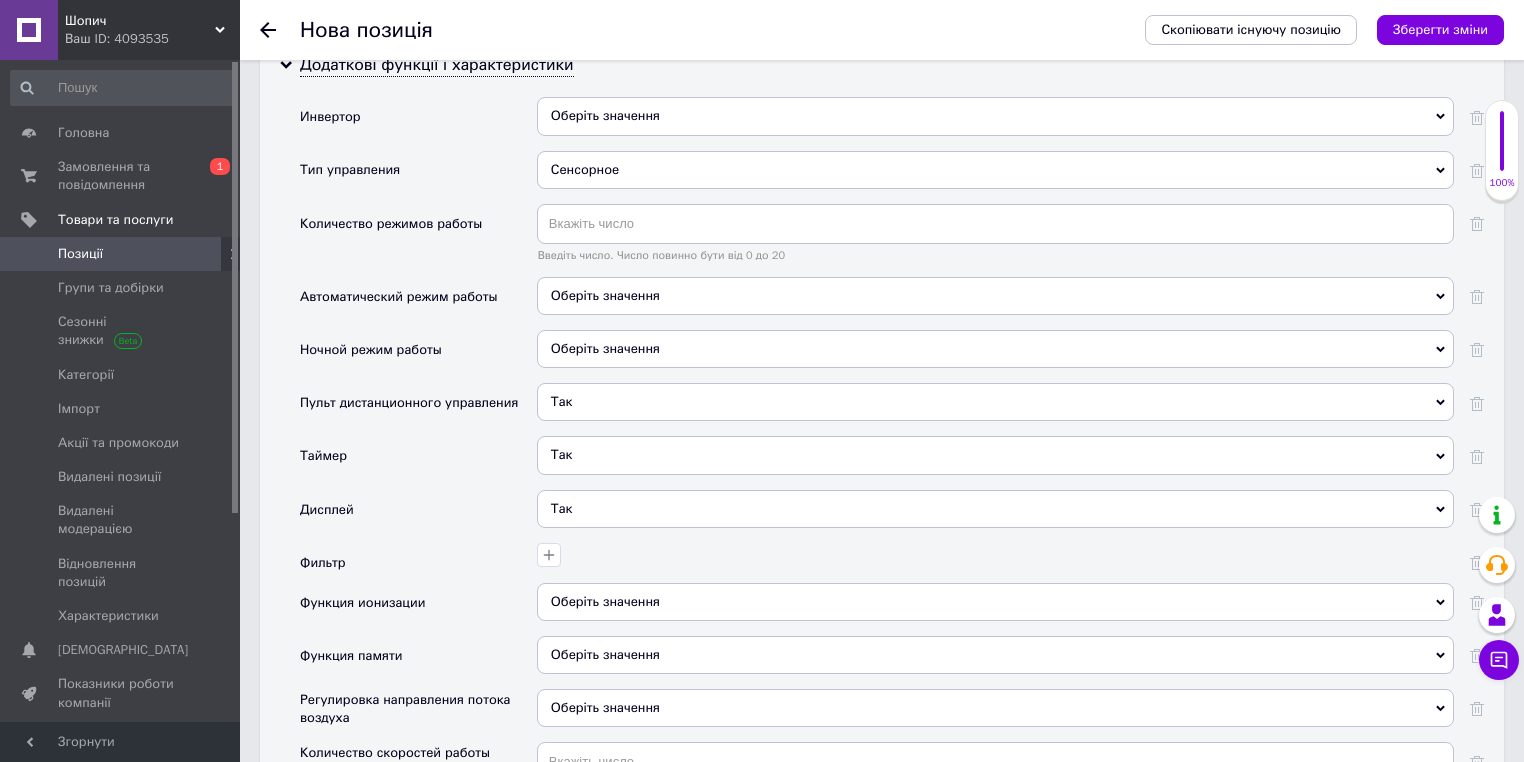 click on "Оберіть значення" at bounding box center (995, 602) 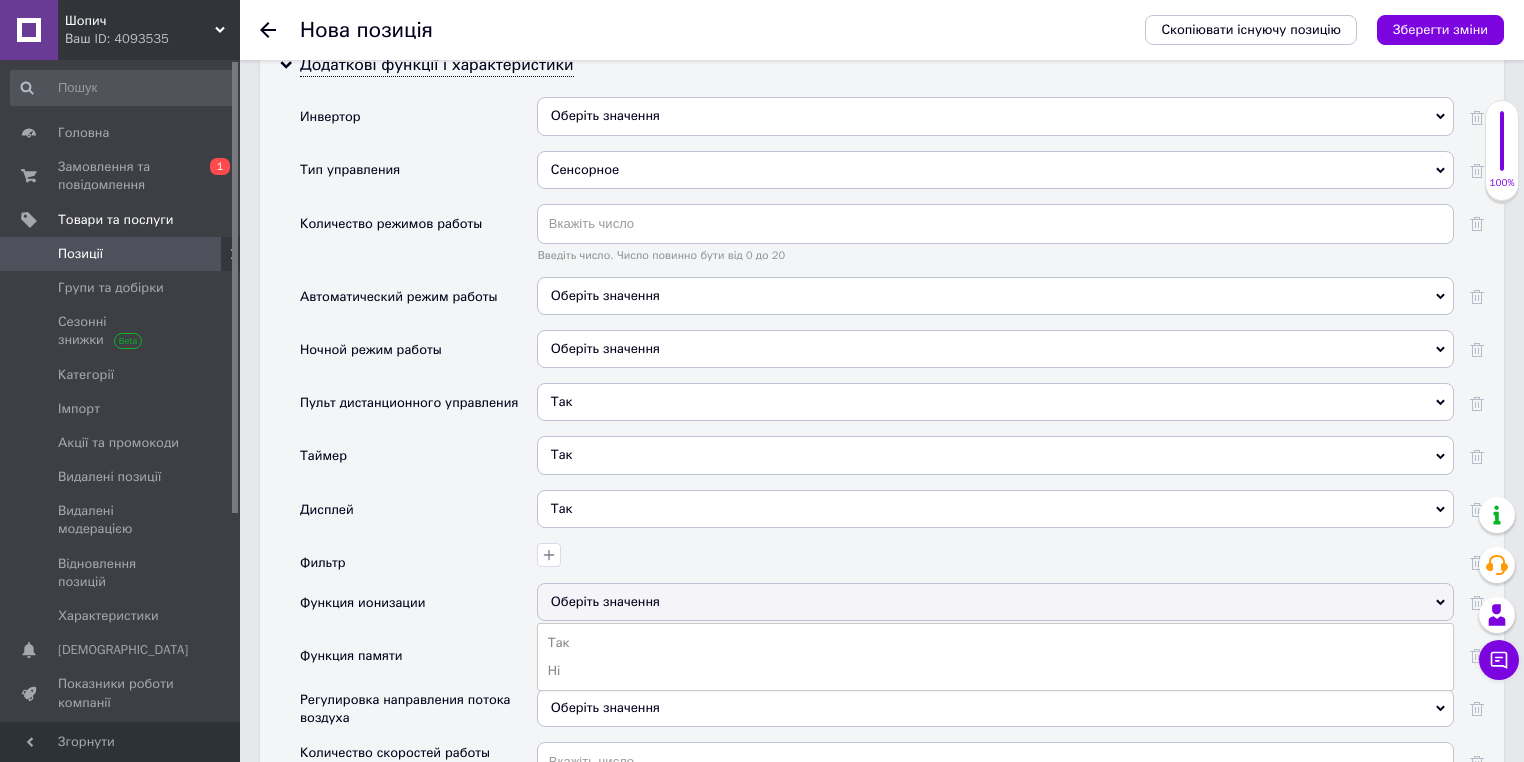 click on "Функция ионизации" at bounding box center (418, 609) 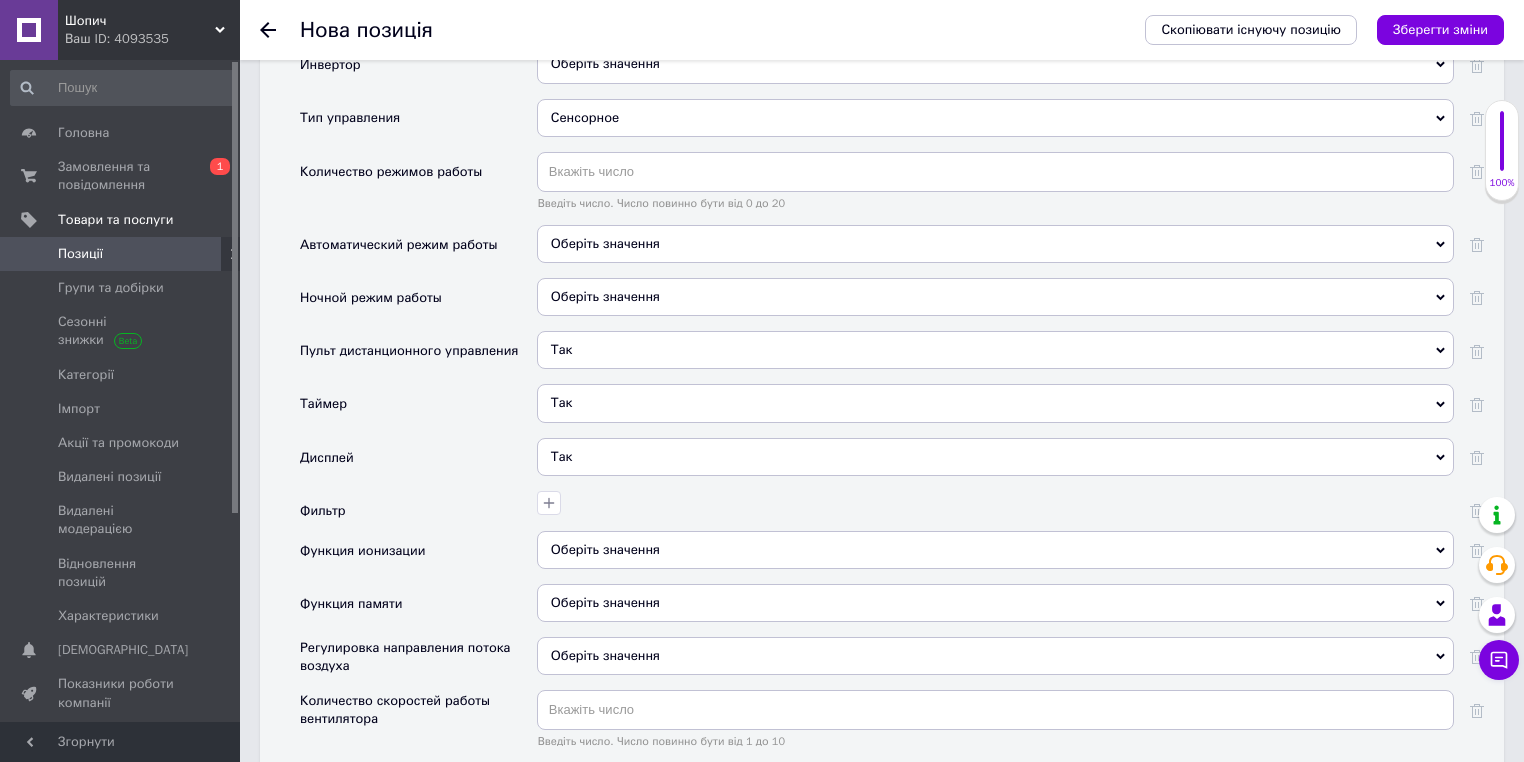 scroll, scrollTop: 3840, scrollLeft: 0, axis: vertical 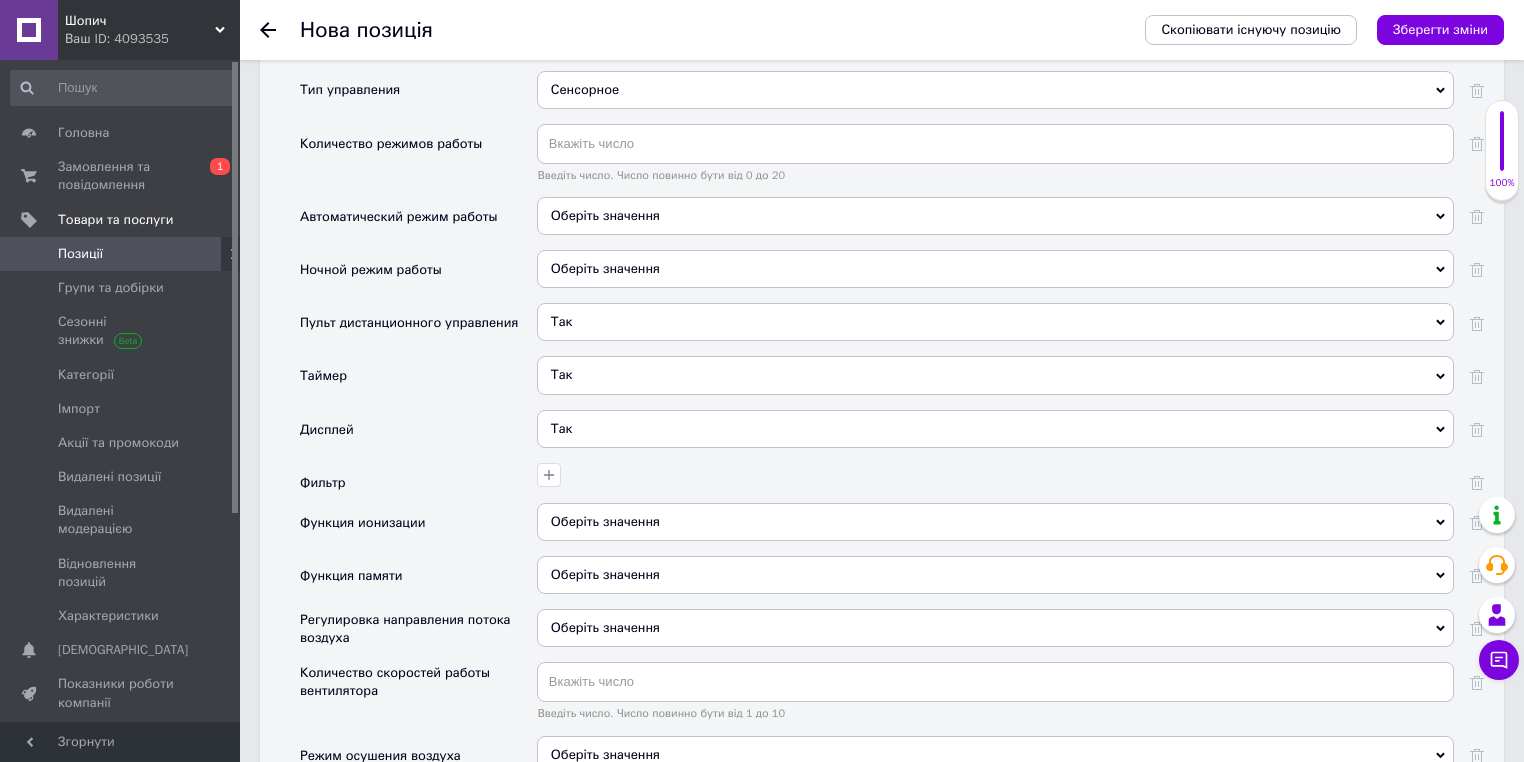 click on "Оберіть значення" at bounding box center [995, 575] 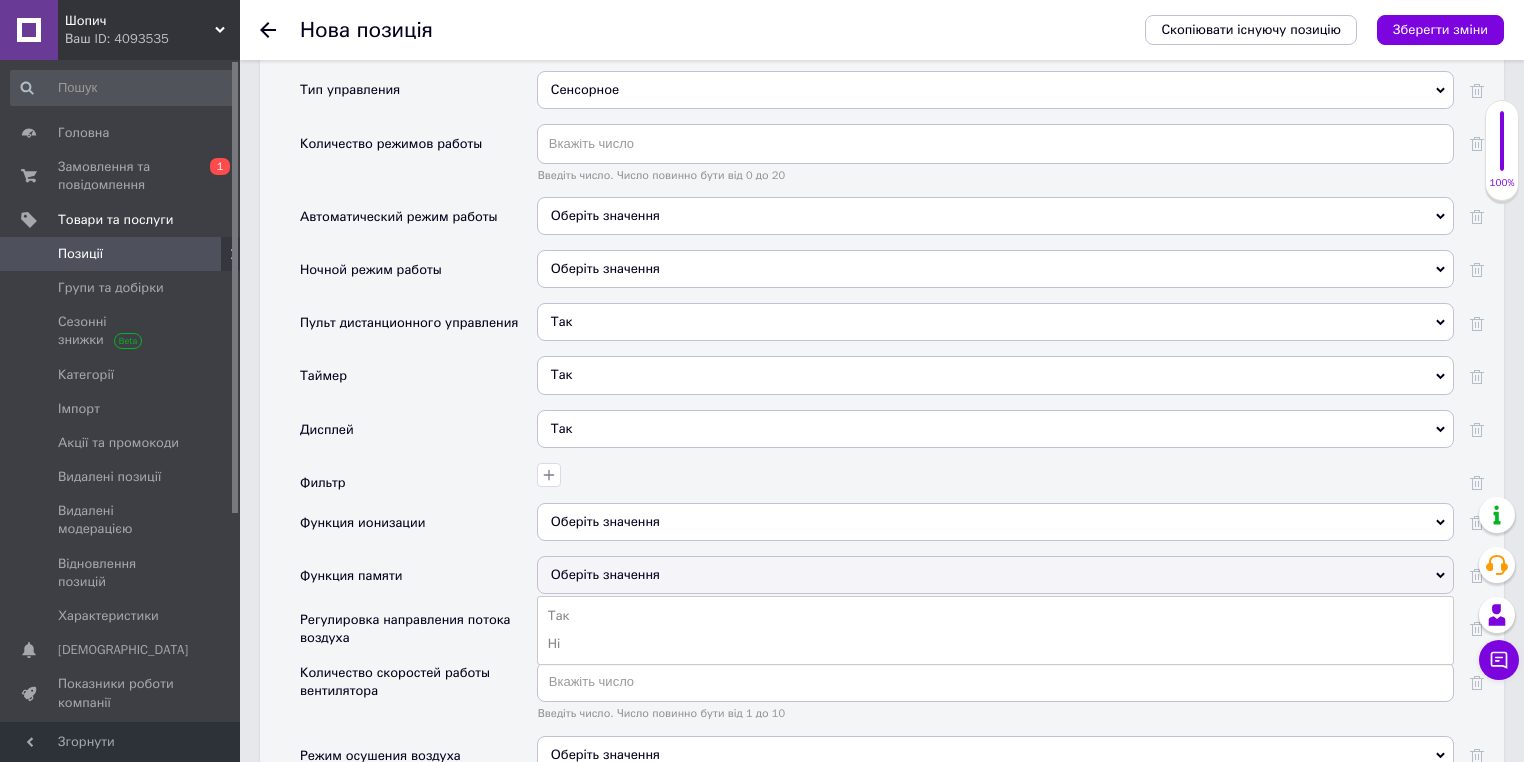 click on "Функция памяти" at bounding box center [418, 582] 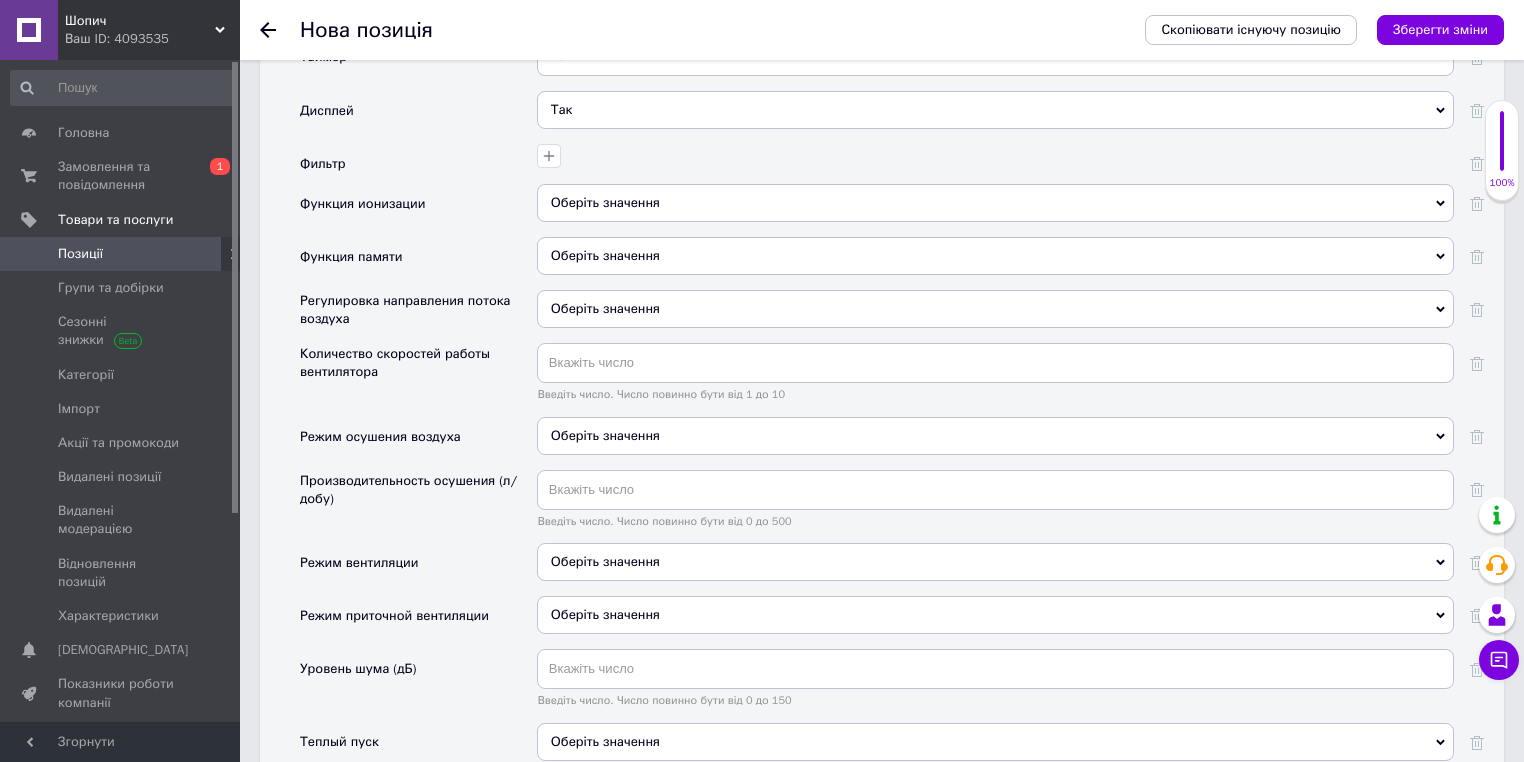 scroll, scrollTop: 4160, scrollLeft: 0, axis: vertical 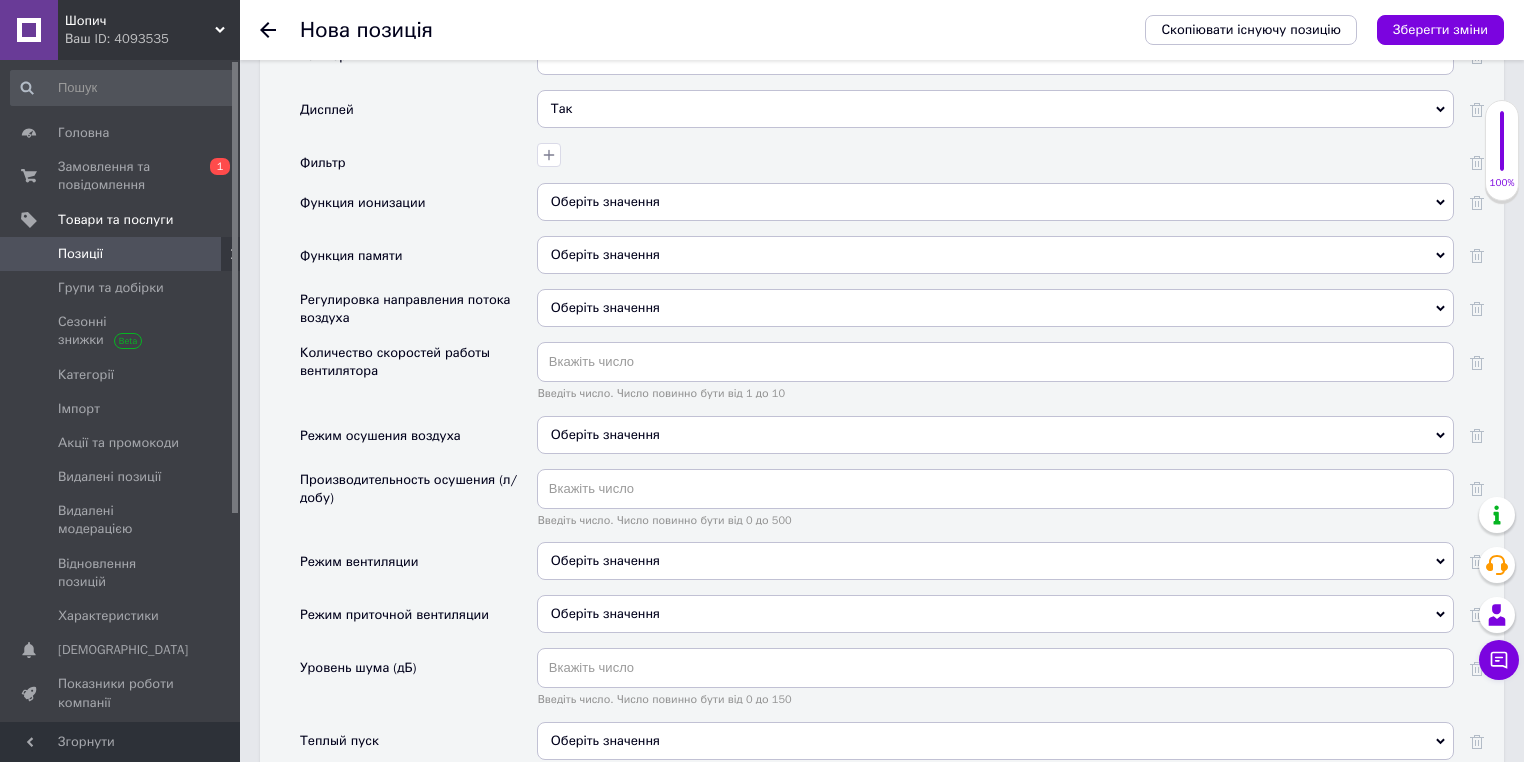 click on "Оберіть значення Так Ні" at bounding box center [995, 442] 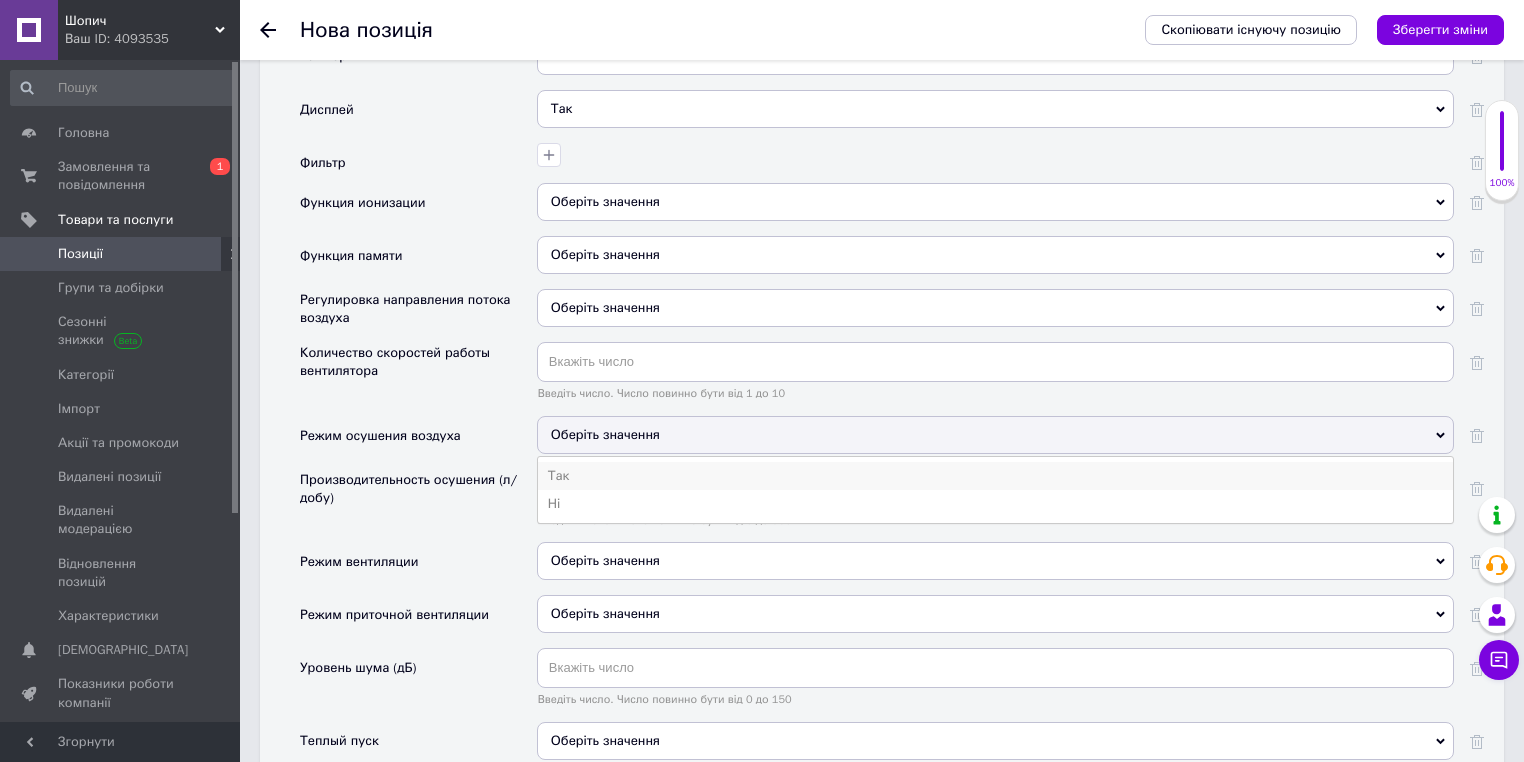 click on "Так" at bounding box center (995, 476) 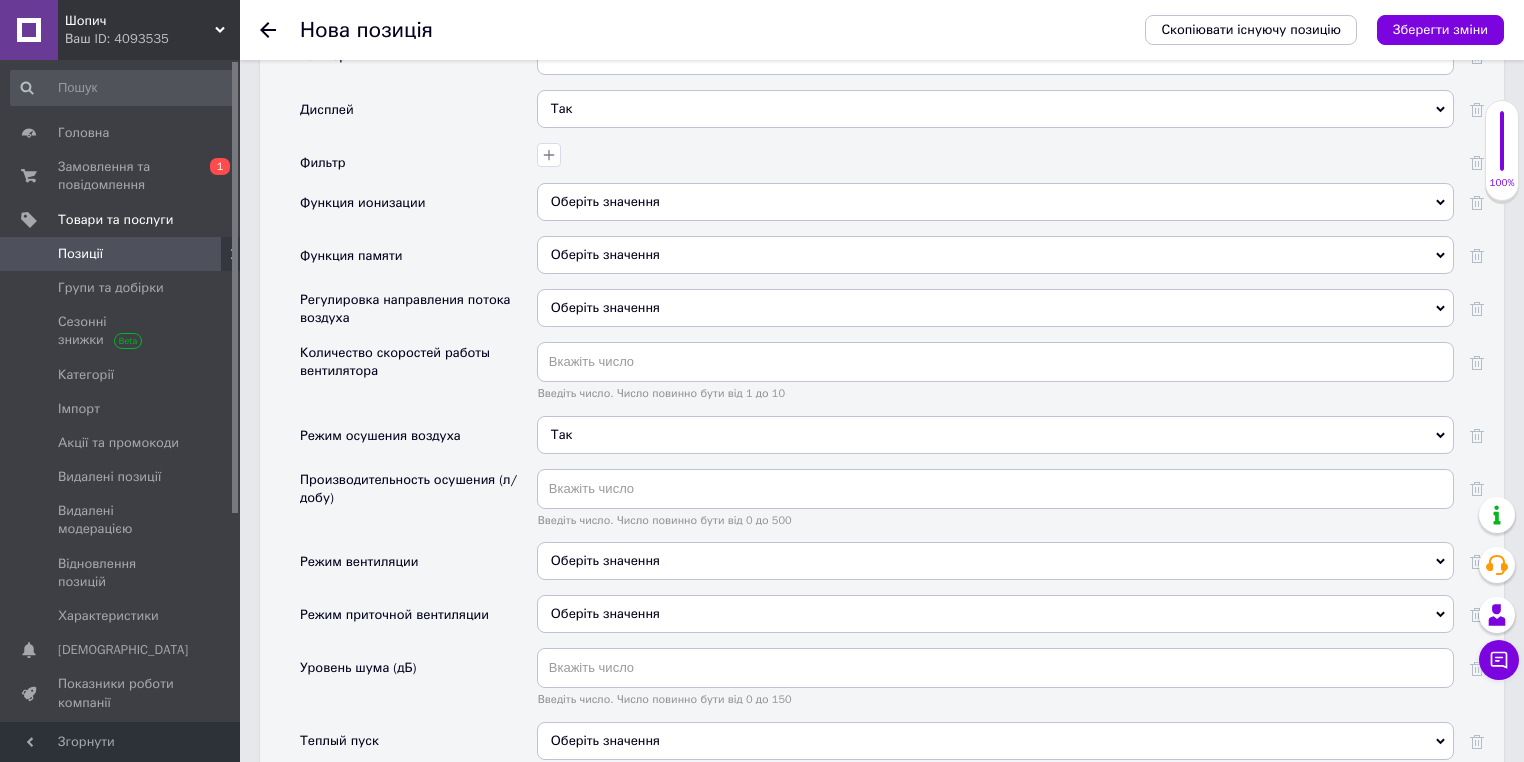click on "Оберіть значення" at bounding box center (995, 561) 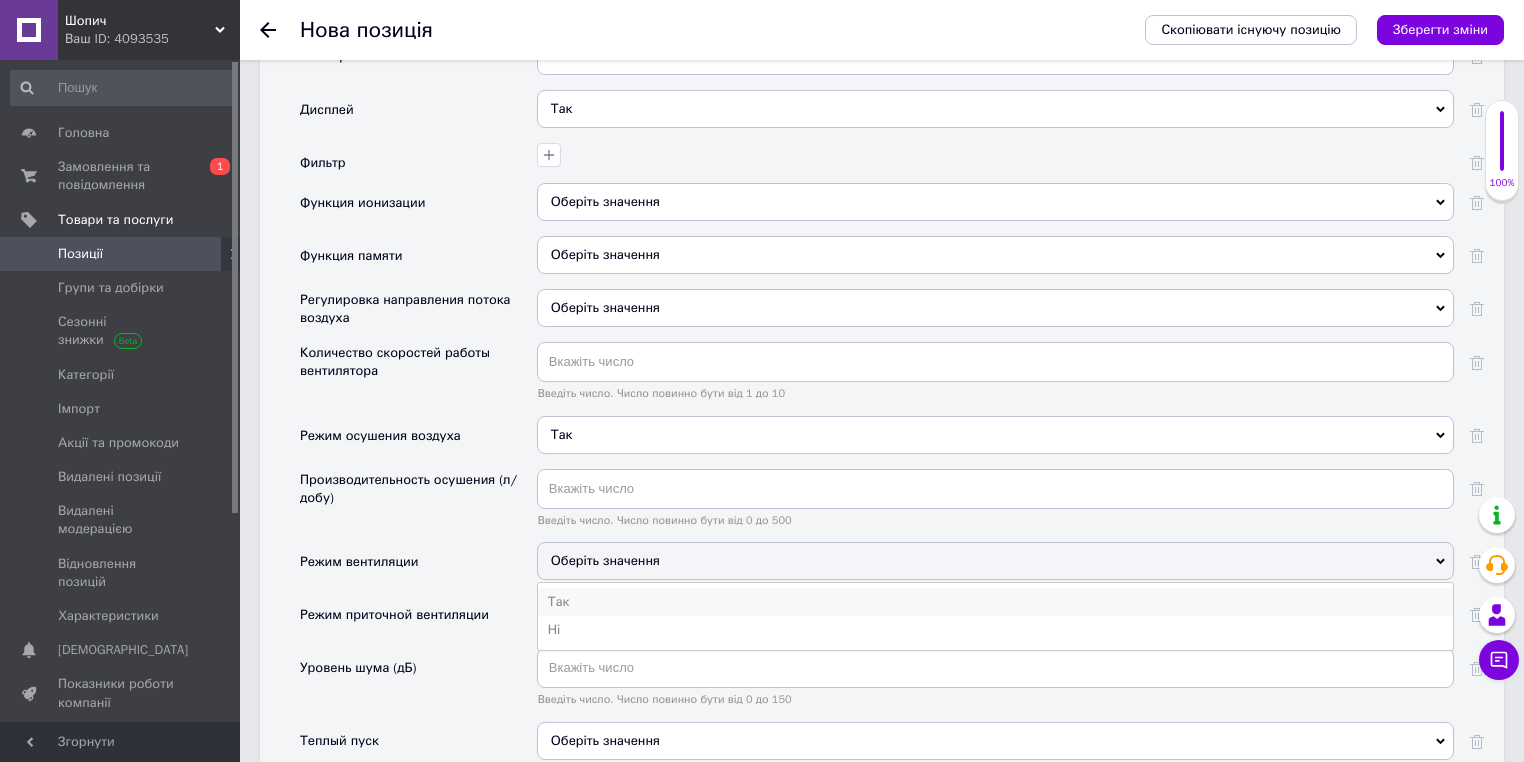 click on "Так" at bounding box center (995, 602) 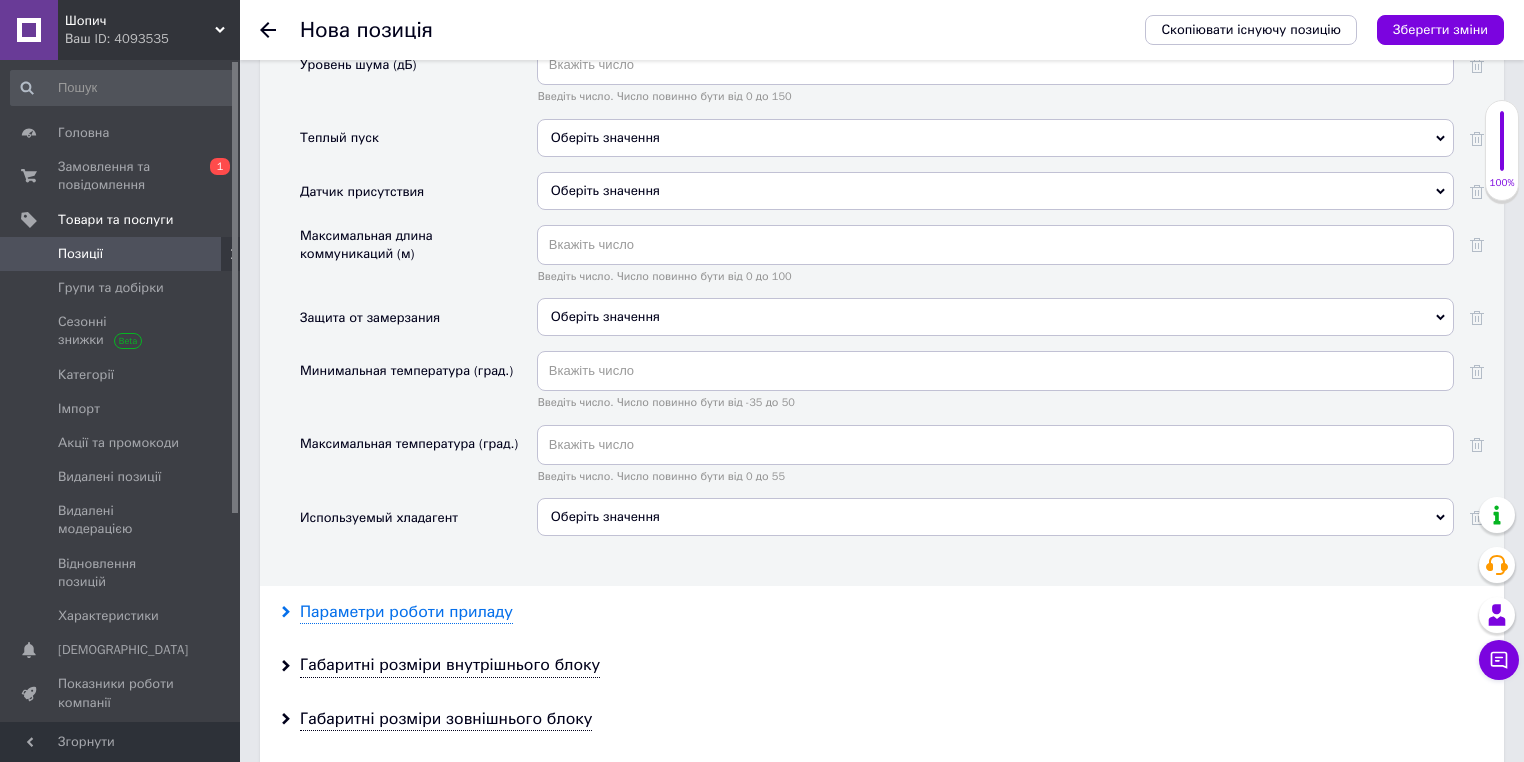 scroll, scrollTop: 4800, scrollLeft: 0, axis: vertical 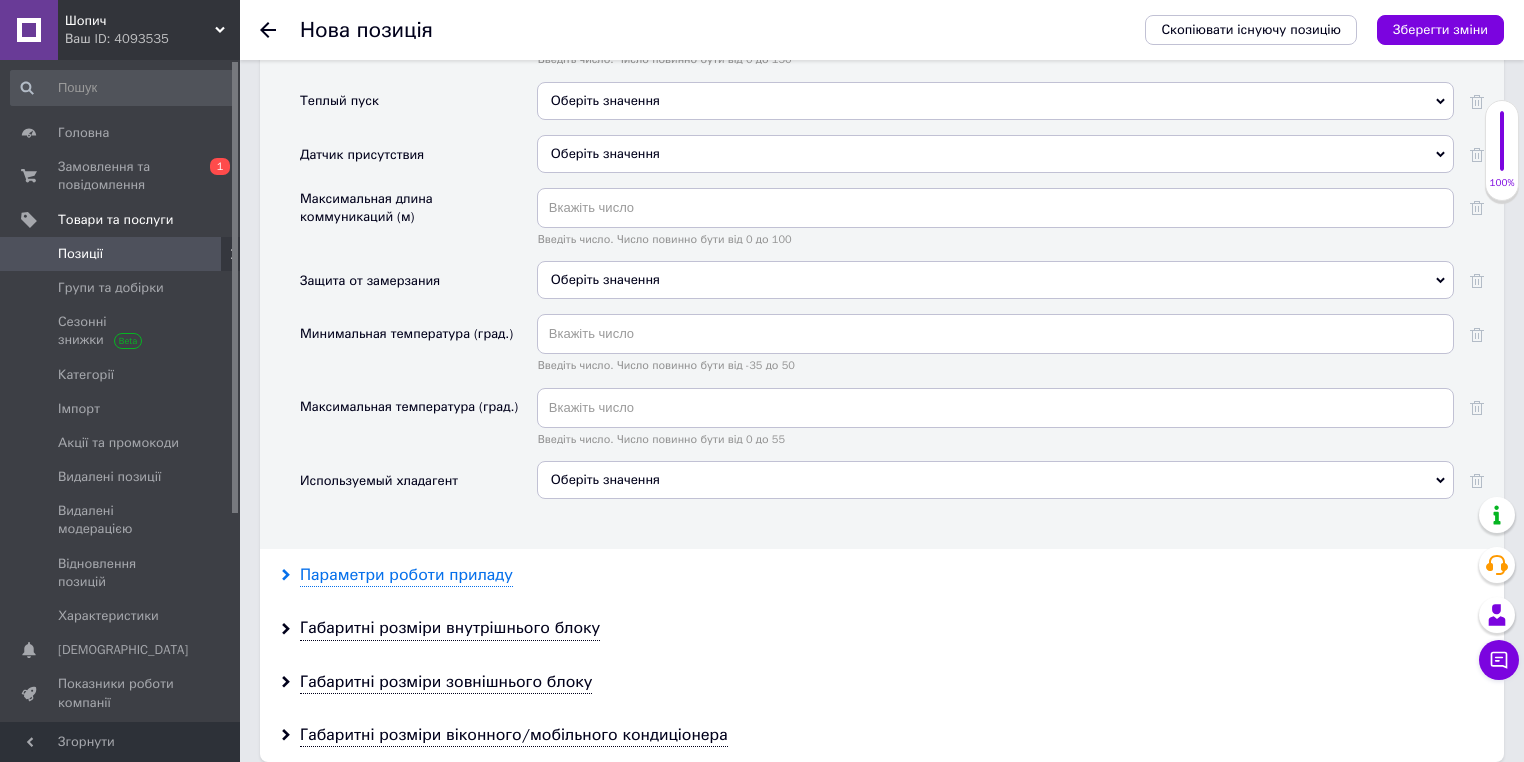 click on "Параметри роботи приладу" at bounding box center [406, 575] 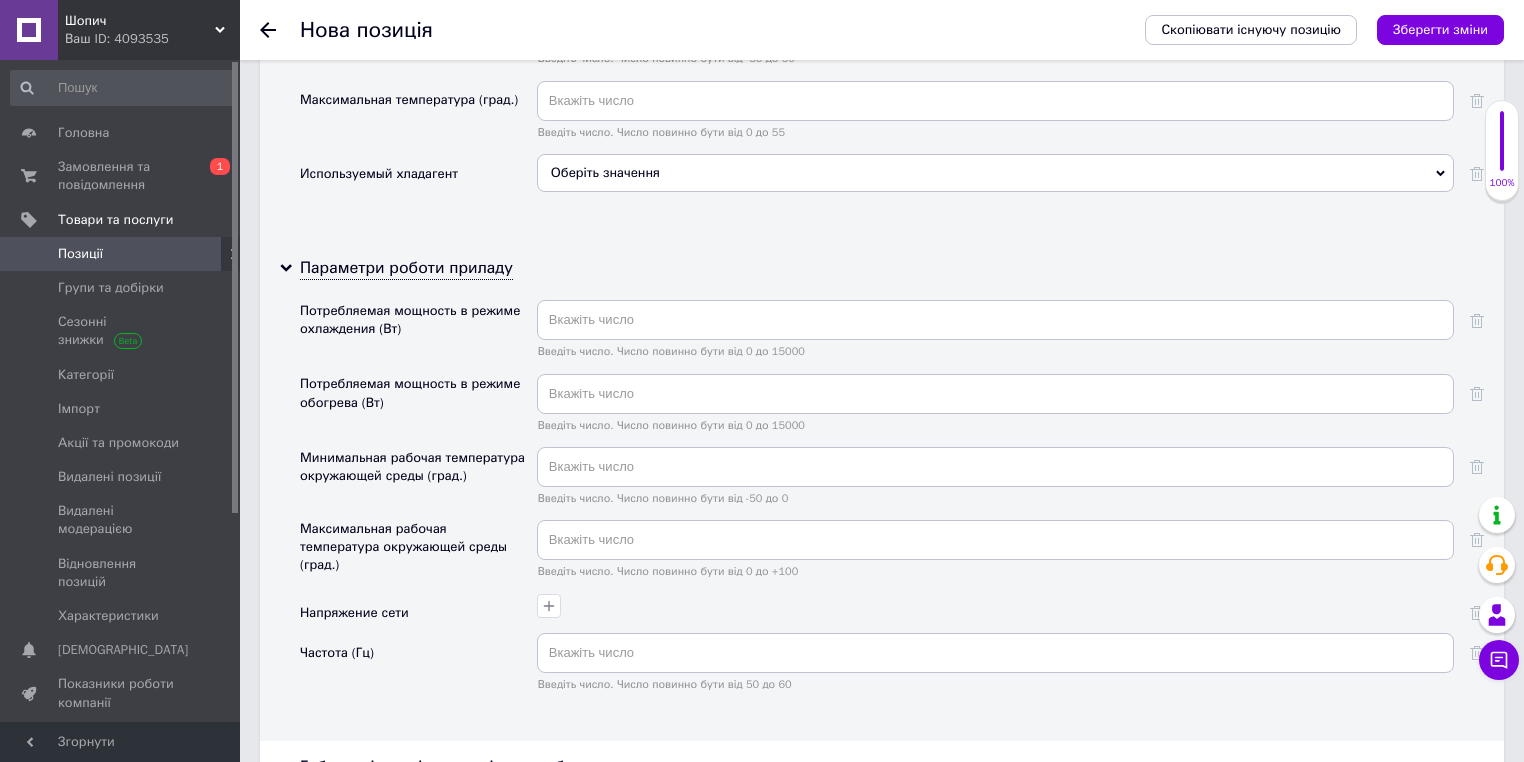 scroll, scrollTop: 5120, scrollLeft: 0, axis: vertical 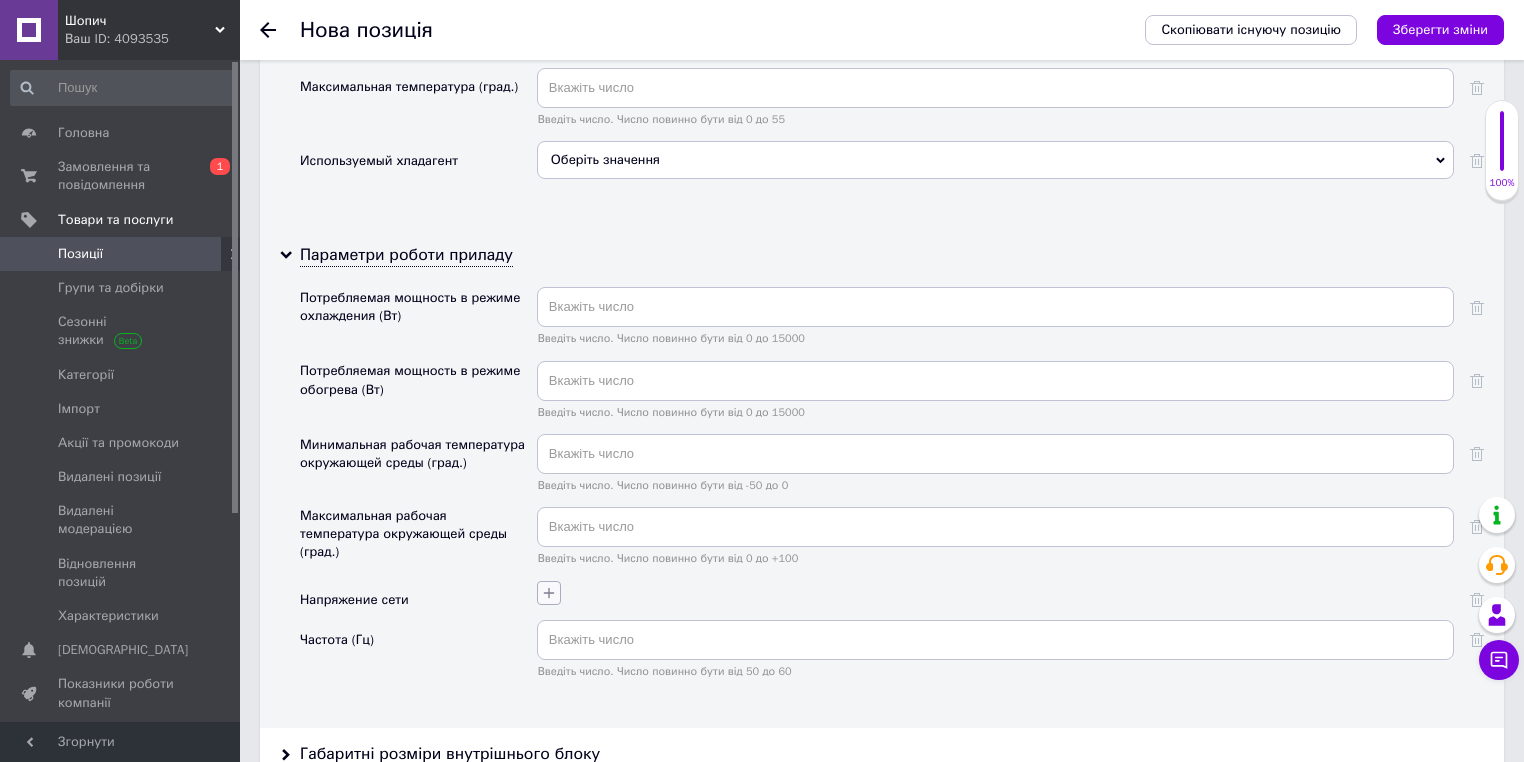 click at bounding box center [549, 593] 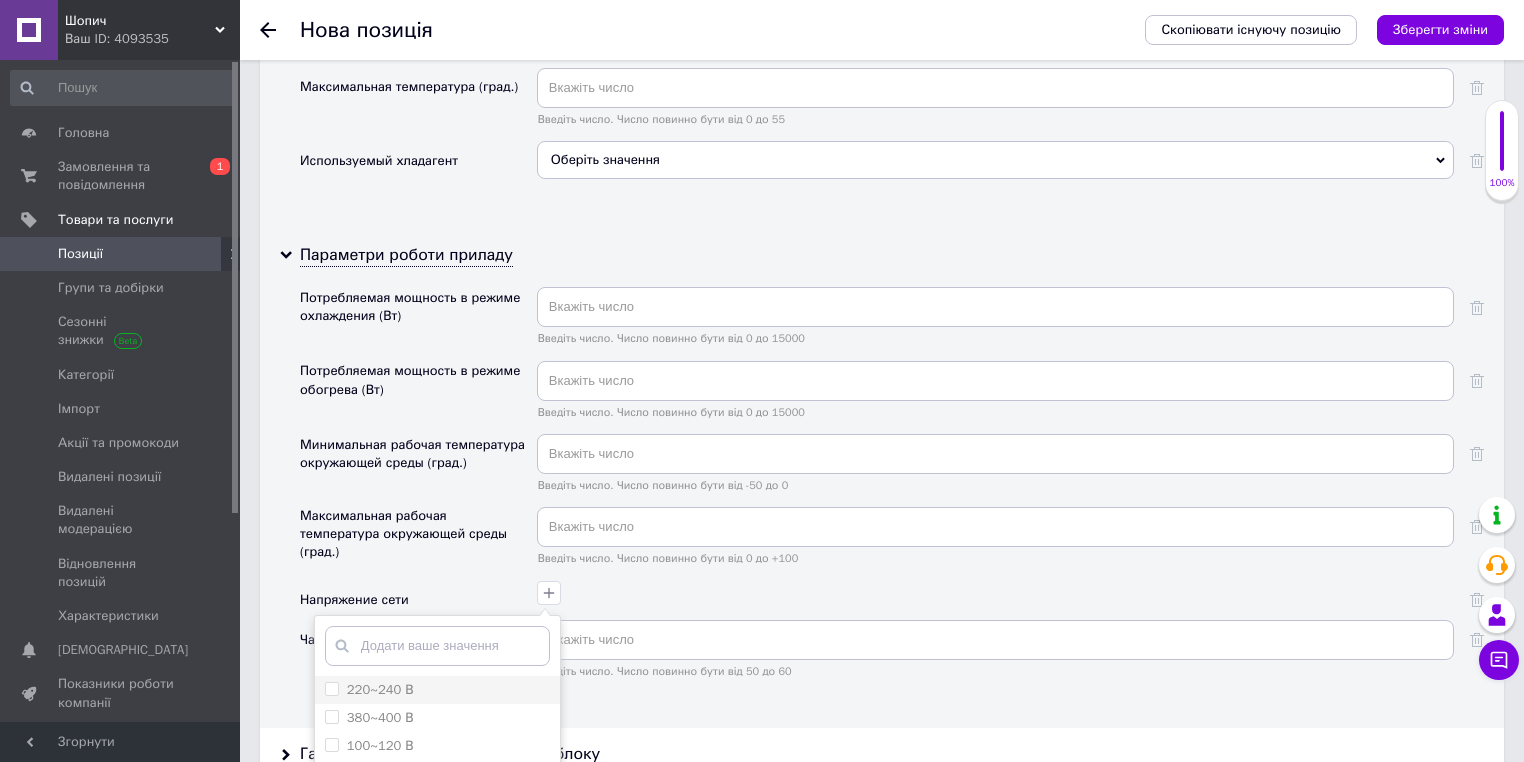 click on "220~240 В" at bounding box center (437, 690) 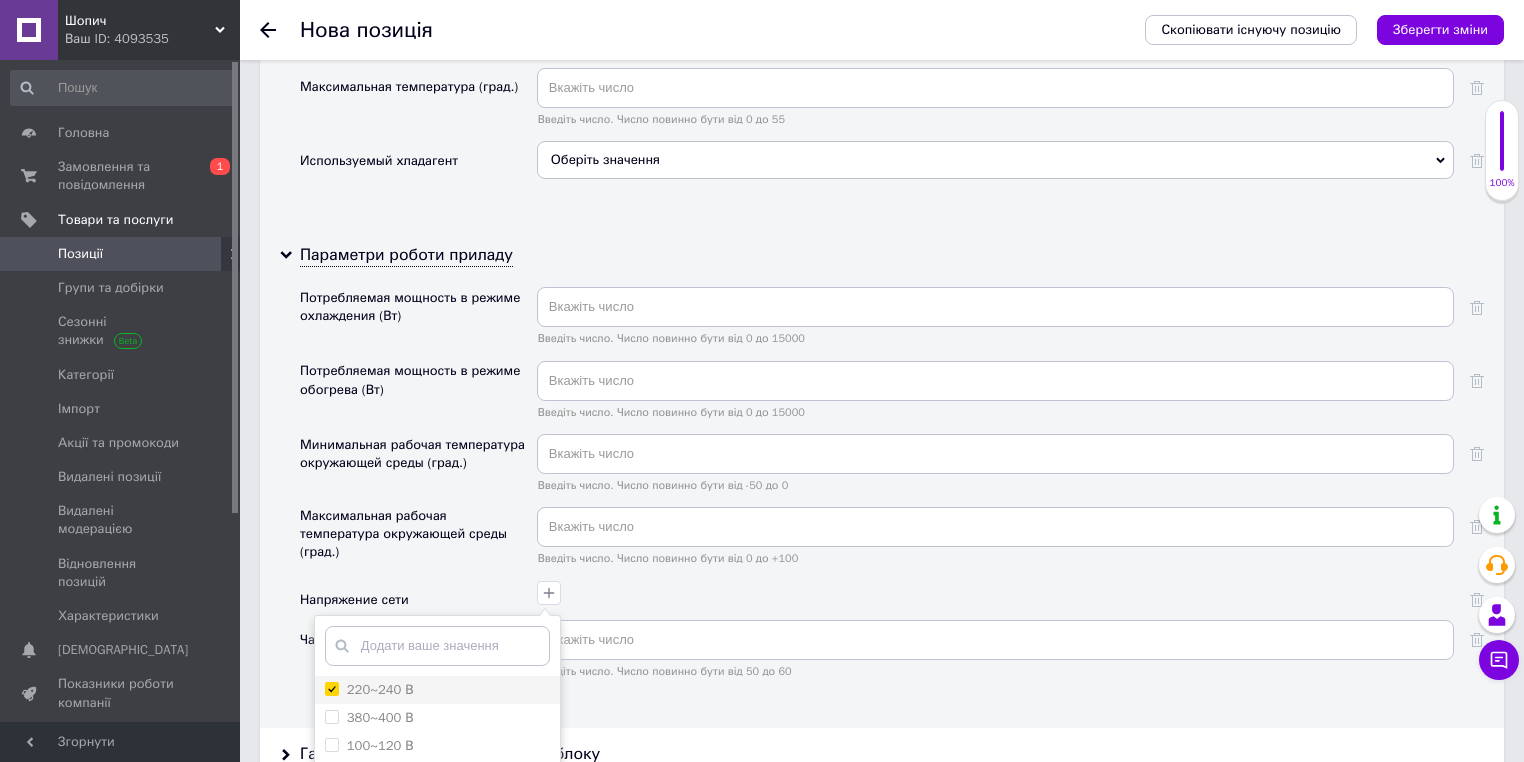 checkbox on "true" 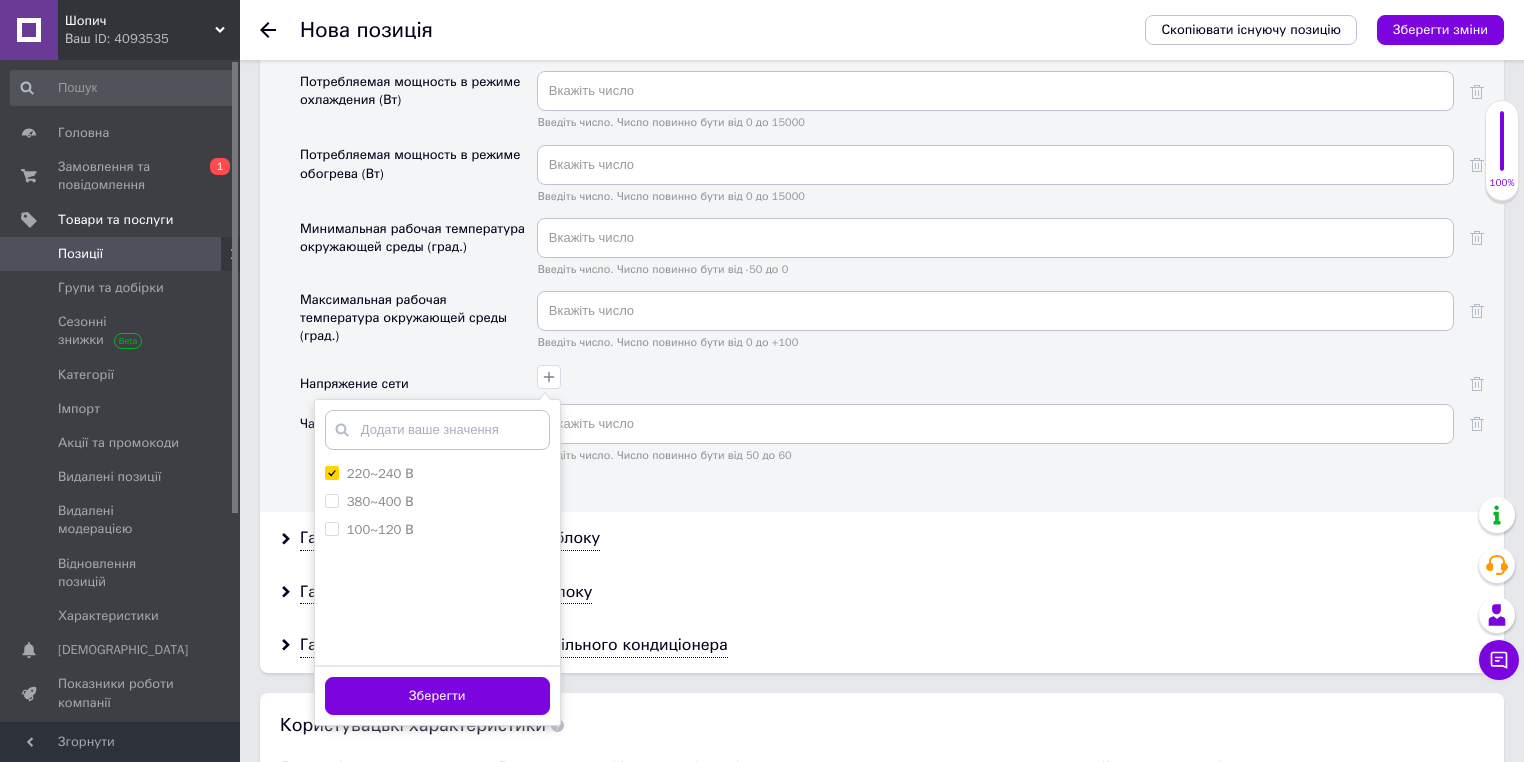 scroll, scrollTop: 5360, scrollLeft: 0, axis: vertical 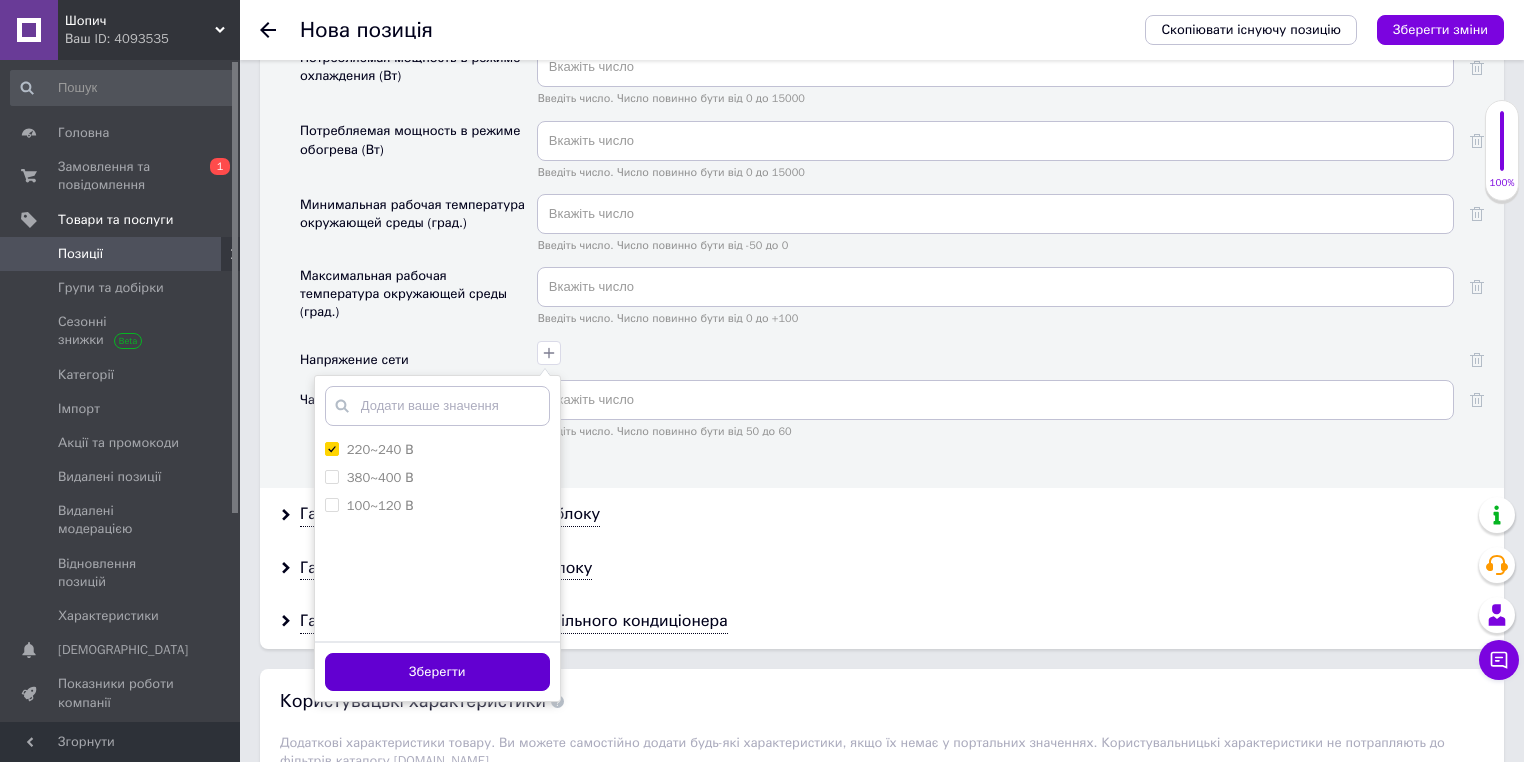 drag, startPoint x: 462, startPoint y: 631, endPoint x: 467, endPoint y: 598, distance: 33.37664 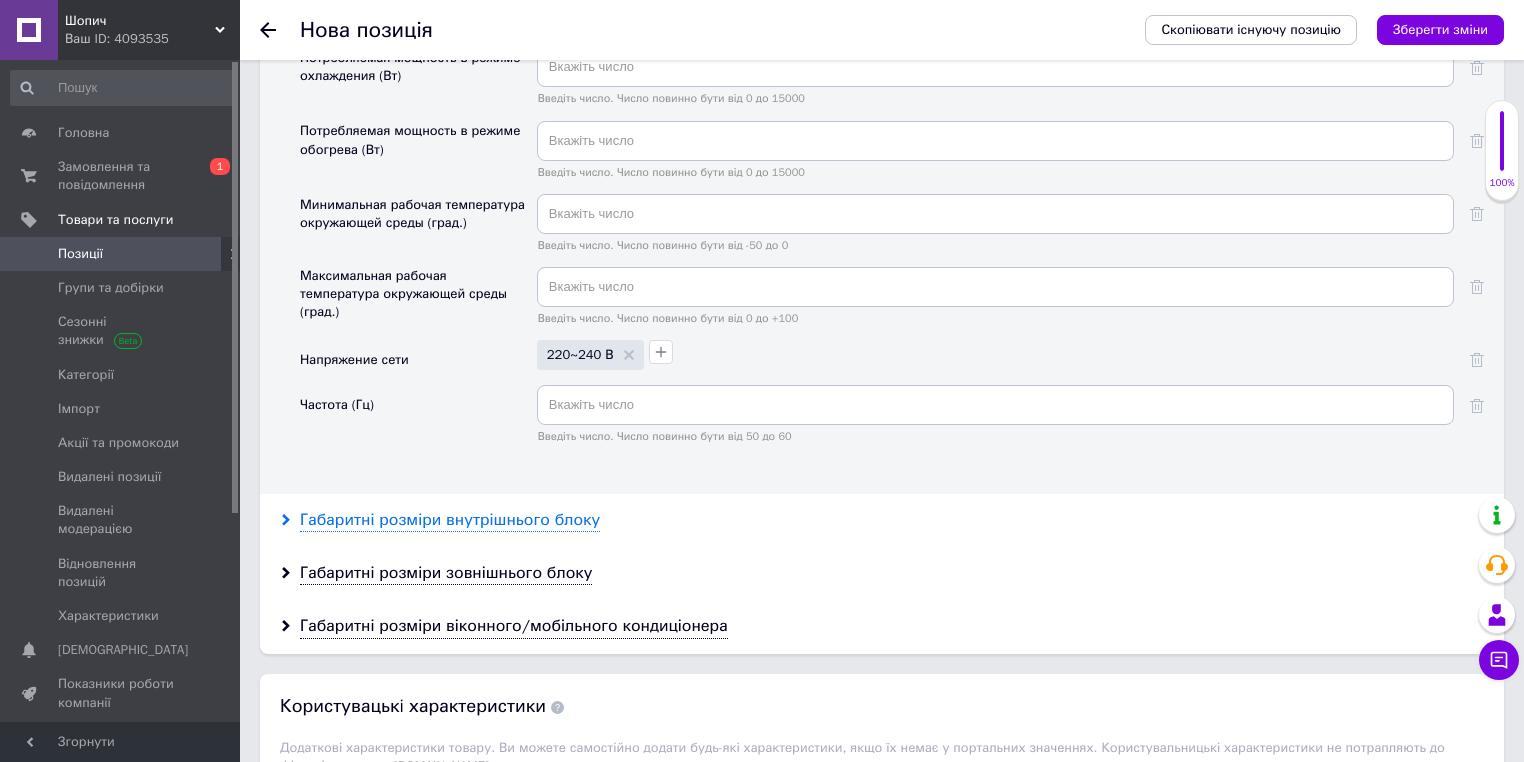 click on "Габаритні розміри внутрішнього блоку" at bounding box center [450, 520] 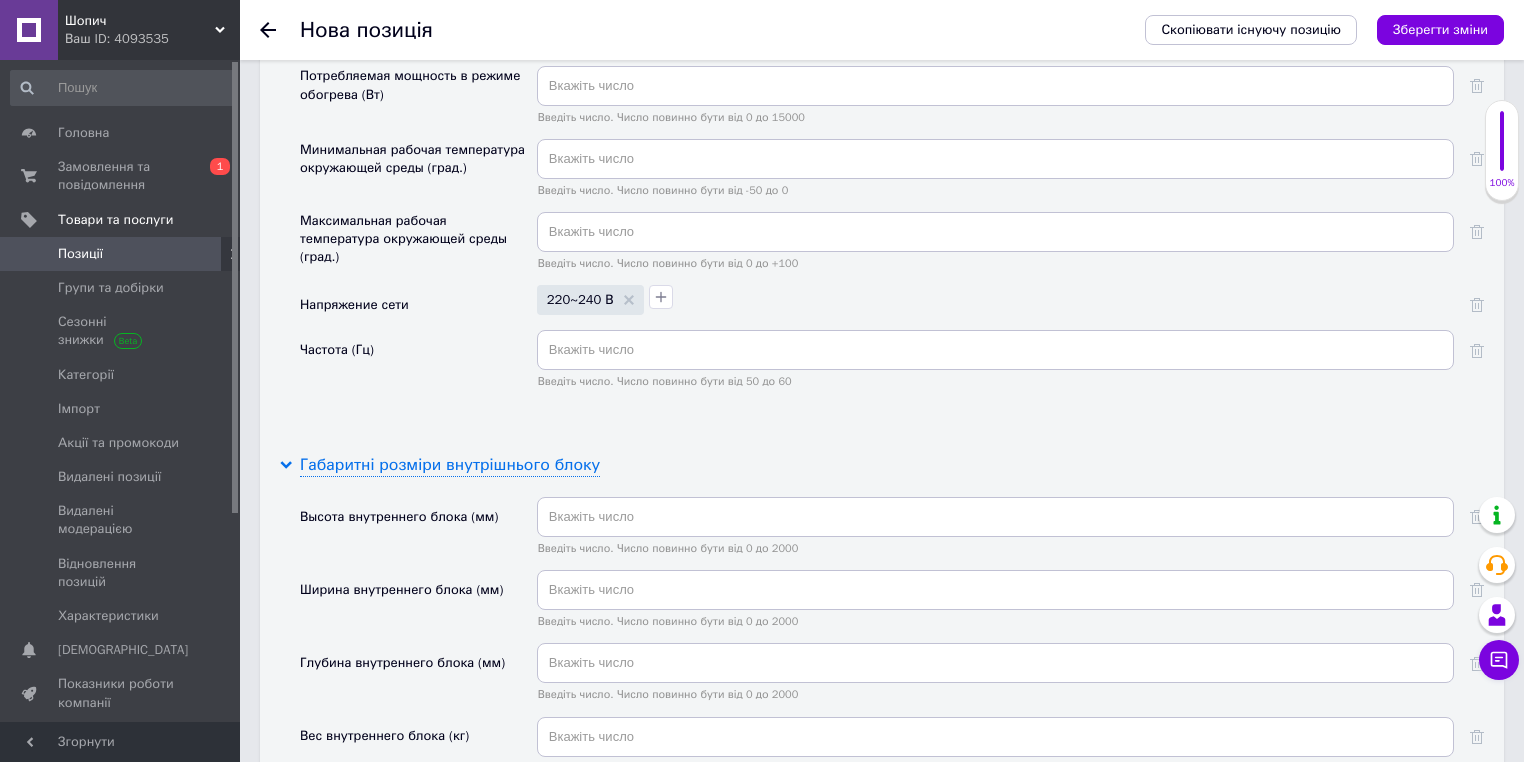 scroll, scrollTop: 5520, scrollLeft: 0, axis: vertical 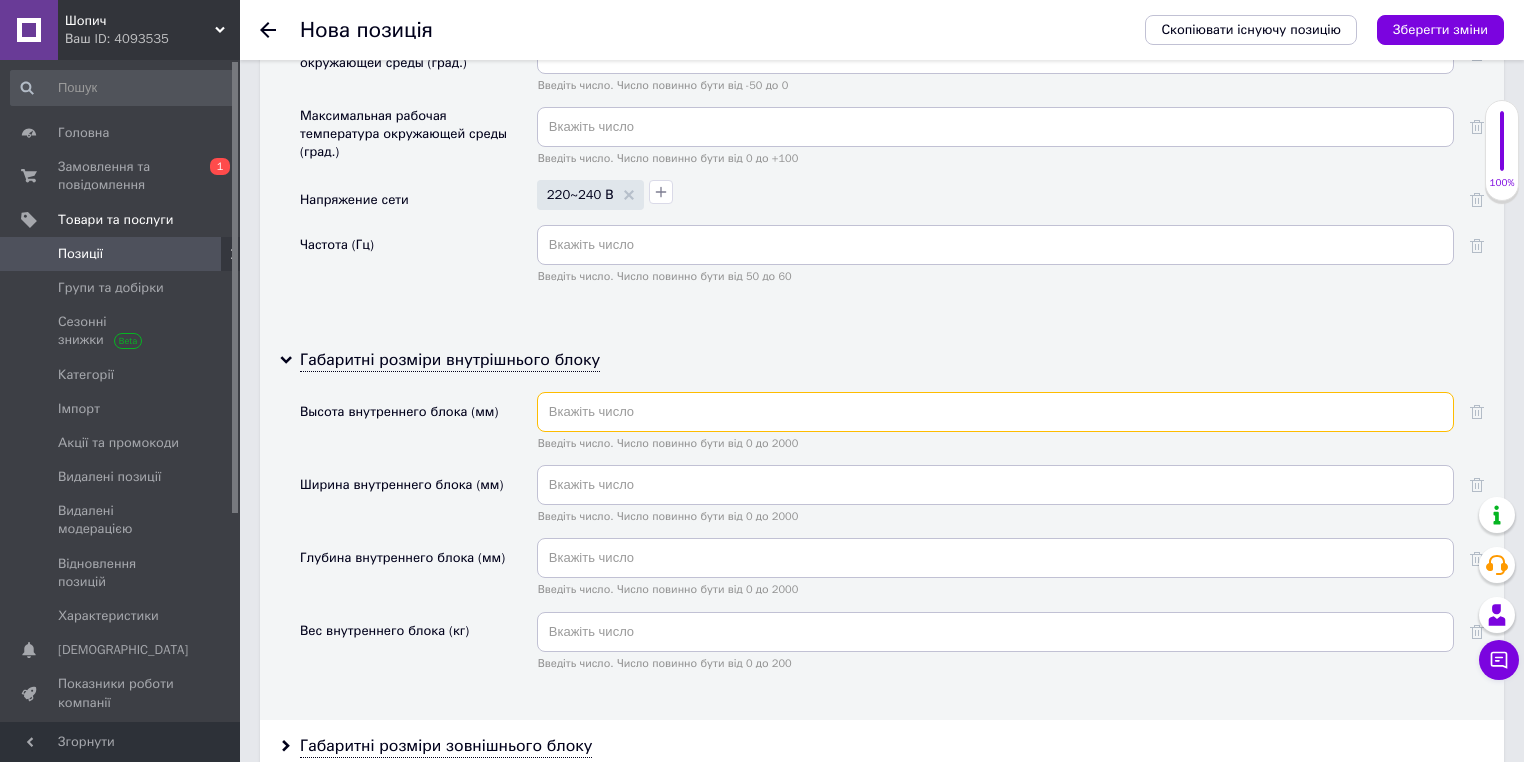 click at bounding box center [995, 412] 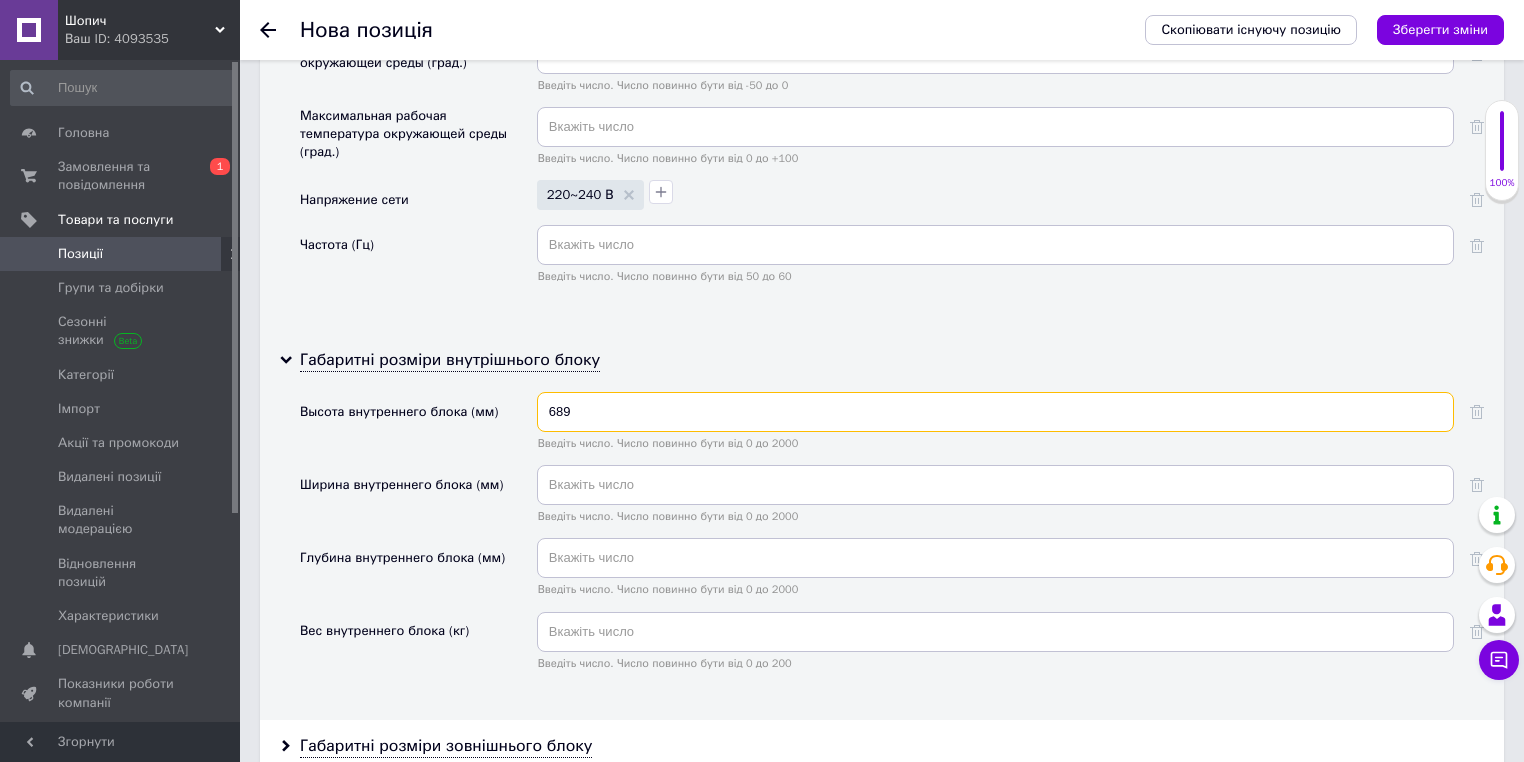 type on "689" 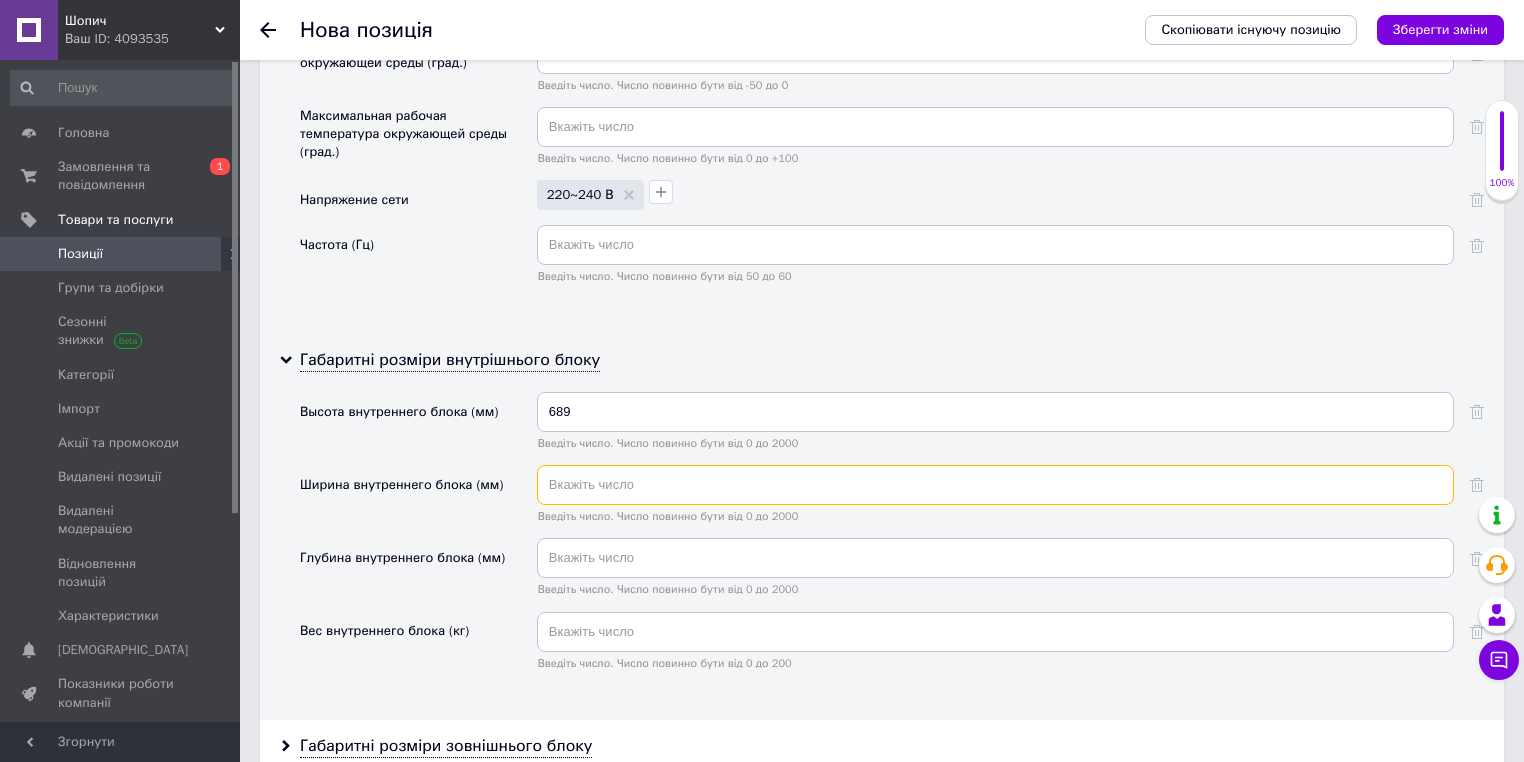 click at bounding box center [995, 485] 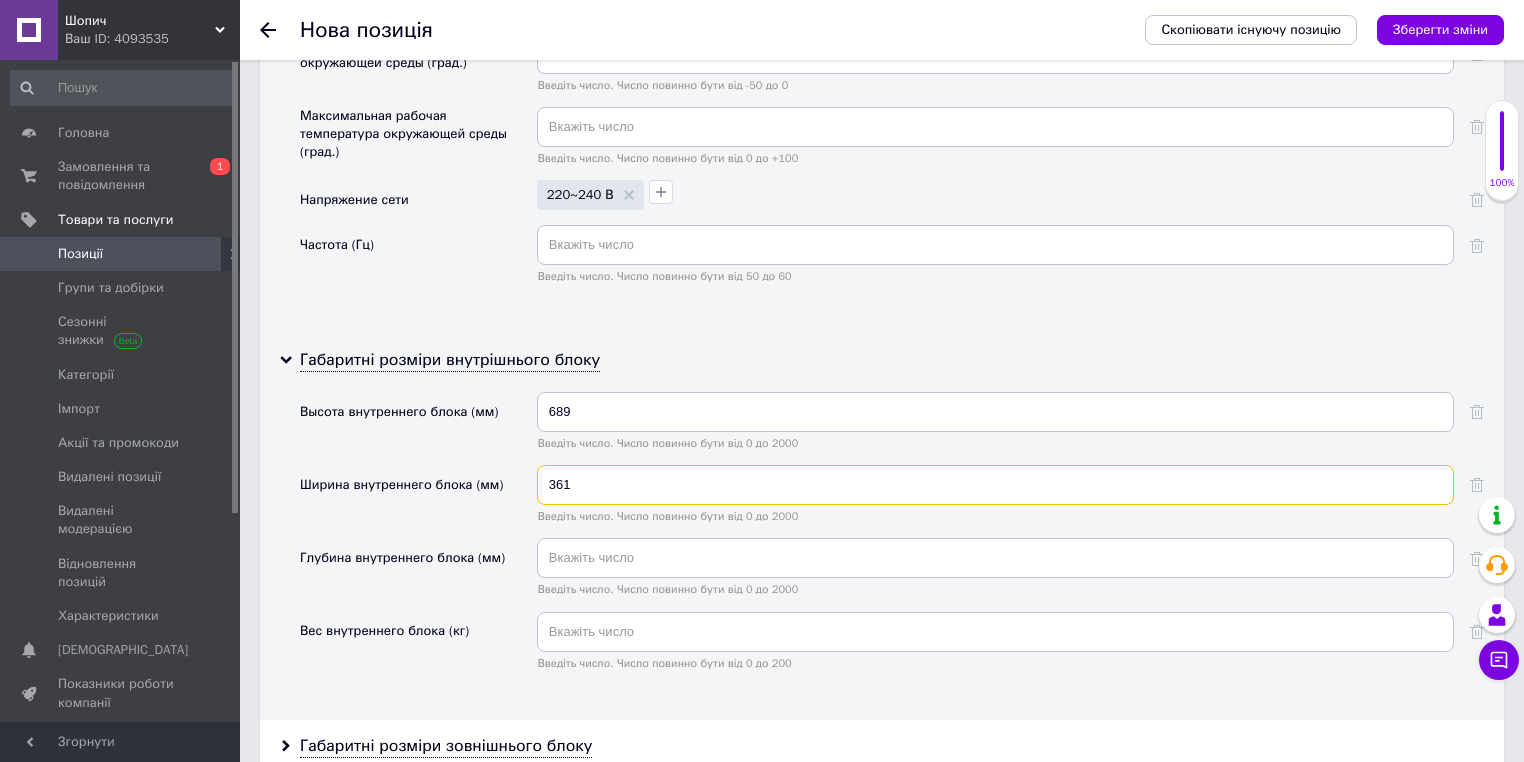 type on "361" 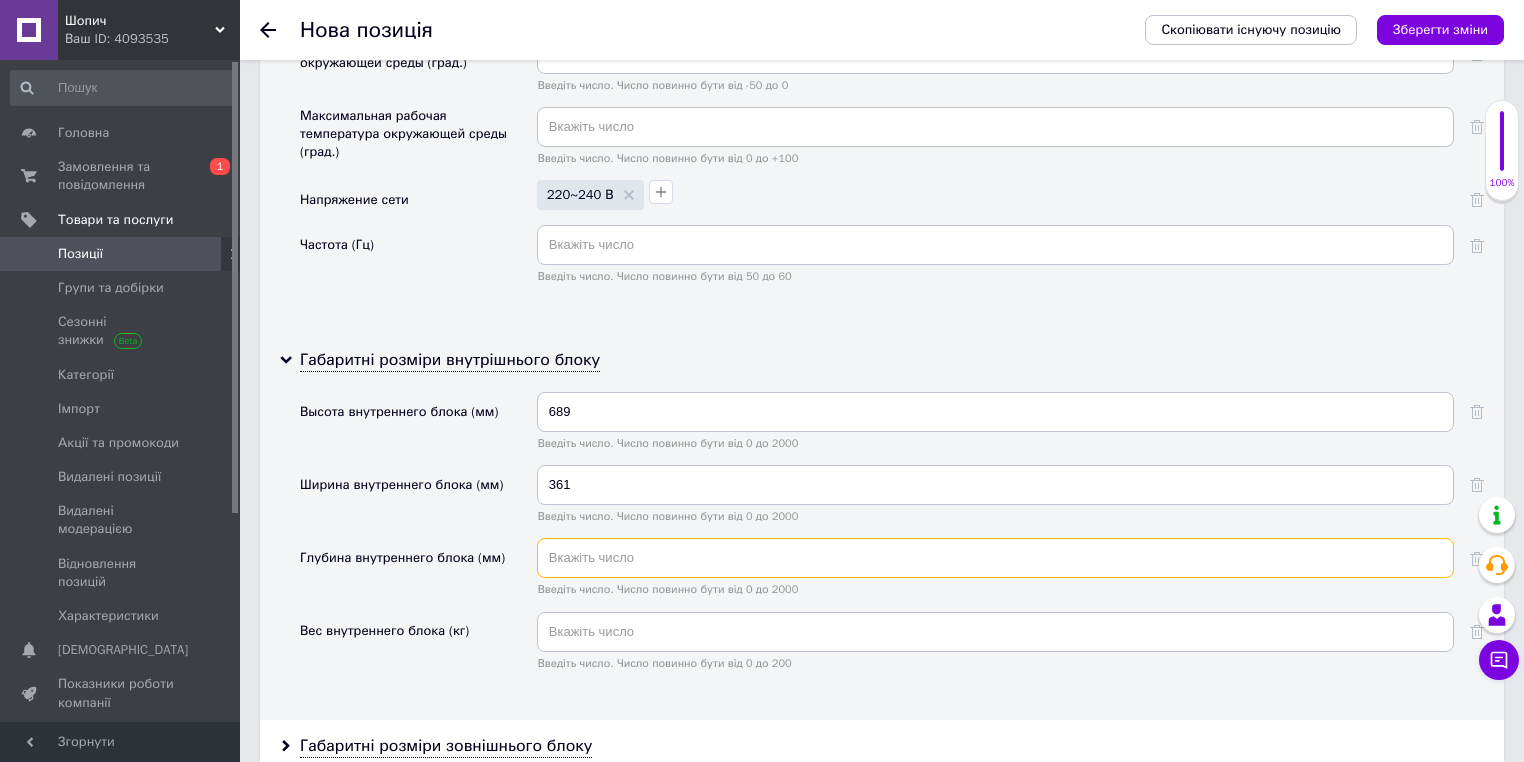 click at bounding box center [995, 558] 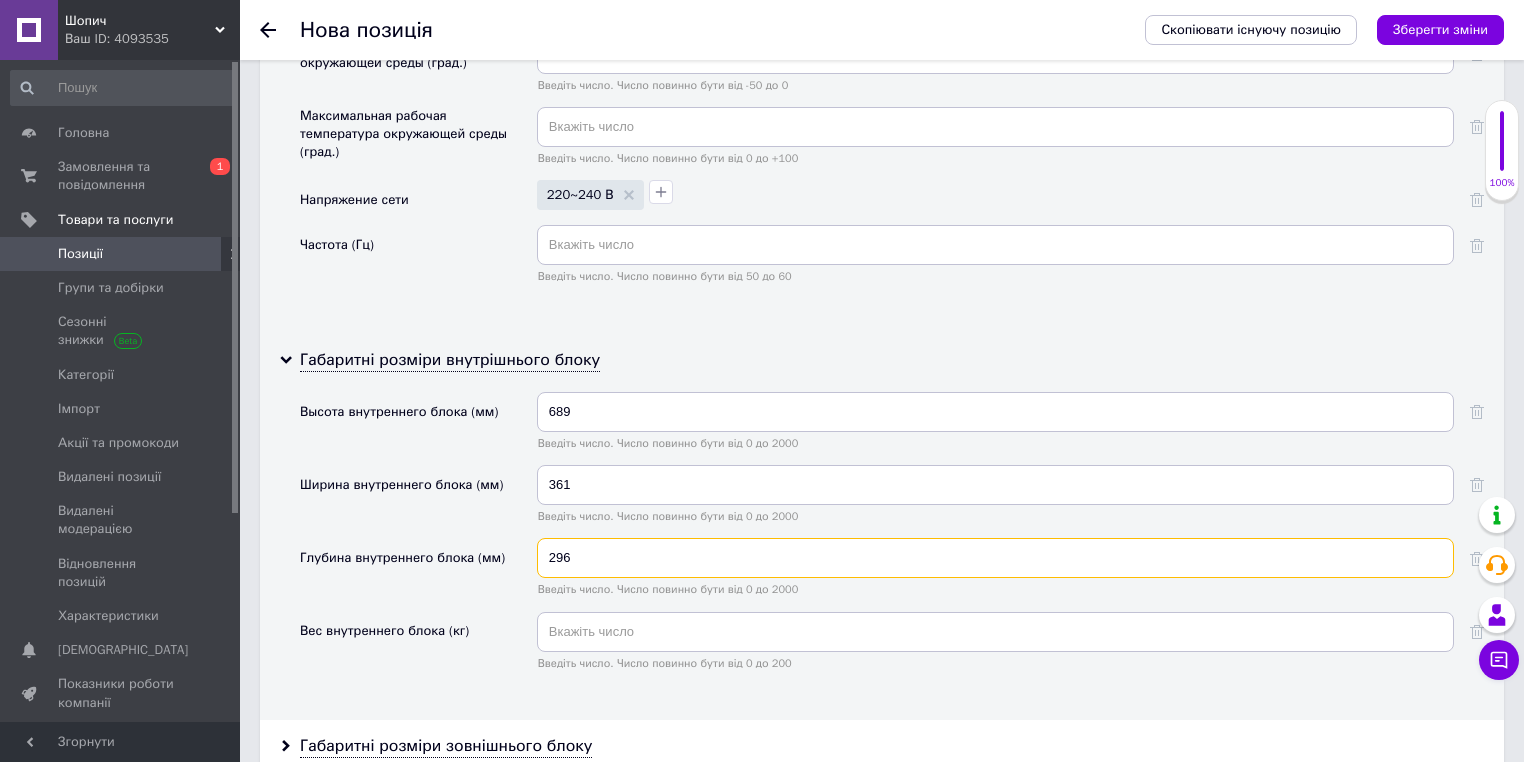 type on "296" 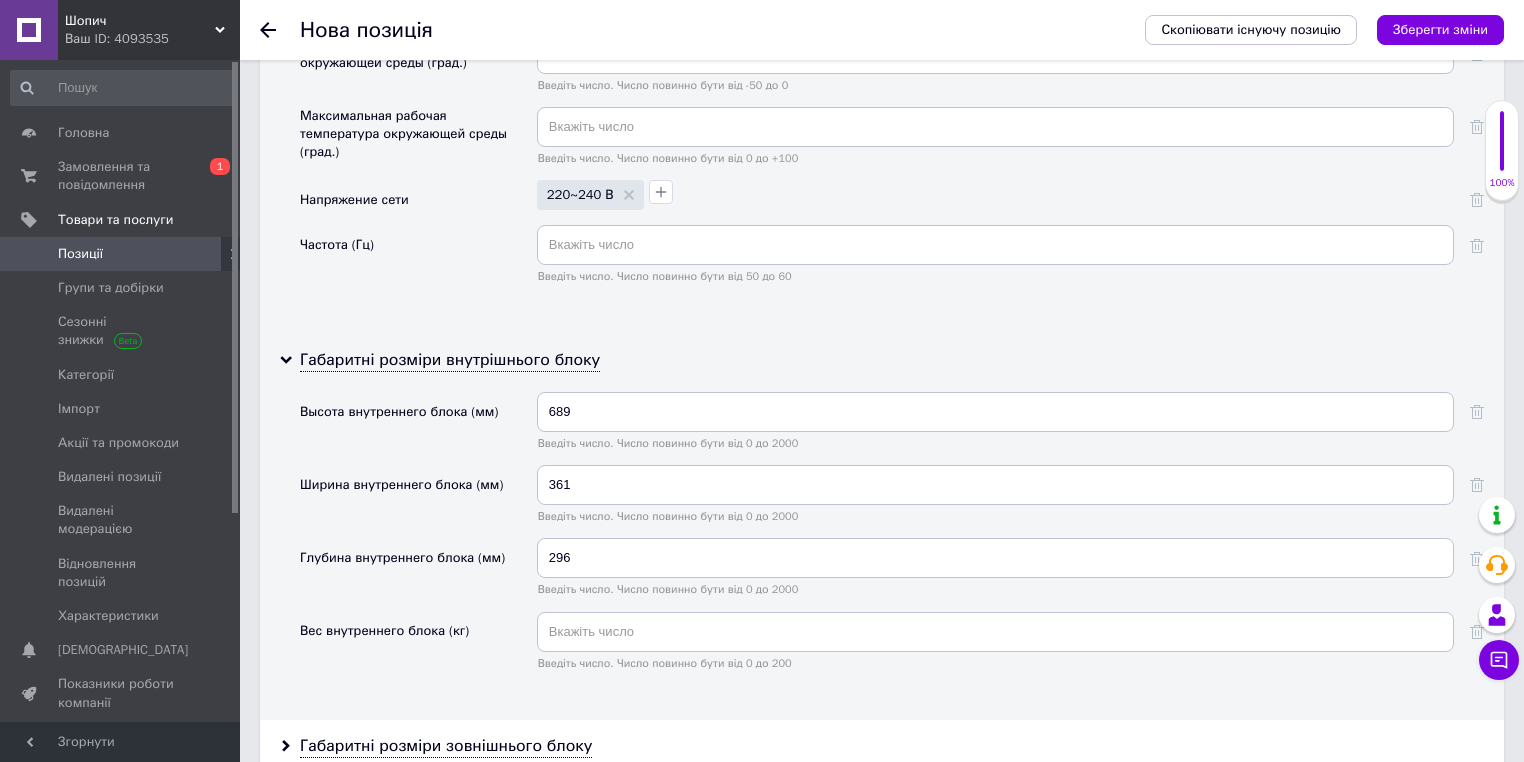 click on "Ширина внутреннего блока (мм)" at bounding box center (418, 501) 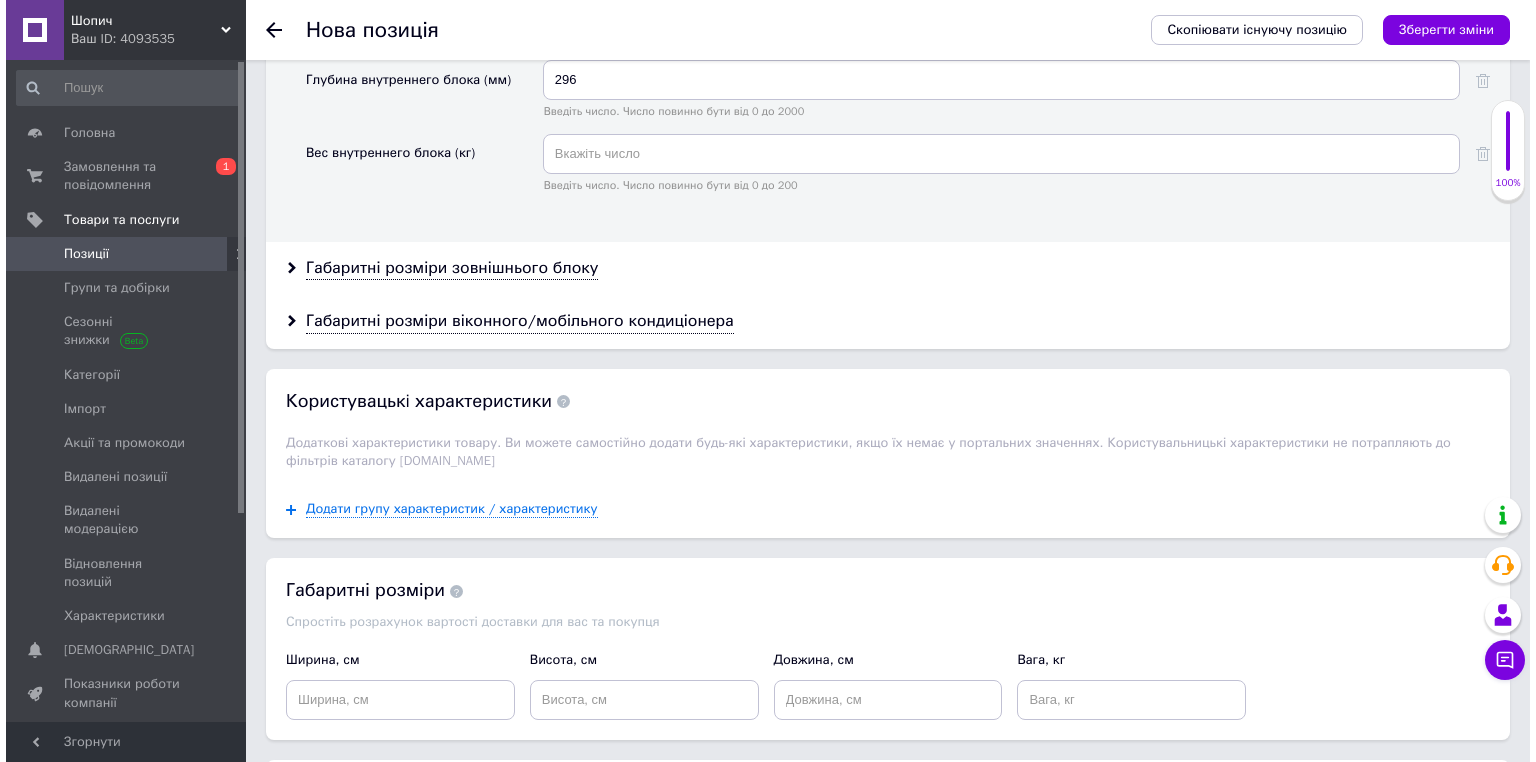 scroll, scrollTop: 6000, scrollLeft: 0, axis: vertical 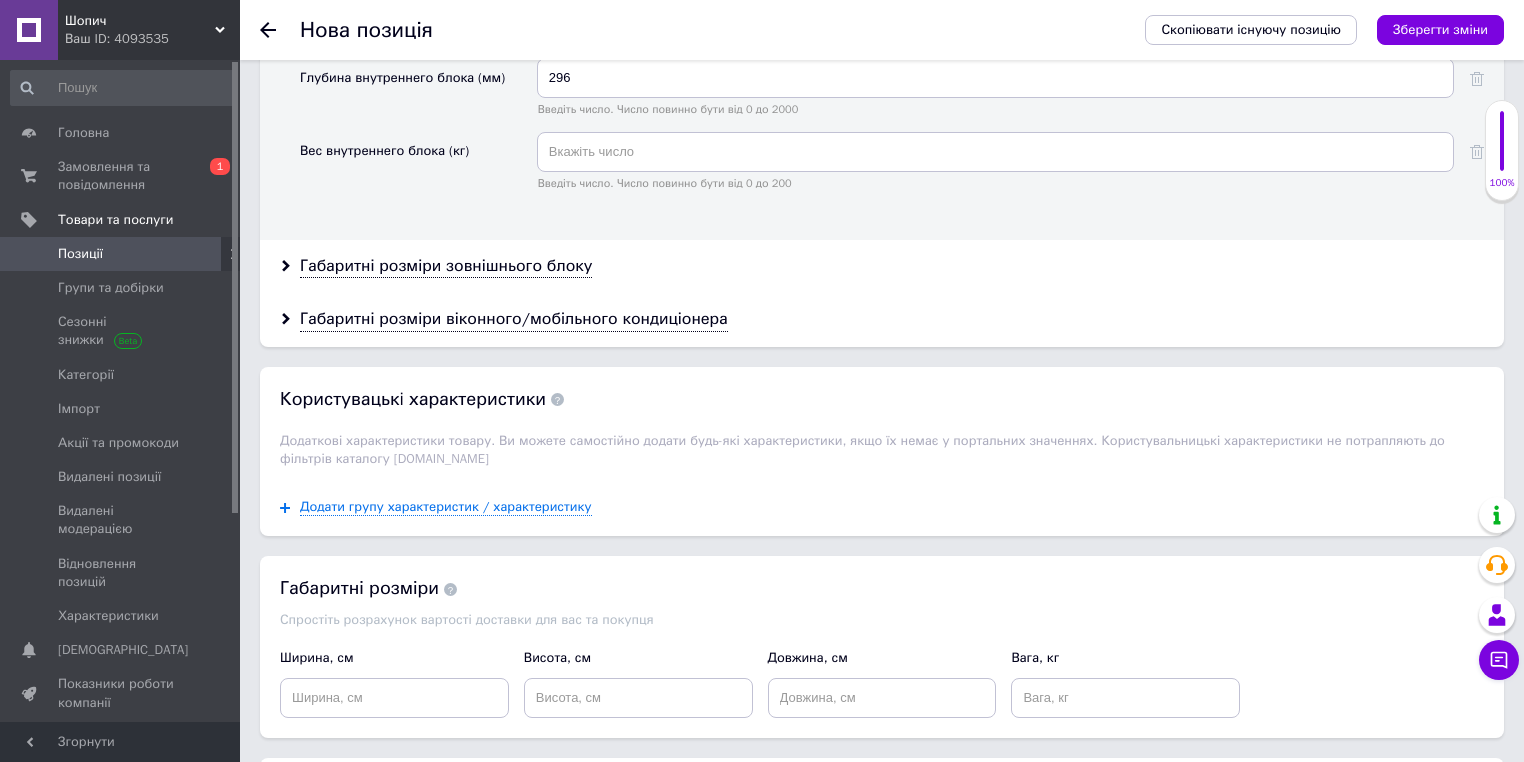 click on "Додати групу характеристик / характеристику" at bounding box center [882, 507] 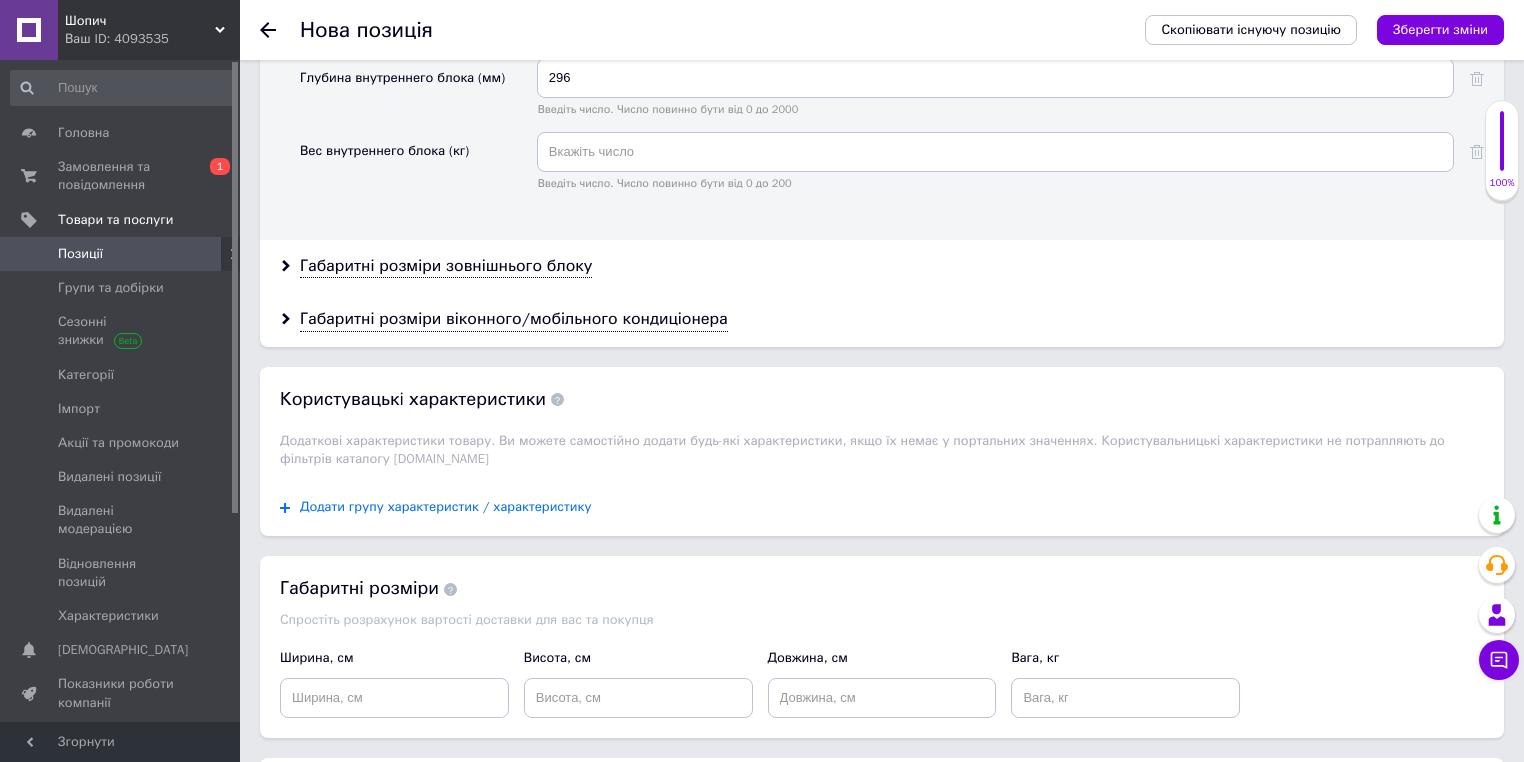 click on "Додати групу характеристик / характеристику" at bounding box center (446, 507) 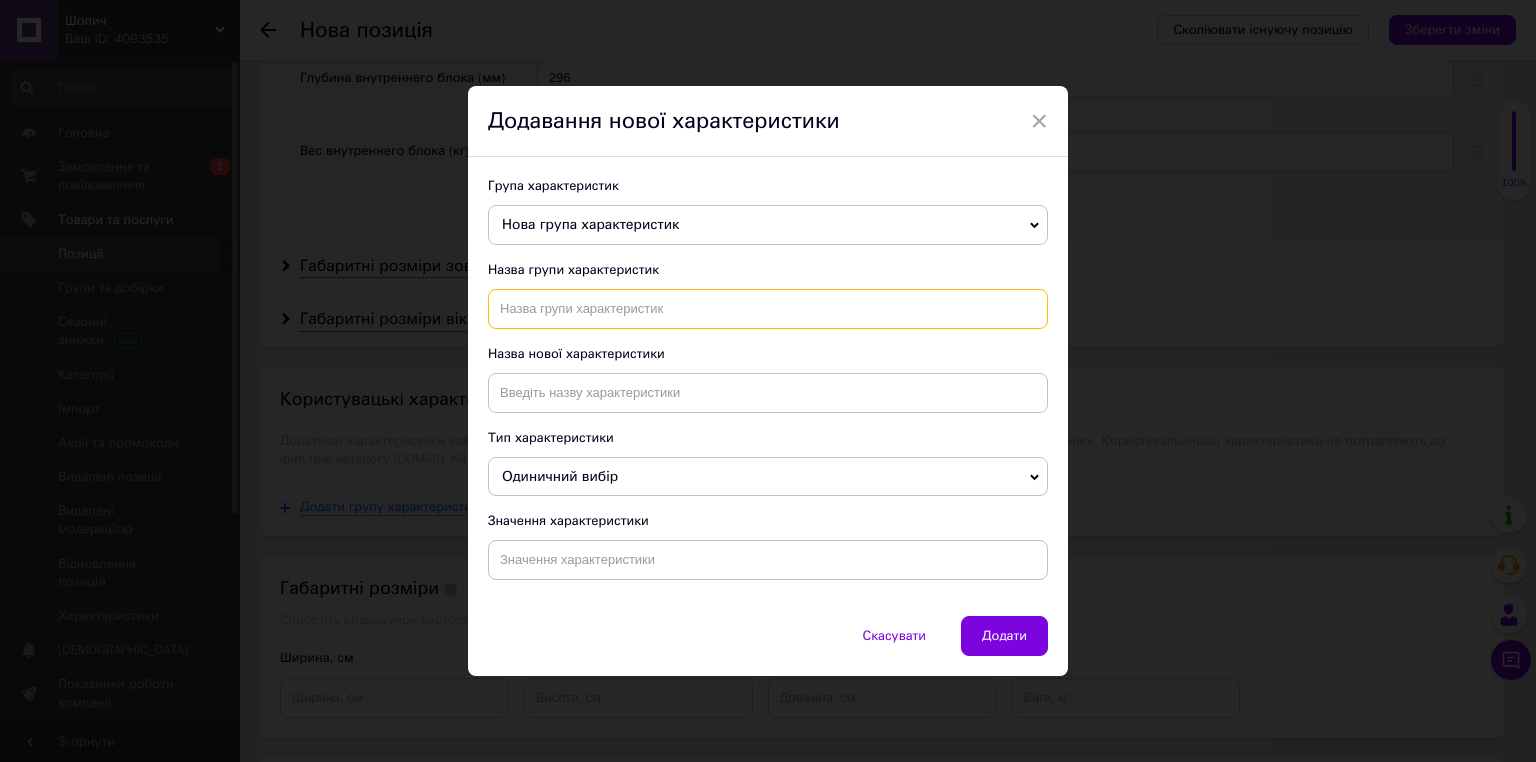 click at bounding box center [768, 309] 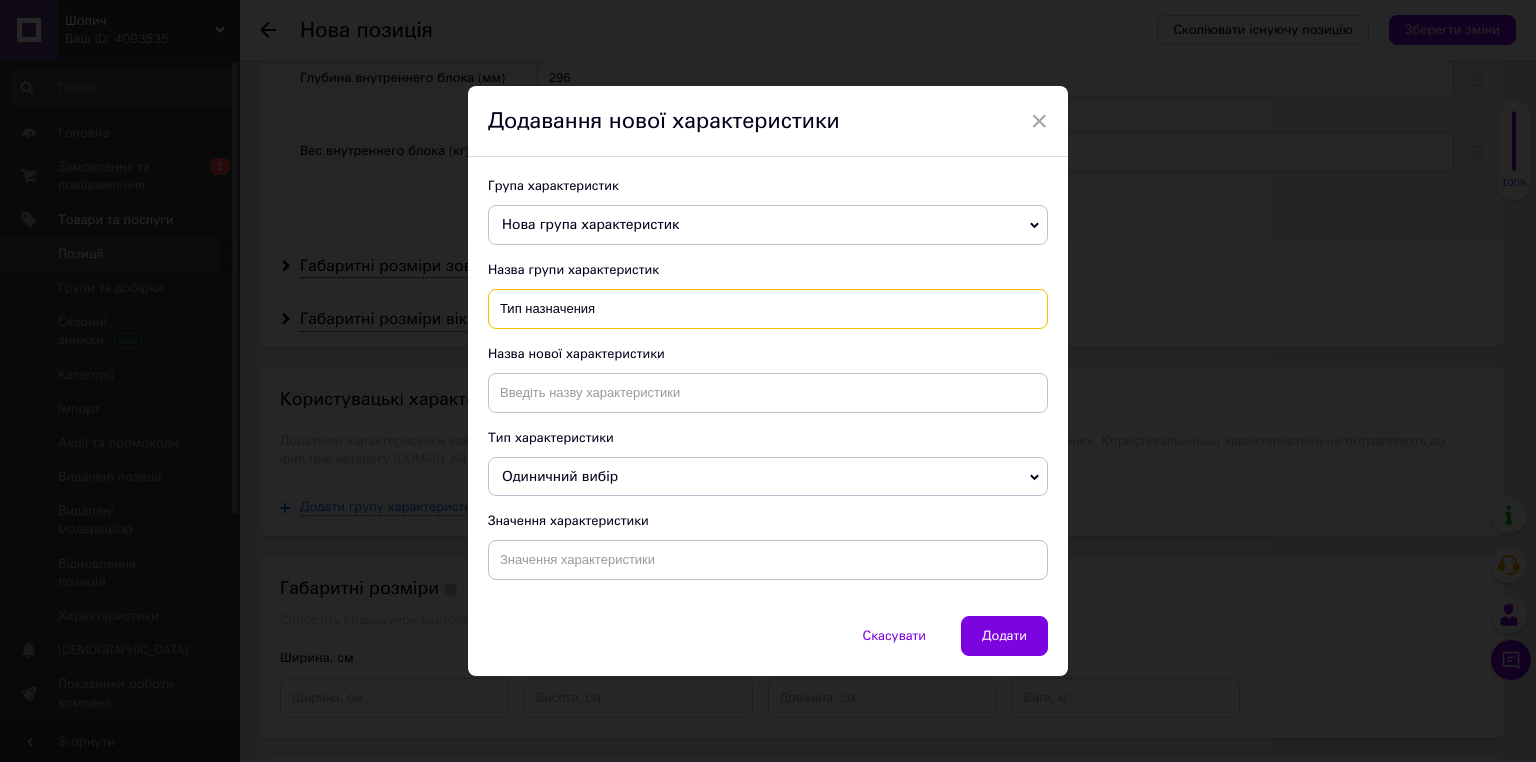type on "Тип назначения" 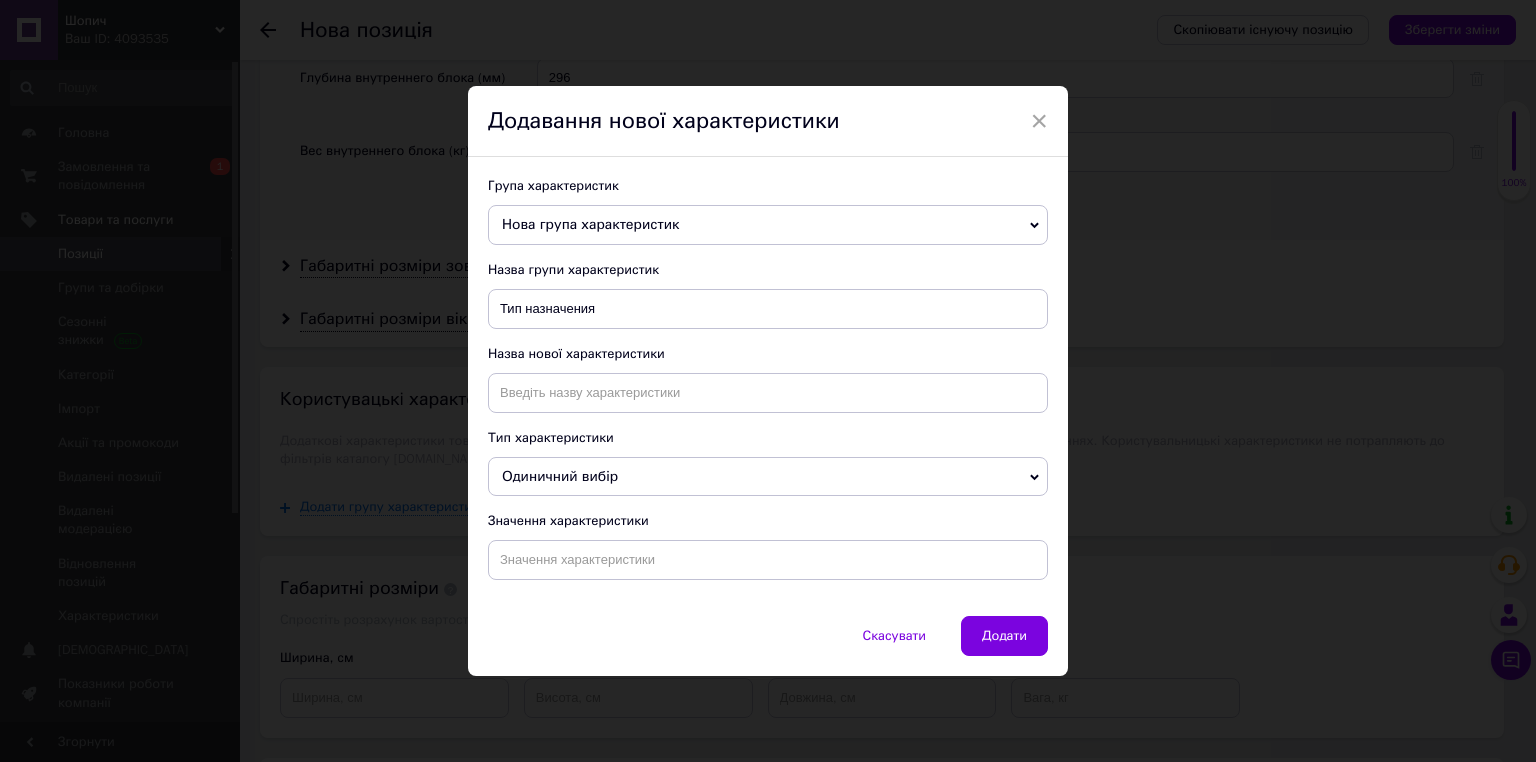 click on "Назва нової характеристики" at bounding box center (768, 379) 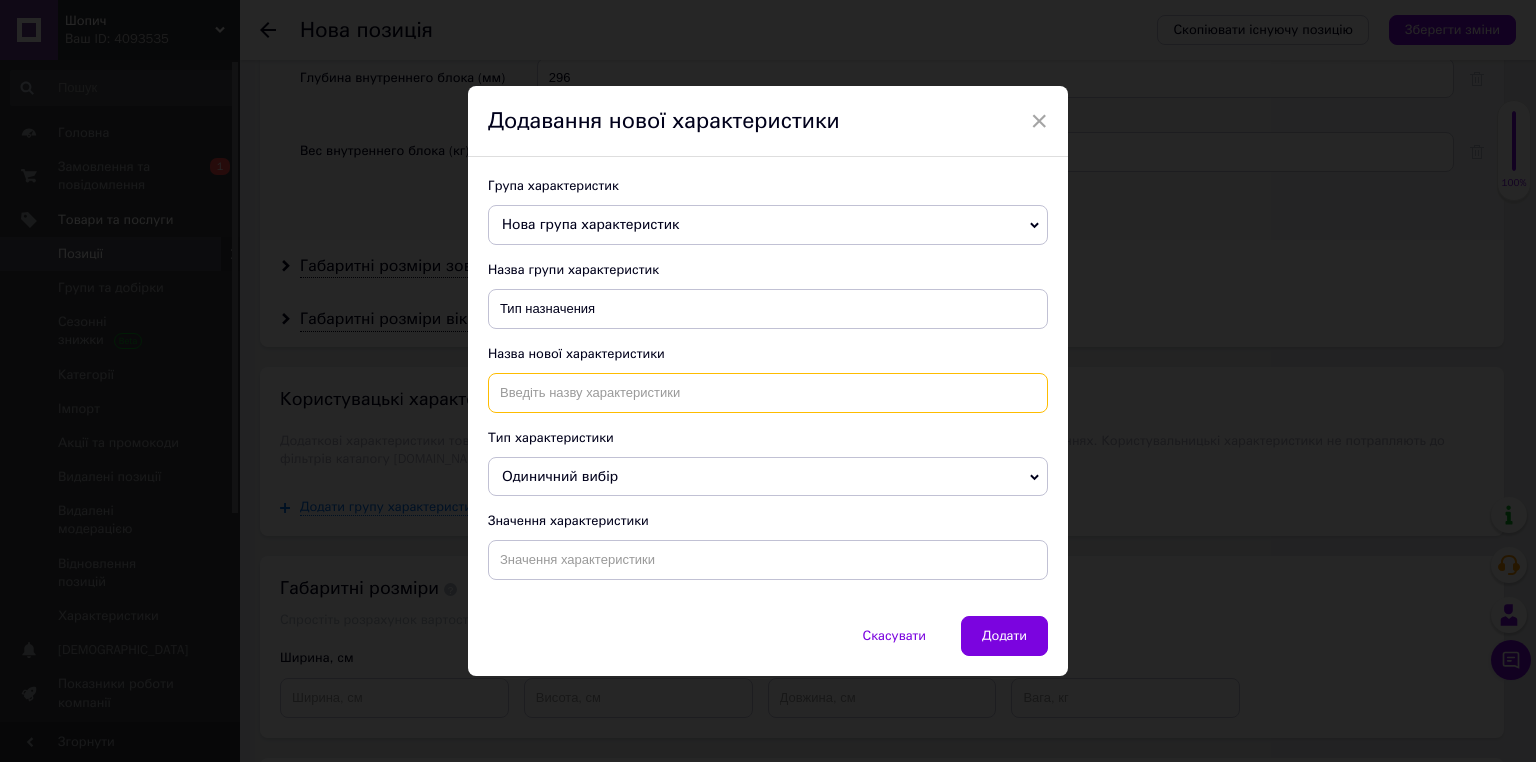 click at bounding box center [768, 393] 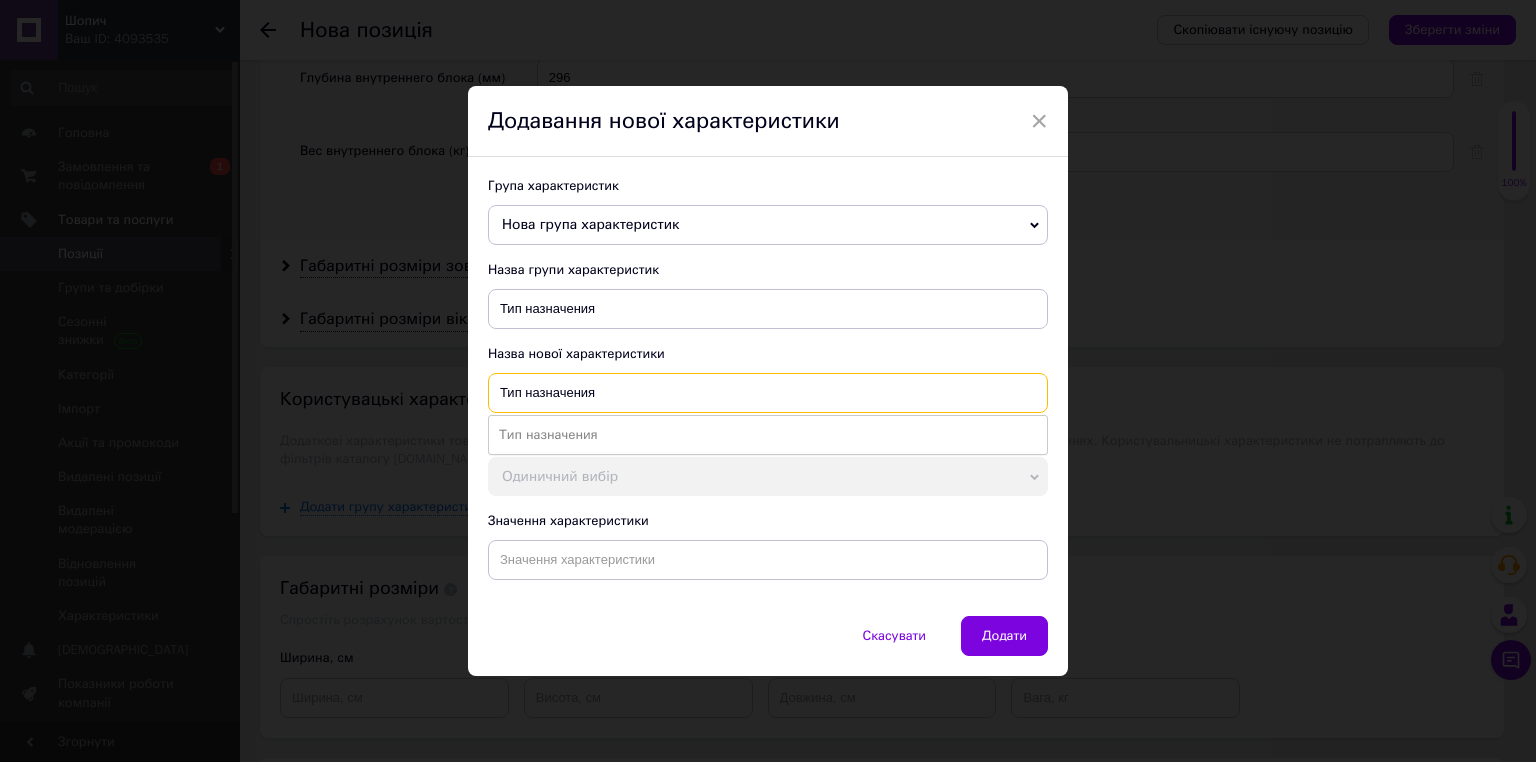 type on "Тип назначения" 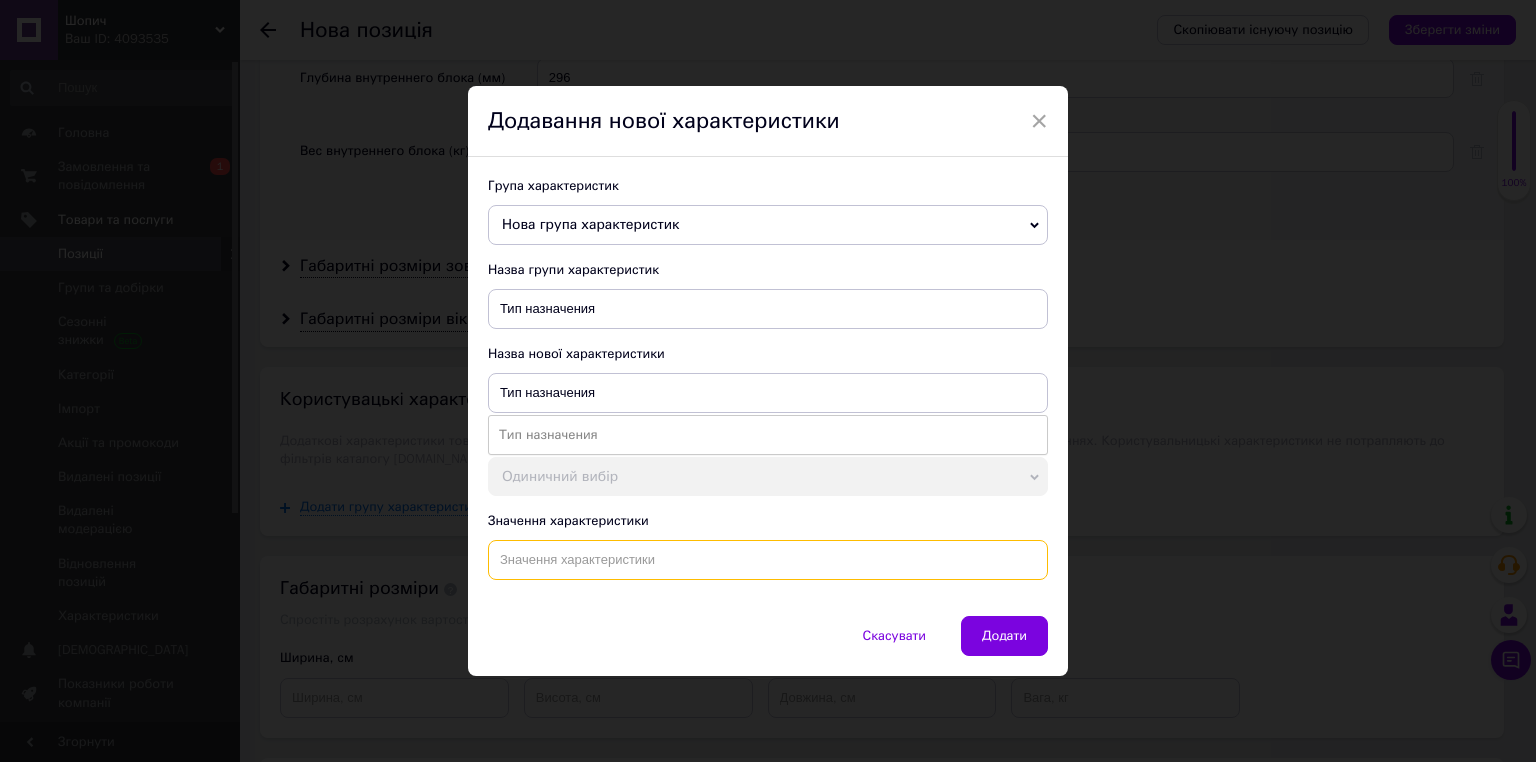 click at bounding box center (768, 560) 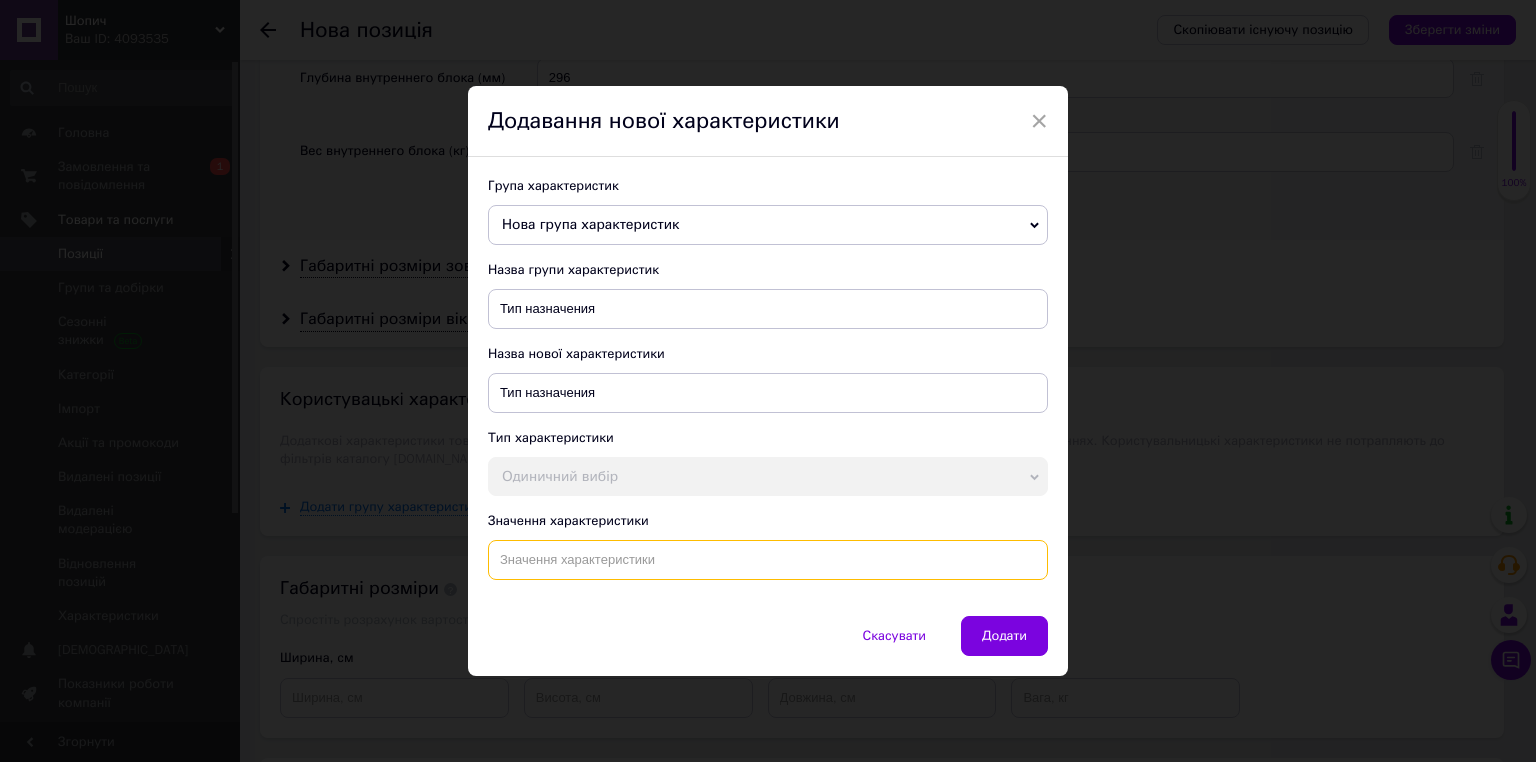 paste on "Кондиционеры для дома De'[PERSON_NAME] Pinguino охладитель воздуха мобильный 2,1кВт кондиционер для офиса" 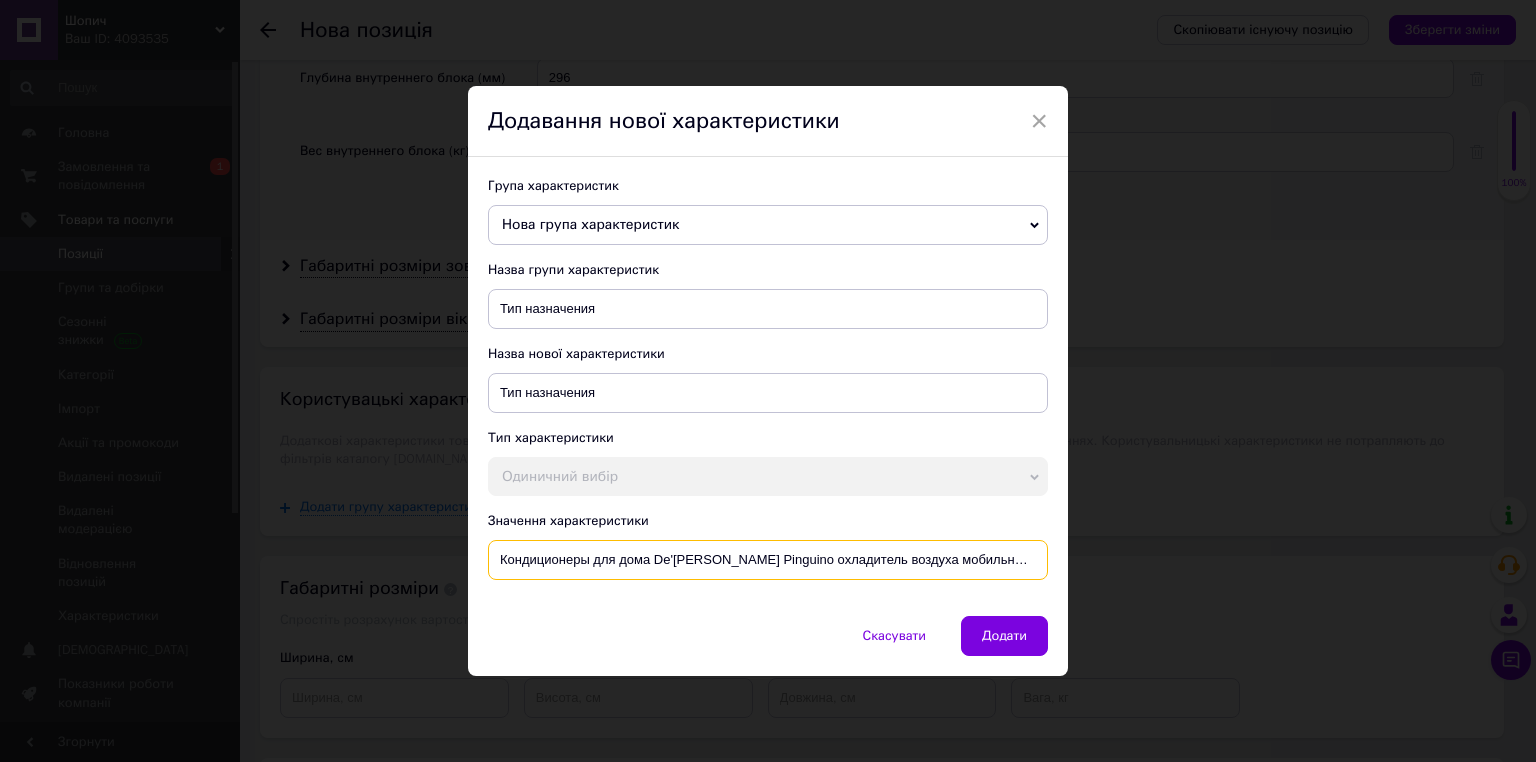 scroll, scrollTop: 0, scrollLeft: 118, axis: horizontal 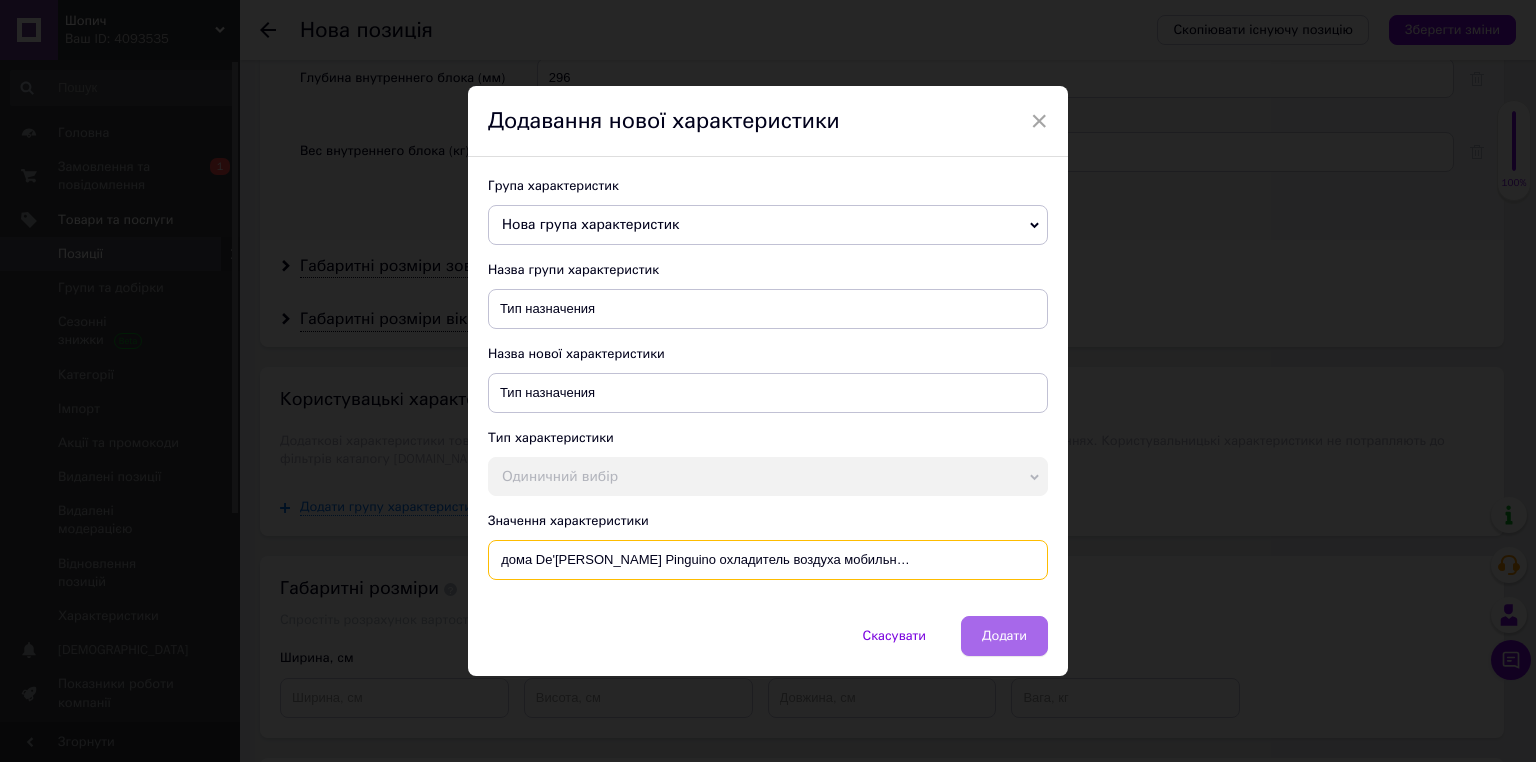 type on "Кондиционеры для дома De'[PERSON_NAME] Pinguino охладитель воздуха мобильный 2,1кВт кондиционер для офиса" 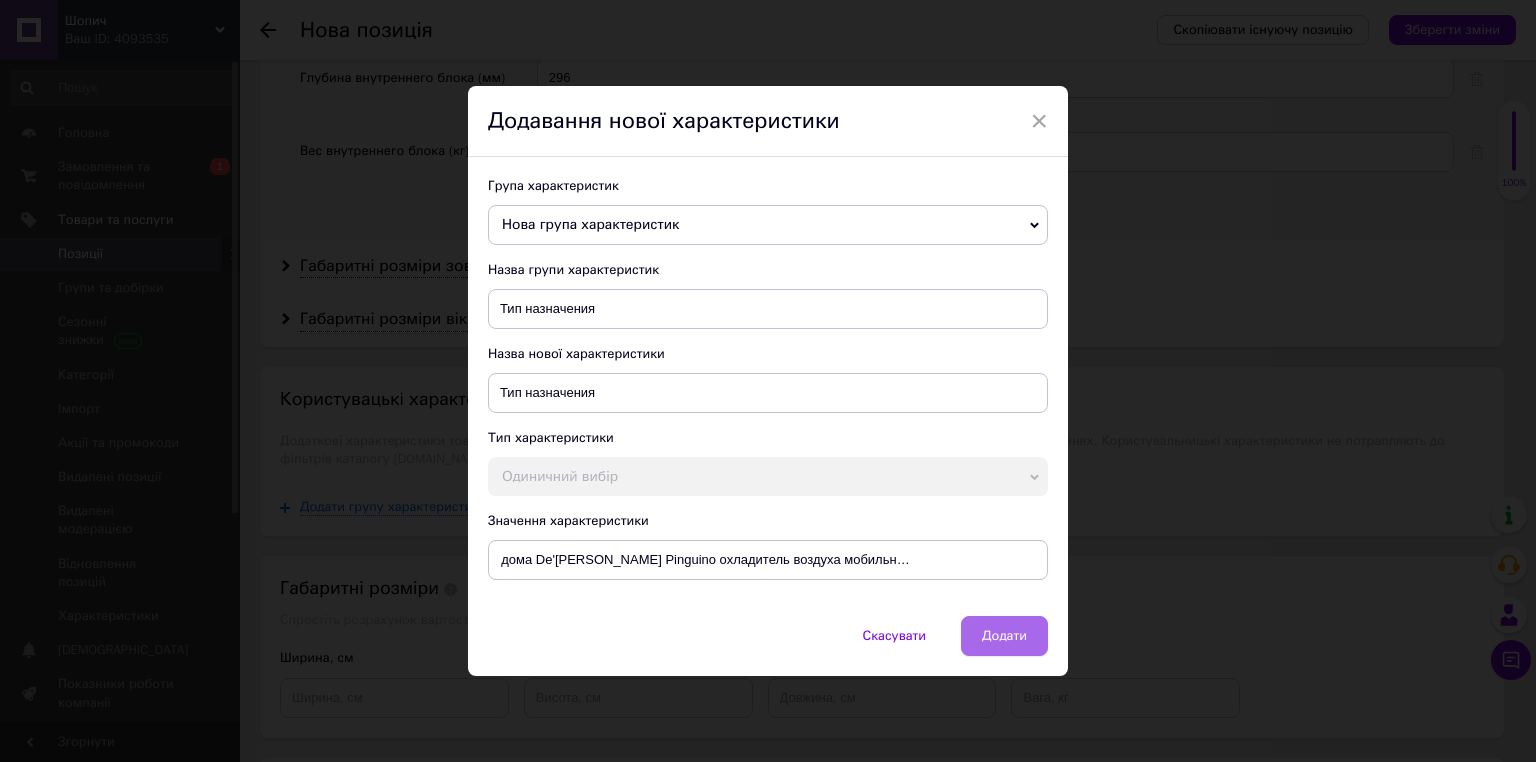click on "Додати" at bounding box center (1004, 636) 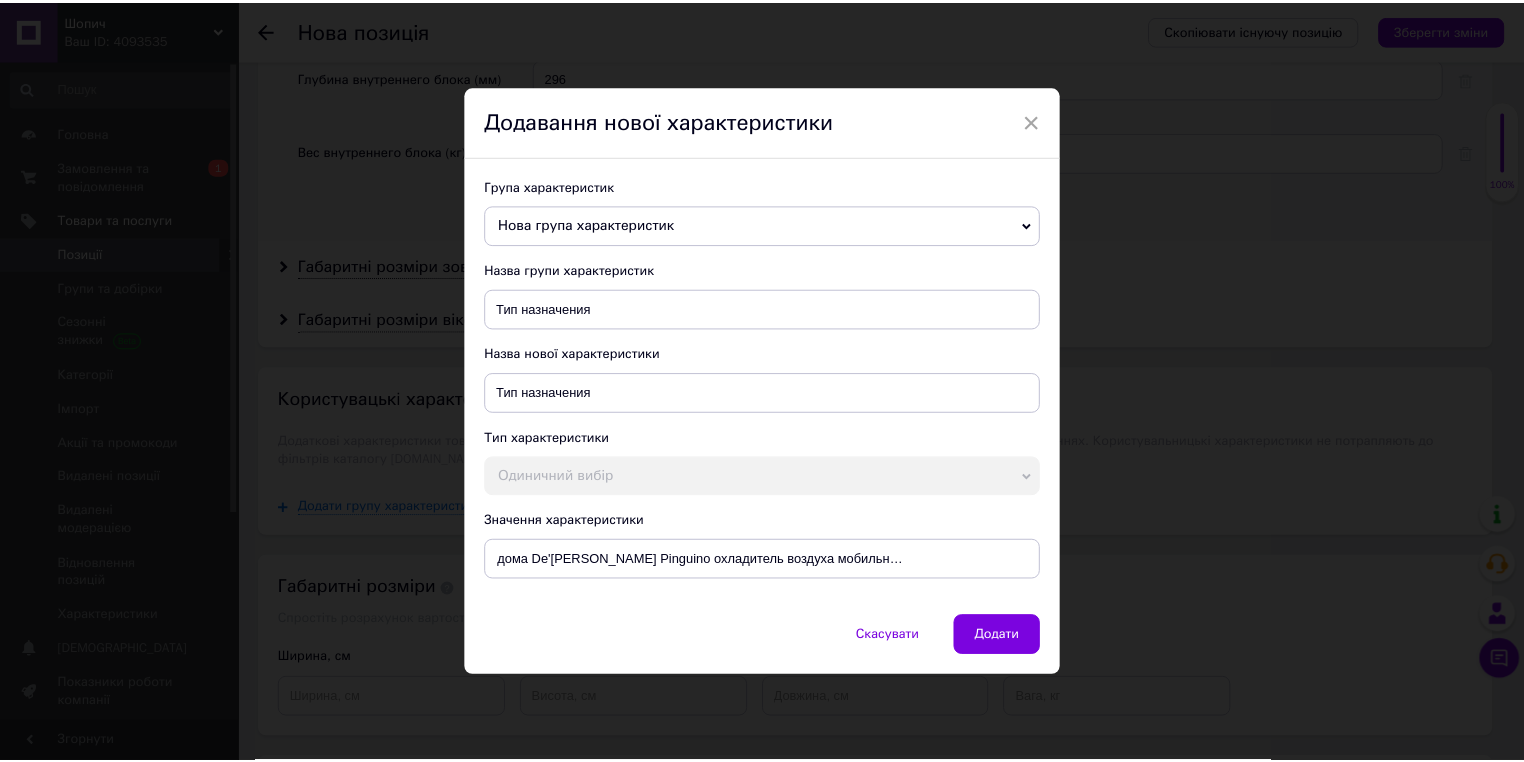 scroll, scrollTop: 0, scrollLeft: 0, axis: both 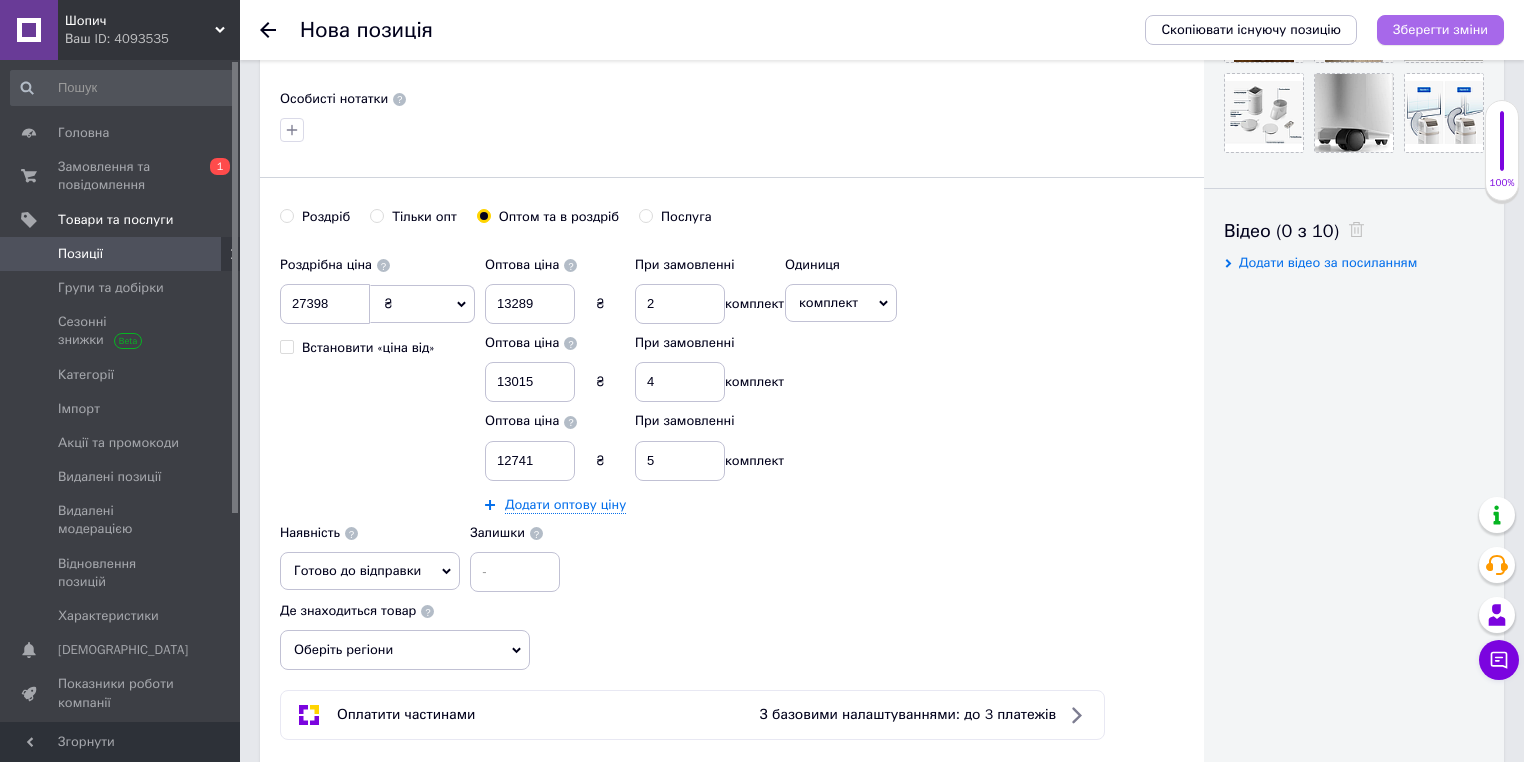 click on "Зберегти зміни" at bounding box center (1440, 29) 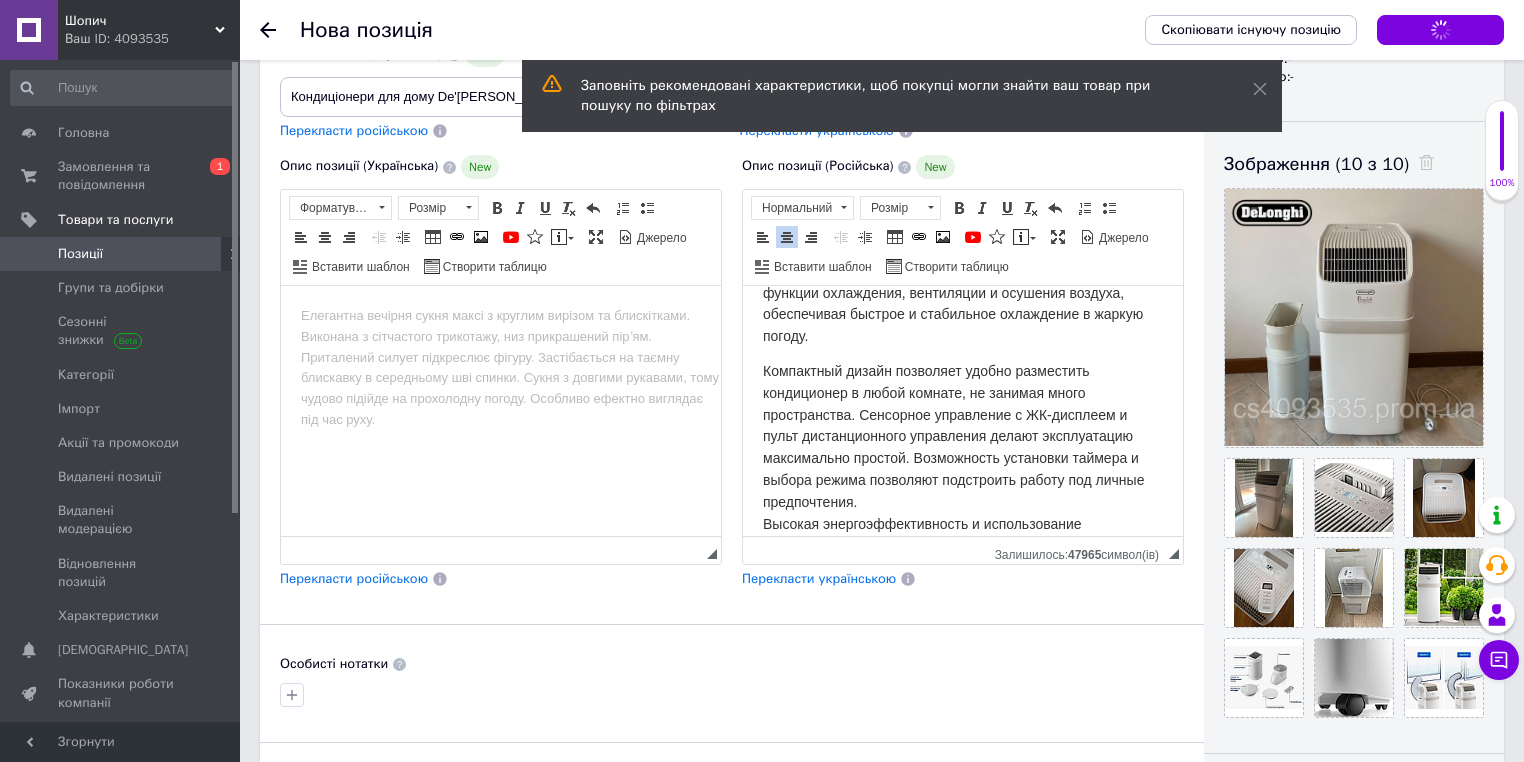 scroll, scrollTop: 116, scrollLeft: 0, axis: vertical 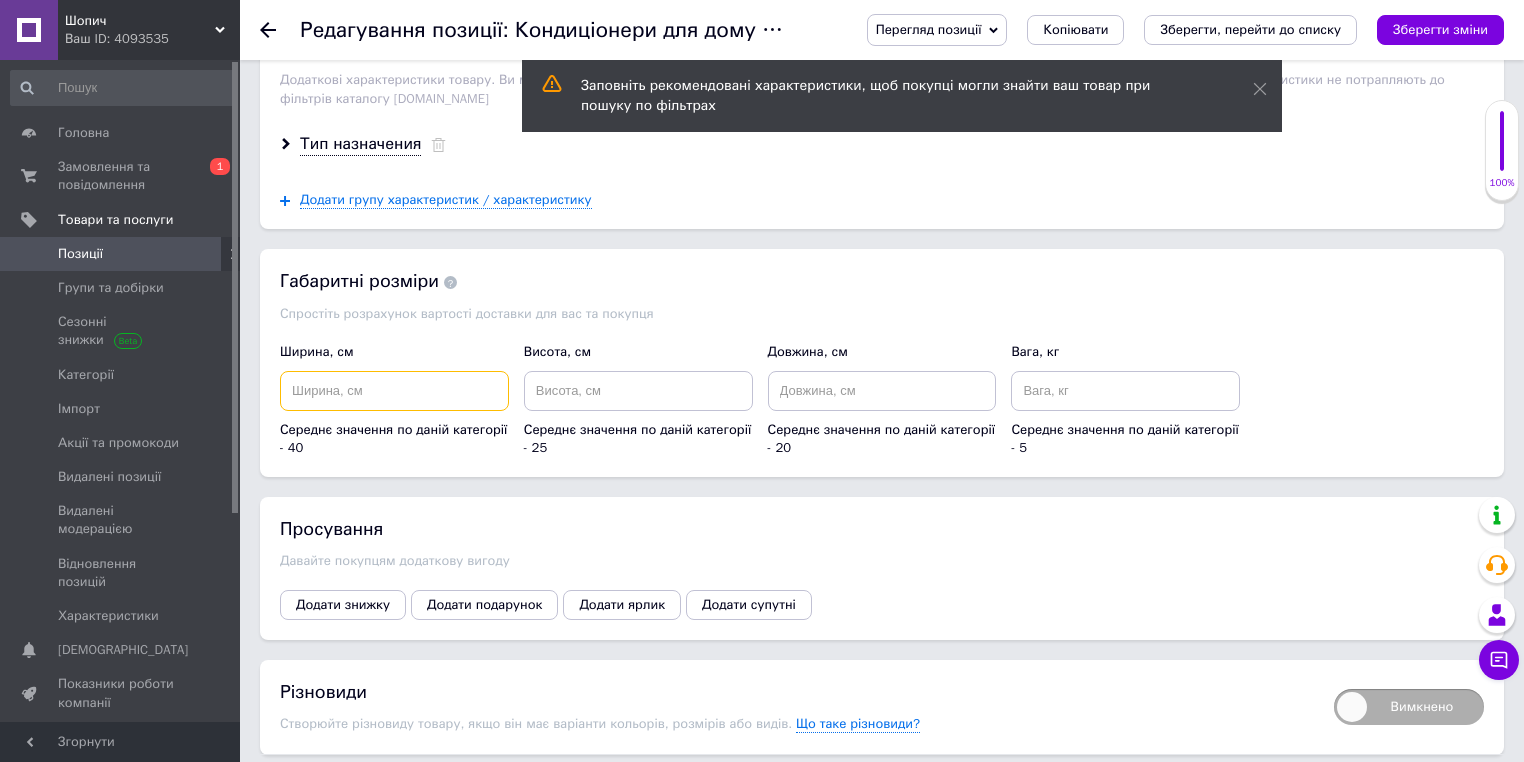 click at bounding box center [394, 391] 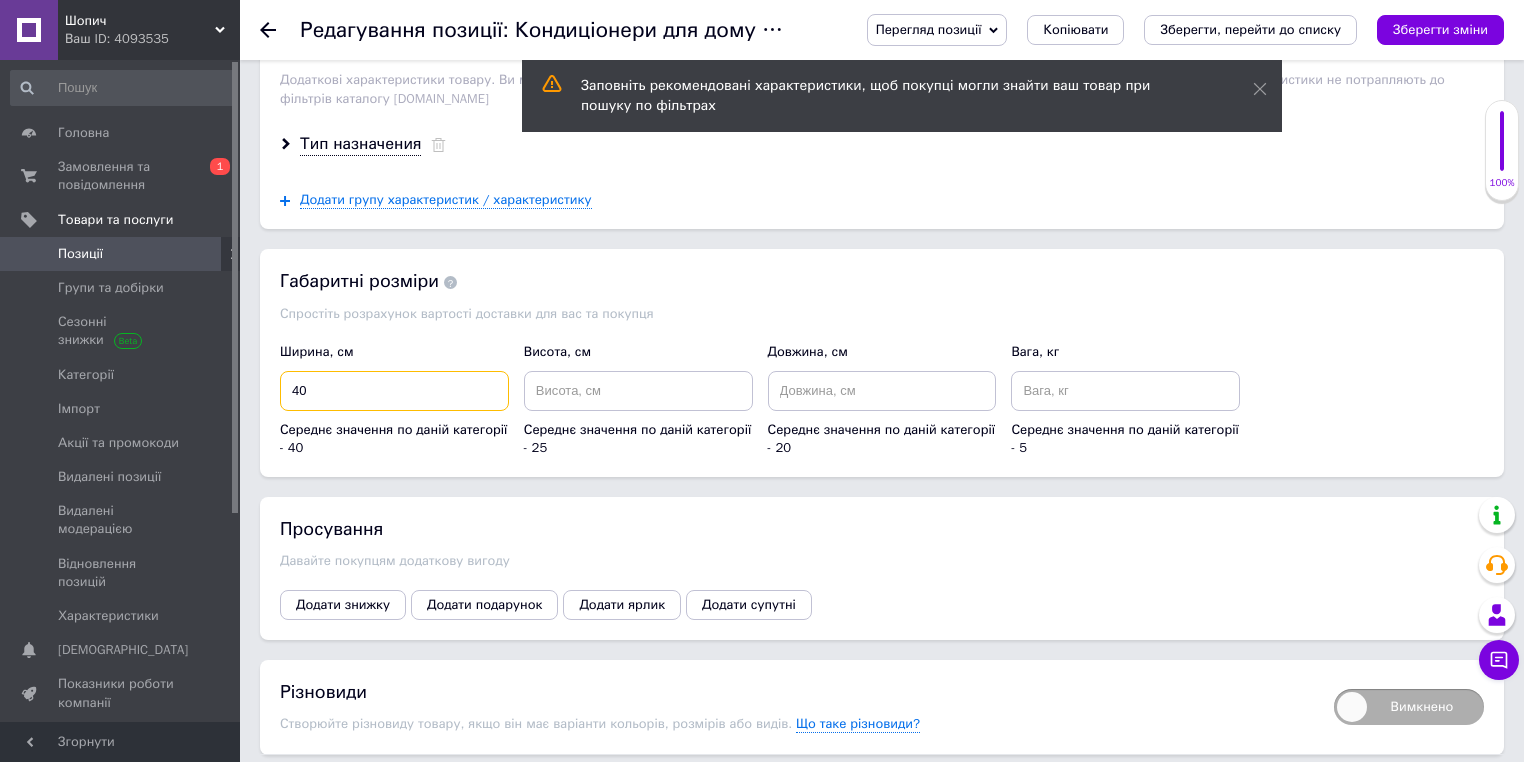 type on "40" 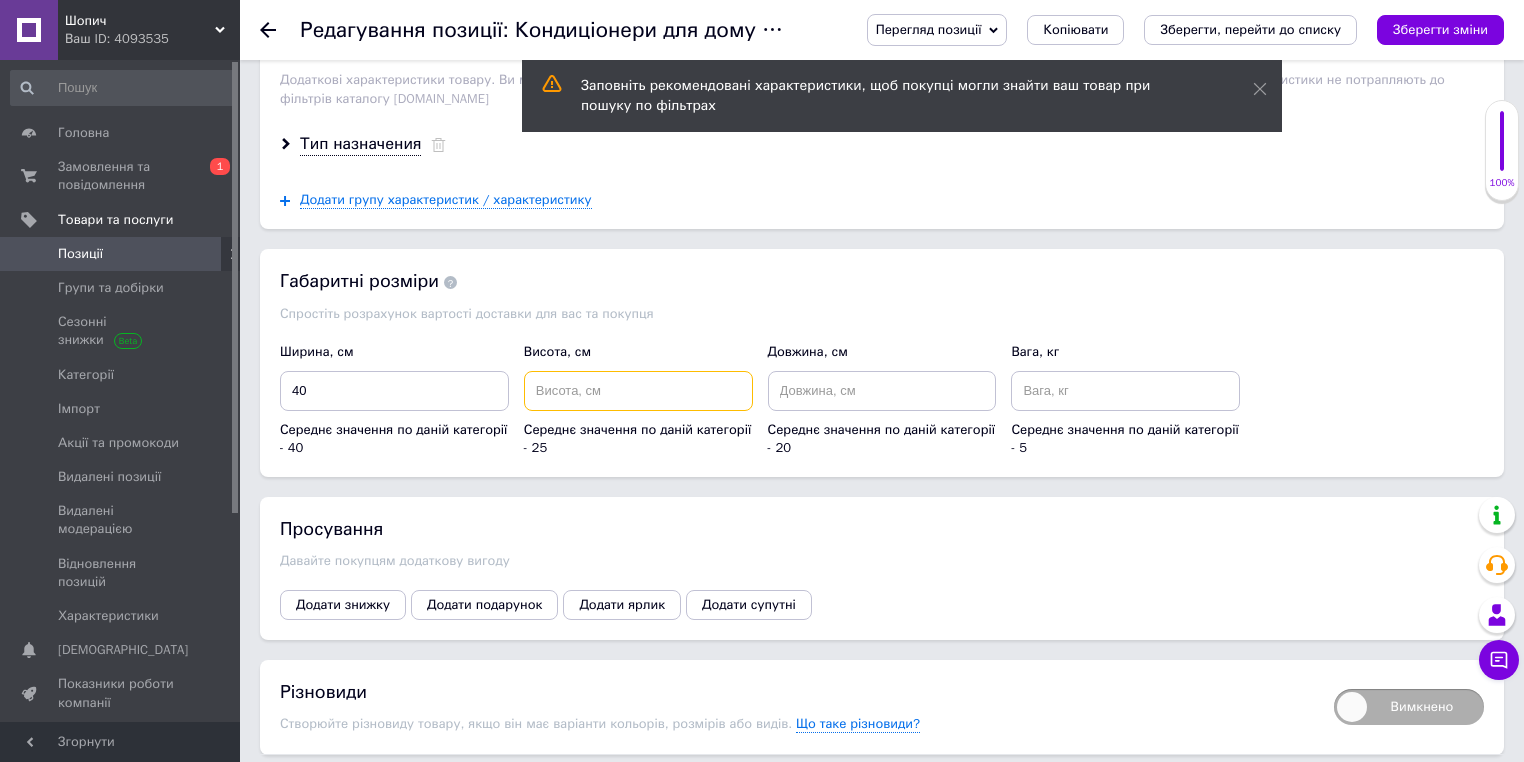 click at bounding box center (638, 391) 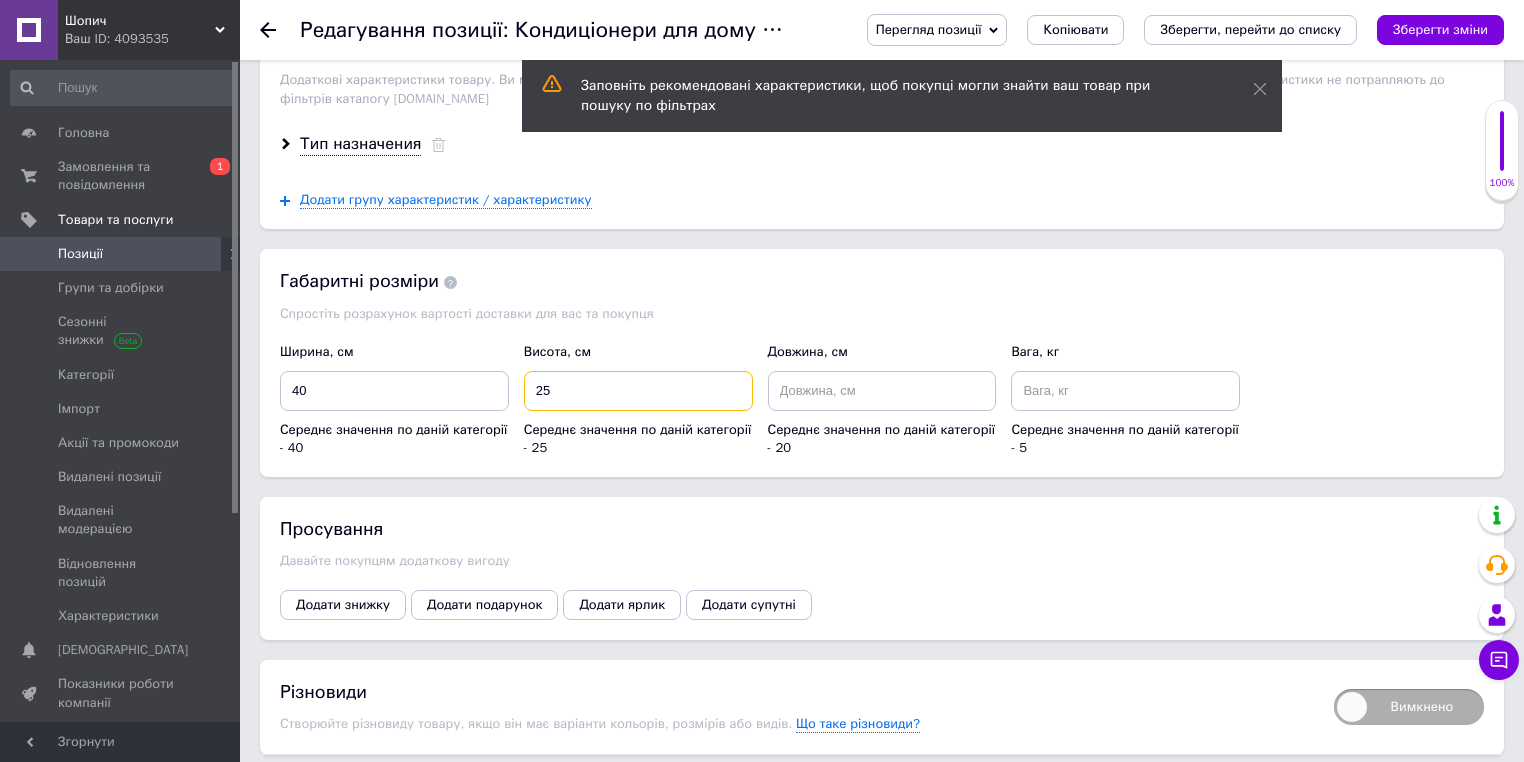 type on "25" 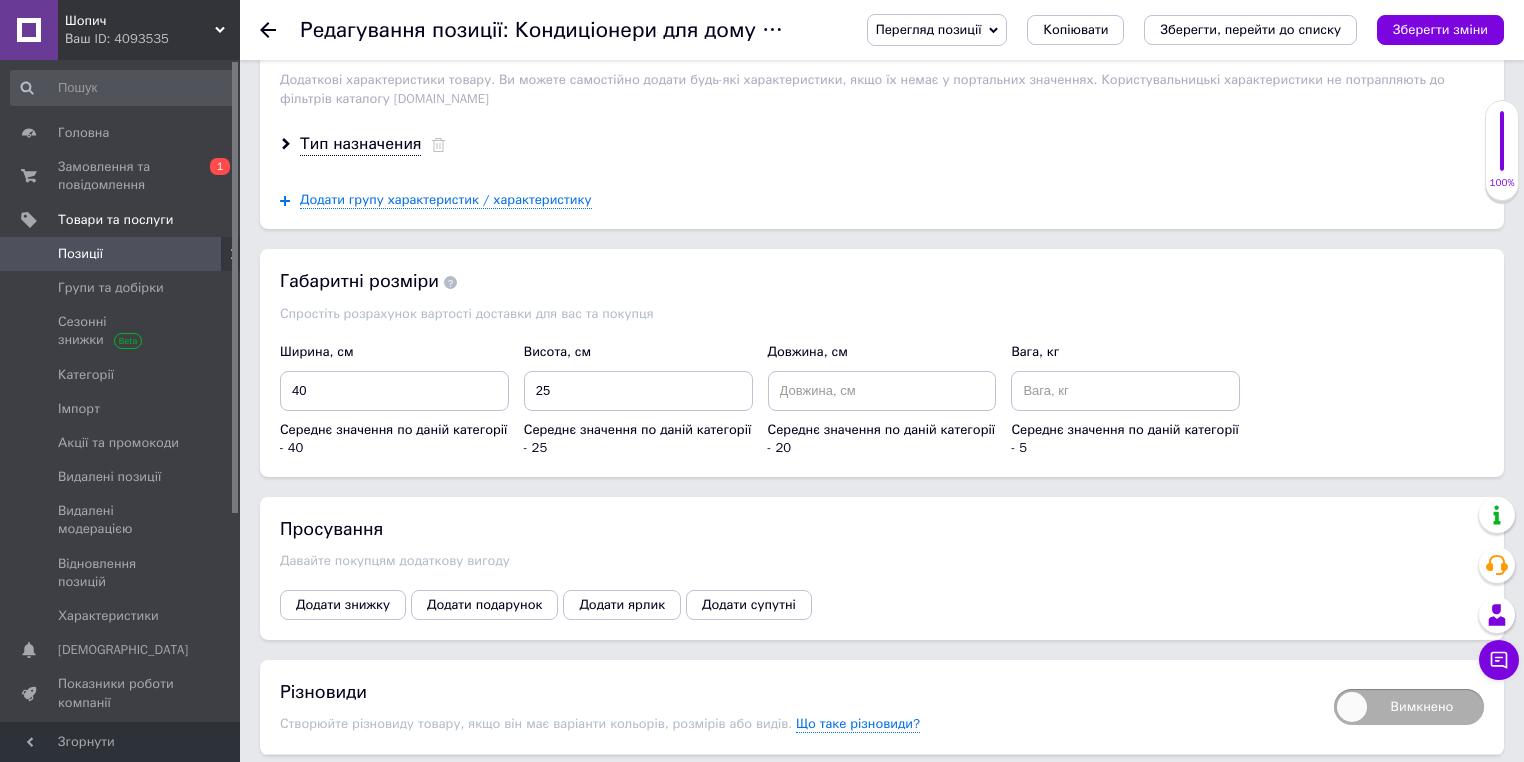 click on "Середнє значення по даній категорії - 20" at bounding box center [882, 414] 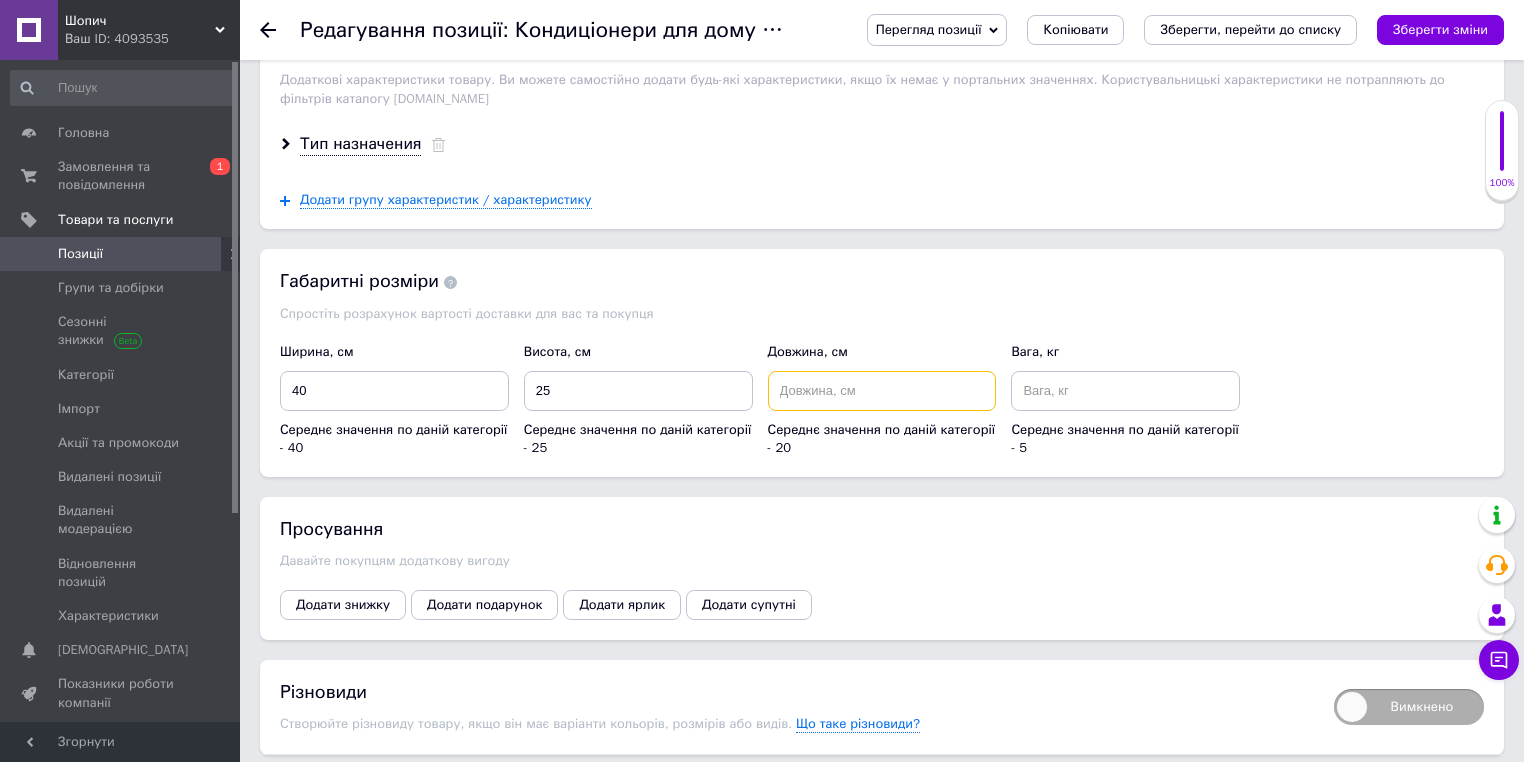 click at bounding box center (882, 391) 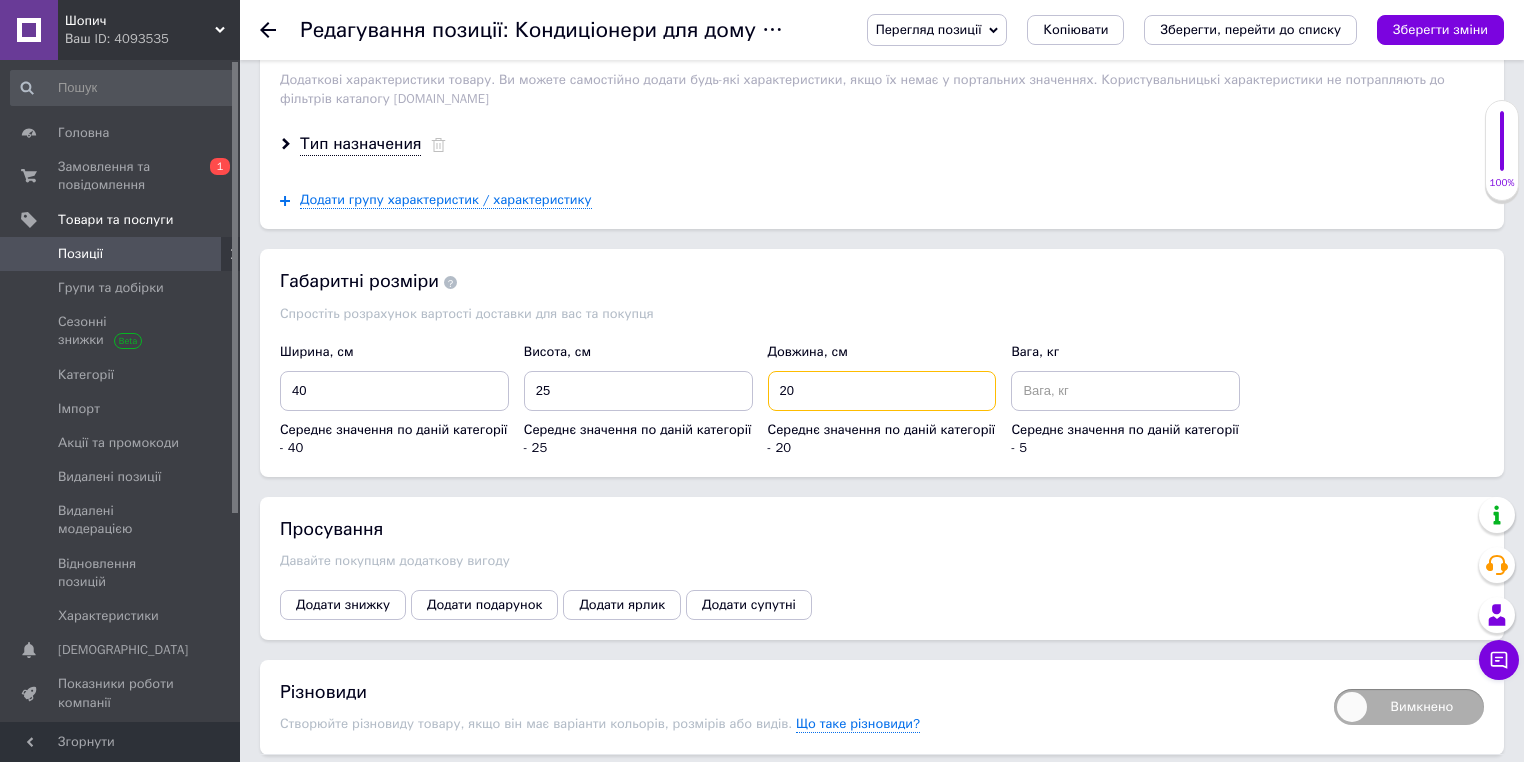 type on "20" 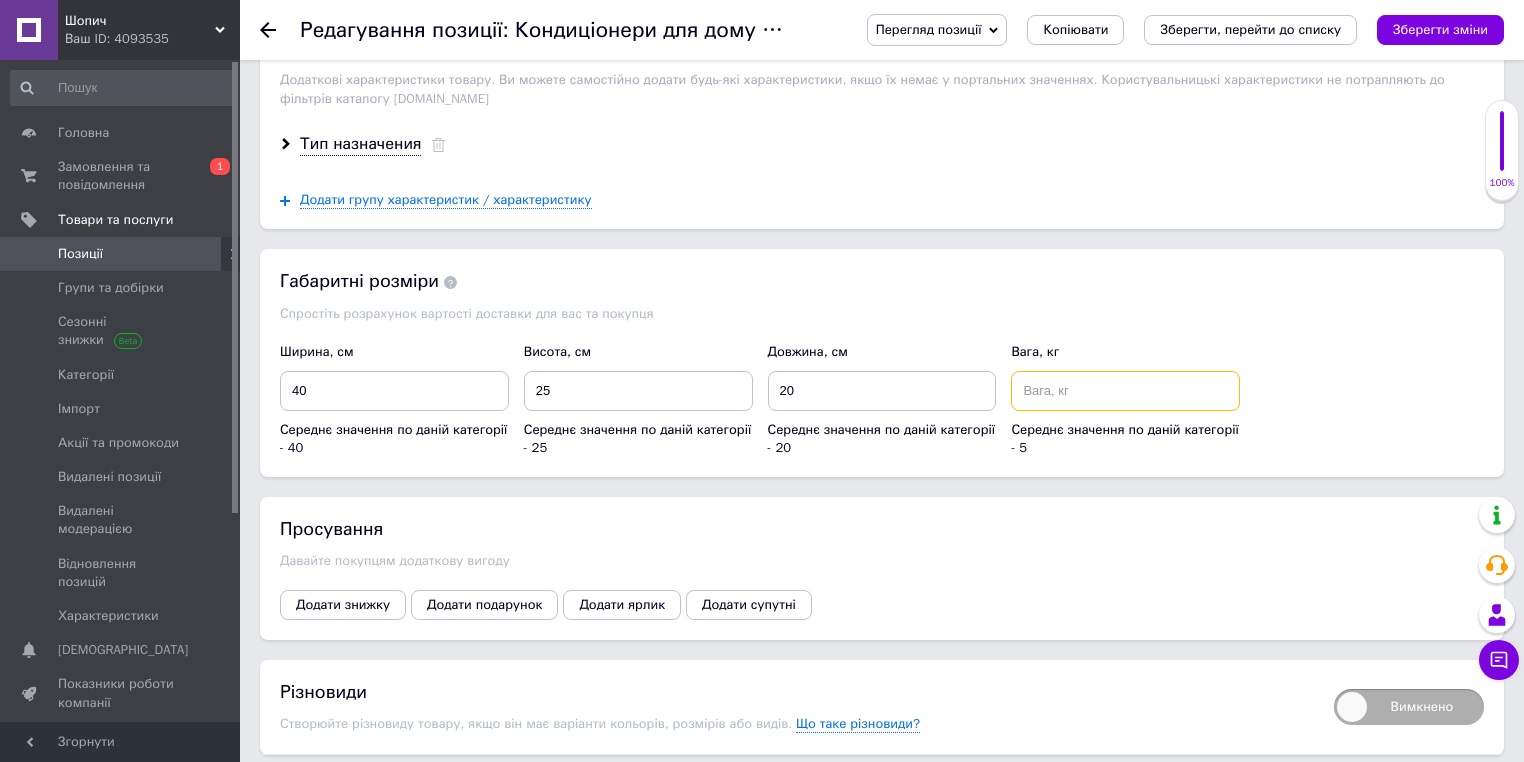 click at bounding box center [1125, 391] 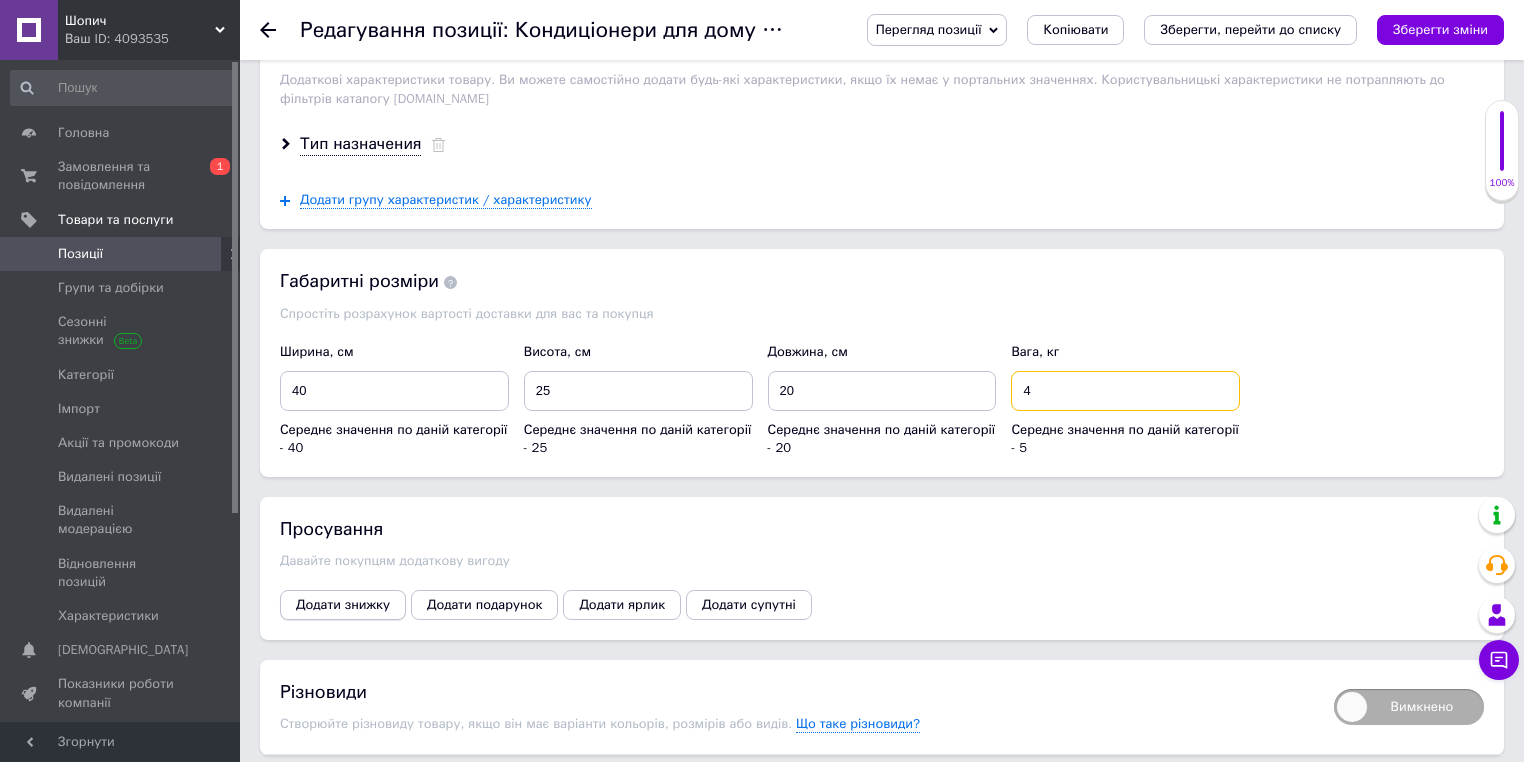 type on "4" 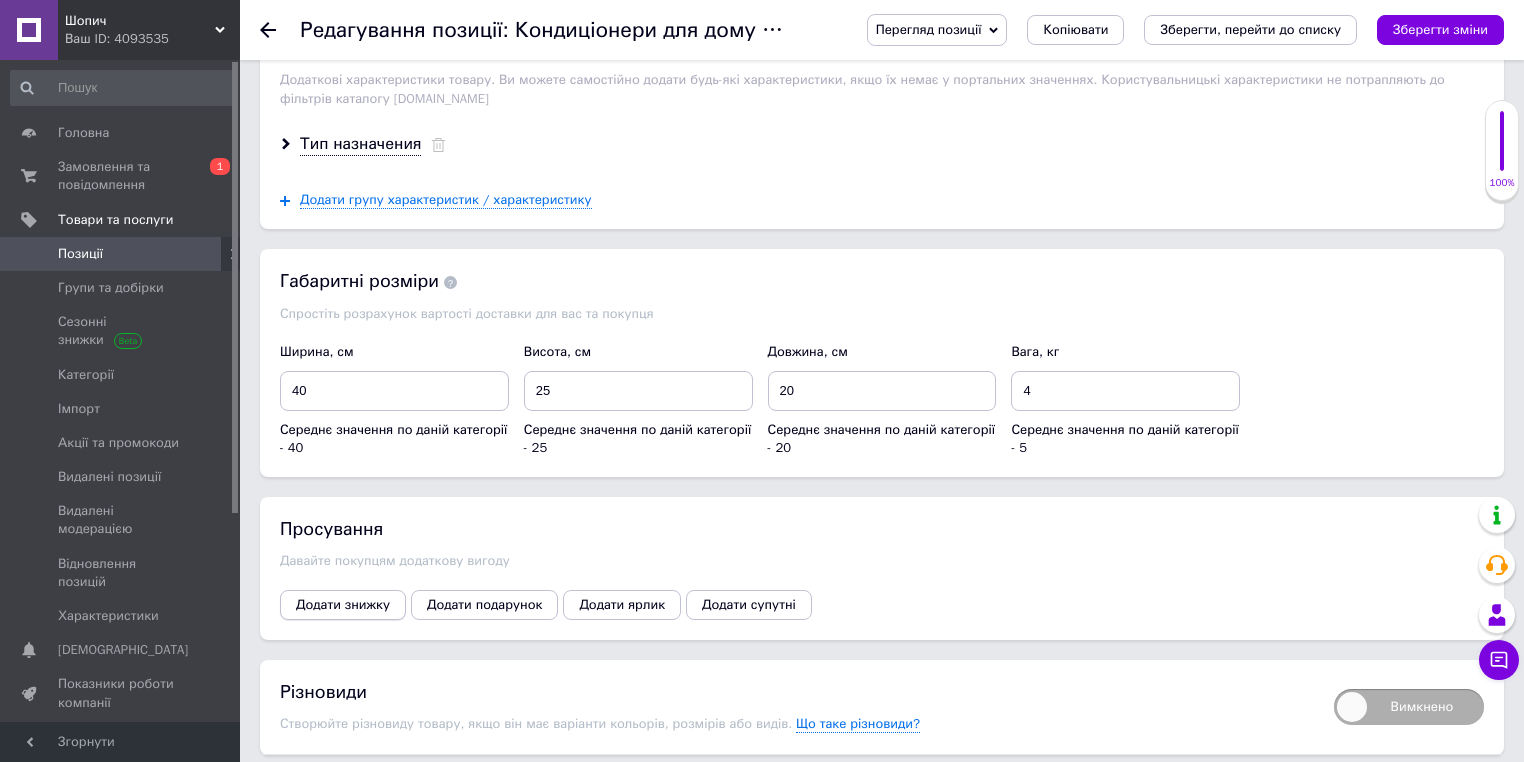click on "Додати знижку" at bounding box center (343, 605) 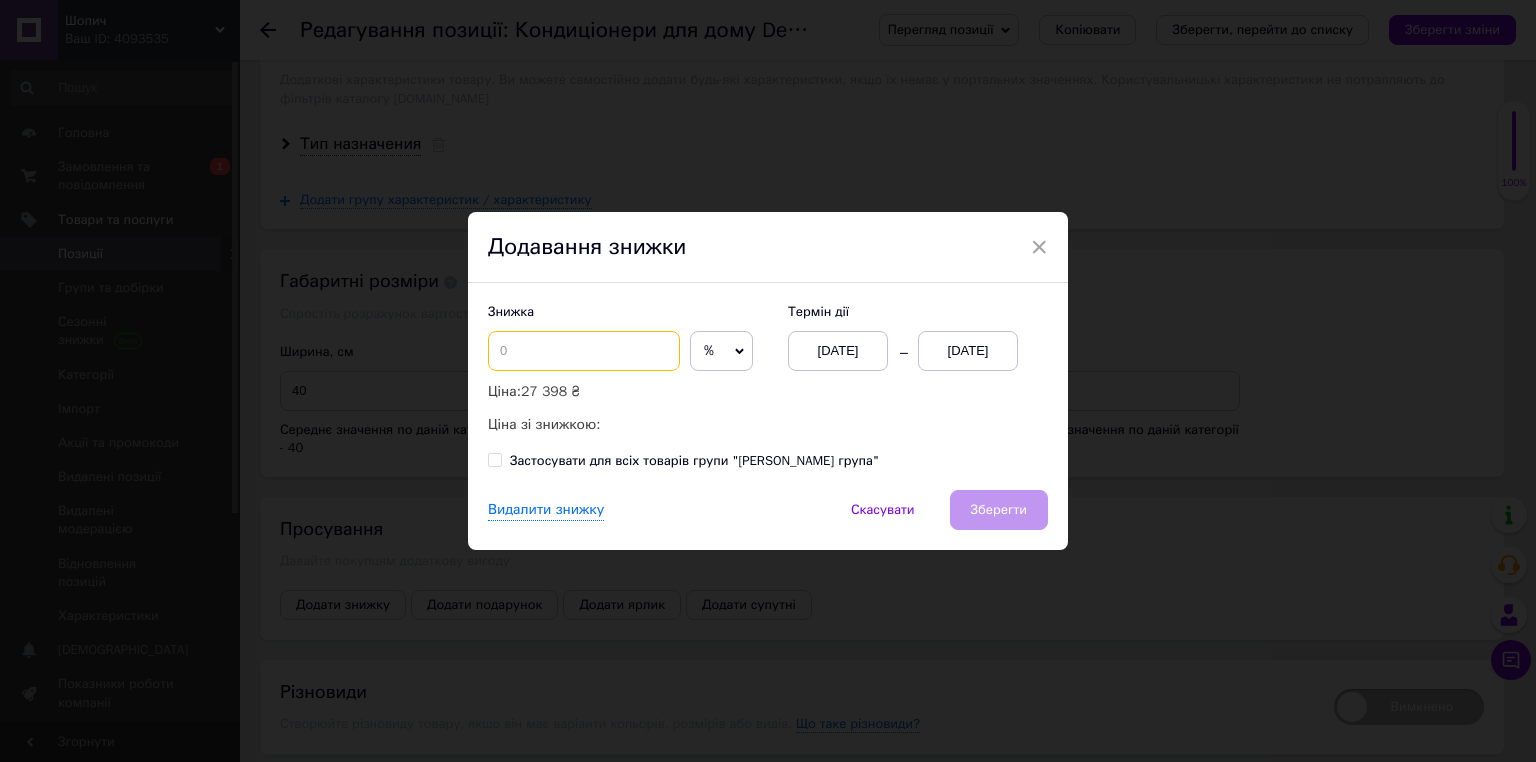 click at bounding box center (584, 351) 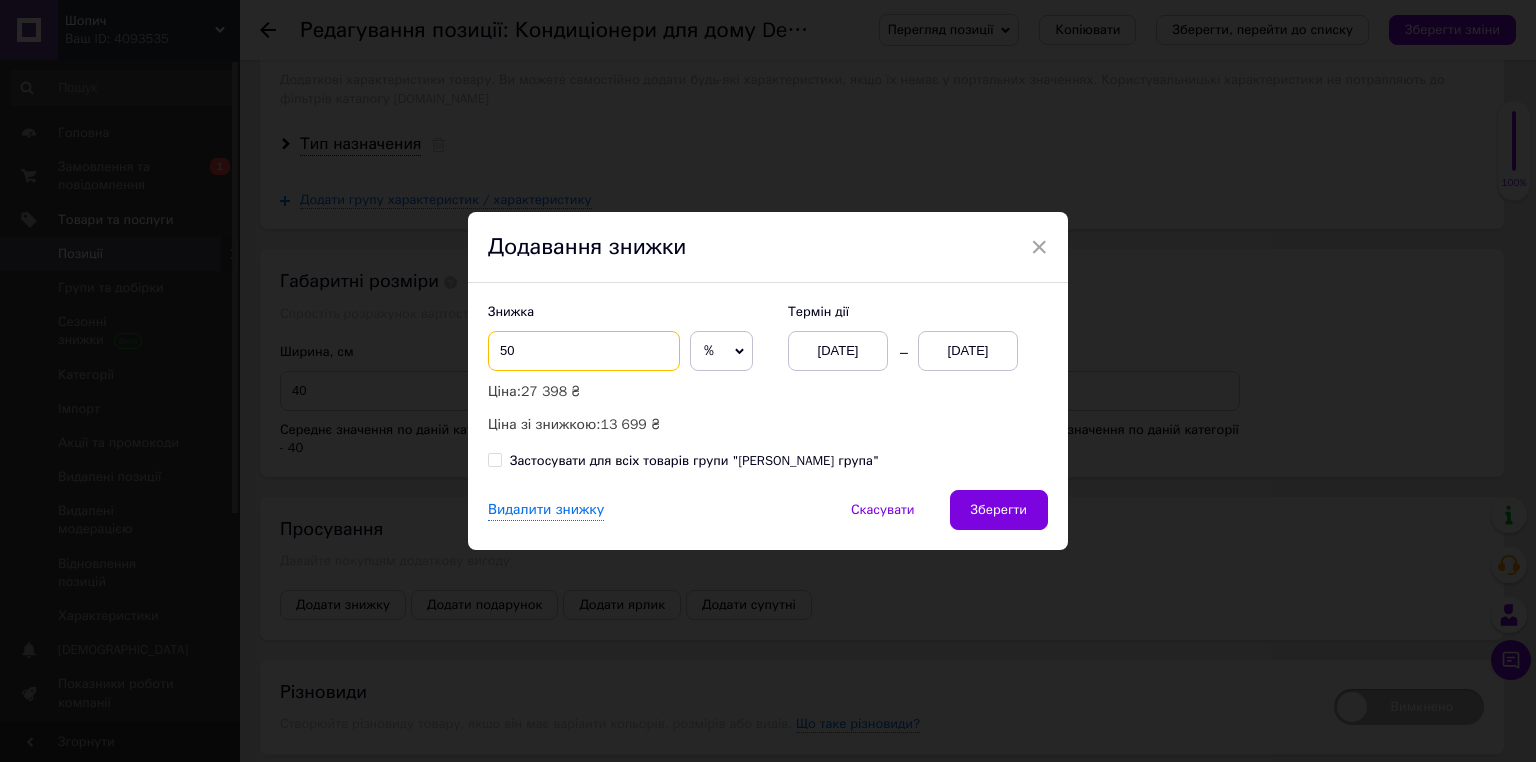 type on "50" 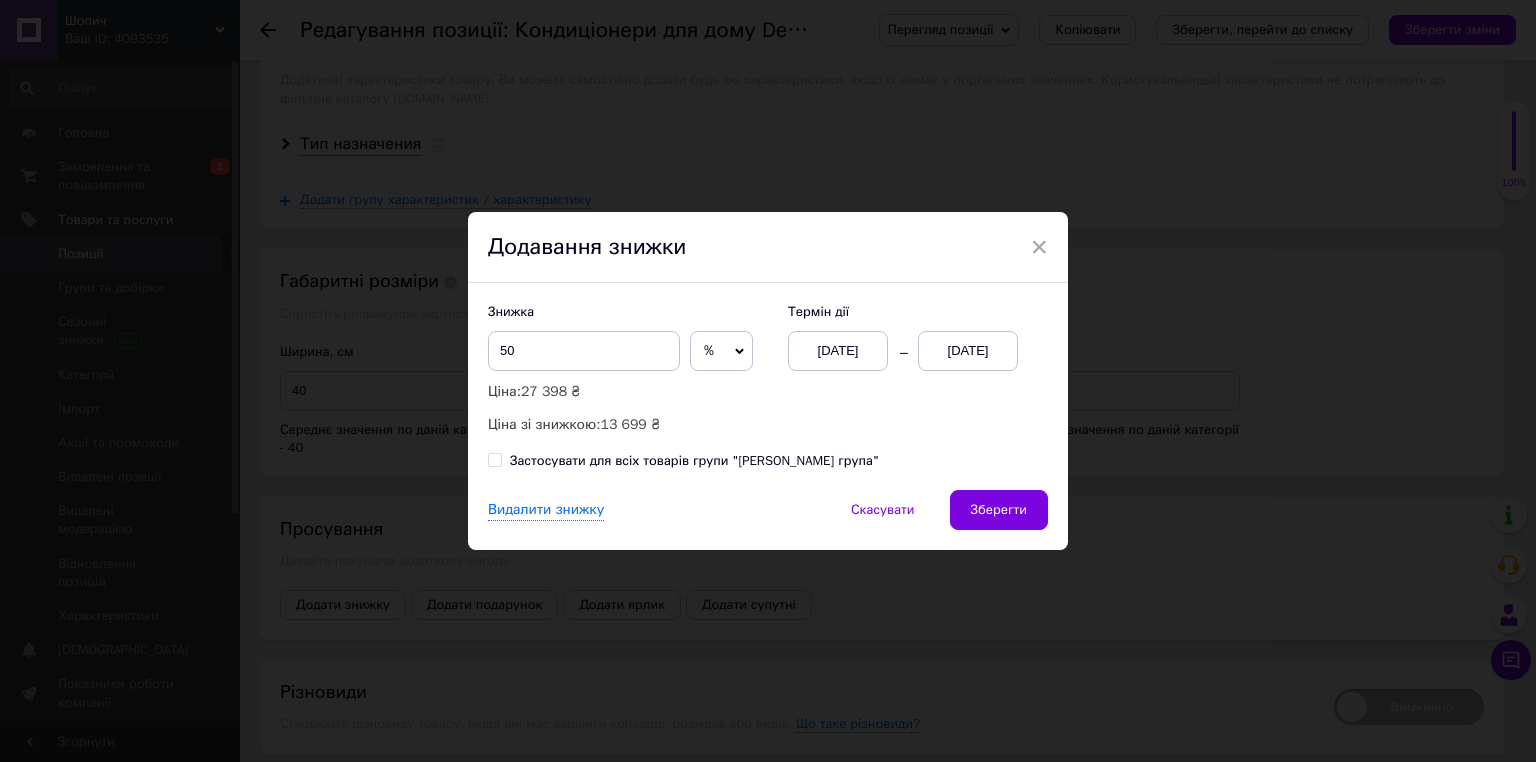 click on "[DATE]" at bounding box center (968, 351) 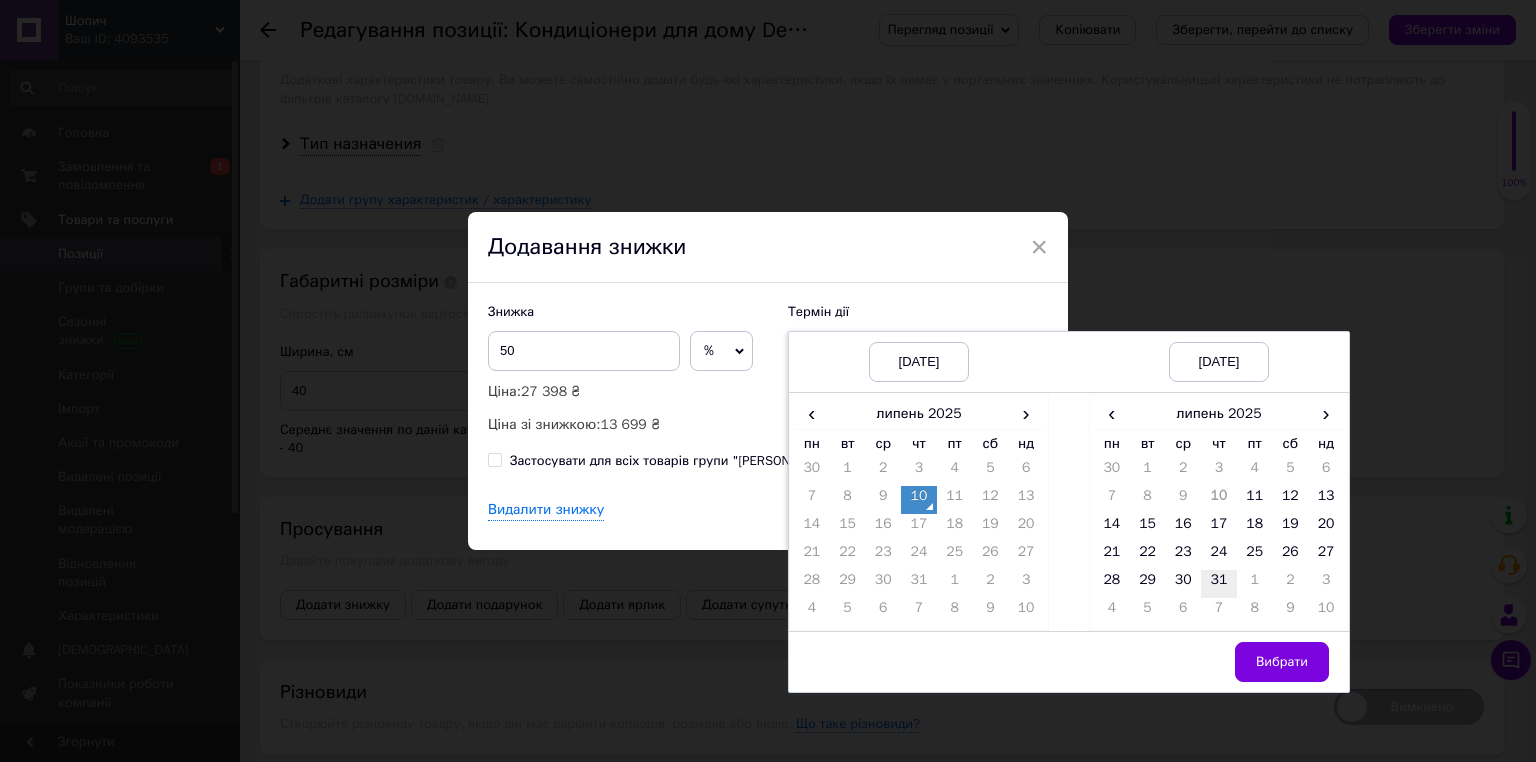 click on "31" at bounding box center (1219, 584) 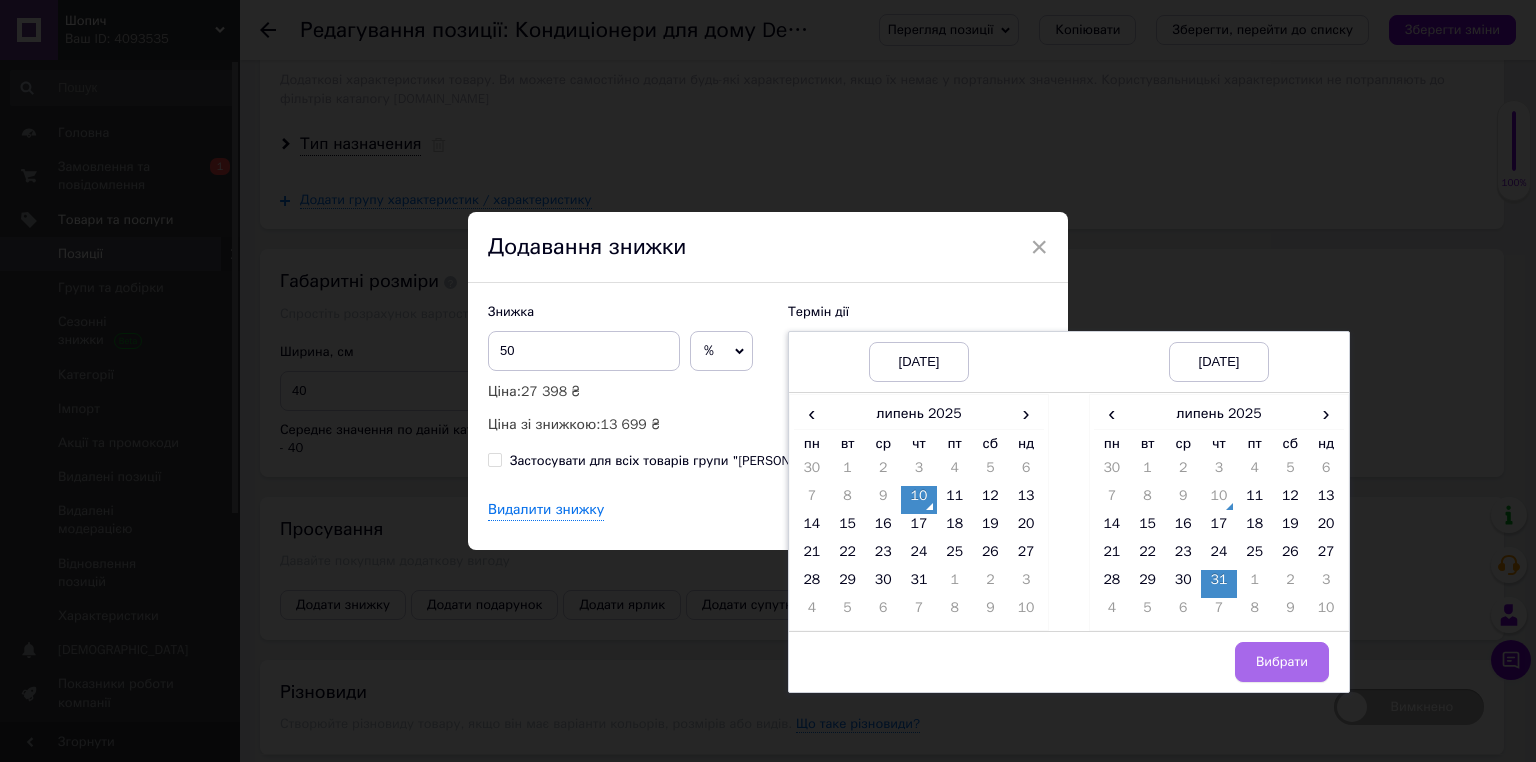 click on "Вибрати" at bounding box center [1282, 662] 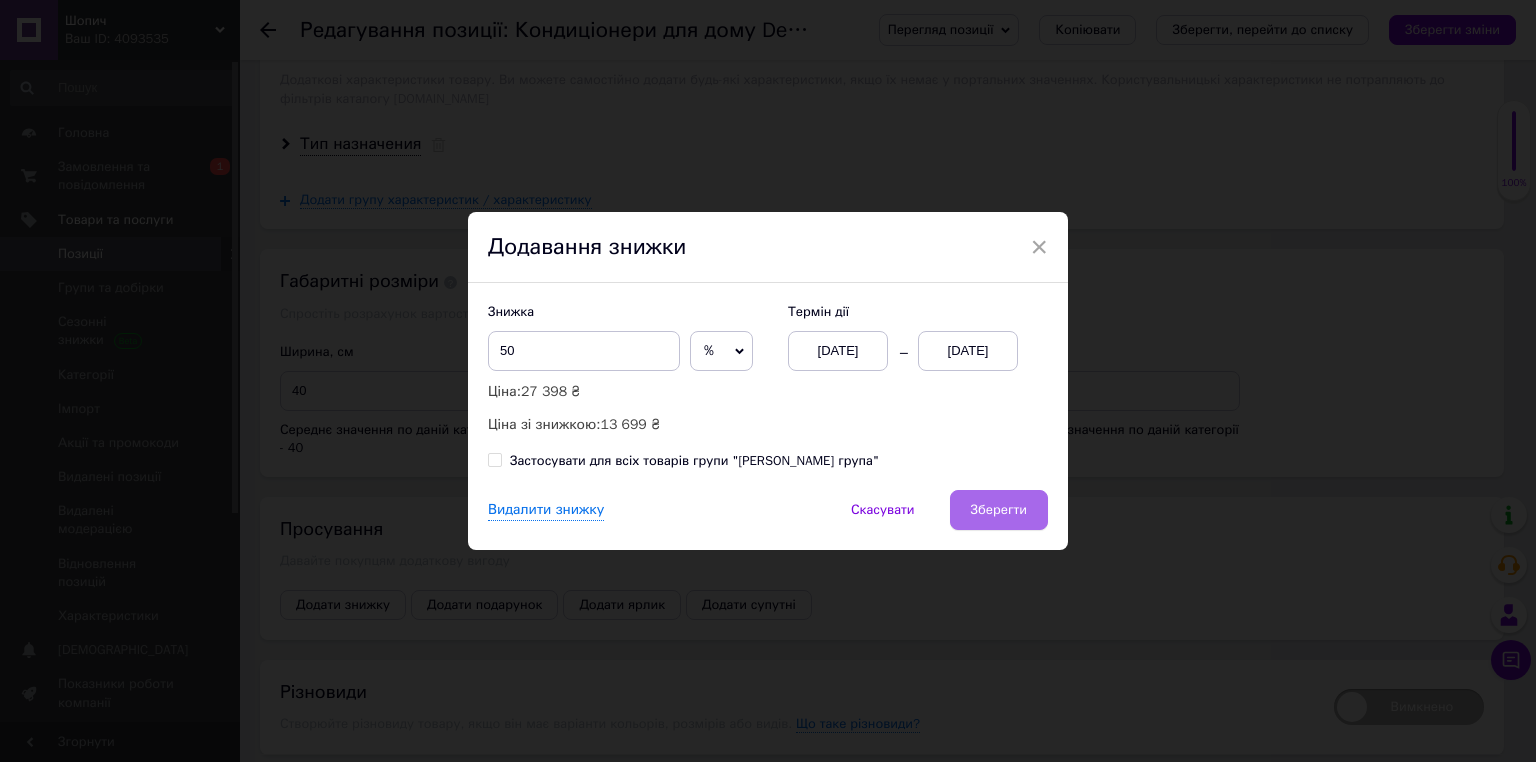 click on "Зберегти" at bounding box center (999, 510) 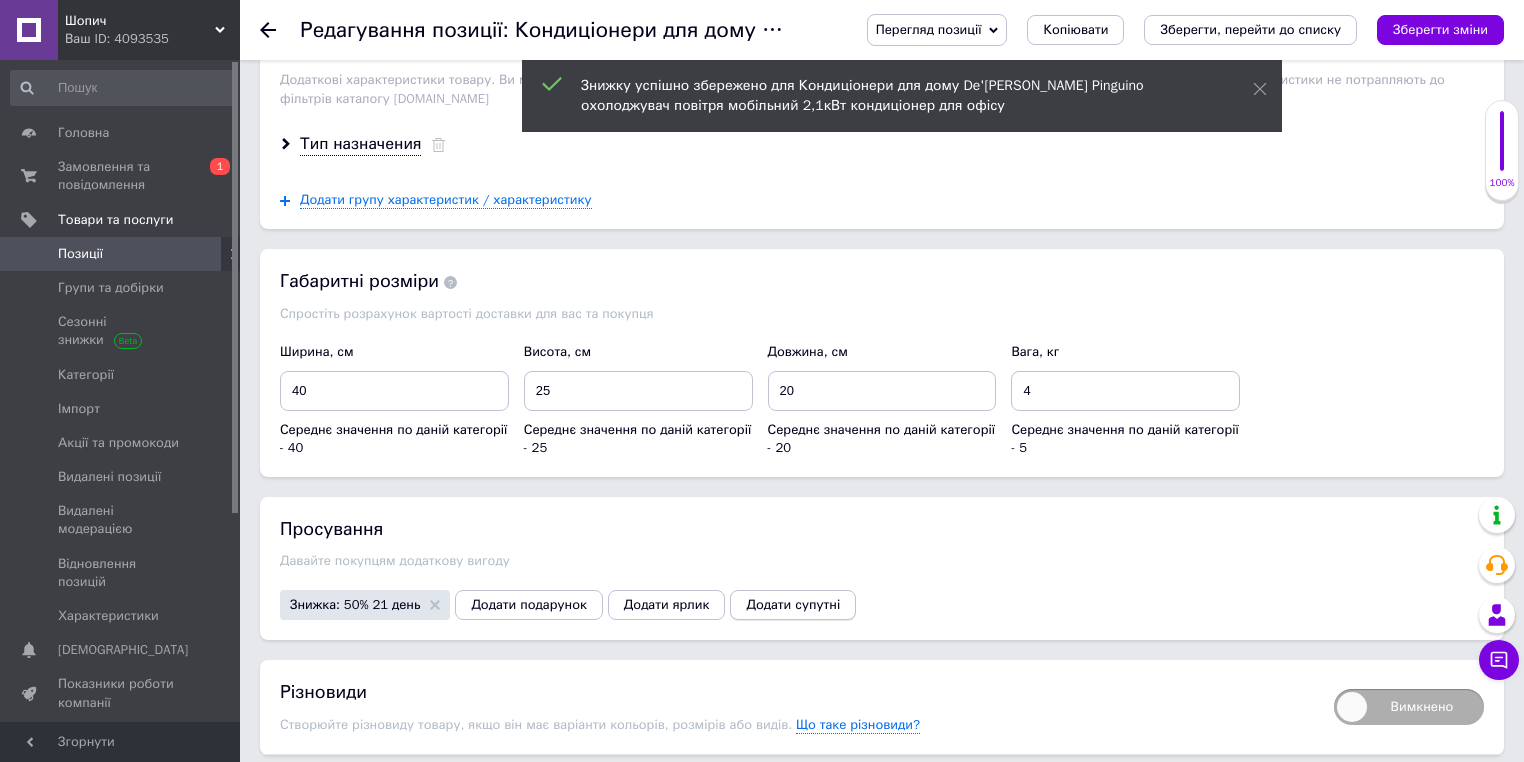 click on "Додати супутні" at bounding box center [793, 605] 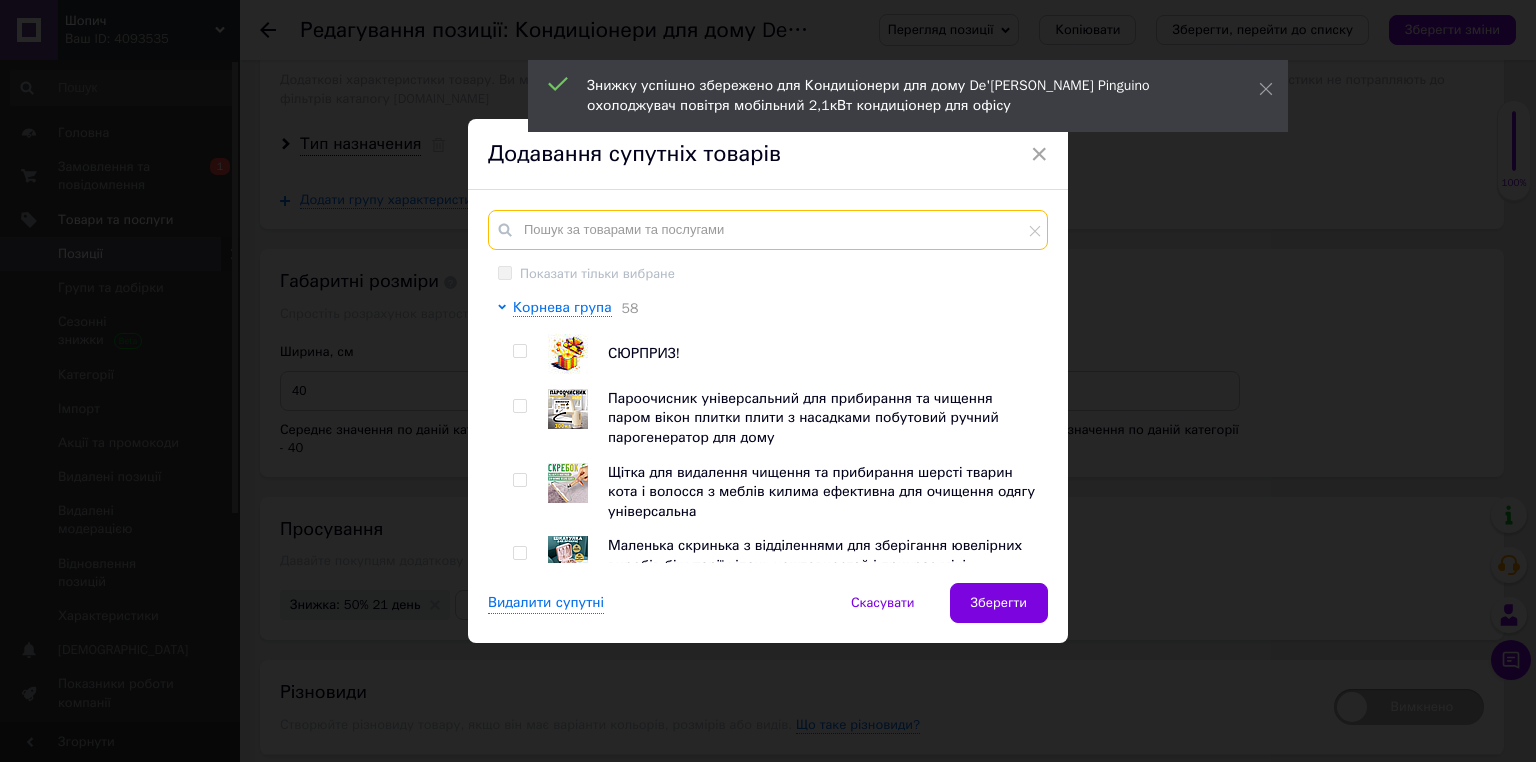 click at bounding box center [768, 230] 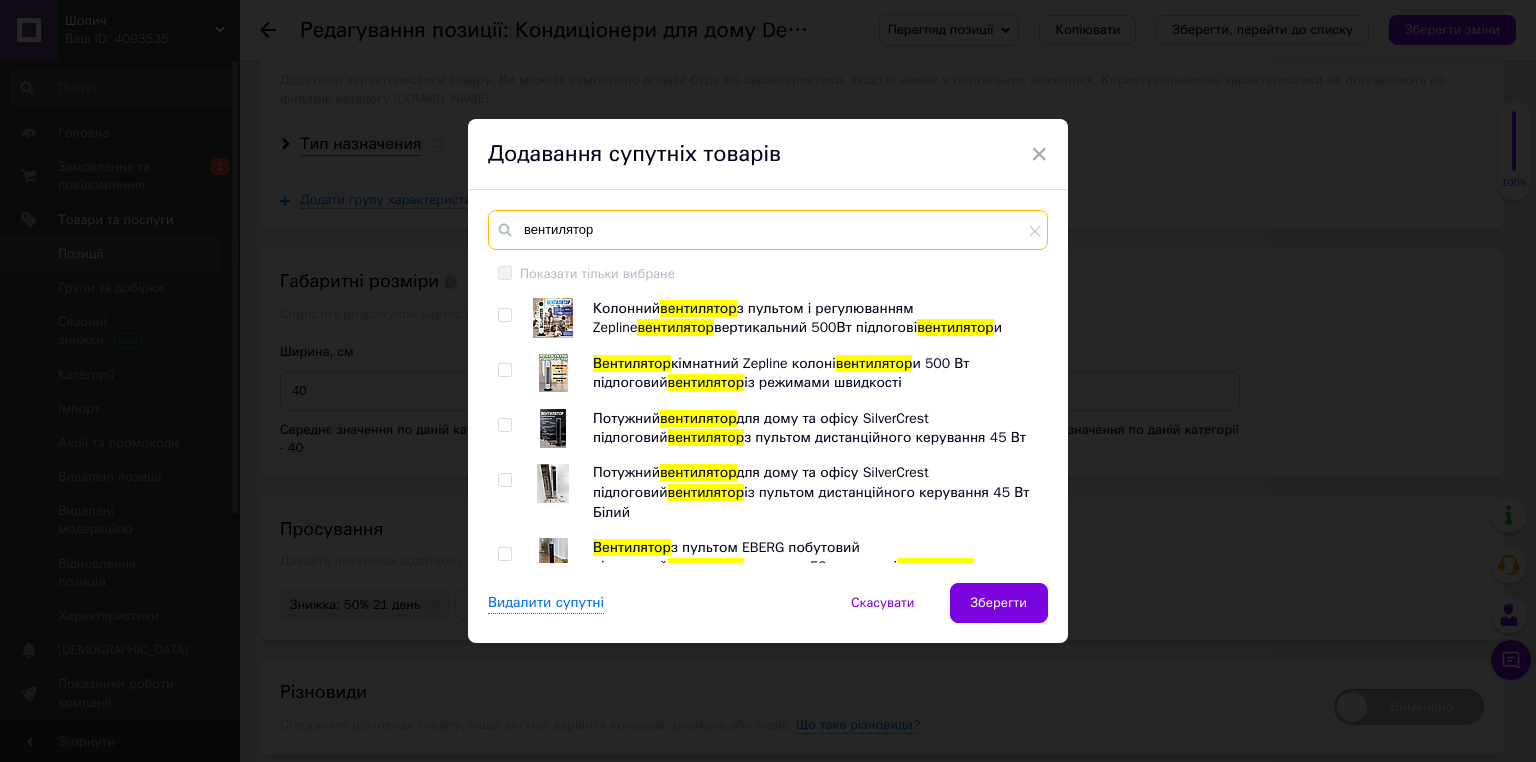 type on "вентилятор" 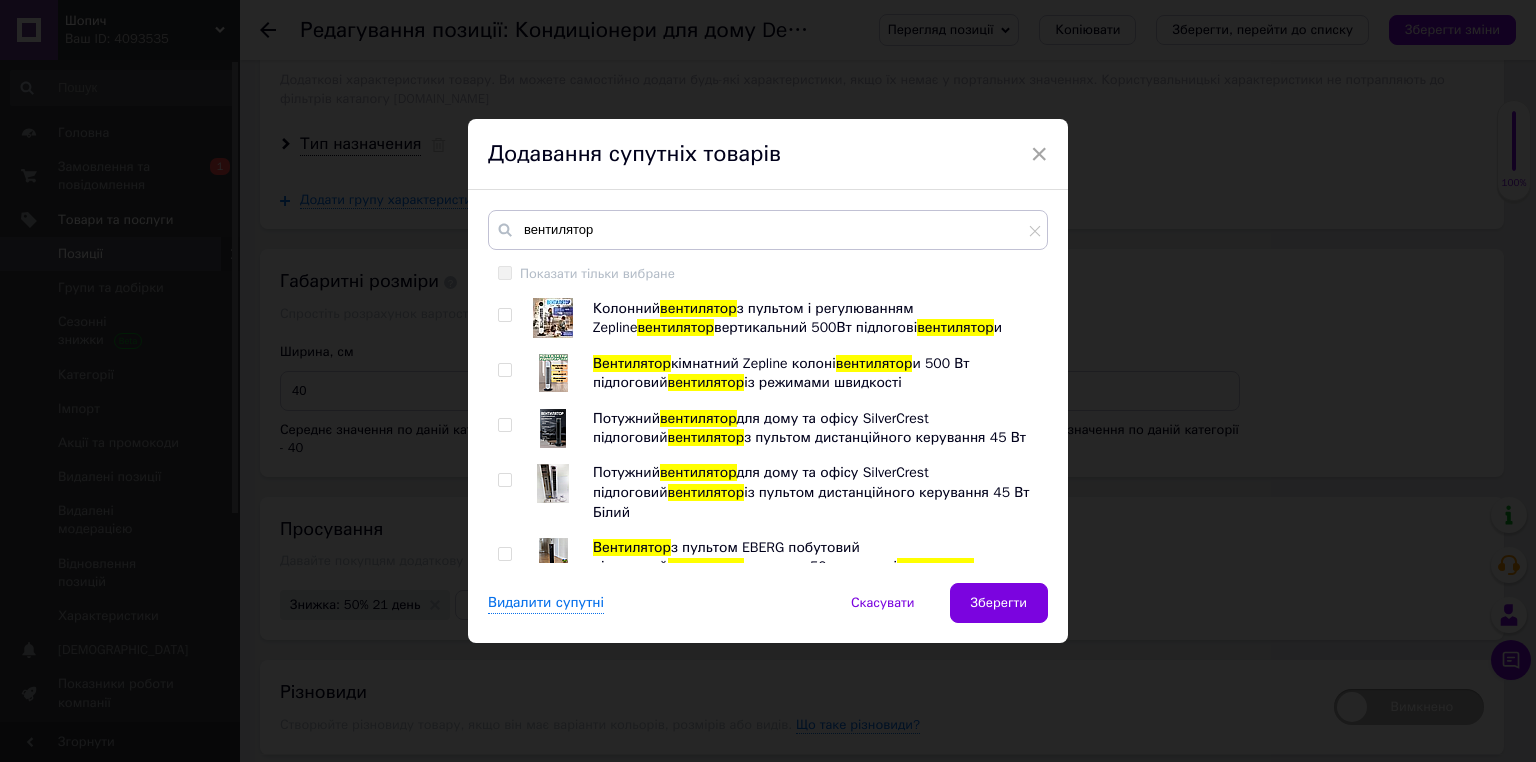 click at bounding box center (504, 315) 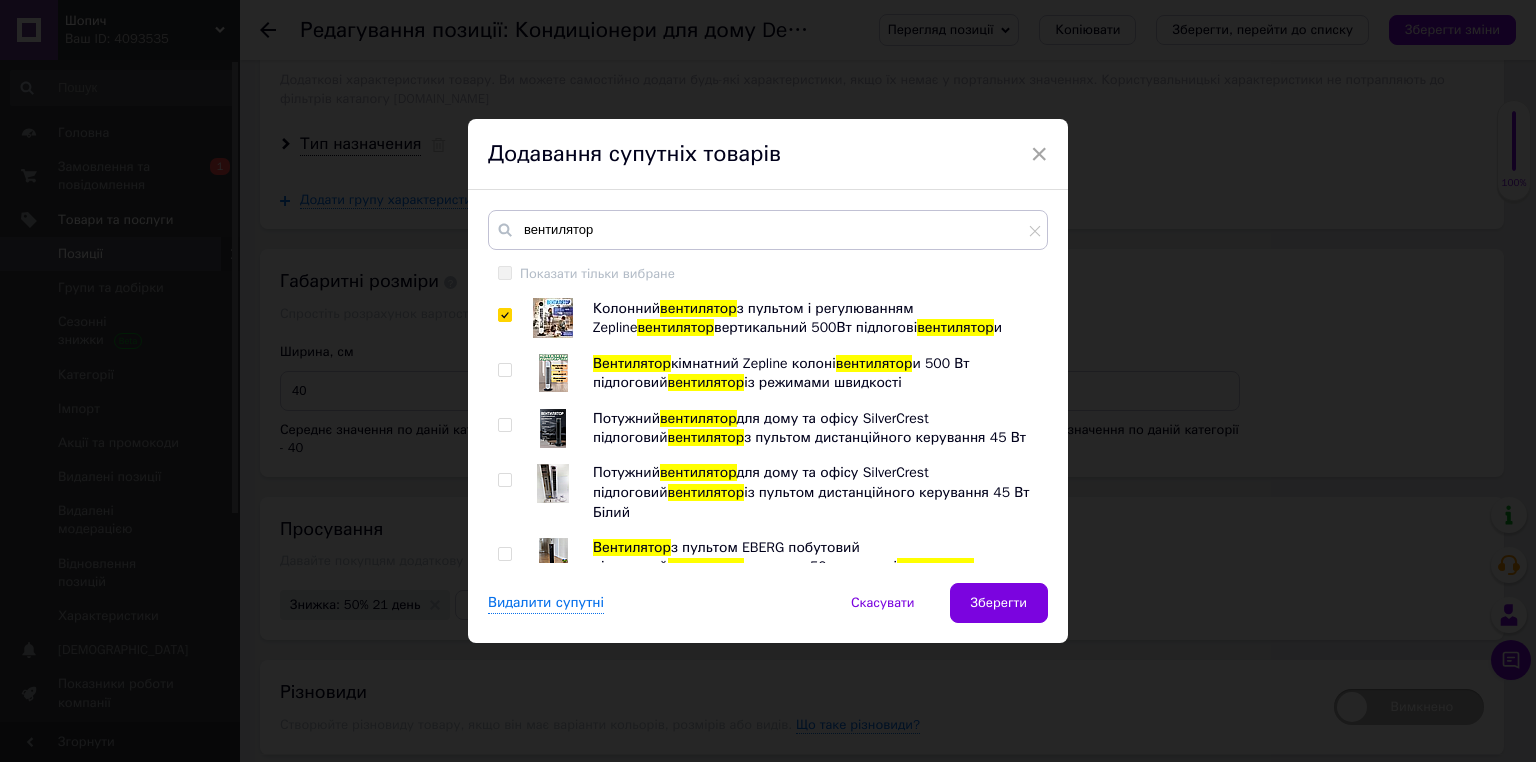 checkbox on "true" 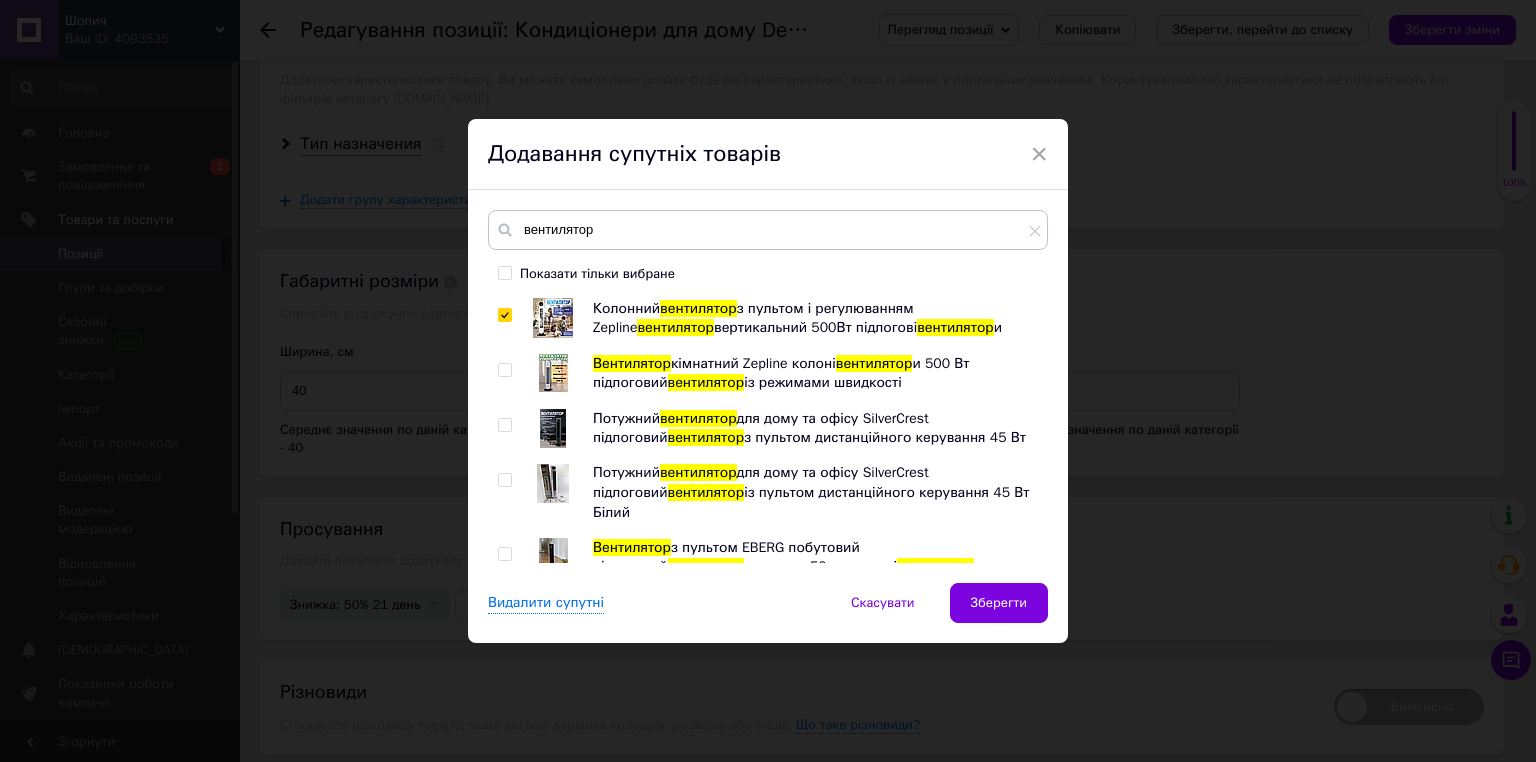 click at bounding box center (504, 370) 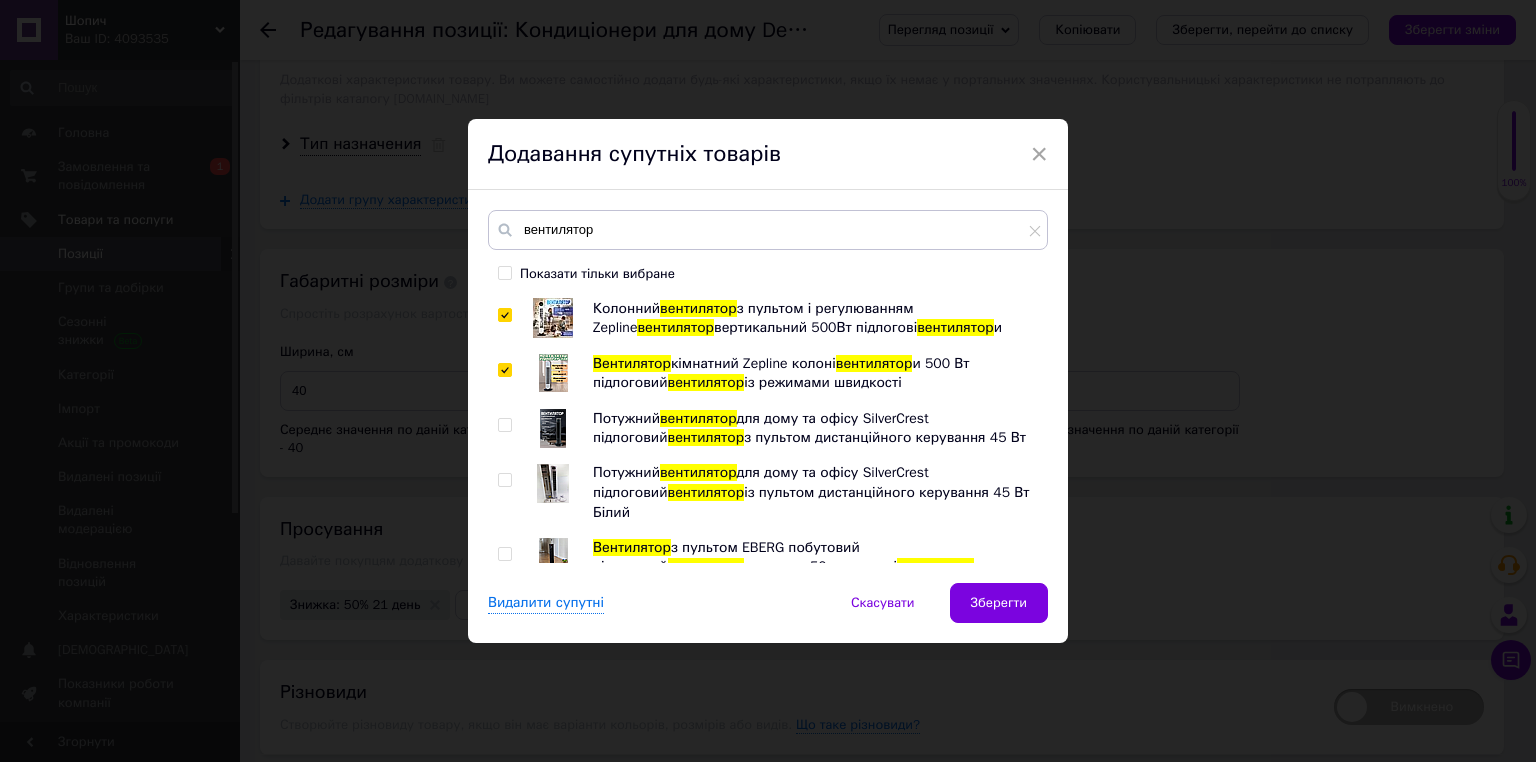 checkbox on "true" 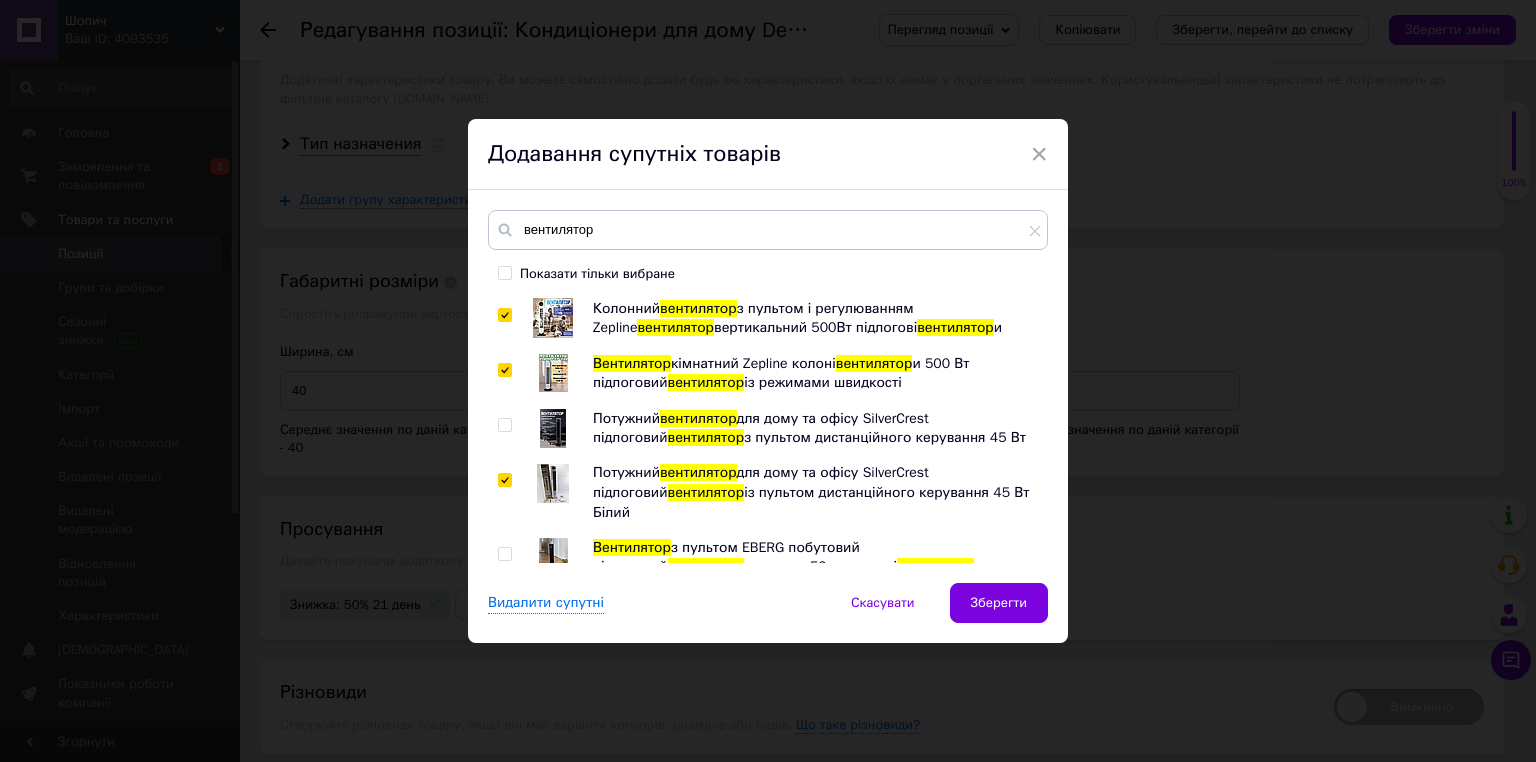 checkbox on "true" 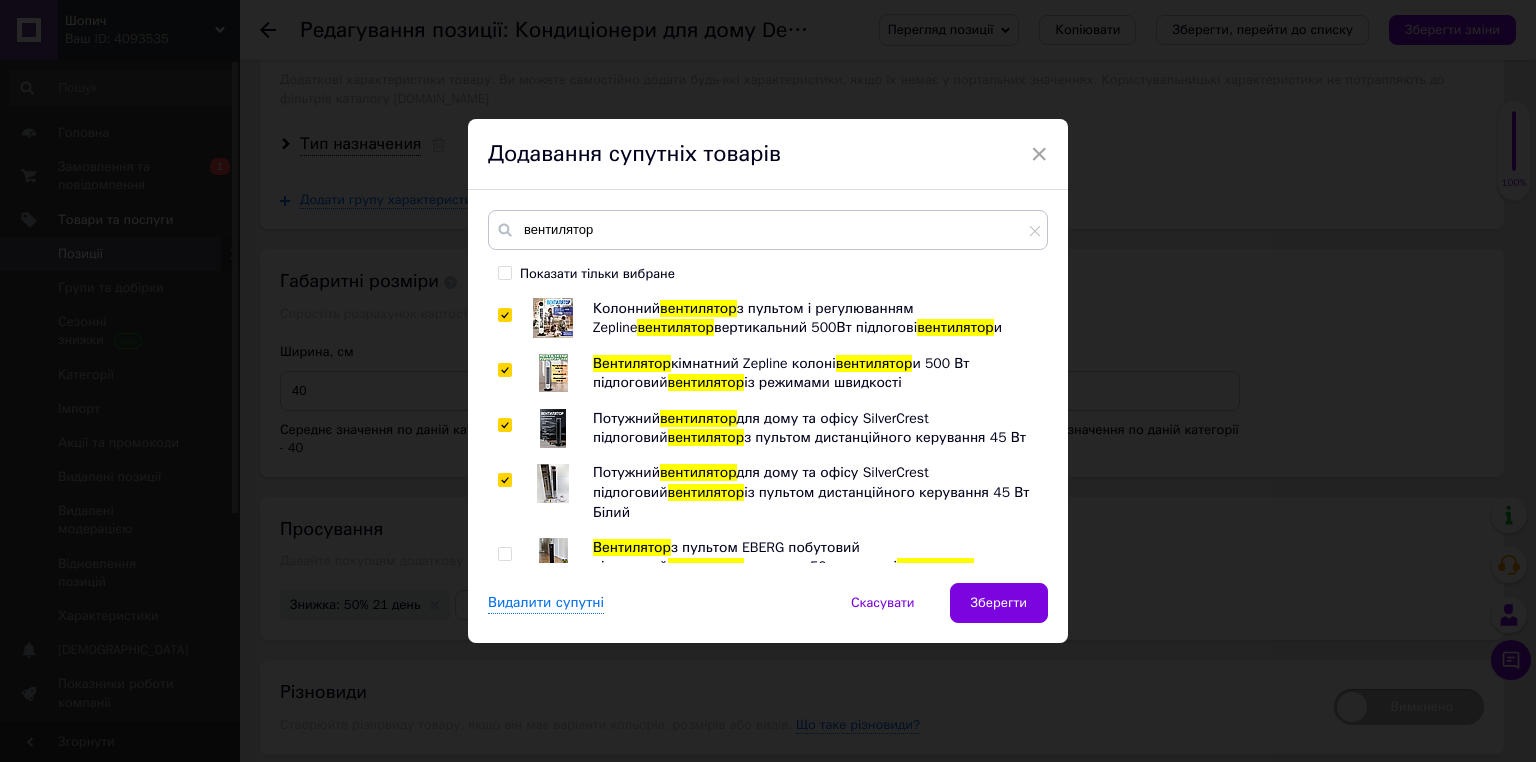 checkbox on "true" 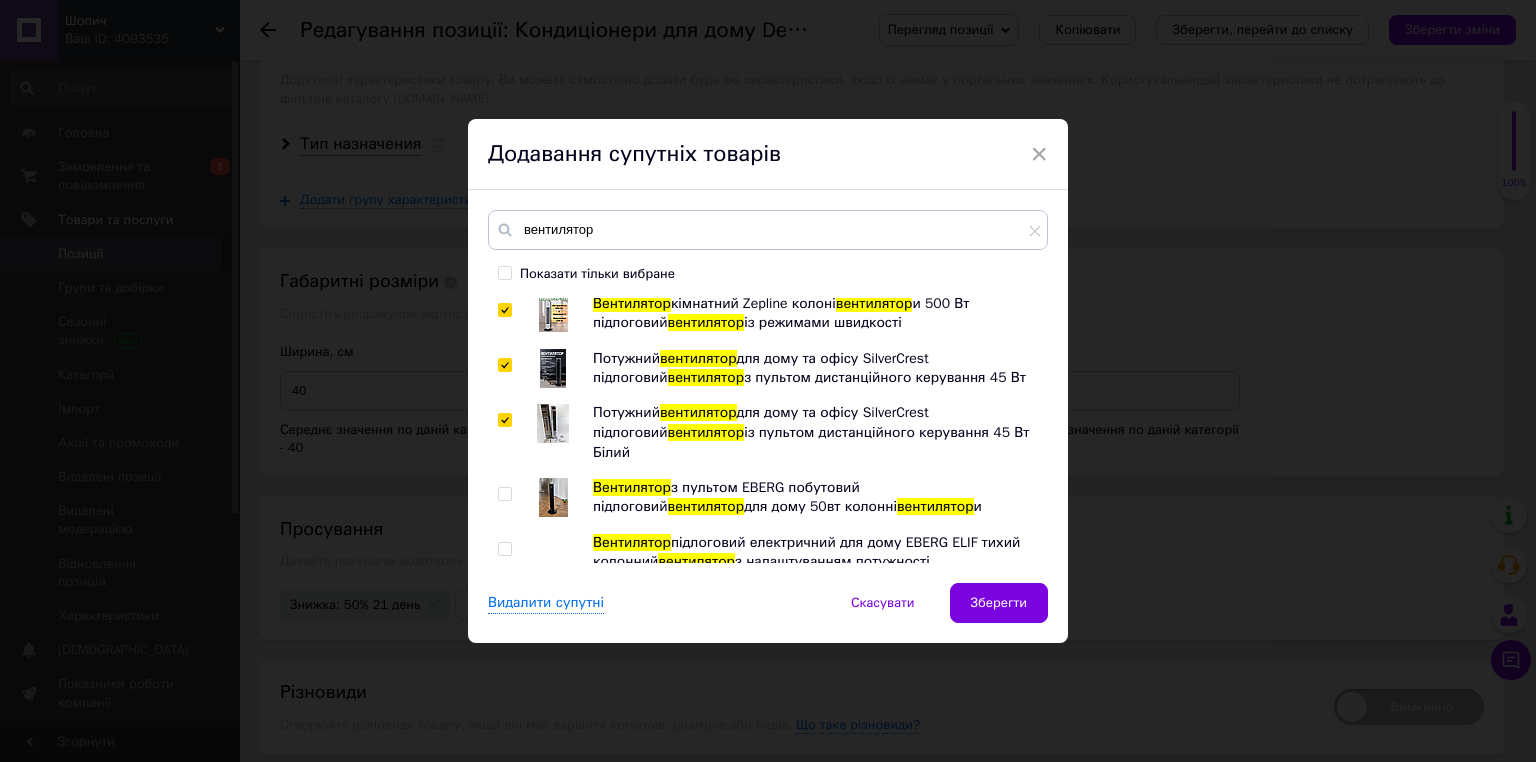scroll, scrollTop: 160, scrollLeft: 0, axis: vertical 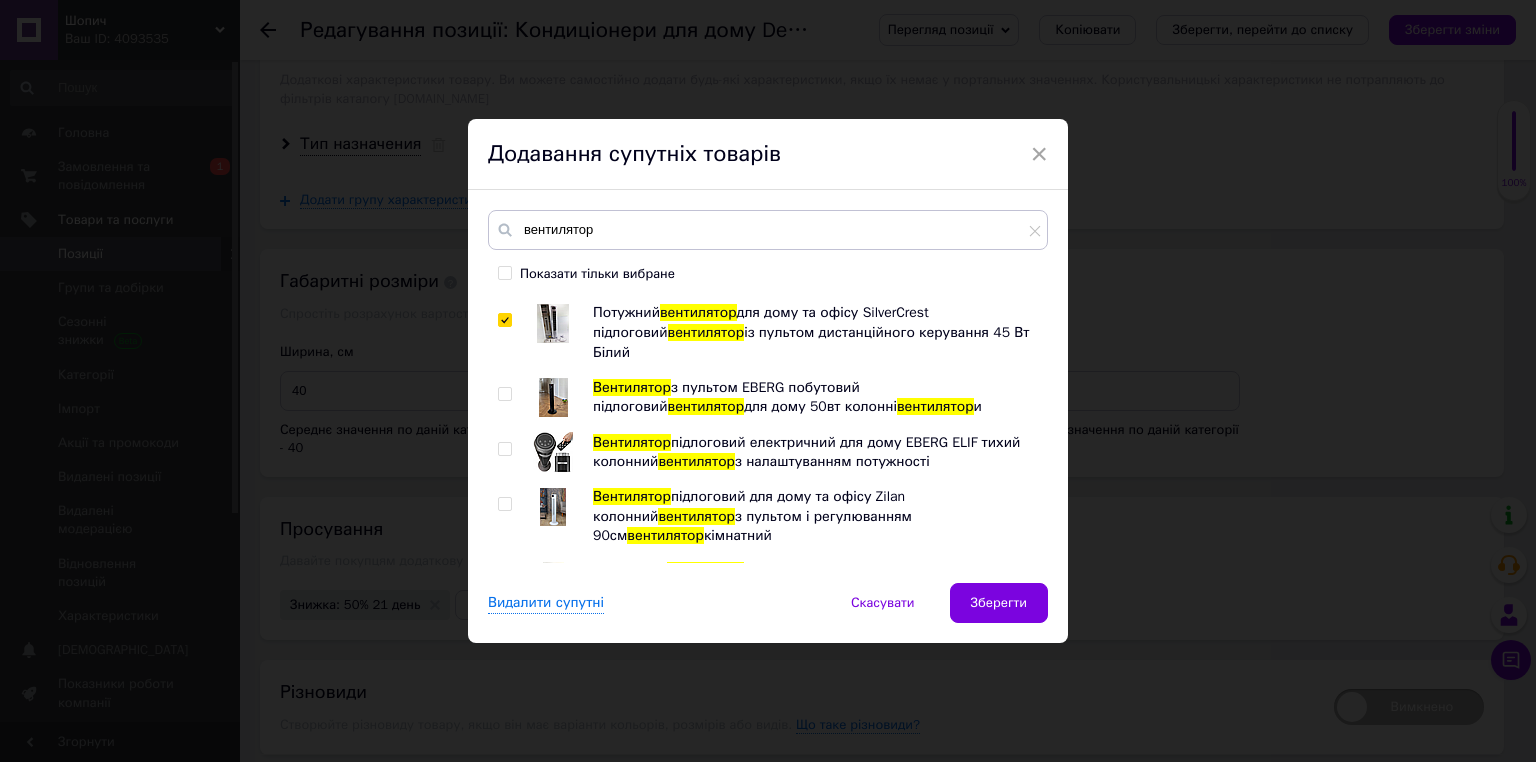 drag, startPoint x: 506, startPoint y: 375, endPoint x: 505, endPoint y: 434, distance: 59.008472 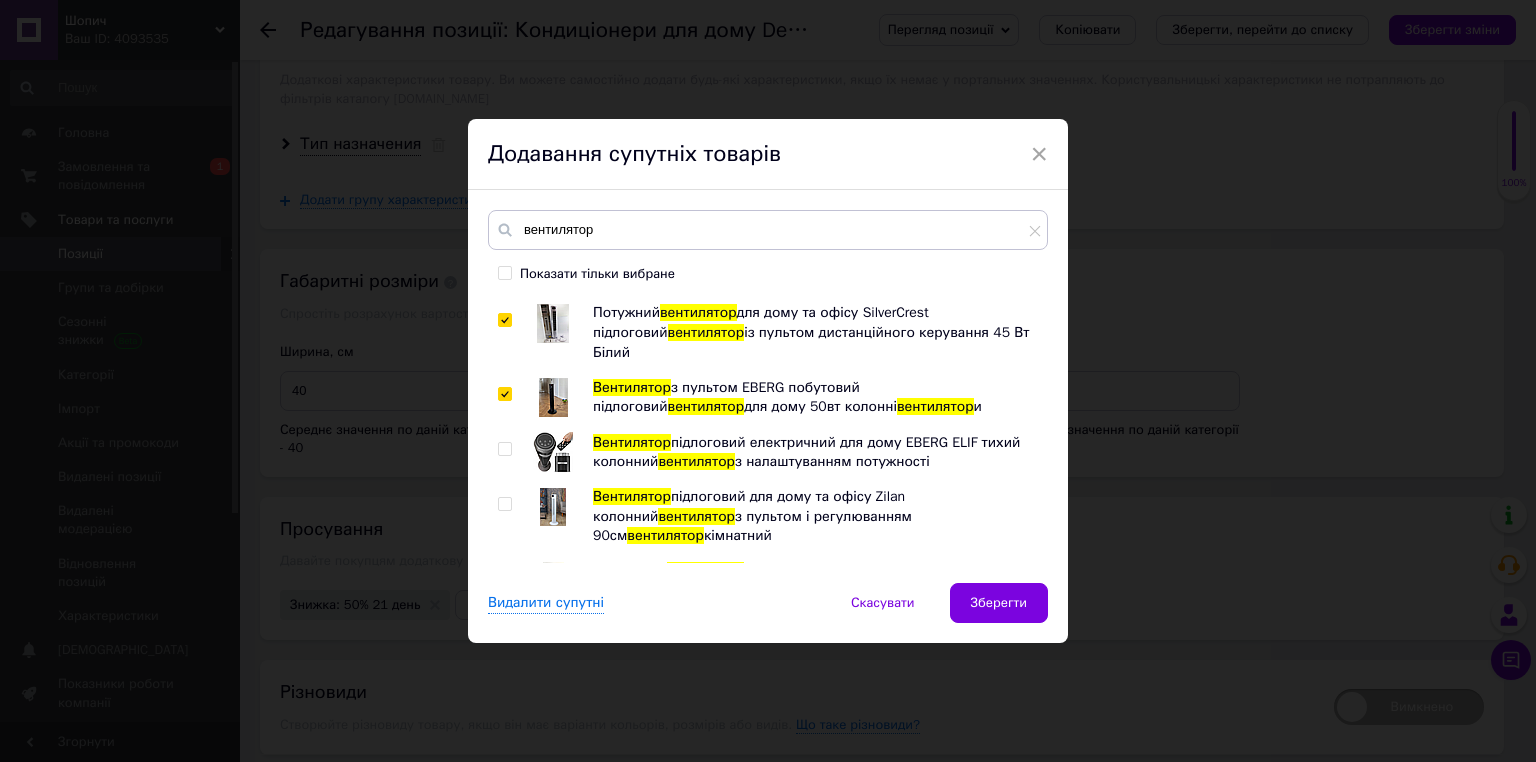 checkbox on "true" 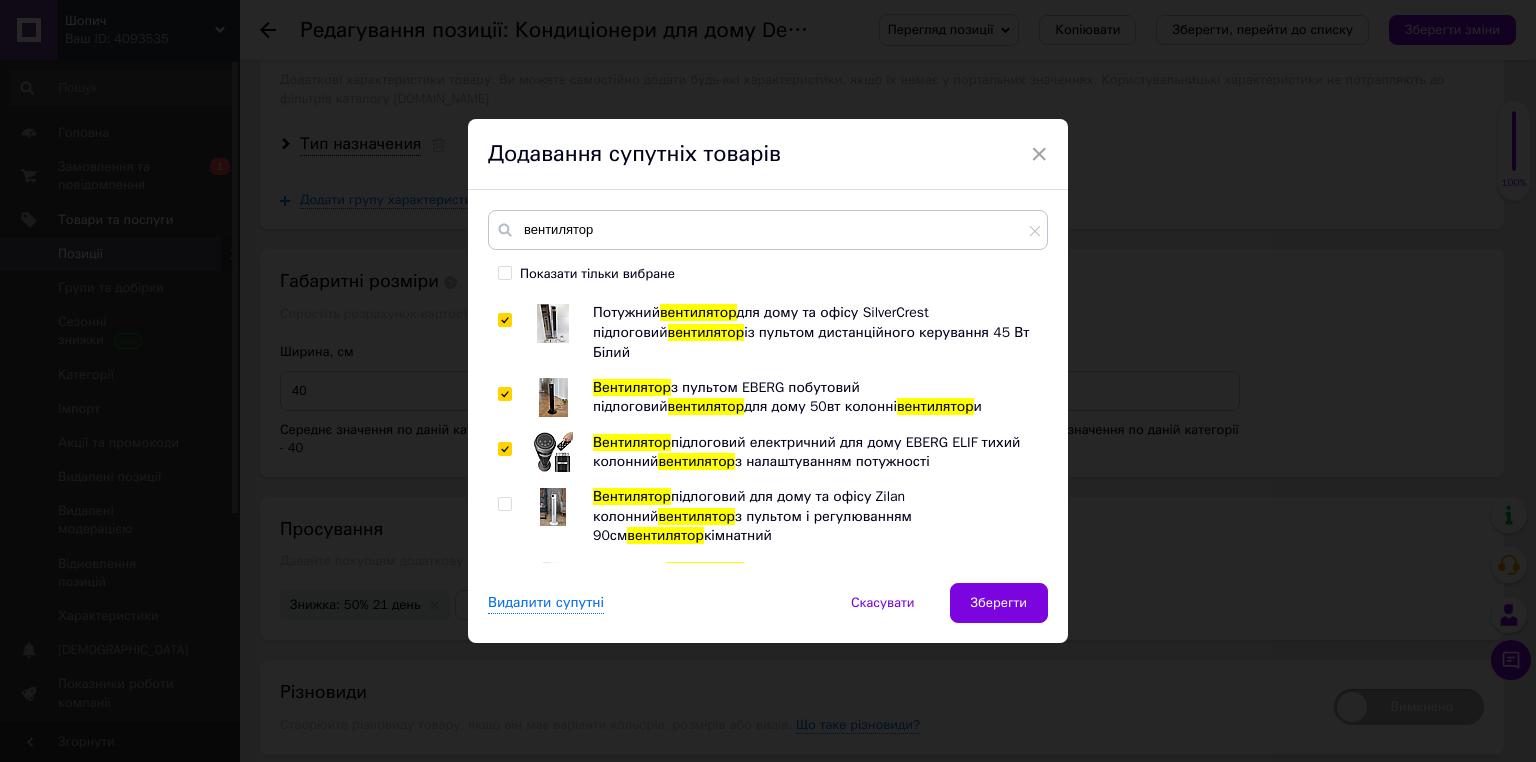checkbox on "true" 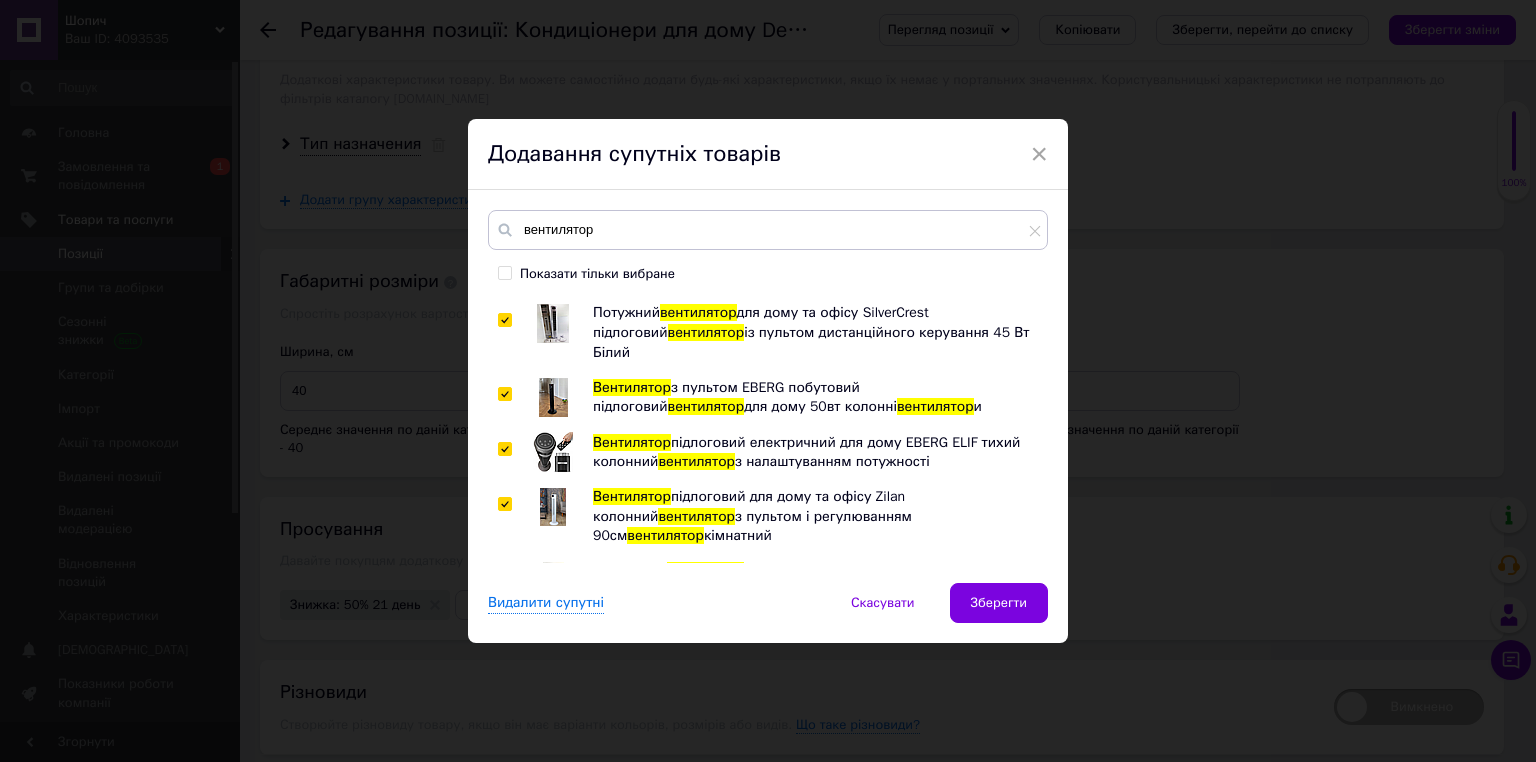 checkbox on "true" 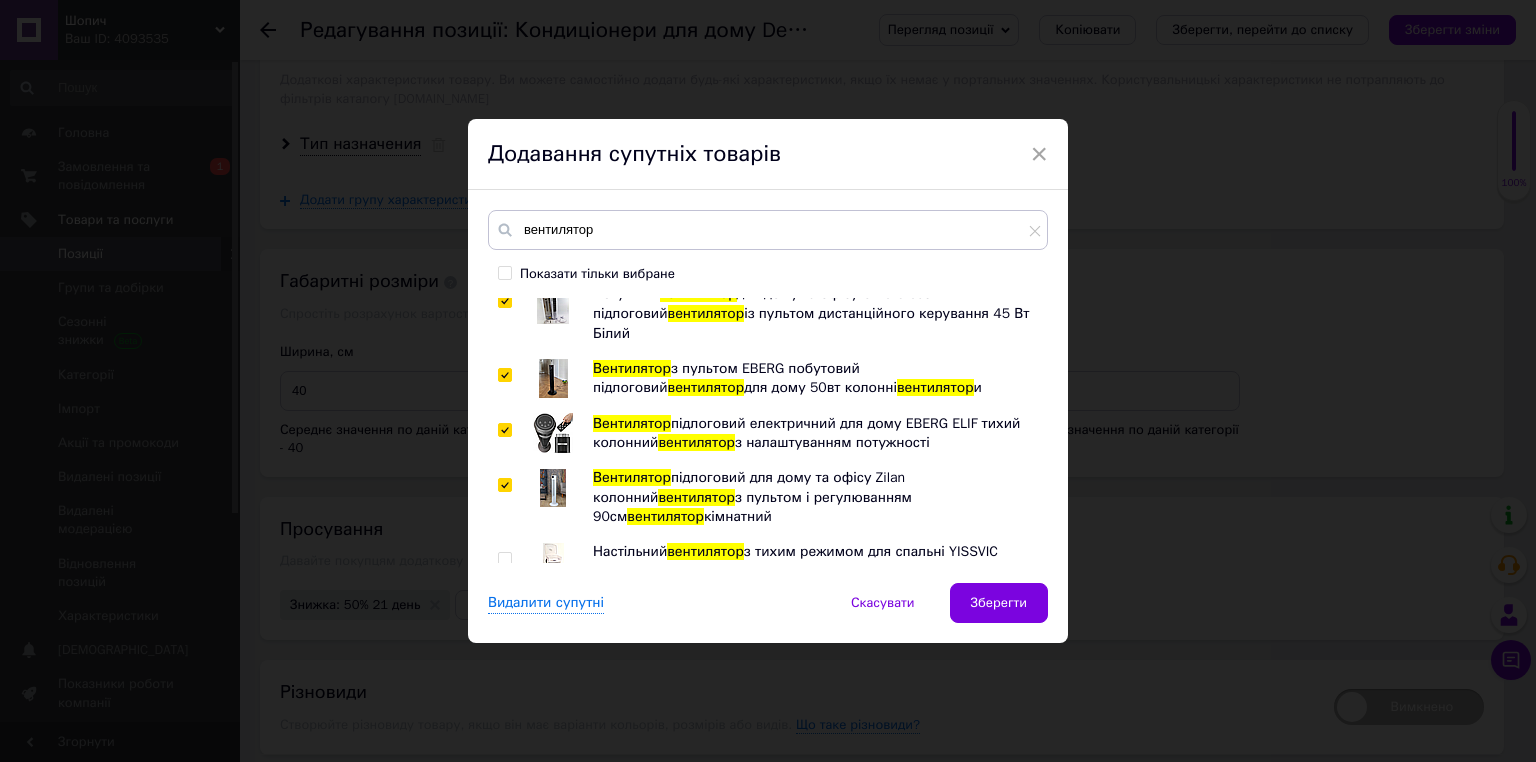 click at bounding box center [508, 571] 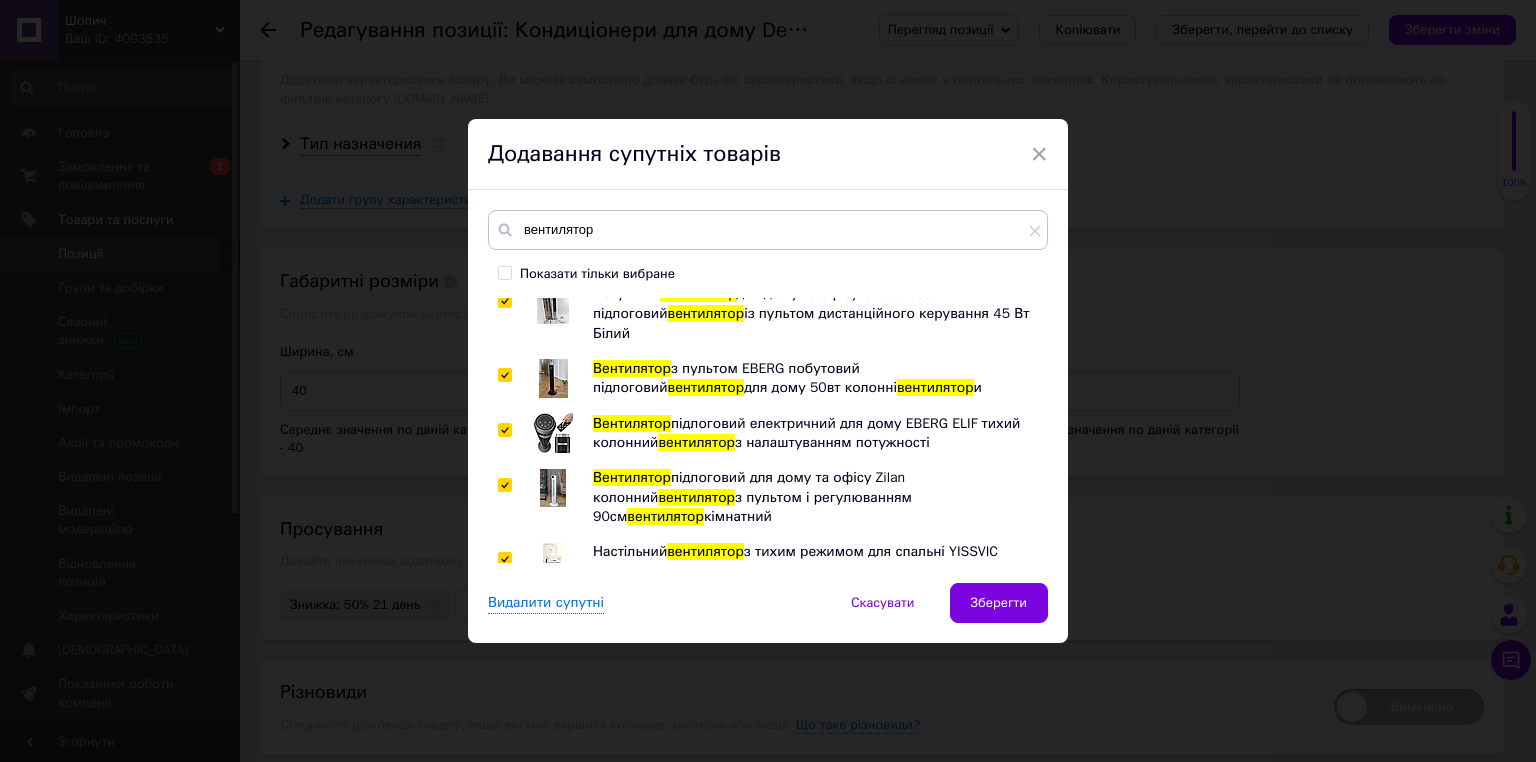 checkbox on "true" 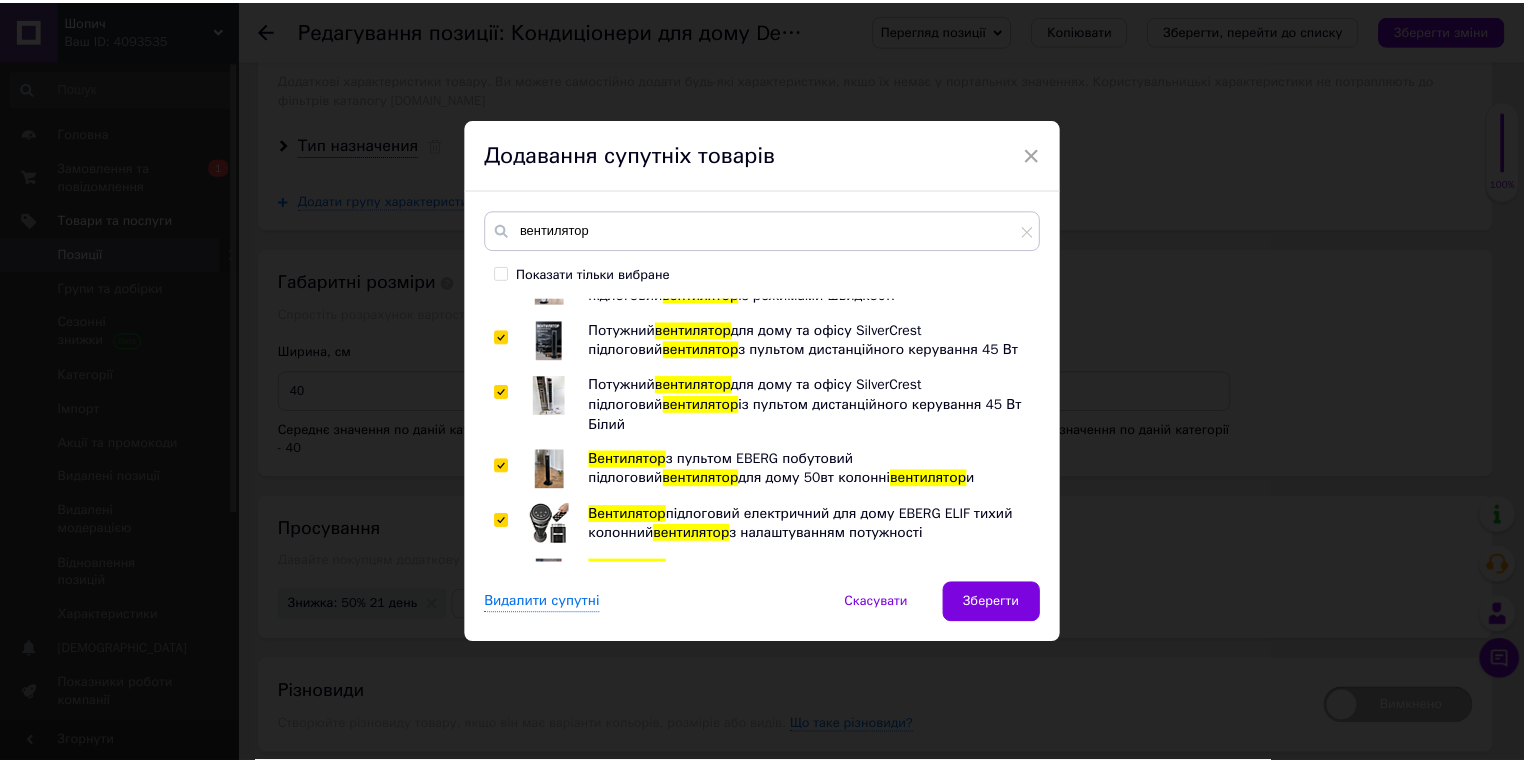 scroll, scrollTop: 0, scrollLeft: 0, axis: both 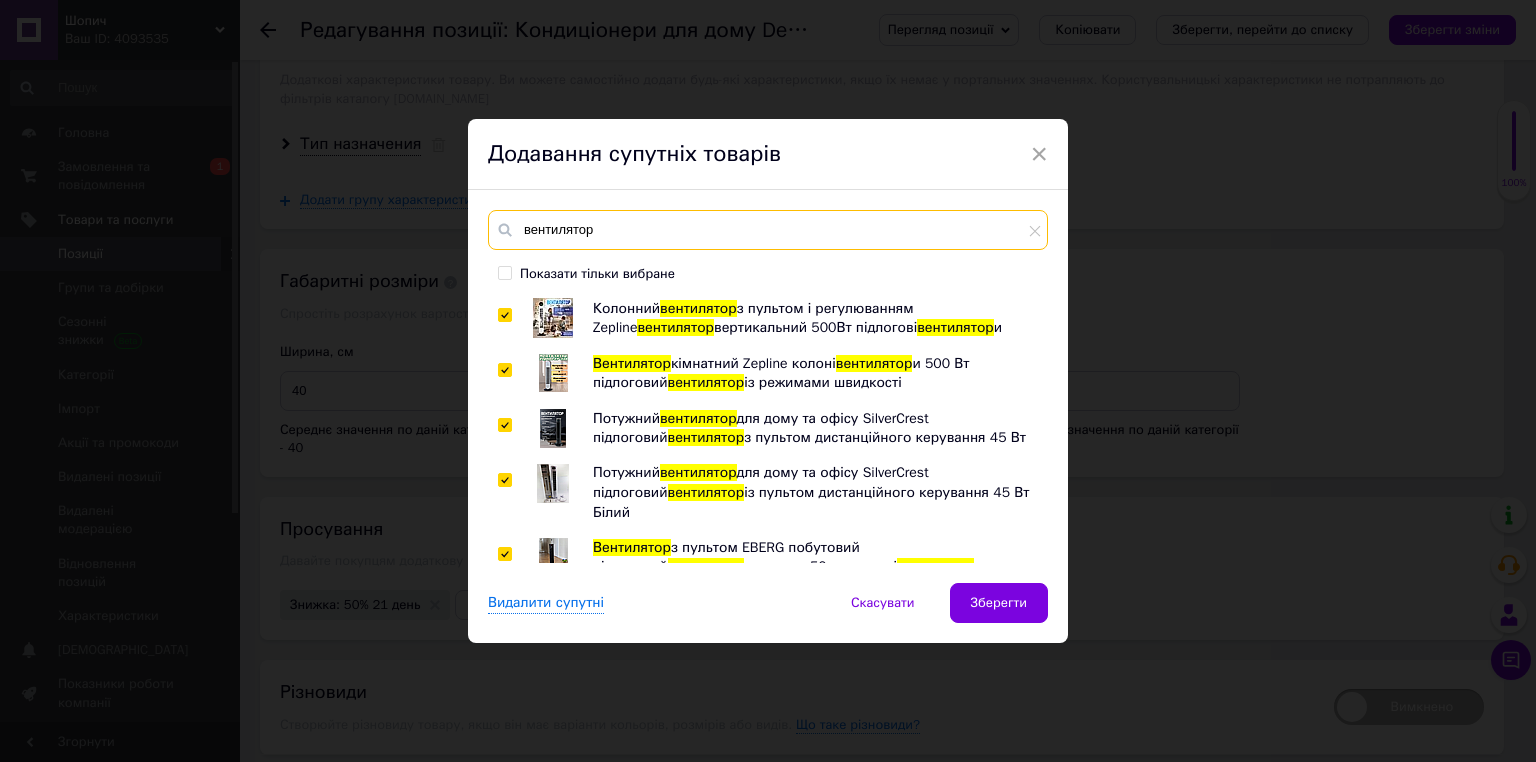drag, startPoint x: 572, startPoint y: 230, endPoint x: 480, endPoint y: 219, distance: 92.65527 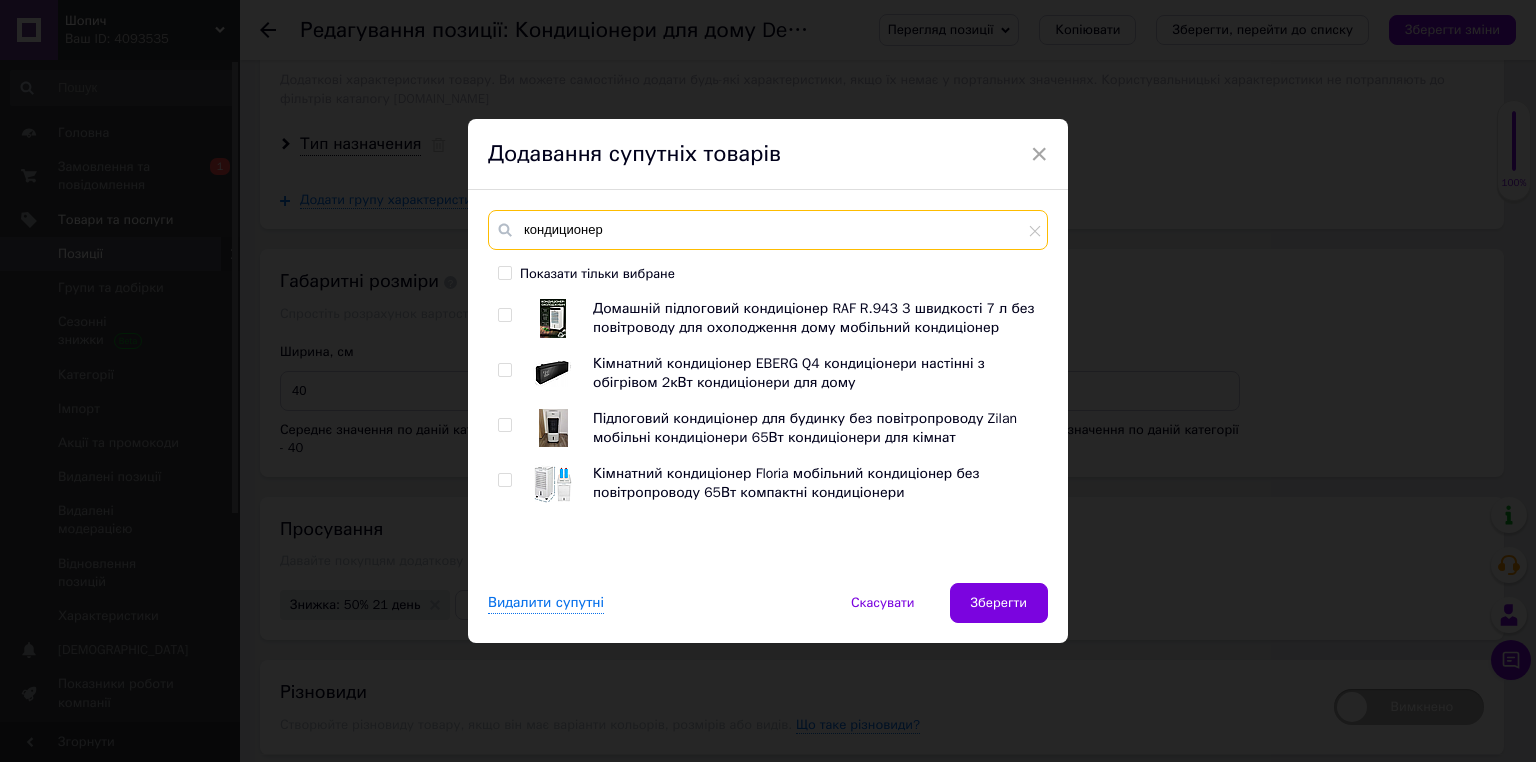type on "кондиционер" 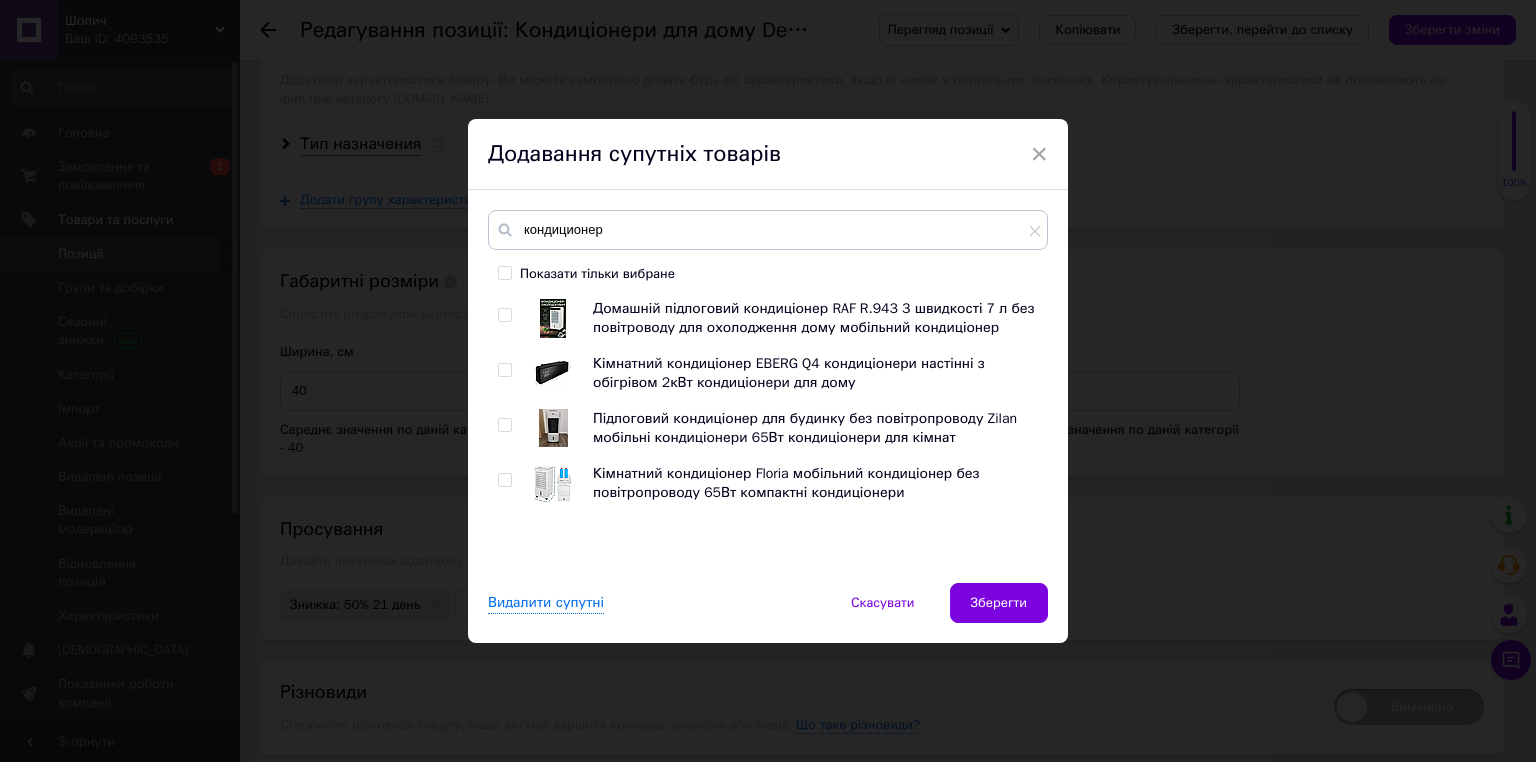 click at bounding box center (508, 318) 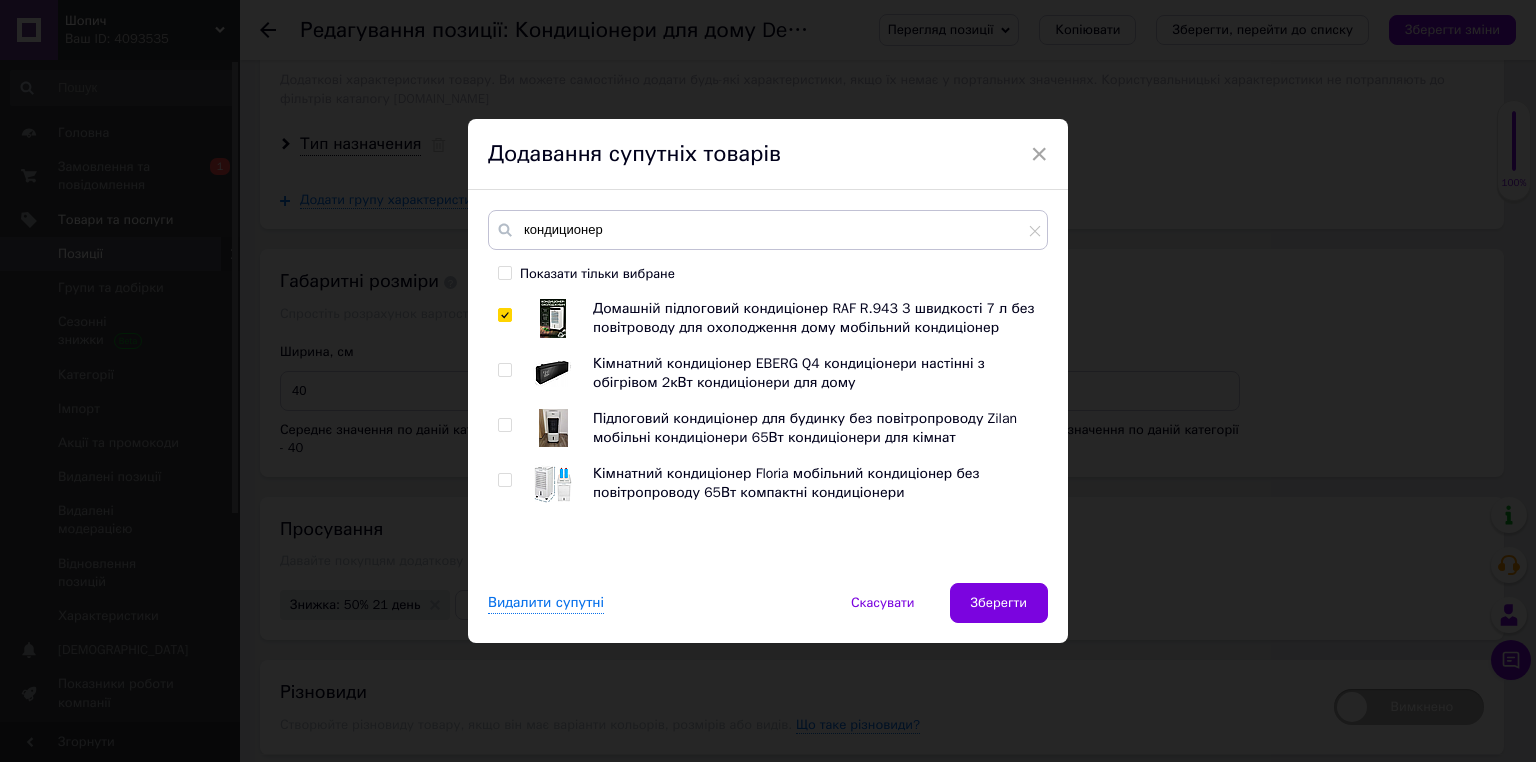 checkbox on "true" 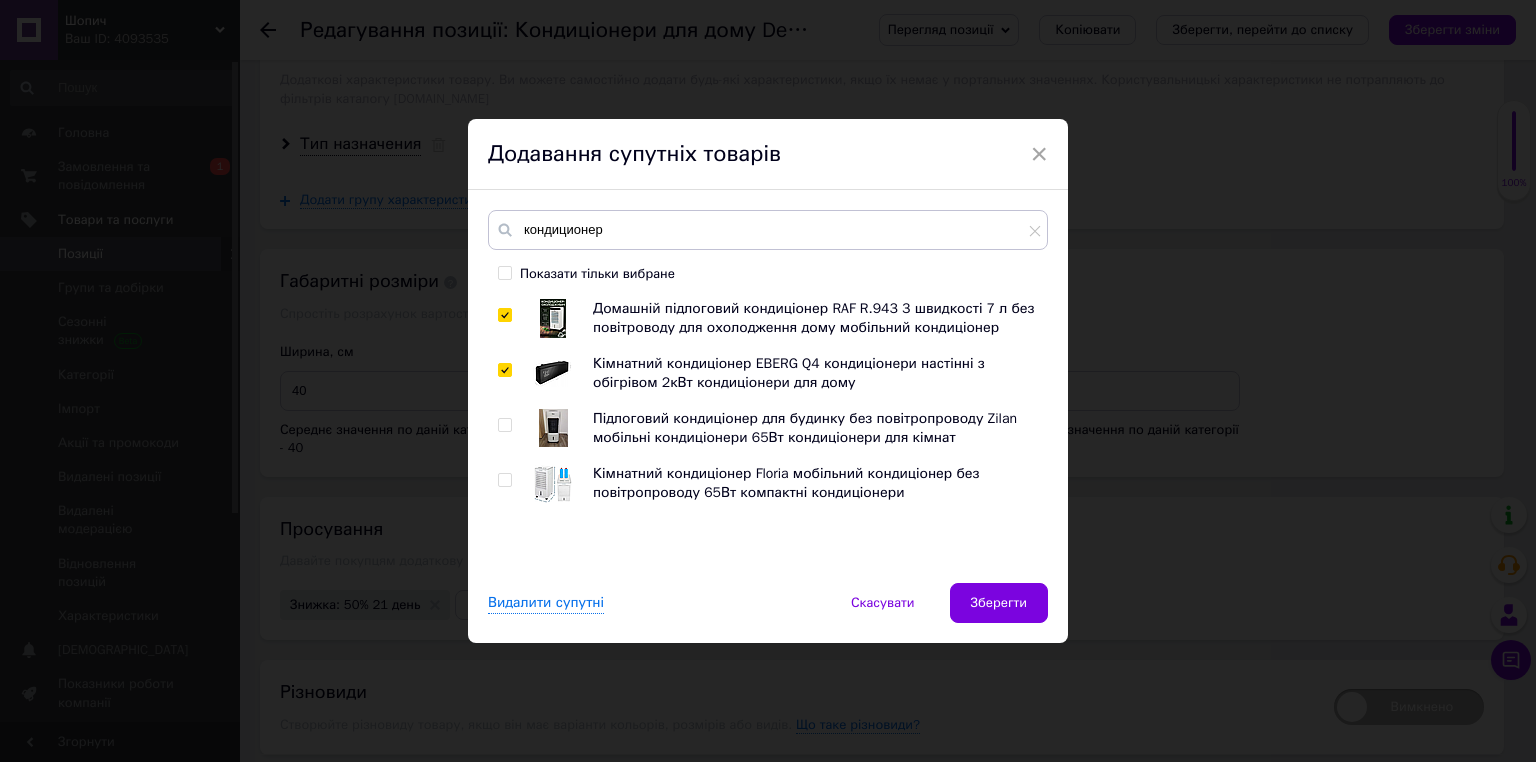 checkbox on "true" 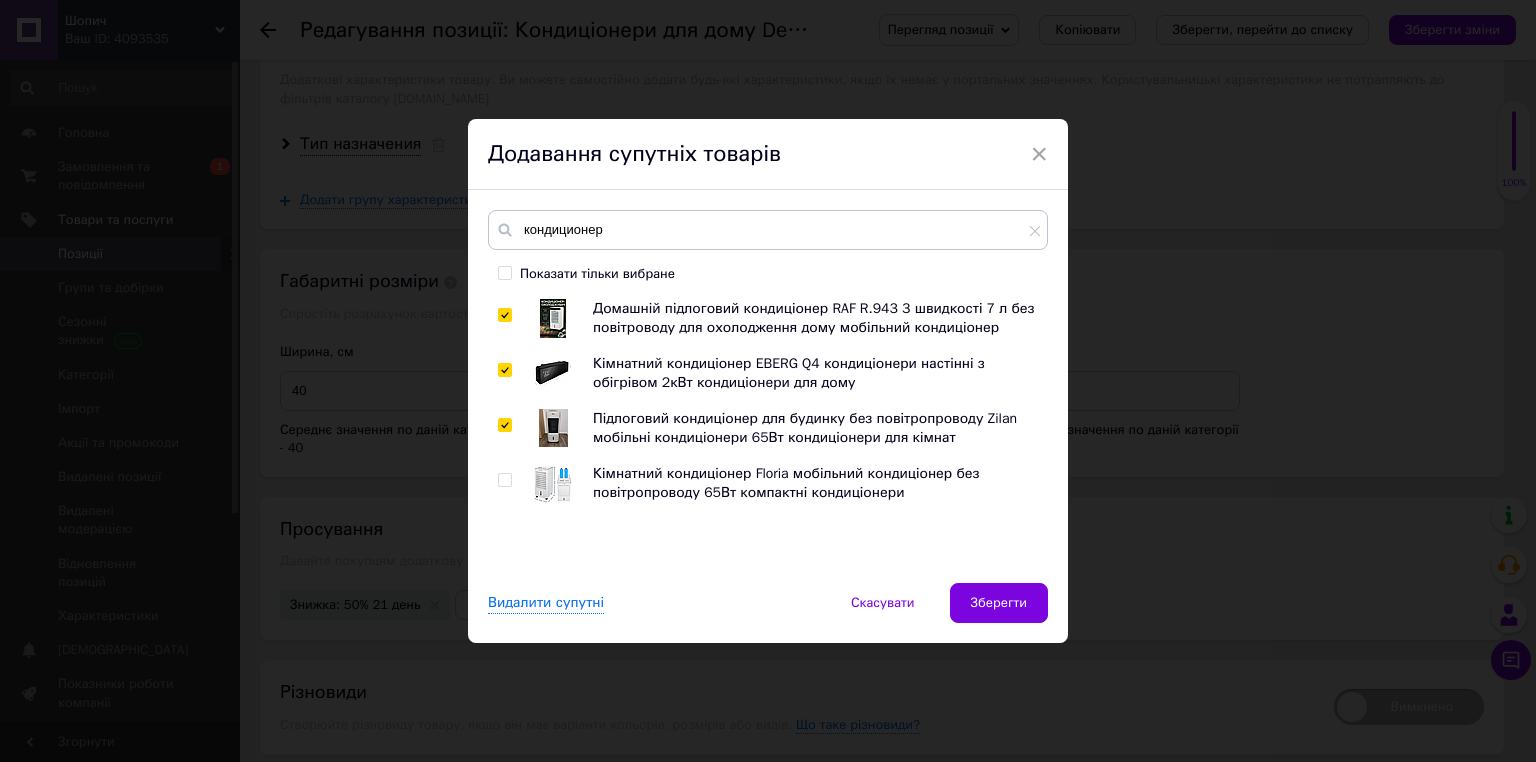 checkbox on "true" 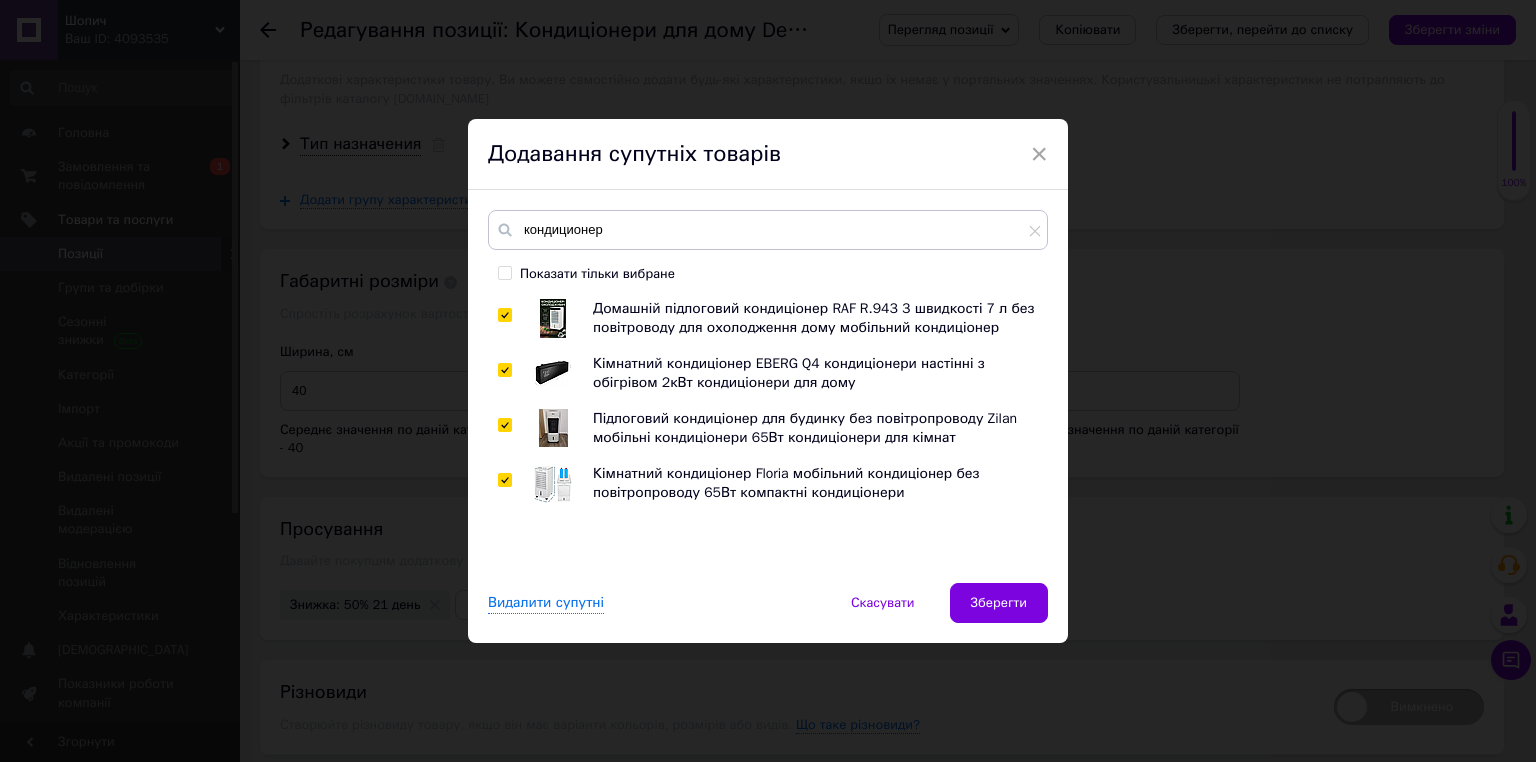 checkbox on "true" 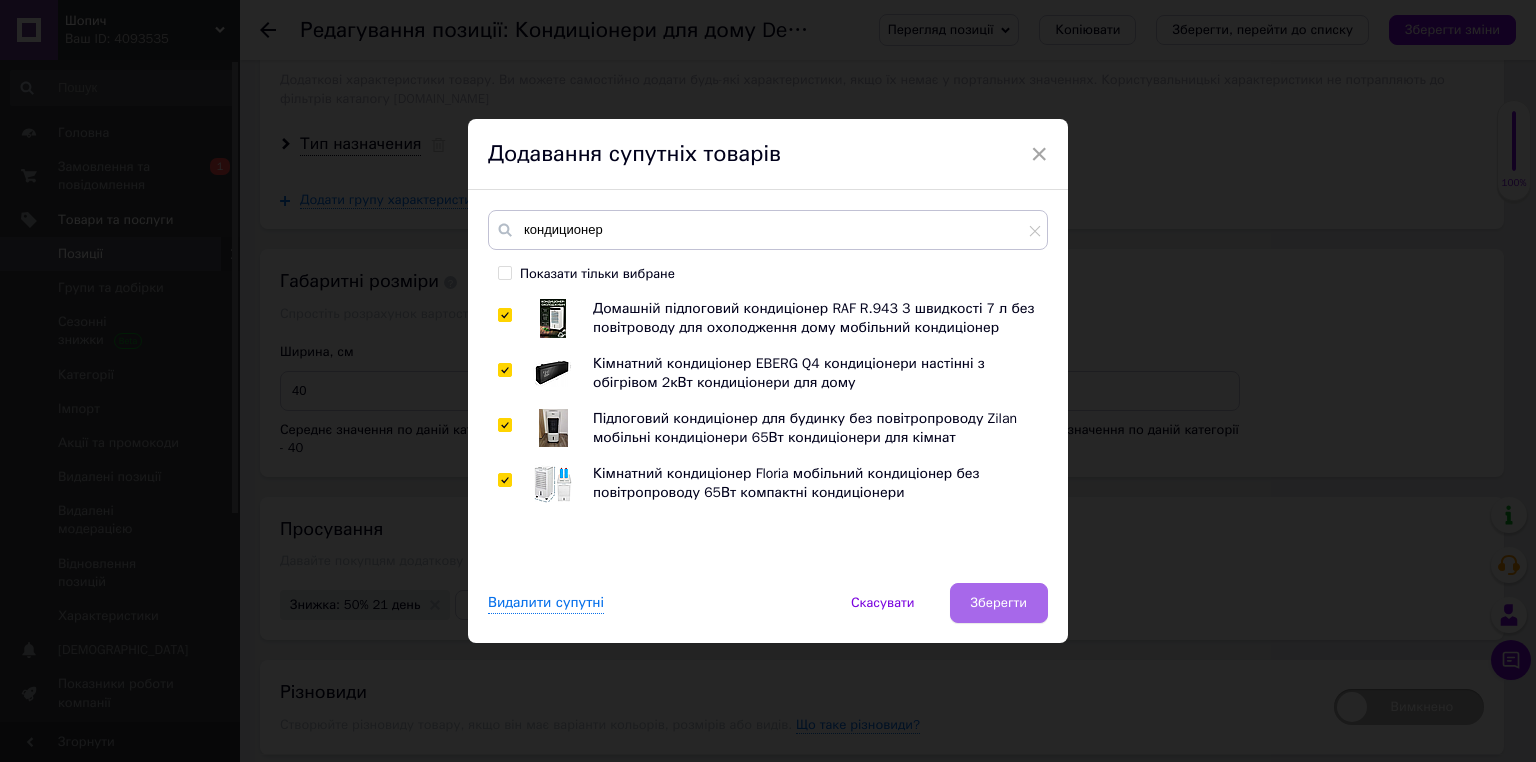 click on "Зберегти" at bounding box center (999, 603) 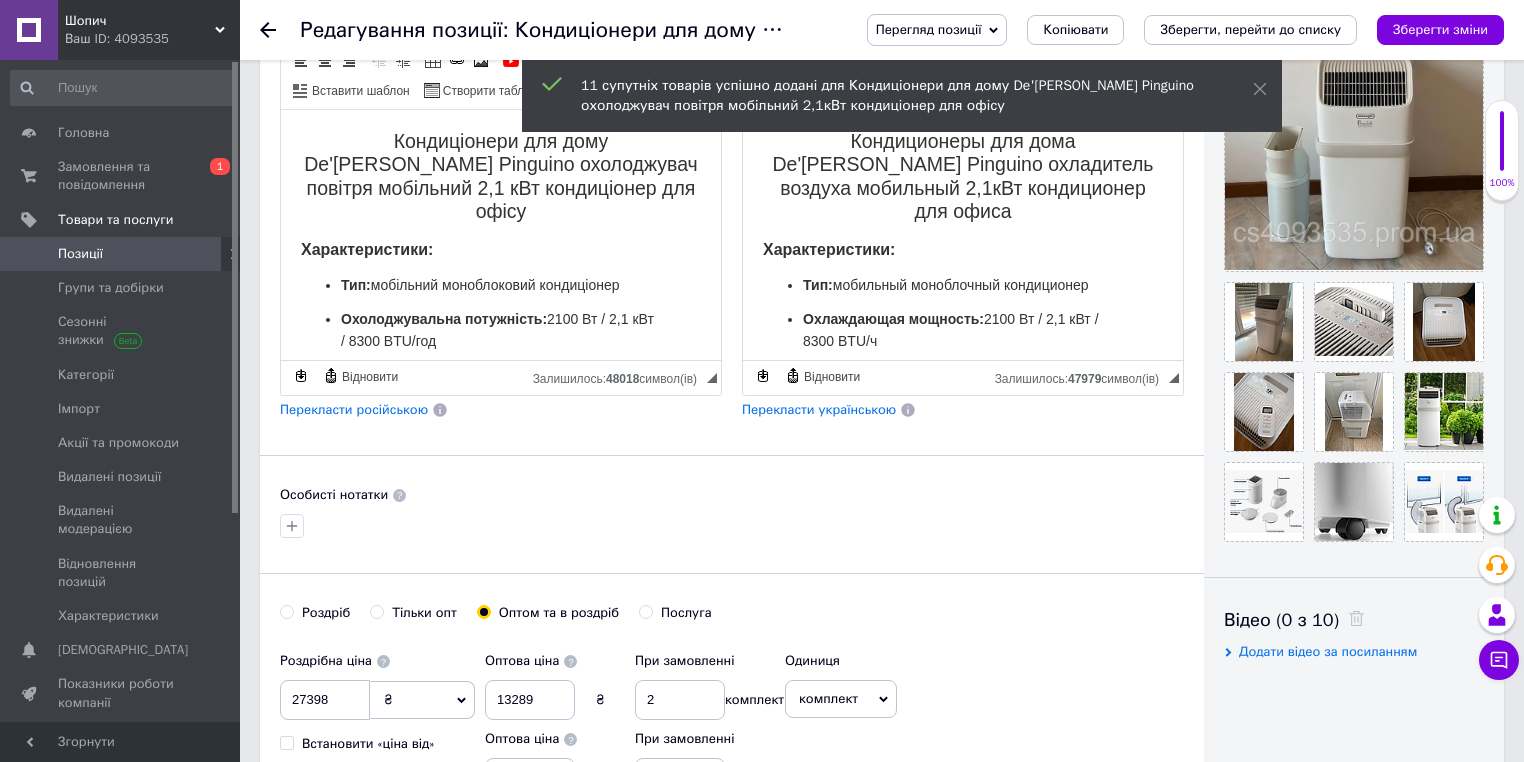 scroll, scrollTop: 366, scrollLeft: 0, axis: vertical 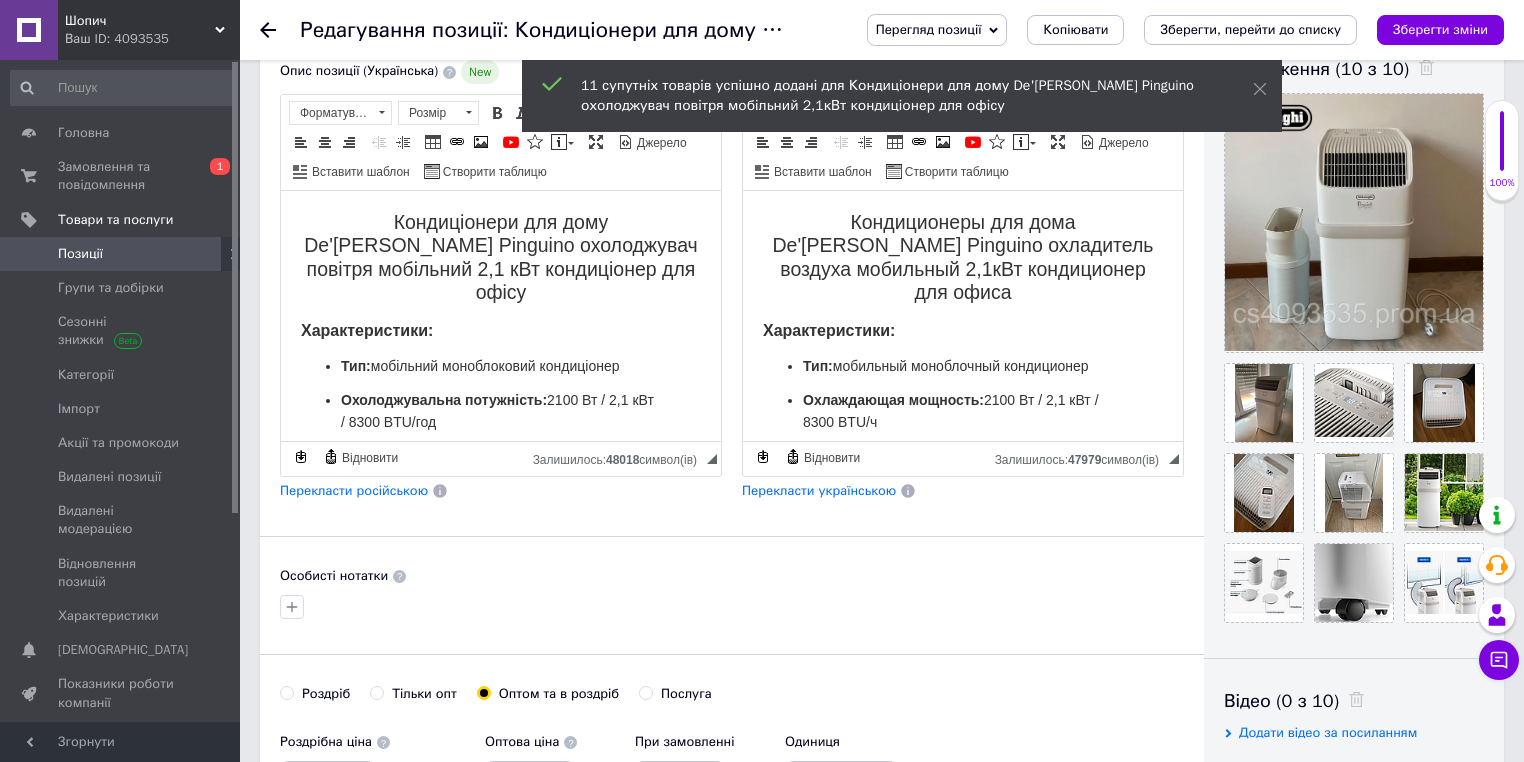 click on "Перегляд позиції Зберегти та переглянути на сайті Зберегти та переглянути на маркетплейсі Копіювати Зберегти, перейти до списку Зберегти зміни" at bounding box center (1165, 30) 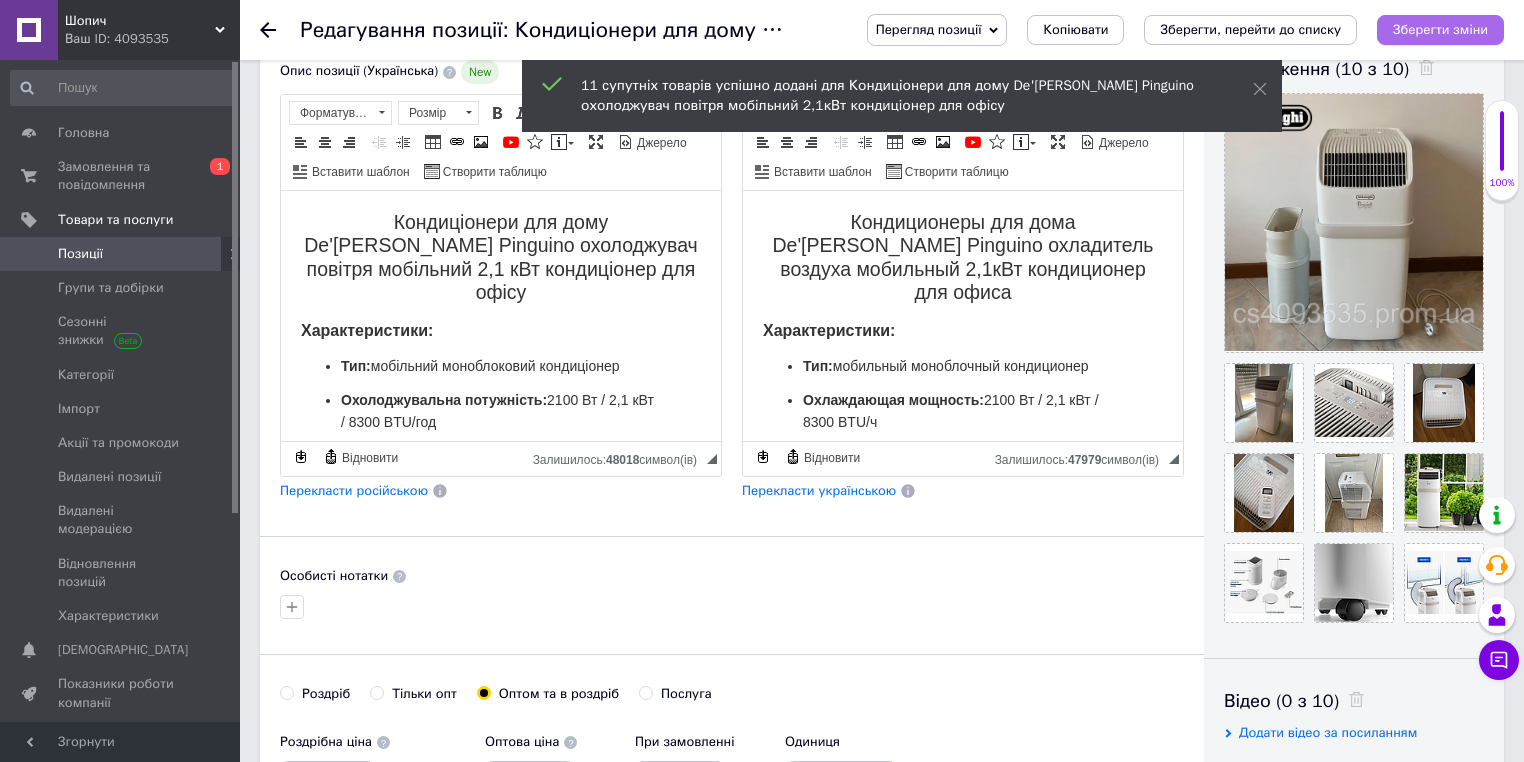 click on "Зберегти зміни" at bounding box center [1440, 30] 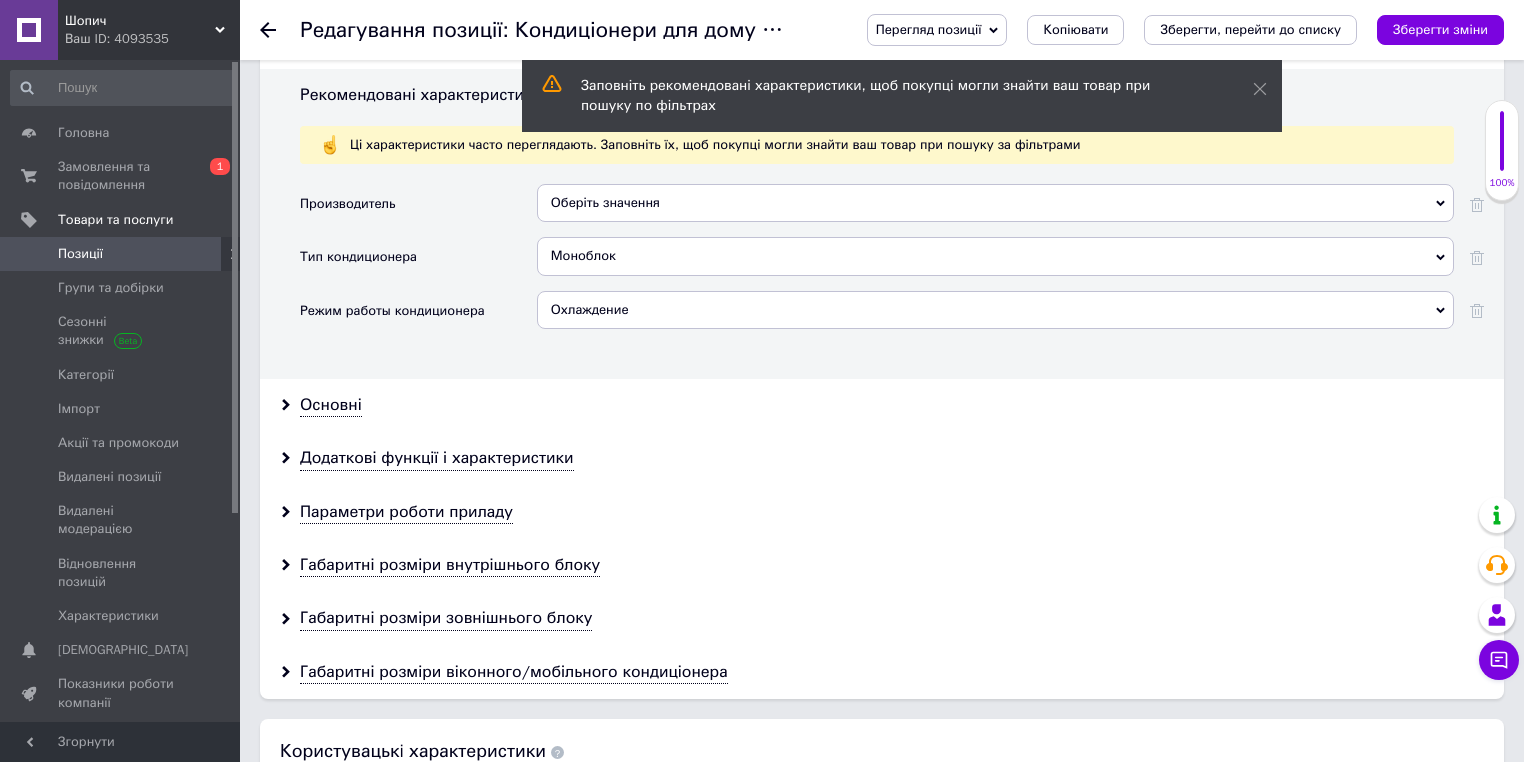 scroll, scrollTop: 2458, scrollLeft: 0, axis: vertical 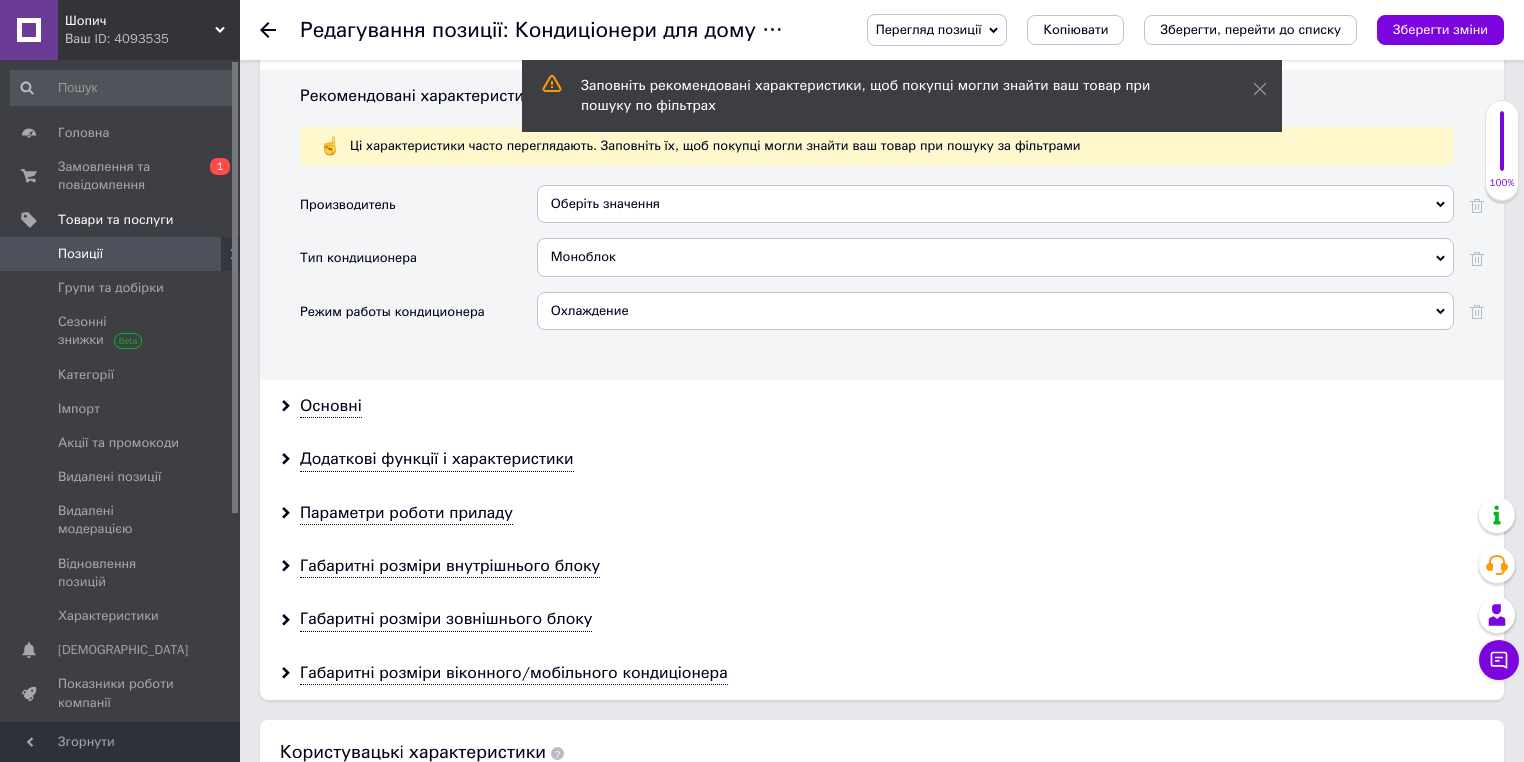 click on "Позиції" at bounding box center (121, 254) 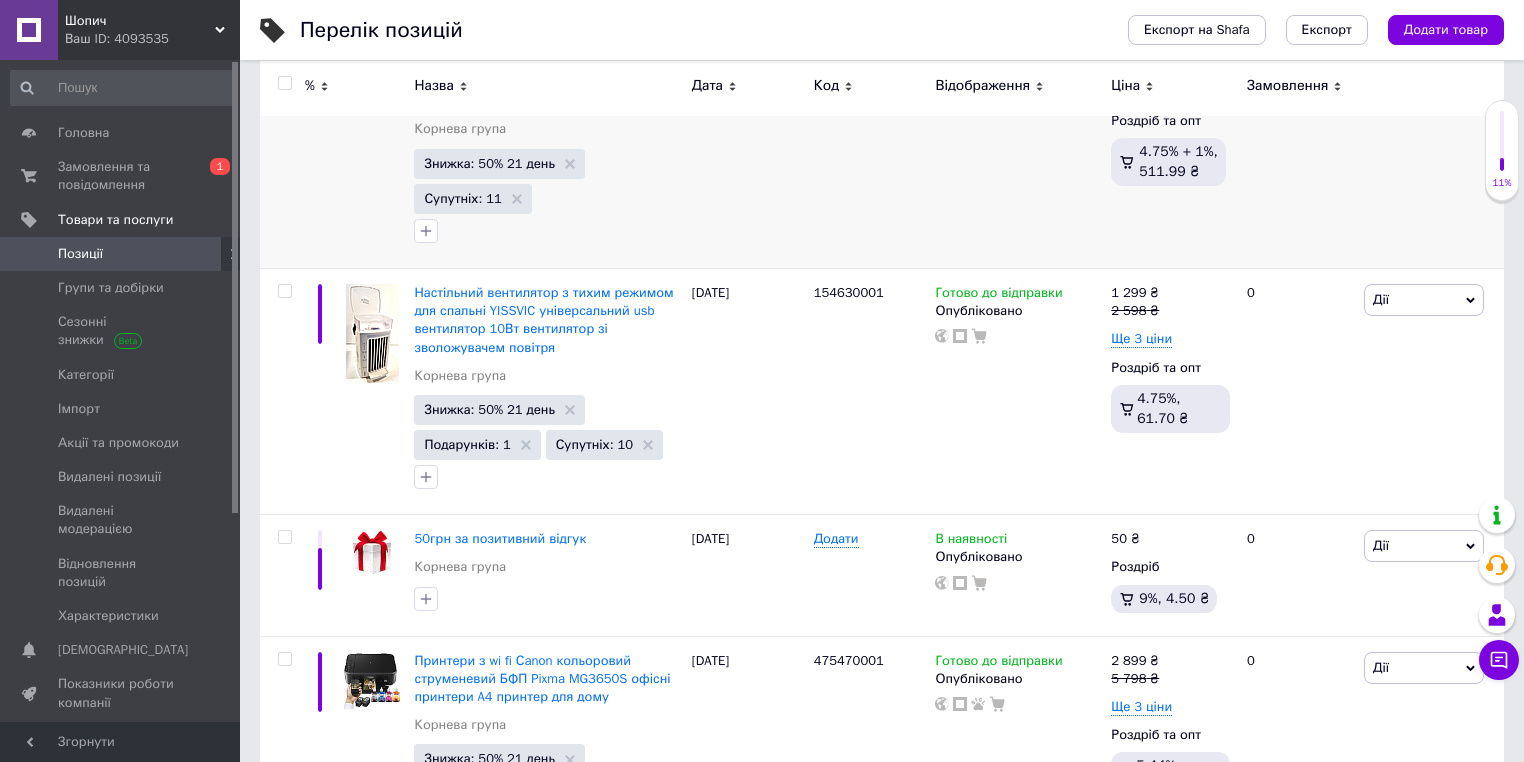 scroll, scrollTop: 720, scrollLeft: 0, axis: vertical 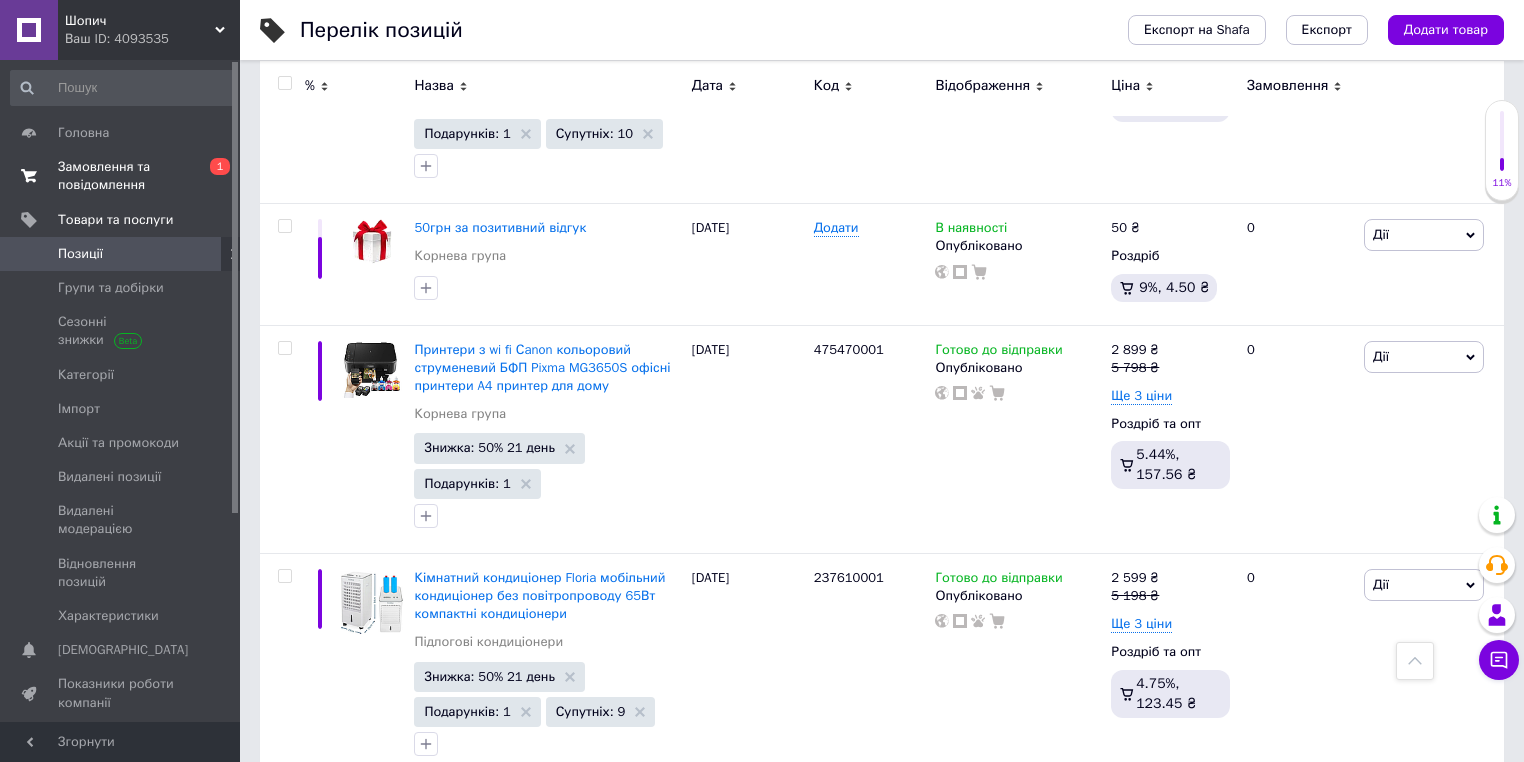 click on "Замовлення та повідомлення" at bounding box center (121, 176) 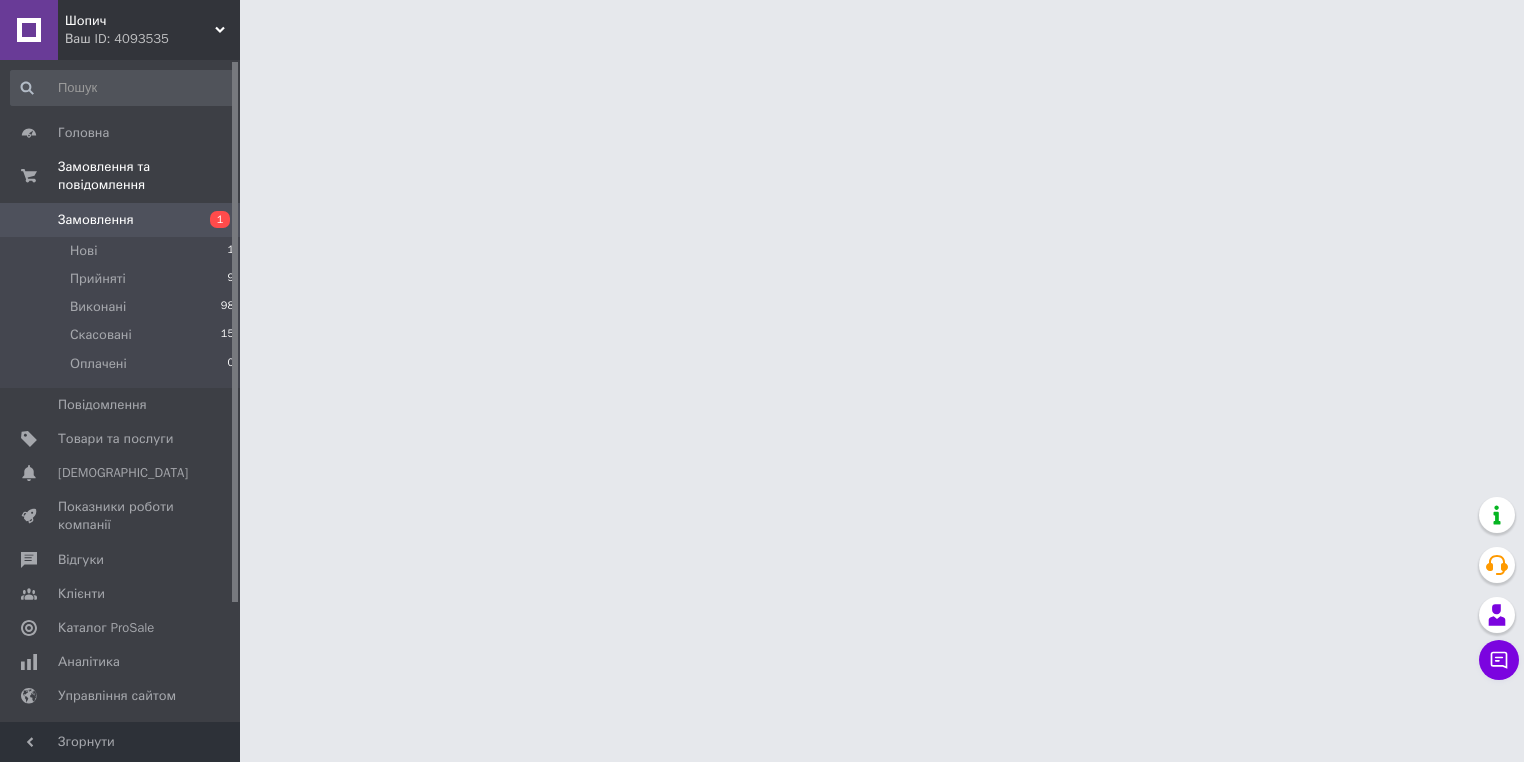 scroll, scrollTop: 0, scrollLeft: 0, axis: both 